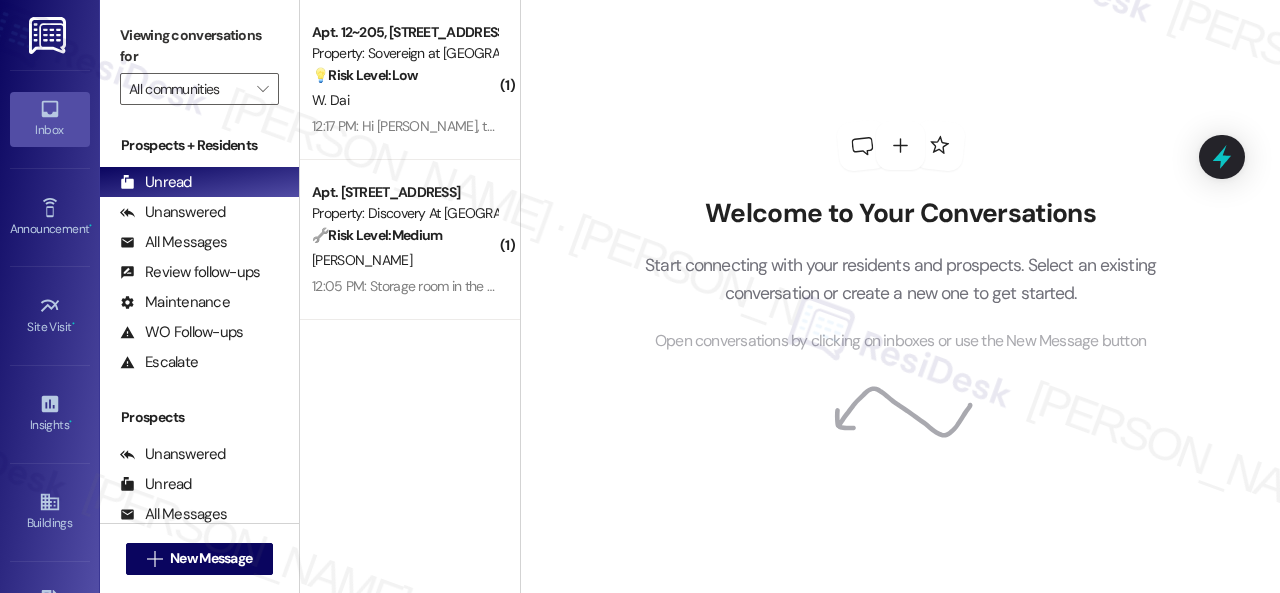 scroll, scrollTop: 0, scrollLeft: 0, axis: both 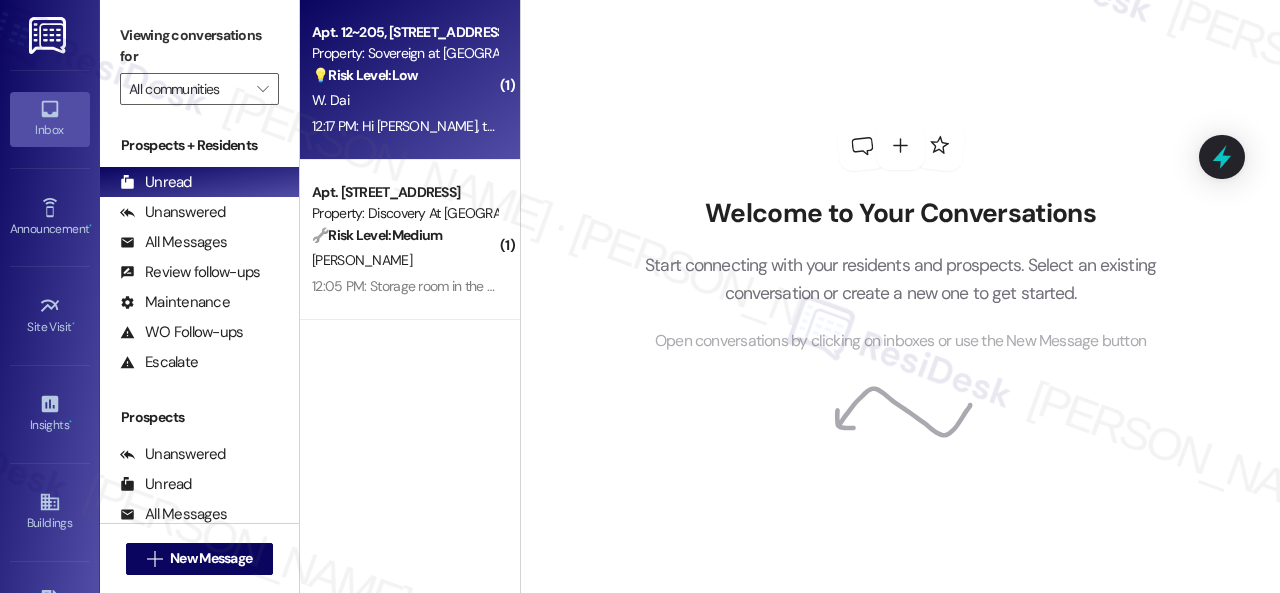 click on "W. Dai" at bounding box center [404, 100] 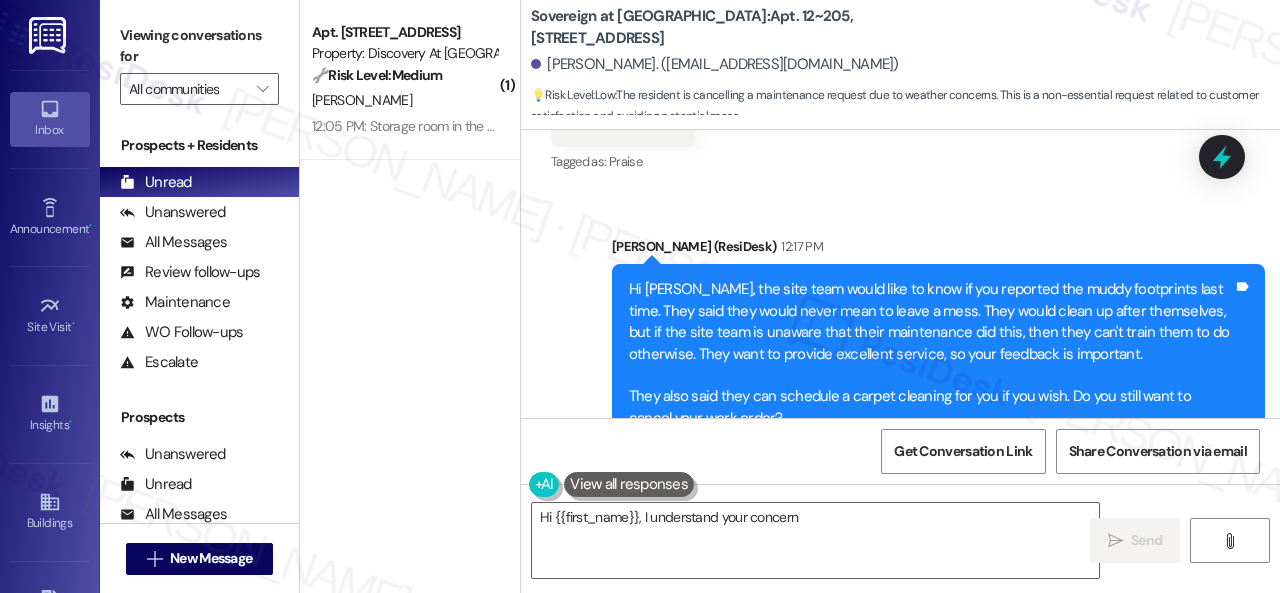 scroll, scrollTop: 22560, scrollLeft: 0, axis: vertical 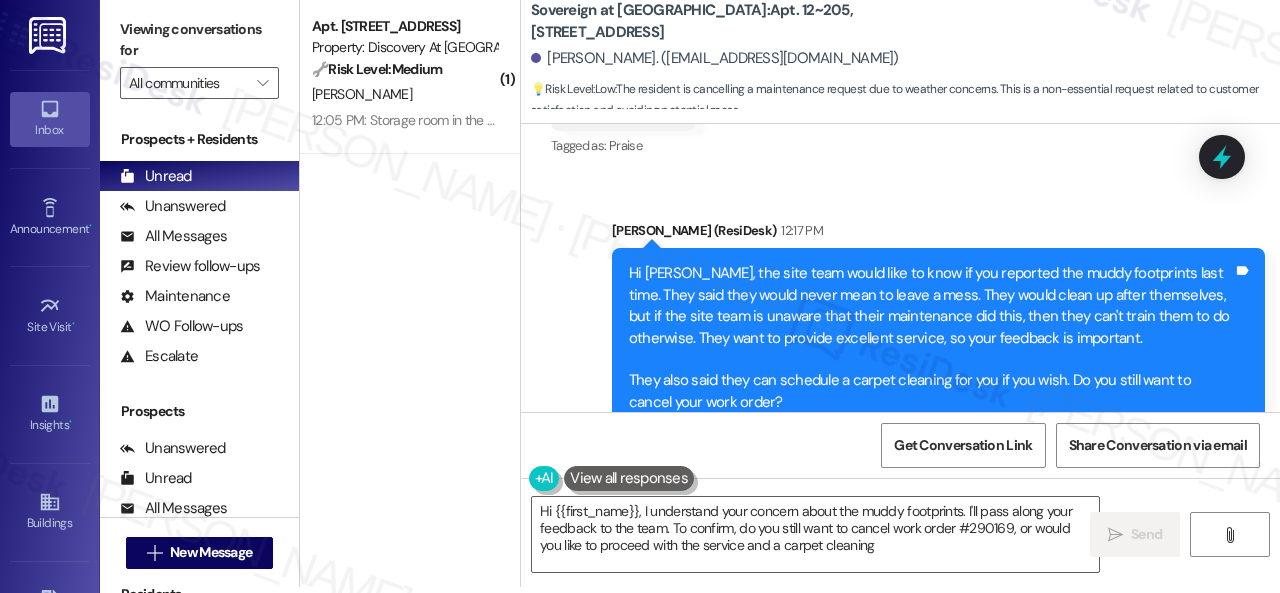 type on "Hi {{first_name}}, I understand your concern about the muddy footprints. I'll pass along your feedback to the team. To confirm, do you still want to cancel work order #290169, or would you like to proceed with the service and a carpet cleaning?" 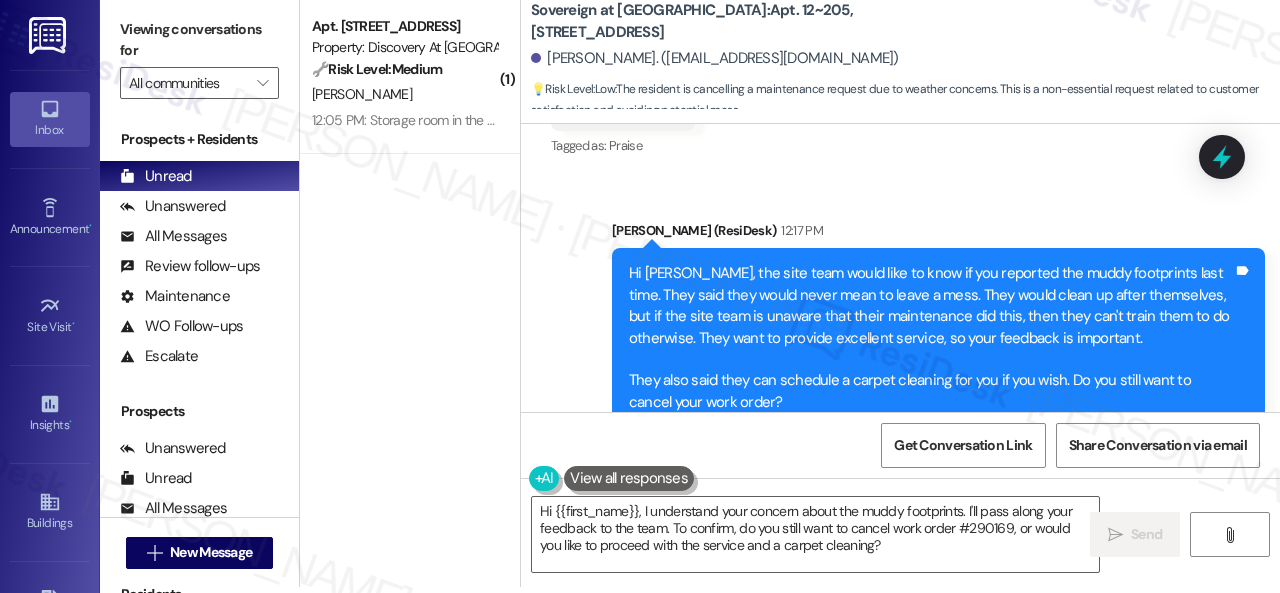 drag, startPoint x: 420, startPoint y: 104, endPoint x: 575, endPoint y: 62, distance: 160.58954 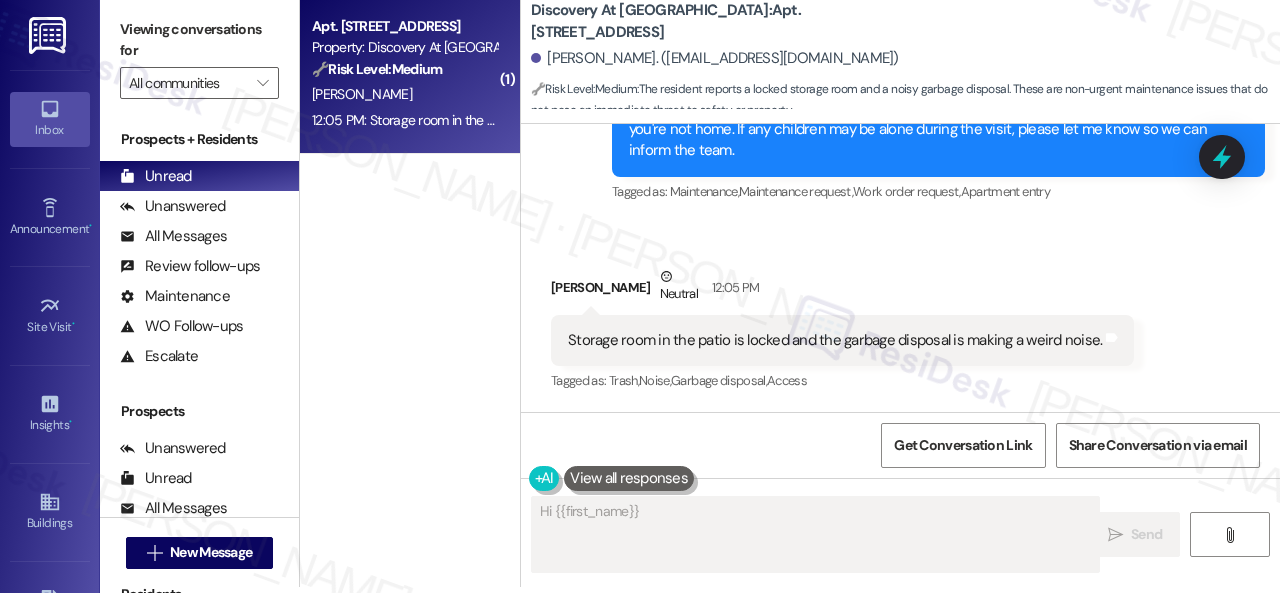 scroll, scrollTop: 0, scrollLeft: 0, axis: both 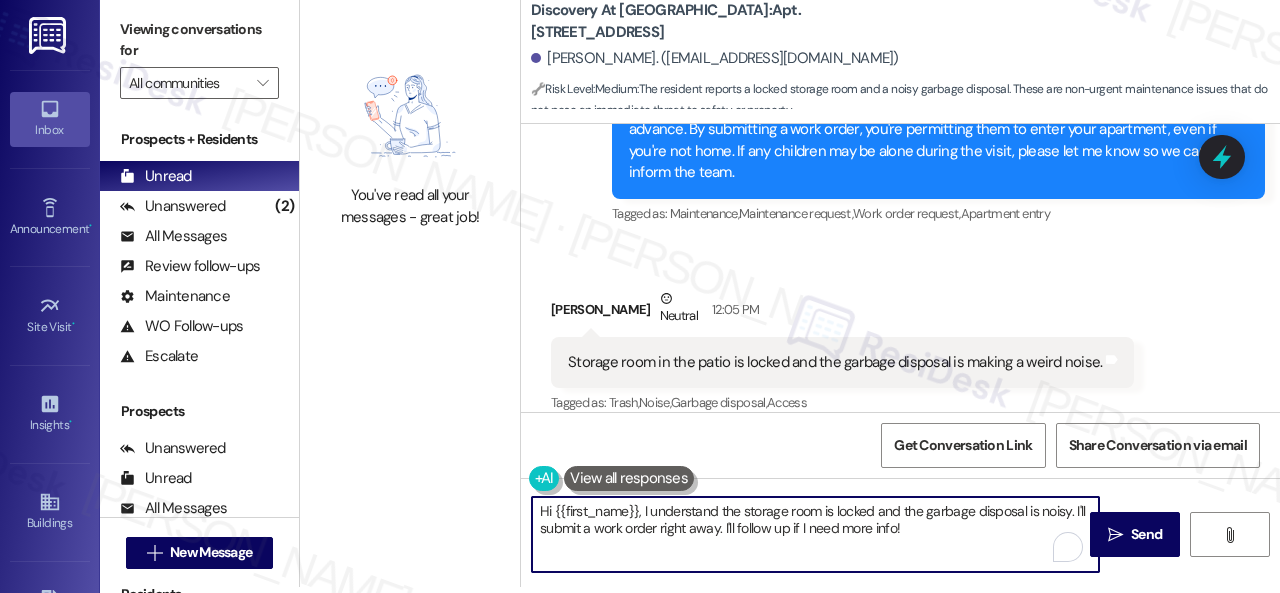 drag, startPoint x: 739, startPoint y: 539, endPoint x: 931, endPoint y: 541, distance: 192.01042 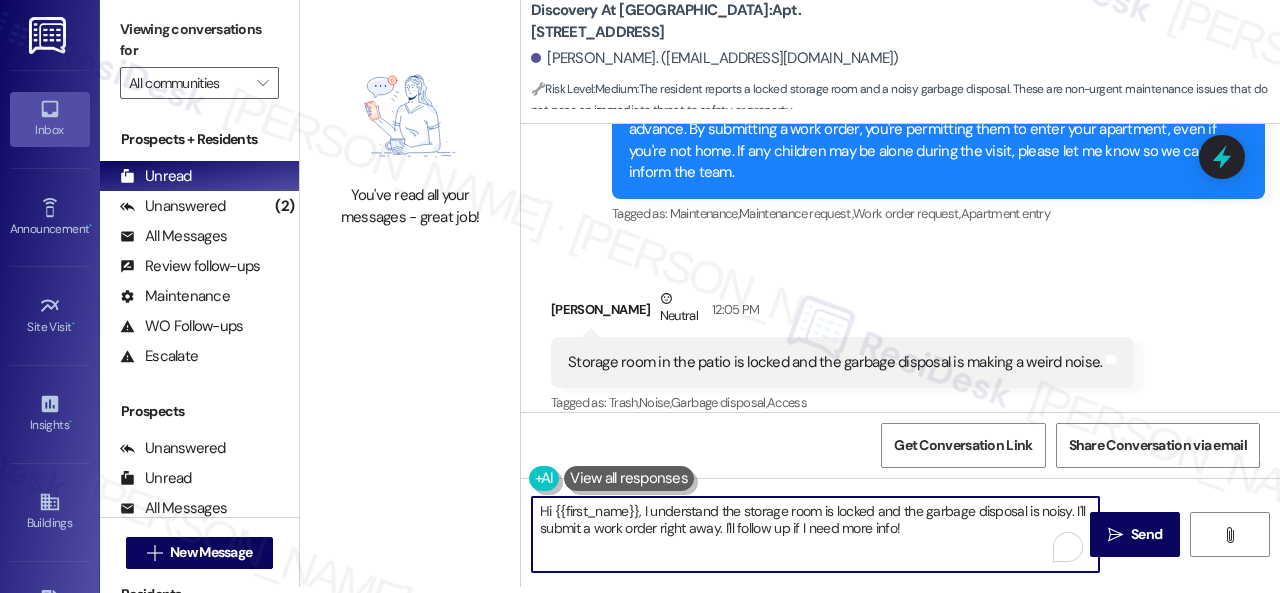click on "Hi {{first_name}}, I understand the storage room is locked and the garbage disposal is noisy. I'll submit a work order right away. I'll follow up if I need more info!" at bounding box center (815, 534) 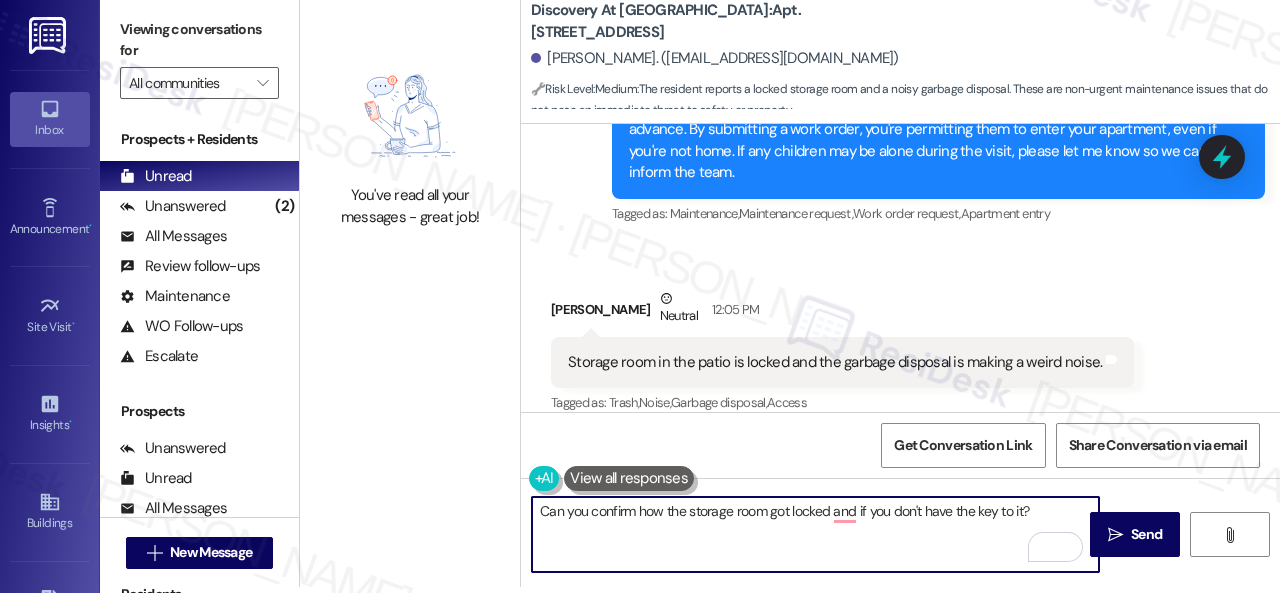 click on "Can you confirm how the storage room got locked and if you don't have the key to it?" at bounding box center (815, 534) 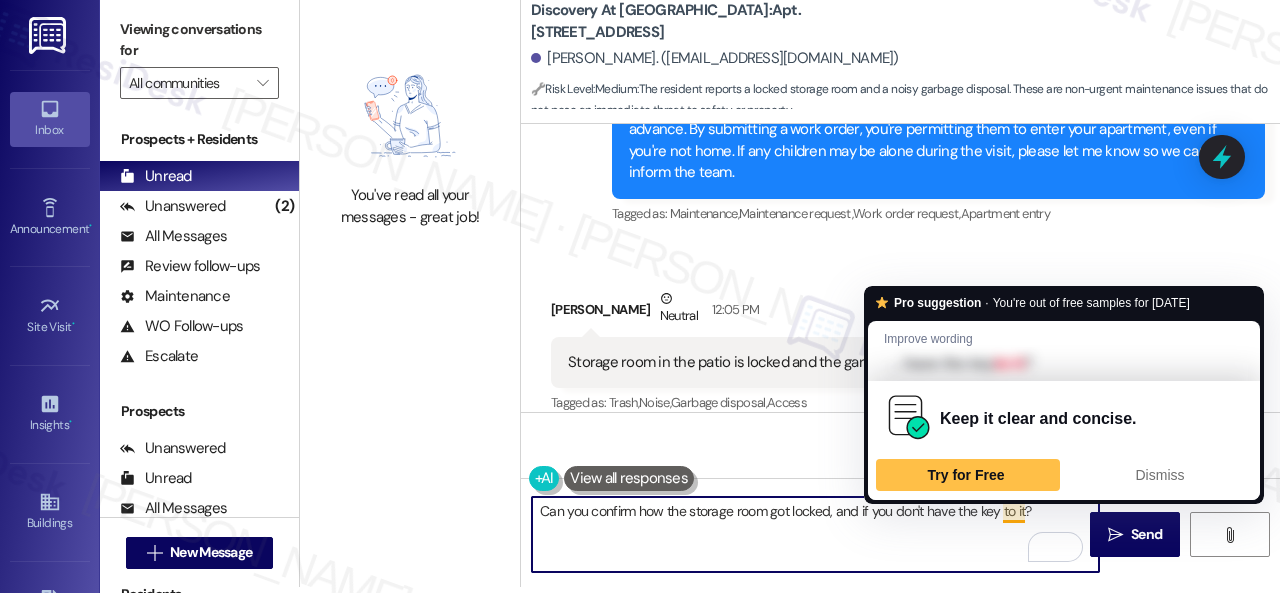 click on "Can you confirm how the storage room got locked, and if you don't have the key to it?" at bounding box center [815, 534] 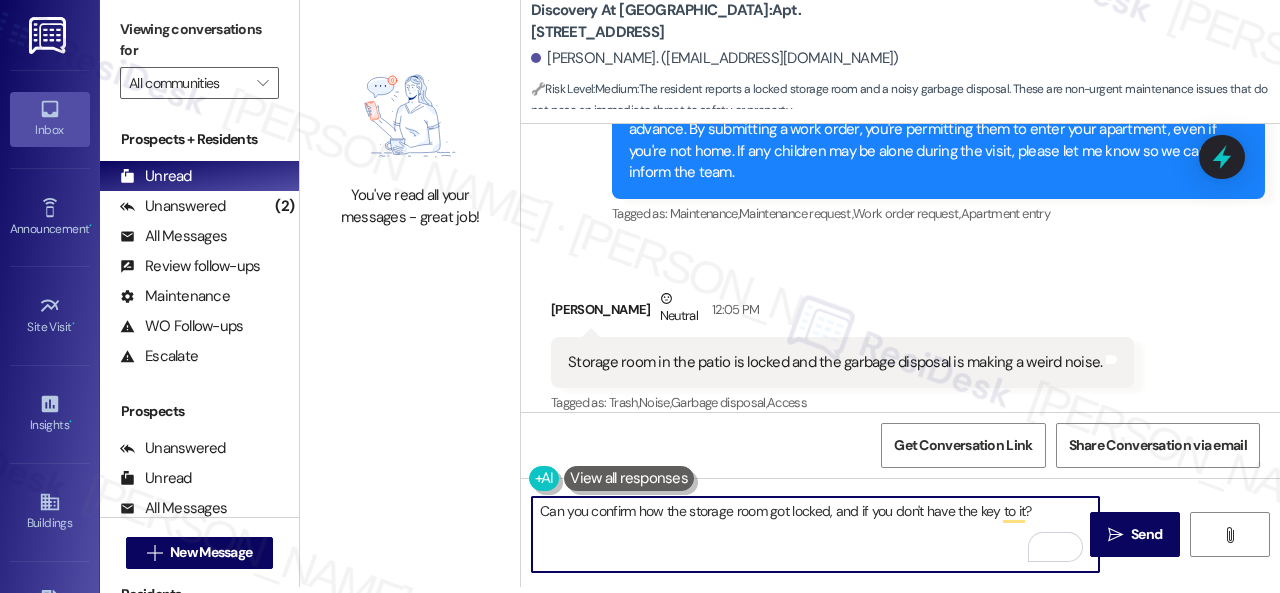 click on "Can you confirm how the storage room got locked, and if you don't have the key to it?" at bounding box center [815, 534] 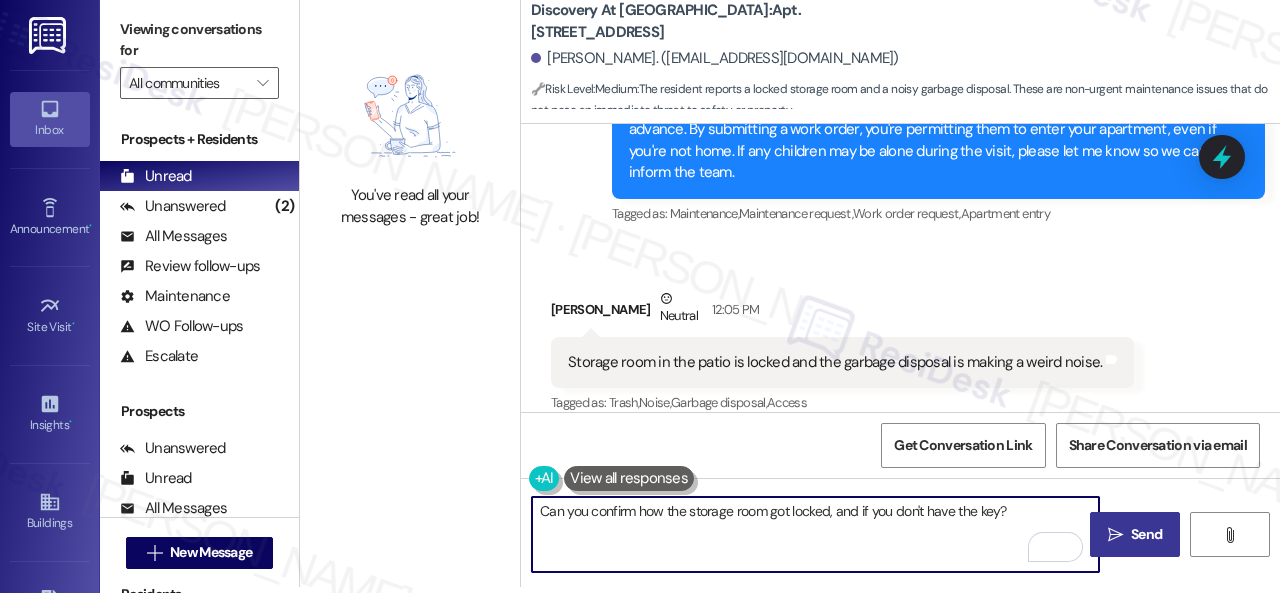 type on "Can you confirm how the storage room got locked, and if you don't have the key?" 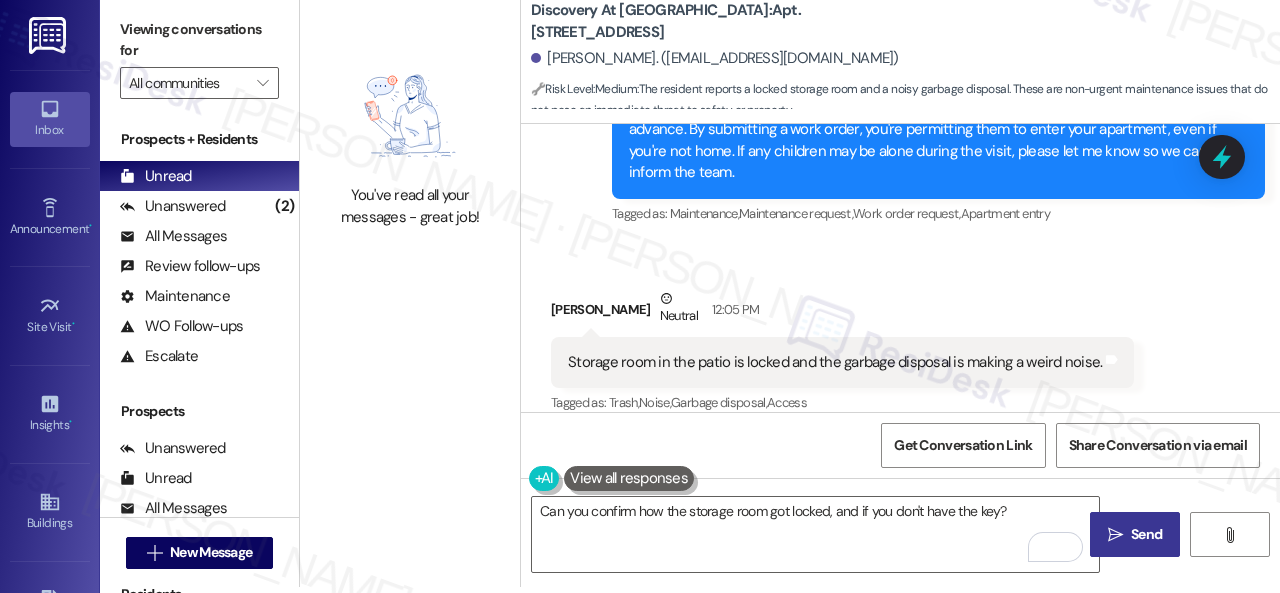 click on "Send" at bounding box center (1146, 534) 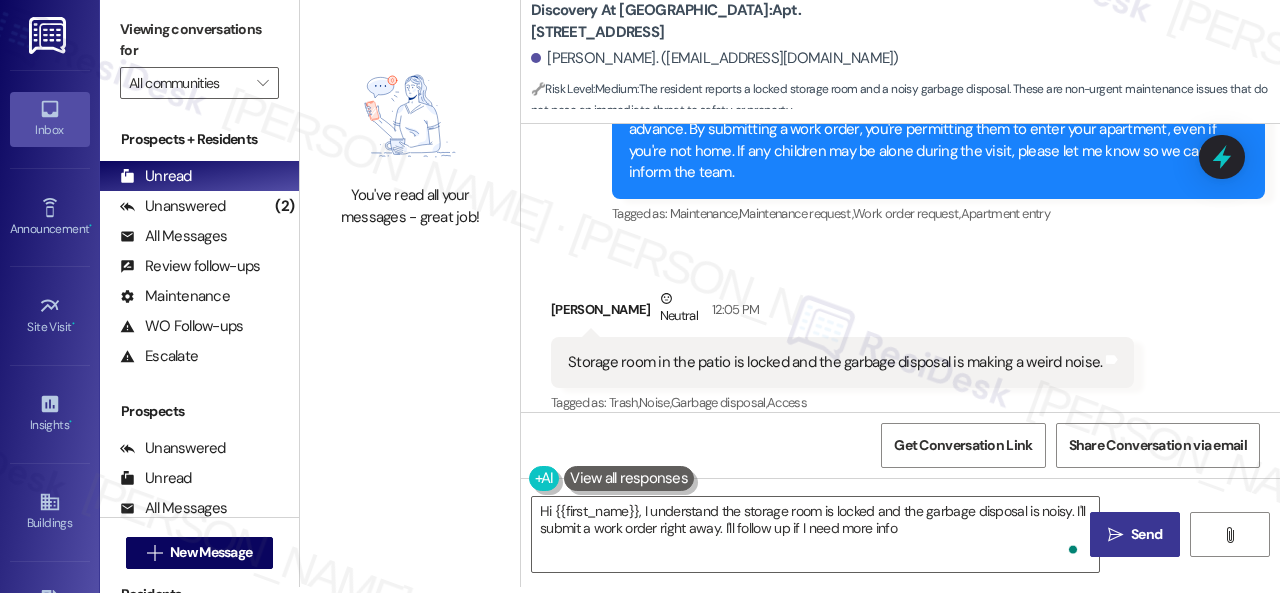 type on "Hi {{first_name}}, I understand the storage room is locked and the garbage disposal is noisy. I'll submit a work order right away. I'll follow up if I need more info!" 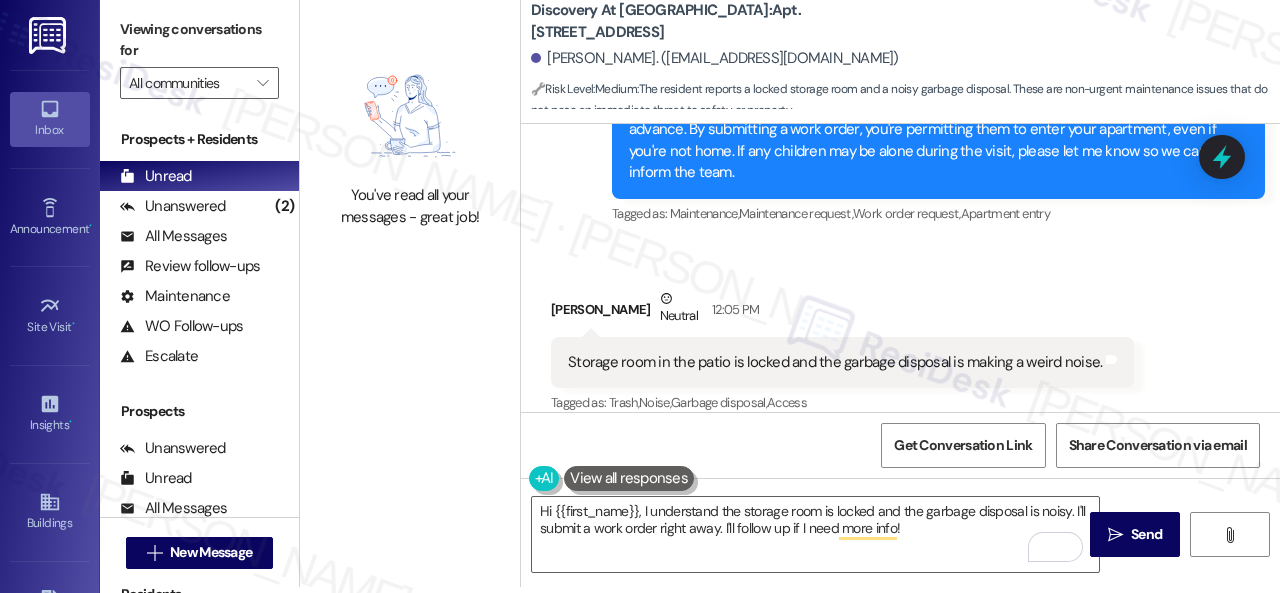 click on "Received via SMS [PERSON_NAME]   Neutral 12:05 PM Storage room in the patio is locked and the garbage disposal is making a weird noise. Tags and notes Tagged as:   Trash ,  Click to highlight conversations about Trash Noise ,  Click to highlight conversations about Noise Garbage disposal ,  Click to highlight conversations about Garbage disposal Access Click to highlight conversations about Access" at bounding box center [842, 353] 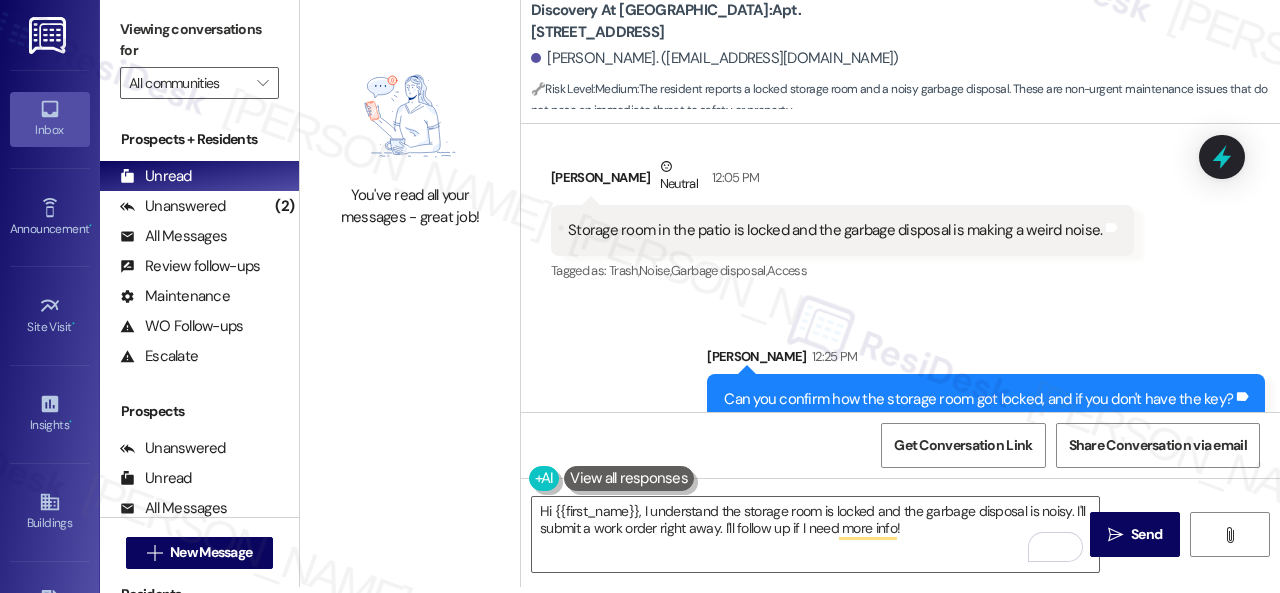 scroll, scrollTop: 858, scrollLeft: 0, axis: vertical 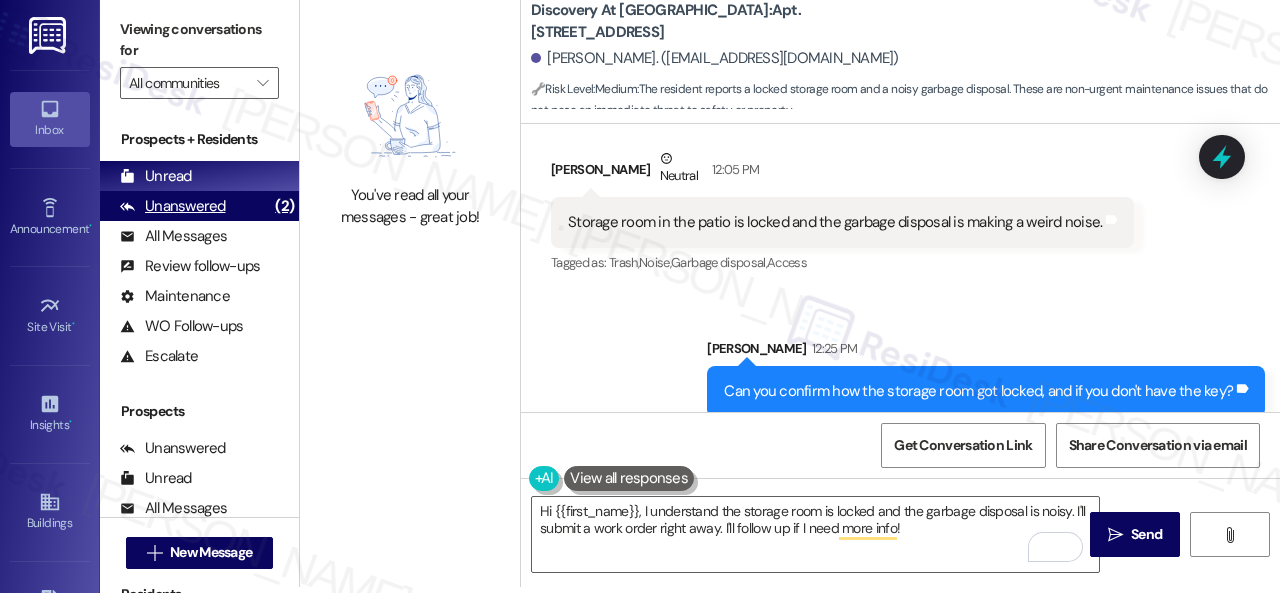 click on "Unanswered" at bounding box center (173, 206) 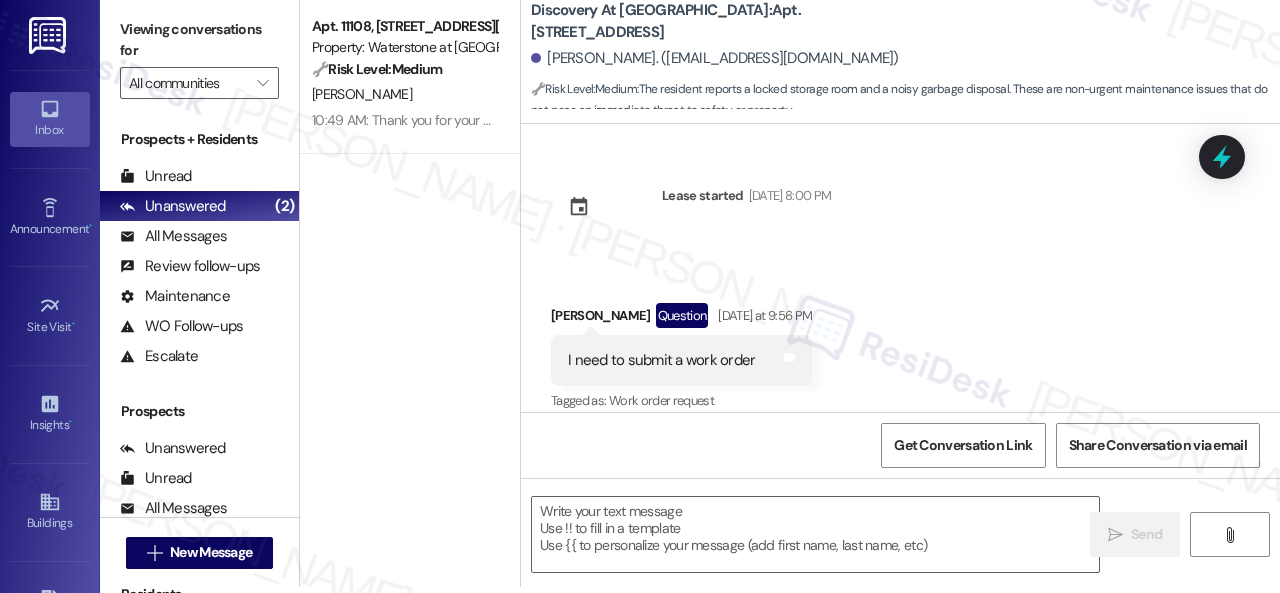 scroll, scrollTop: 0, scrollLeft: 0, axis: both 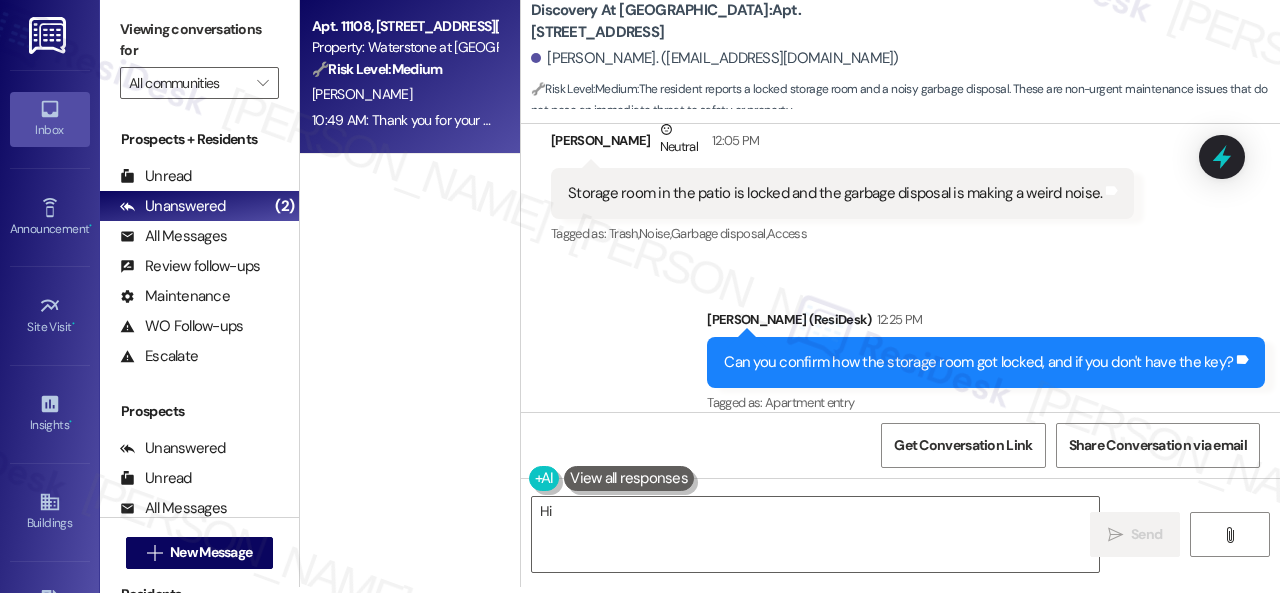 type on "Hi" 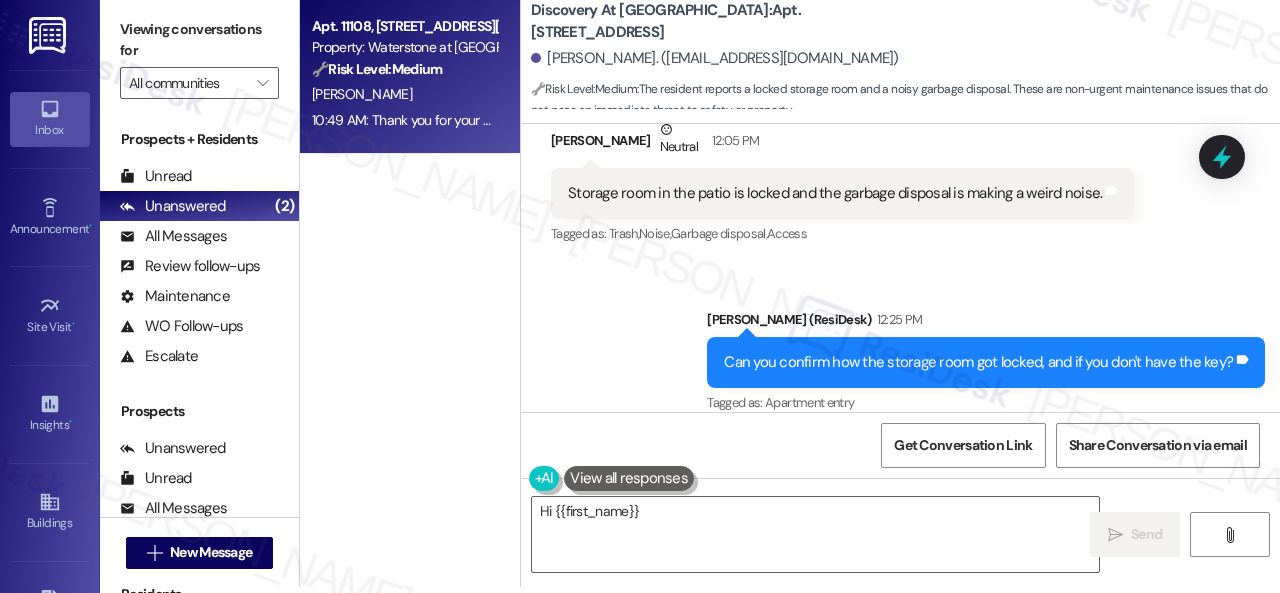 click on "[PERSON_NAME]" at bounding box center [404, 94] 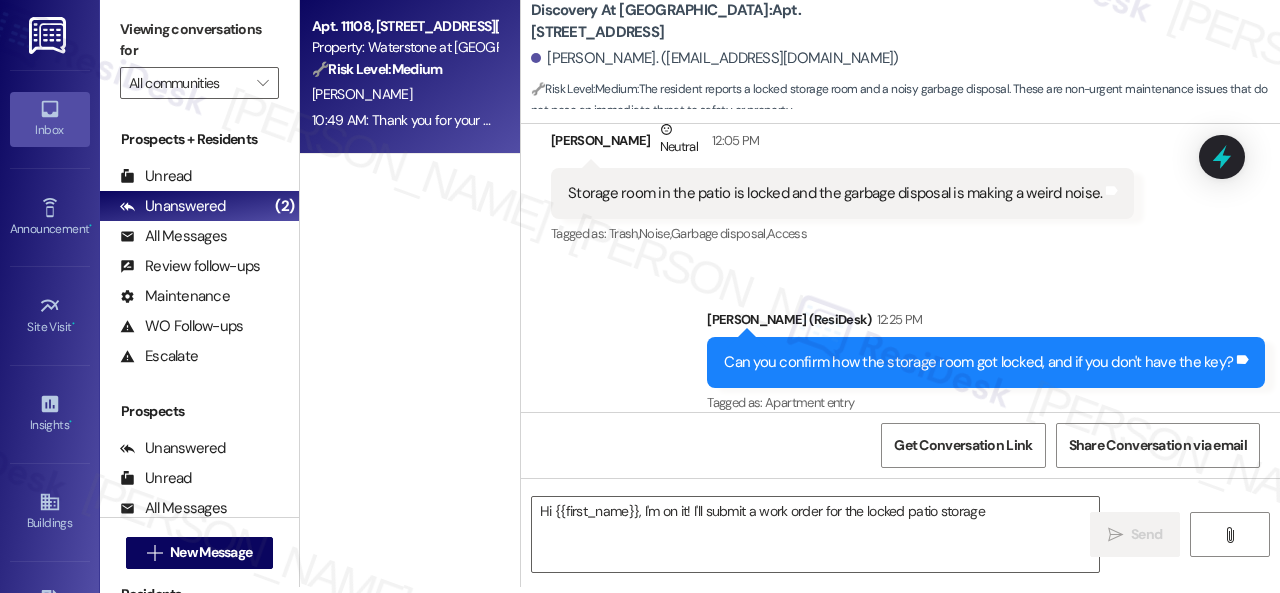 type on "Hi {{first_name}}, I'm on it! I'll submit a work order for the locked patio storage" 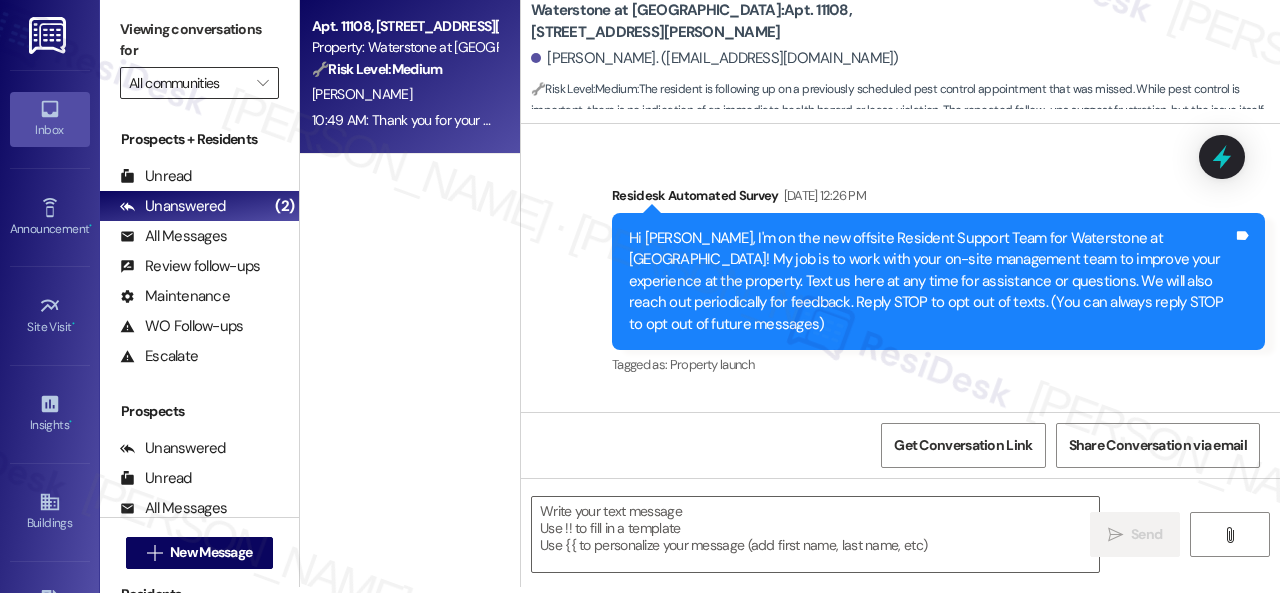 type on "Fetching suggested responses. Please feel free to read through the conversation in the meantime." 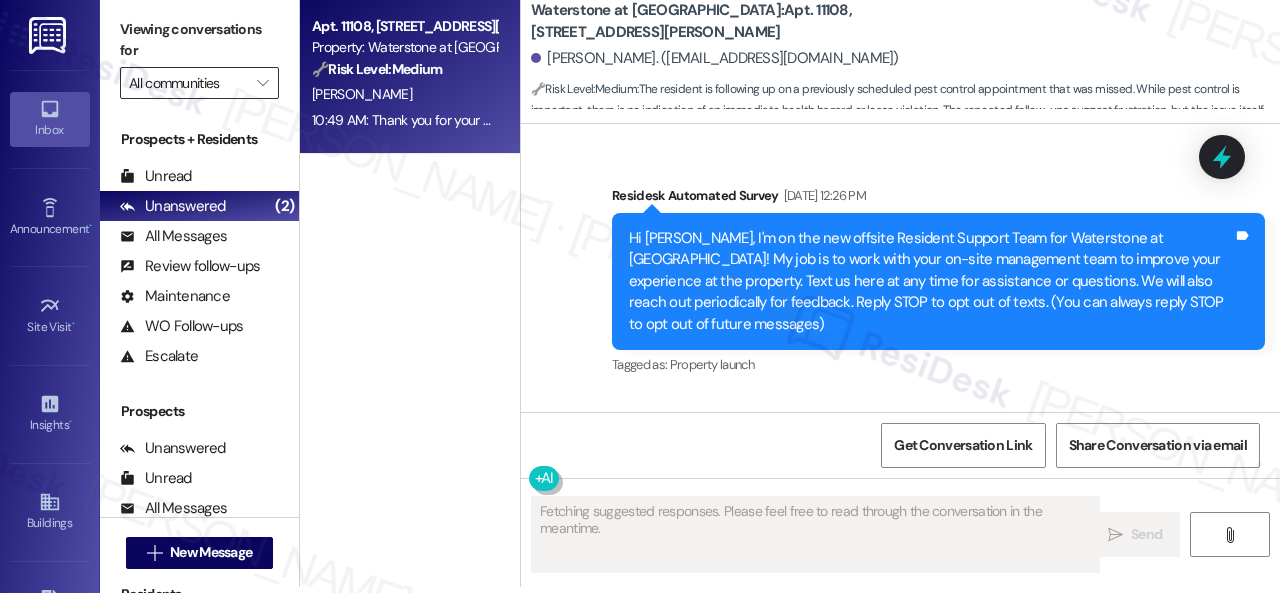 scroll, scrollTop: 38124, scrollLeft: 0, axis: vertical 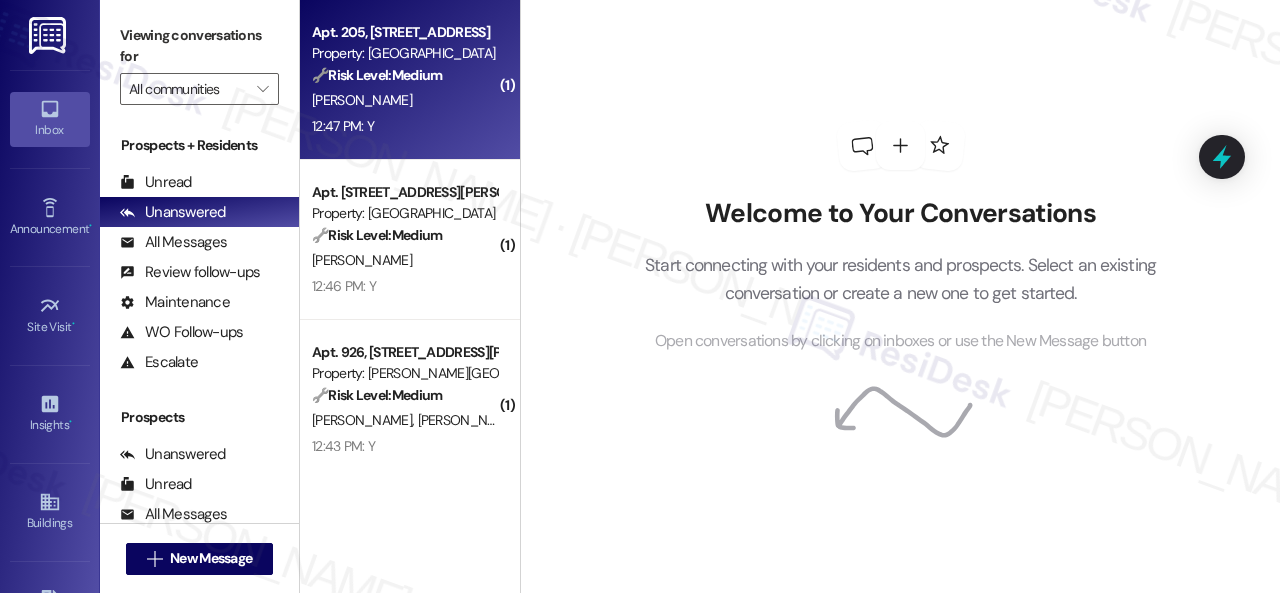 click on "[PERSON_NAME]" at bounding box center [404, 100] 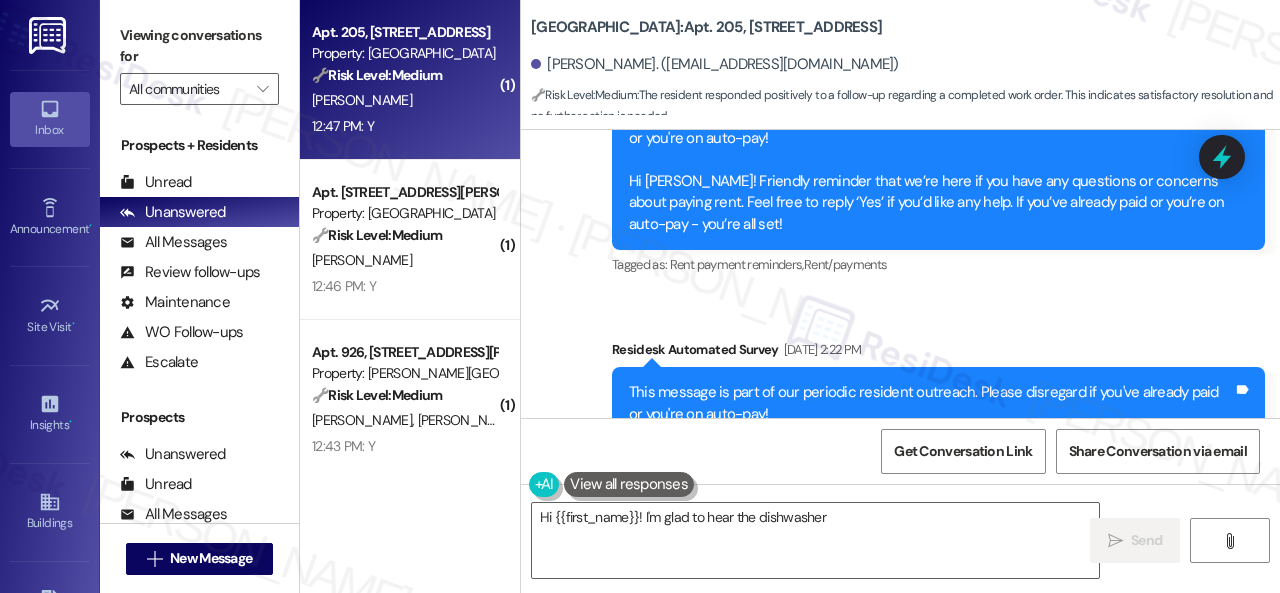scroll, scrollTop: 2864, scrollLeft: 0, axis: vertical 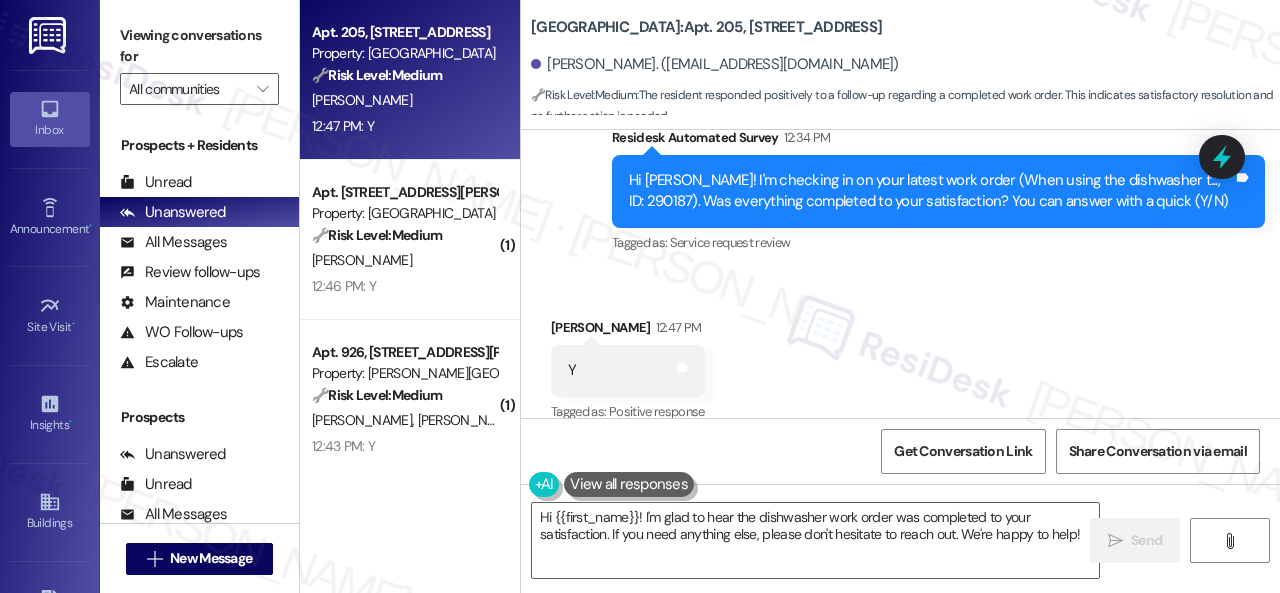 drag, startPoint x: 612, startPoint y: 268, endPoint x: 641, endPoint y: 281, distance: 31.780497 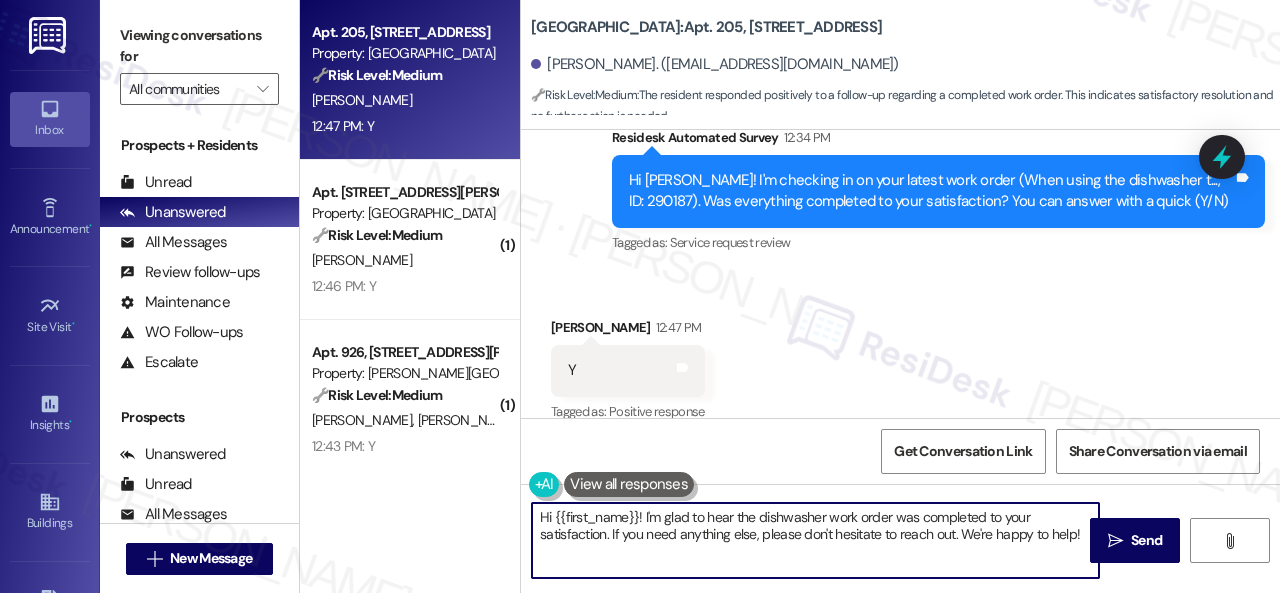 scroll, scrollTop: 6, scrollLeft: 0, axis: vertical 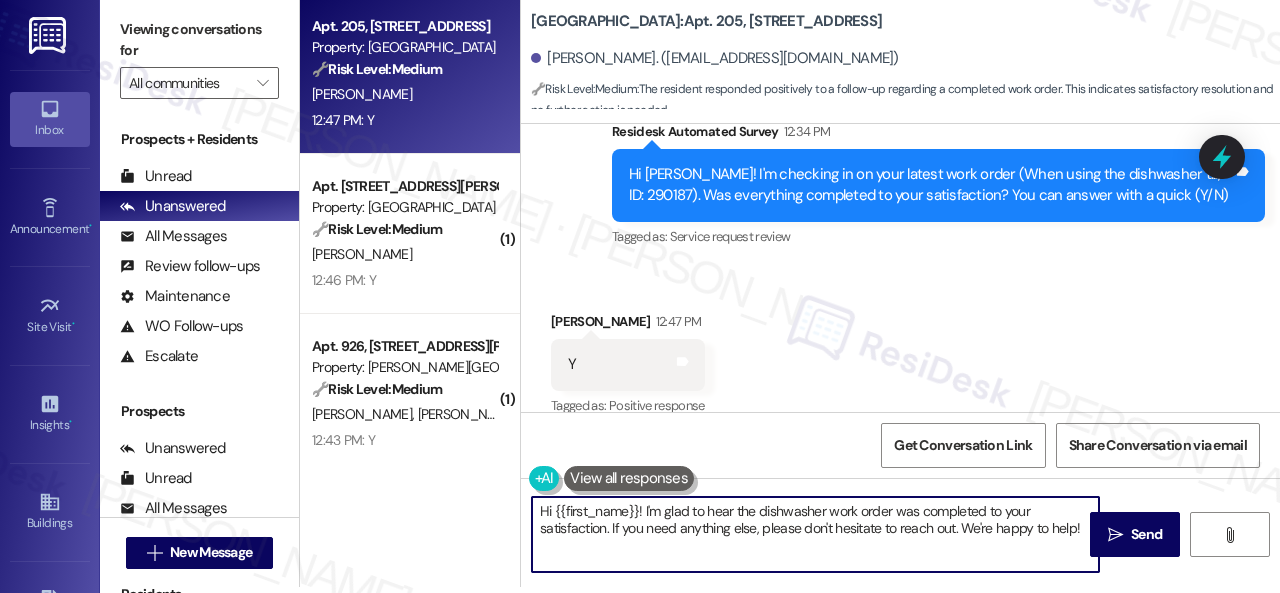 drag, startPoint x: 533, startPoint y: 514, endPoint x: 1279, endPoint y: 632, distance: 755.2748 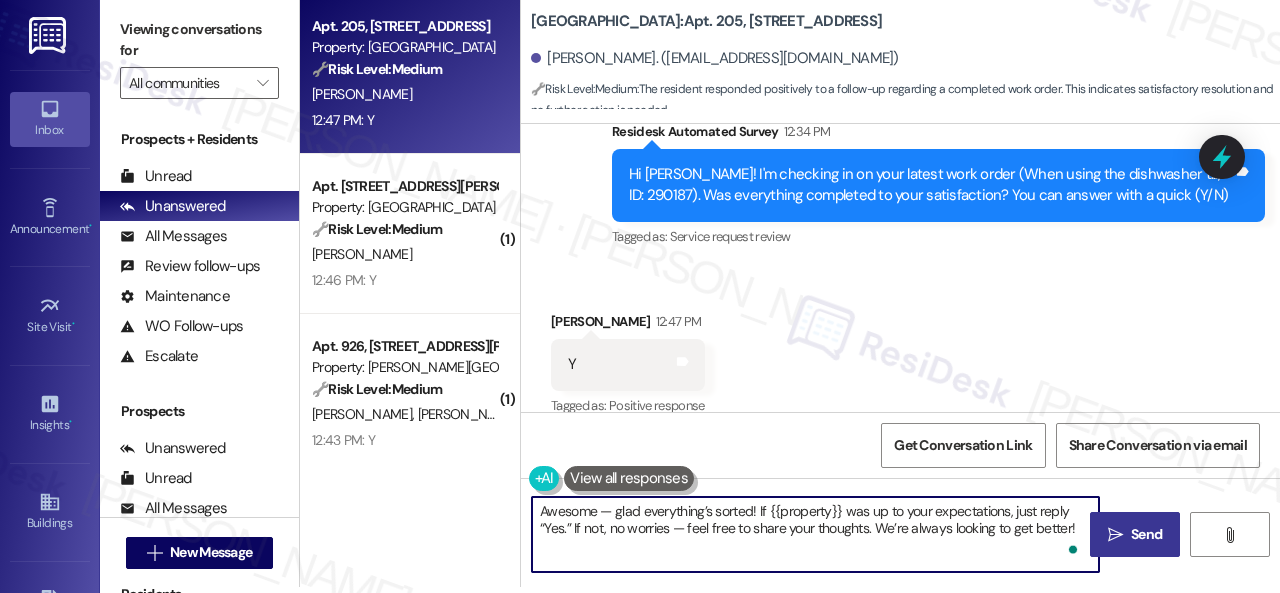 type on "Awesome — glad everything’s sorted! If {{property}} was up to your expectations, just reply “Yes.” If not, no worries — feel free to share your thoughts. We’re always looking to get better!" 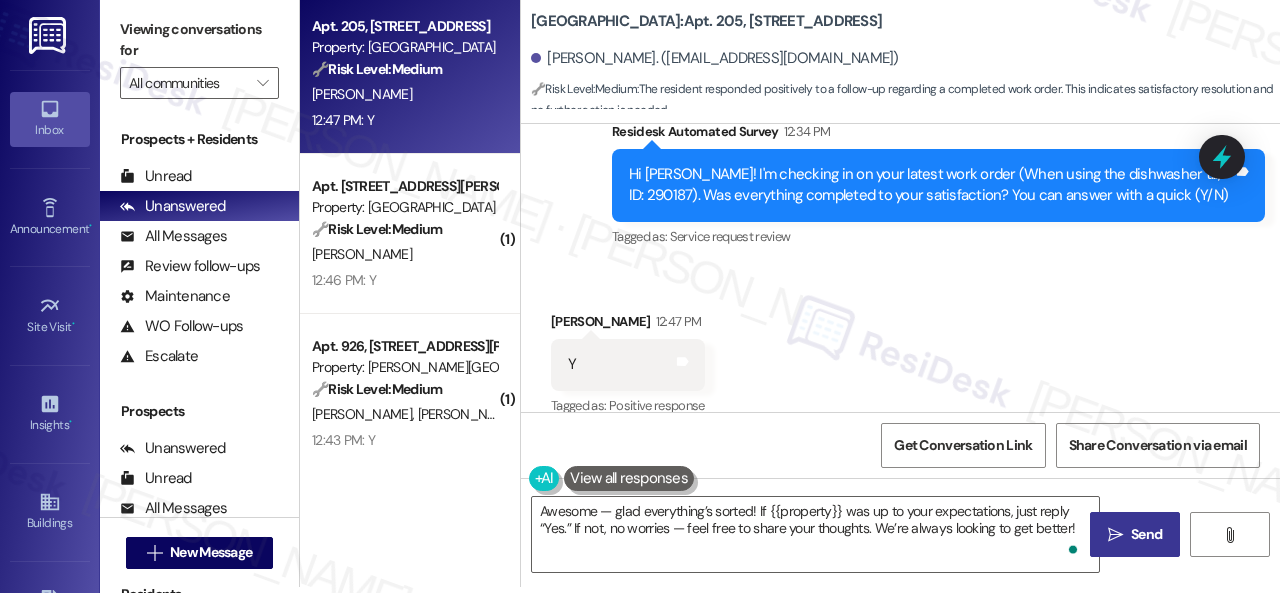click on "Send" at bounding box center [1146, 534] 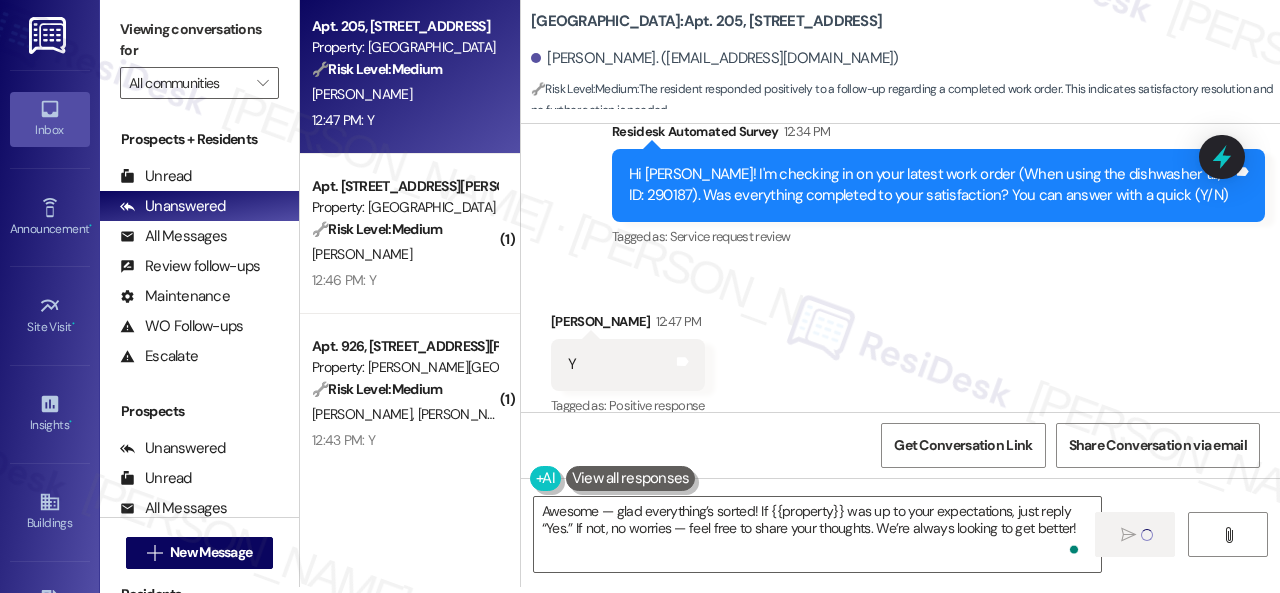 type 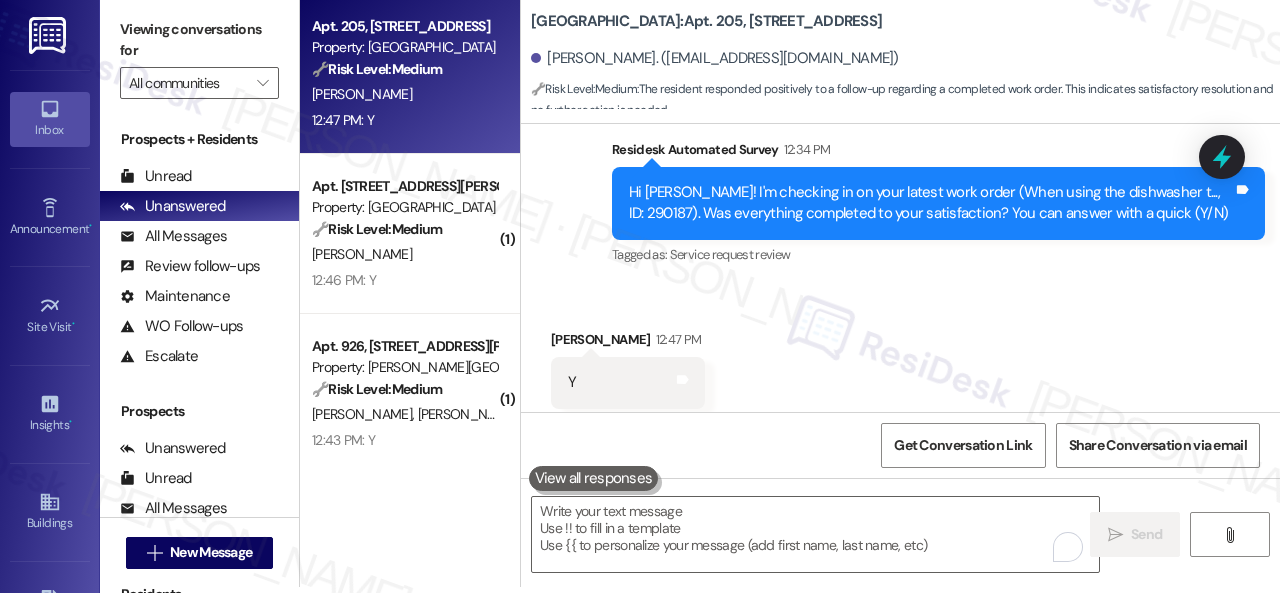 scroll, scrollTop: 2866, scrollLeft: 0, axis: vertical 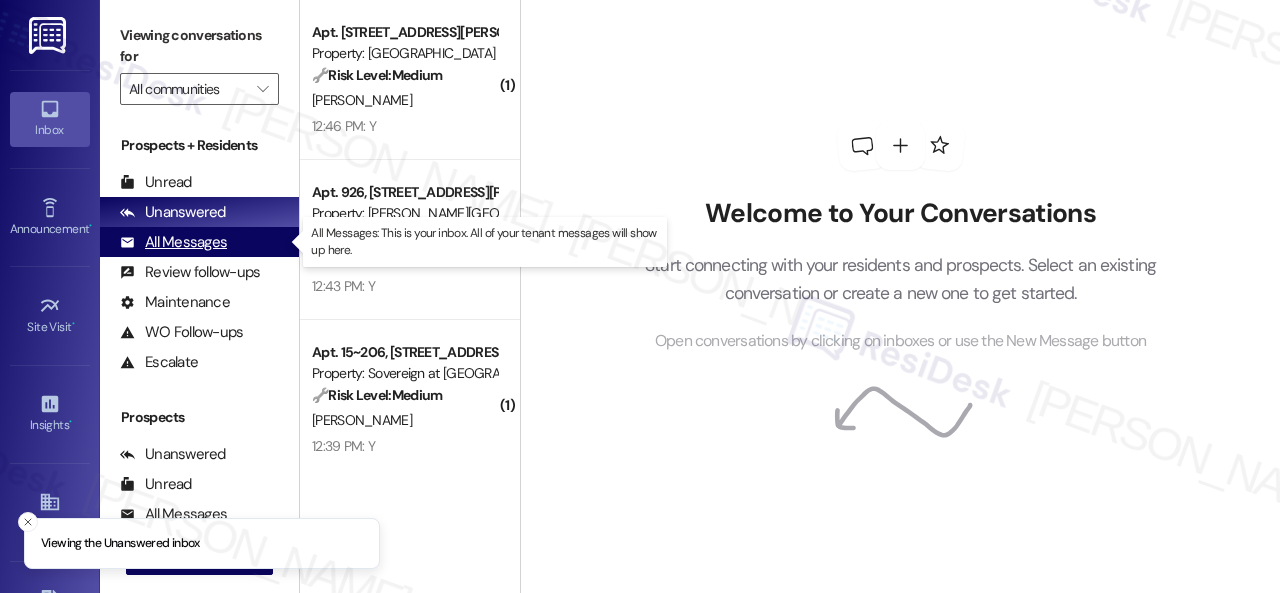 click on "All Messages" at bounding box center [173, 242] 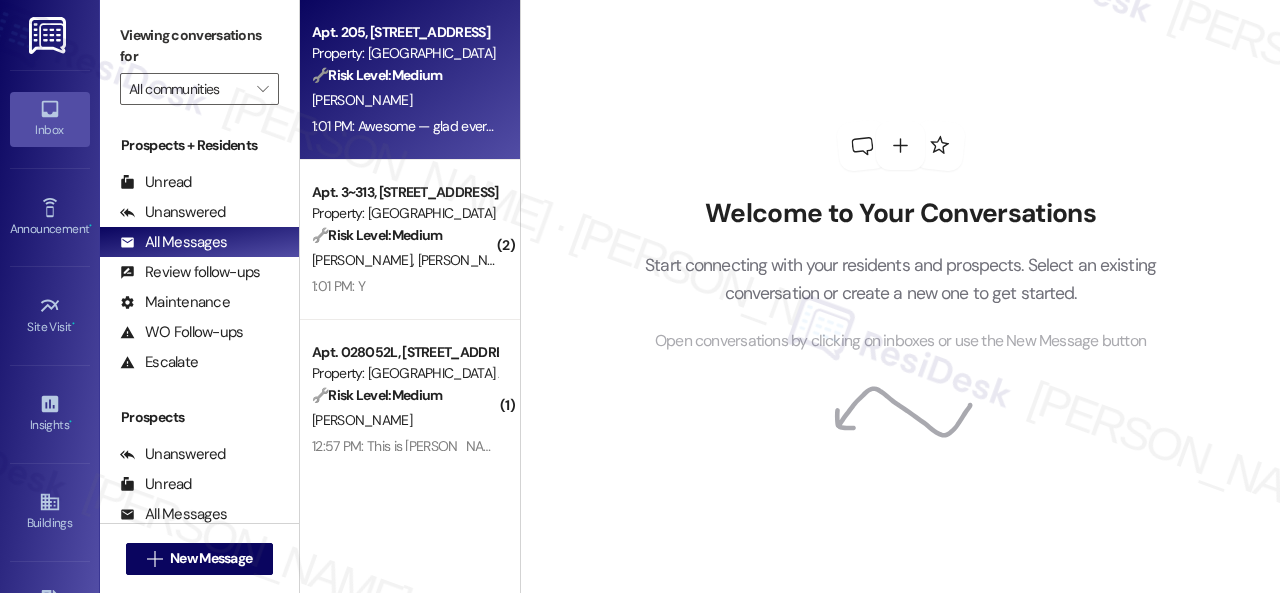 click on "1:01 PM: Awesome — glad everything’s sorted! If Springhill was up to your expectations, just reply “Yes.” If not, no worries — feel free to share your thoughts. We’re always looking to get better! 1:01 PM: Awesome — glad everything’s sorted! If Springhill was up to your expectations, just reply “Yes.” If not, no worries — feel free to share your thoughts. We’re always looking to get better!" at bounding box center [404, 126] 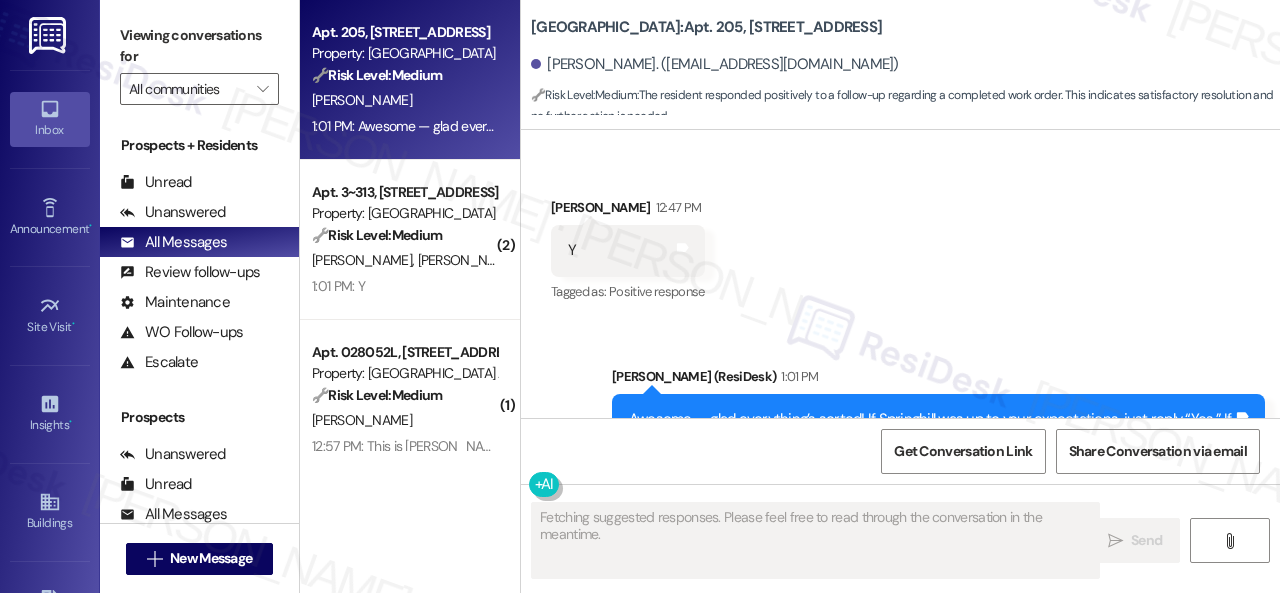 scroll, scrollTop: 3056, scrollLeft: 0, axis: vertical 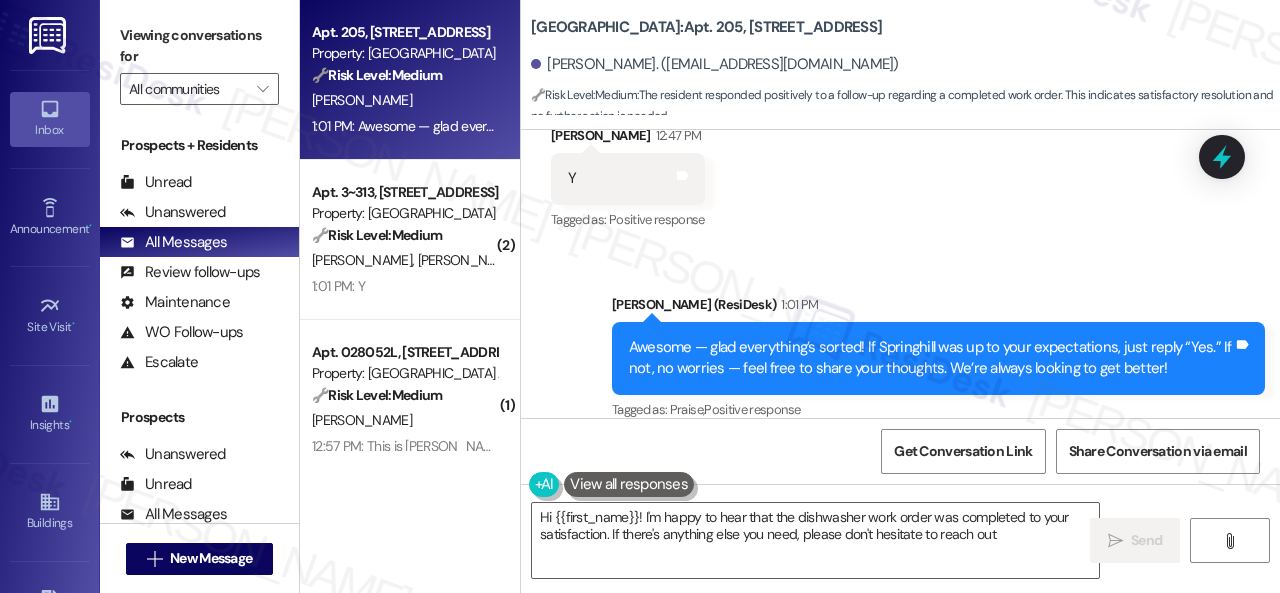 type on "Hi {{first_name}}! I'm happy to hear that the dishwasher work order was completed to your satisfaction. If there's anything else you need, please don't hesitate to reach out!" 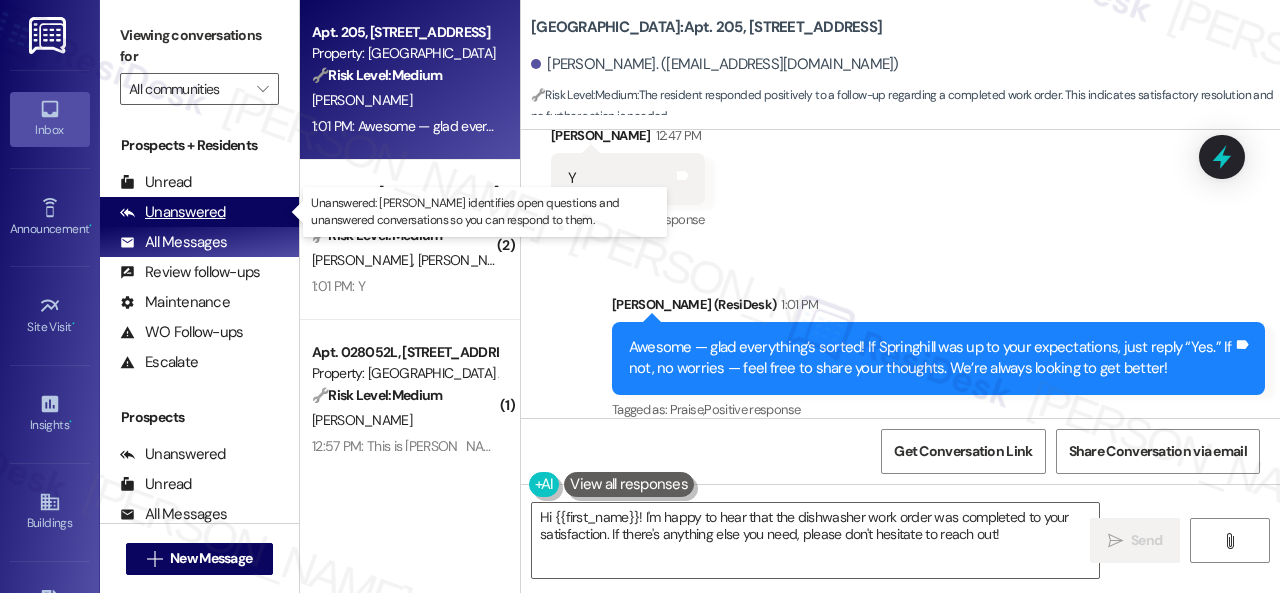 click on "Unanswered" at bounding box center (173, 212) 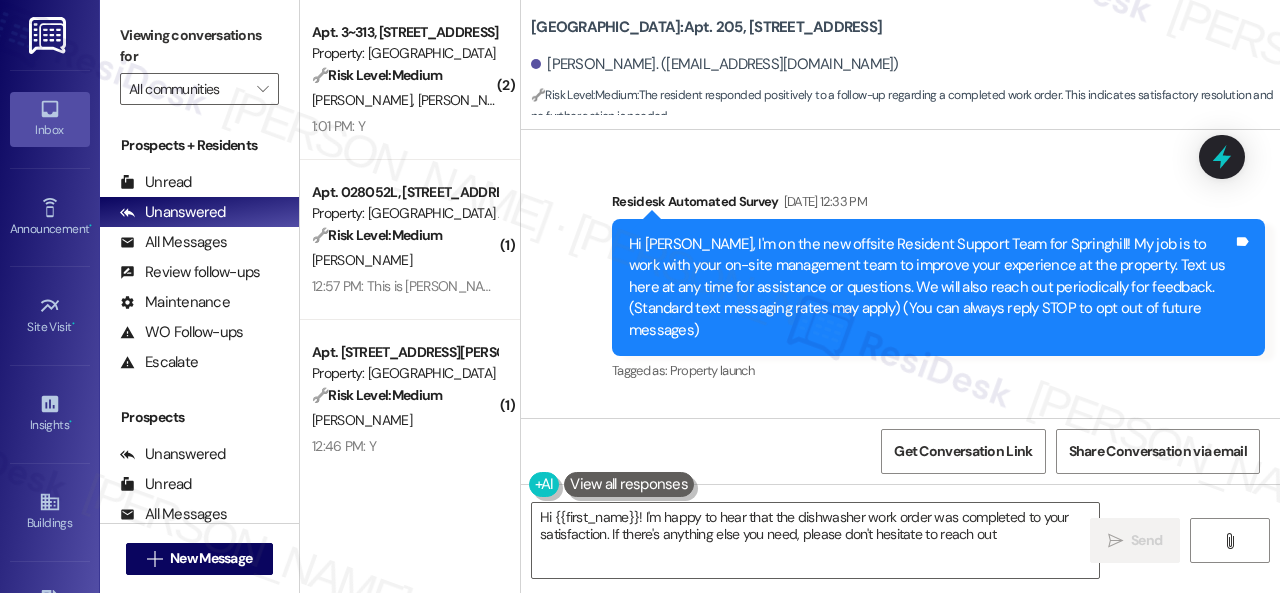 type on "Hi {{first_name}}! I'm happy to hear that the dishwasher work order was completed to your satisfaction. If there's anything else you need, please don't hesitate to reach out!" 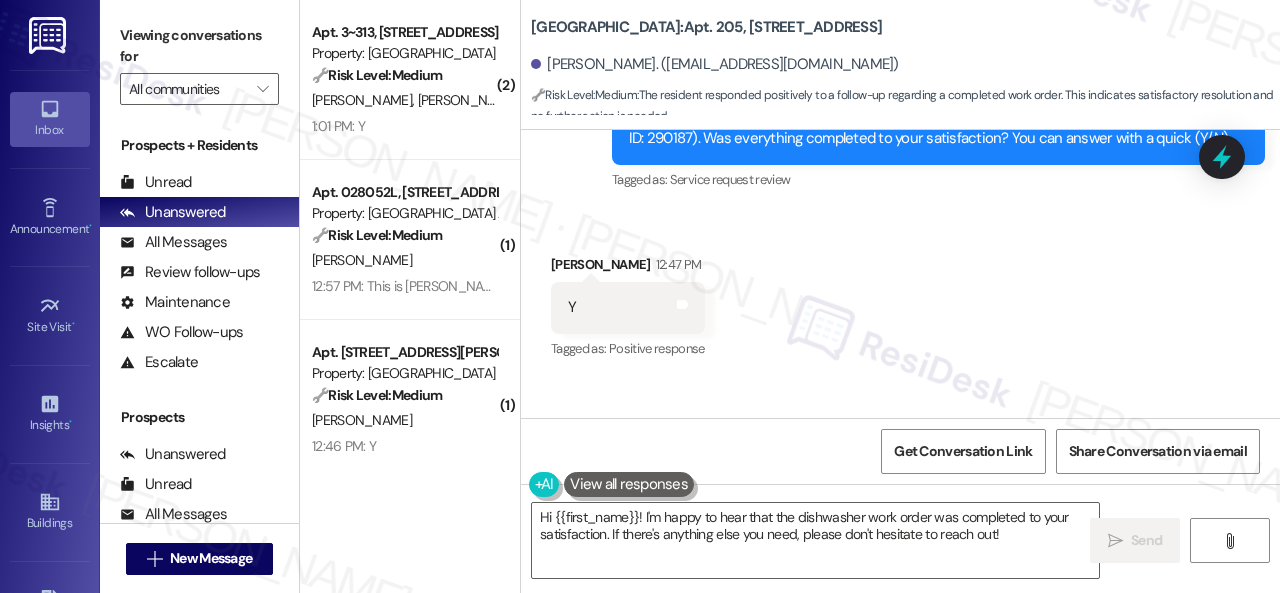 scroll, scrollTop: 3056, scrollLeft: 0, axis: vertical 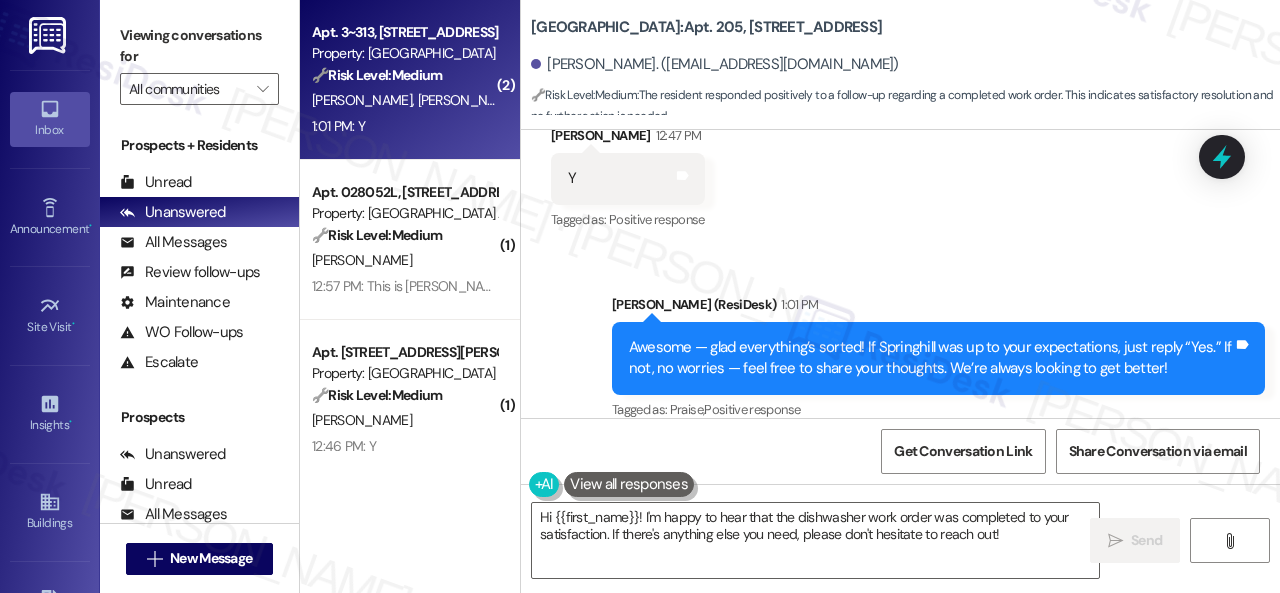click on "D. Shedd L. Ramsey" at bounding box center (404, 100) 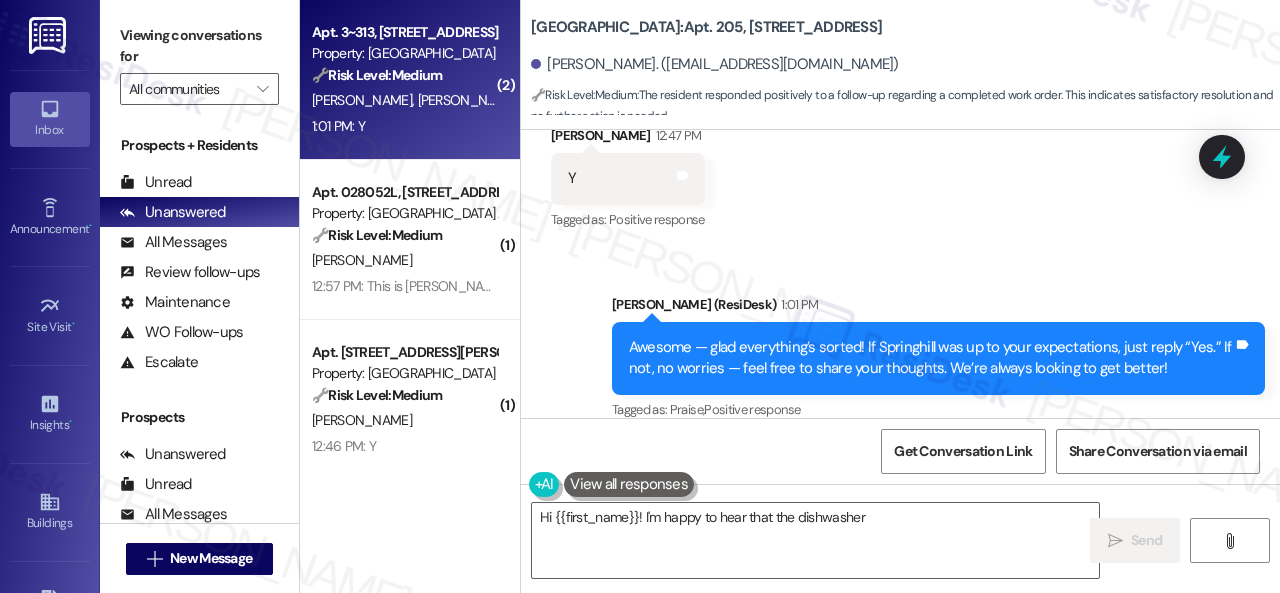 type on "Hi {{first_name}}! I'm happy to hear that the dishwasher work" 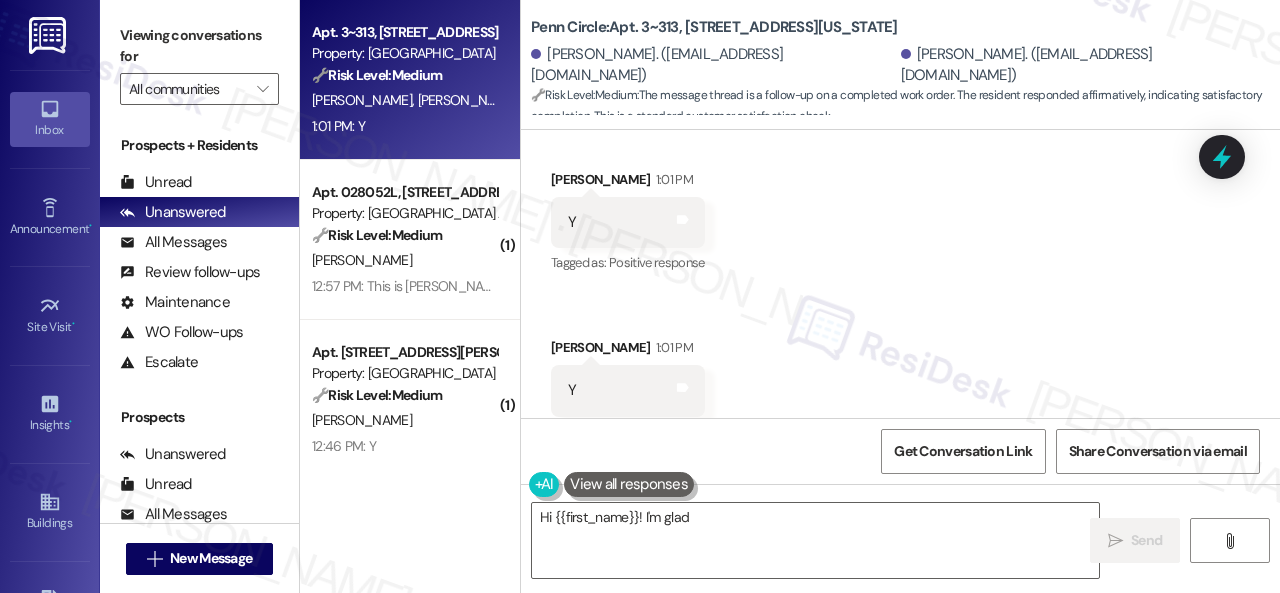 scroll, scrollTop: 4110, scrollLeft: 0, axis: vertical 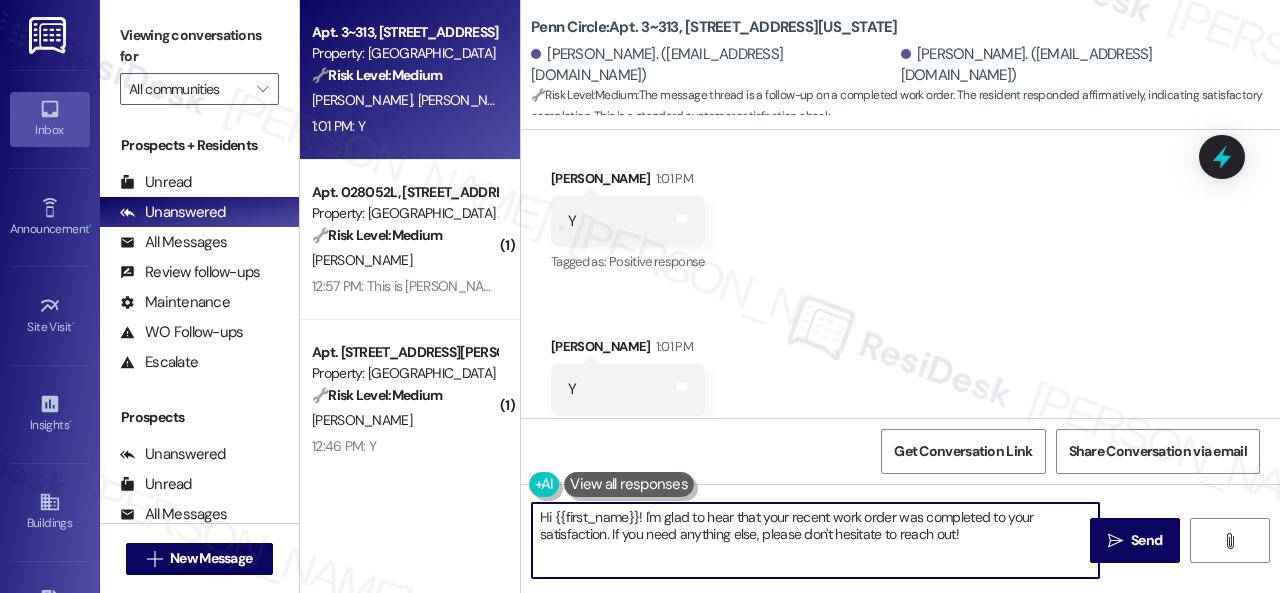 drag, startPoint x: 975, startPoint y: 530, endPoint x: 795, endPoint y: 505, distance: 181.72781 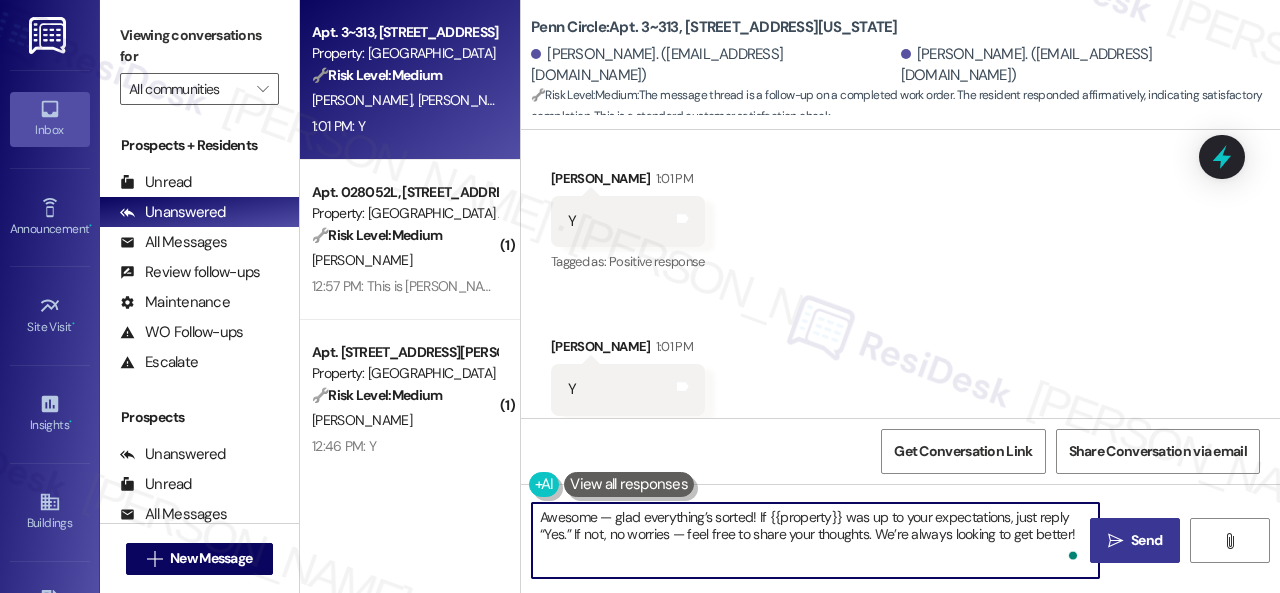 type on "Awesome — glad everything’s sorted! If {{property}} was up to your expectations, just reply “Yes.” If not, no worries — feel free to share your thoughts. We’re always looking to get better!" 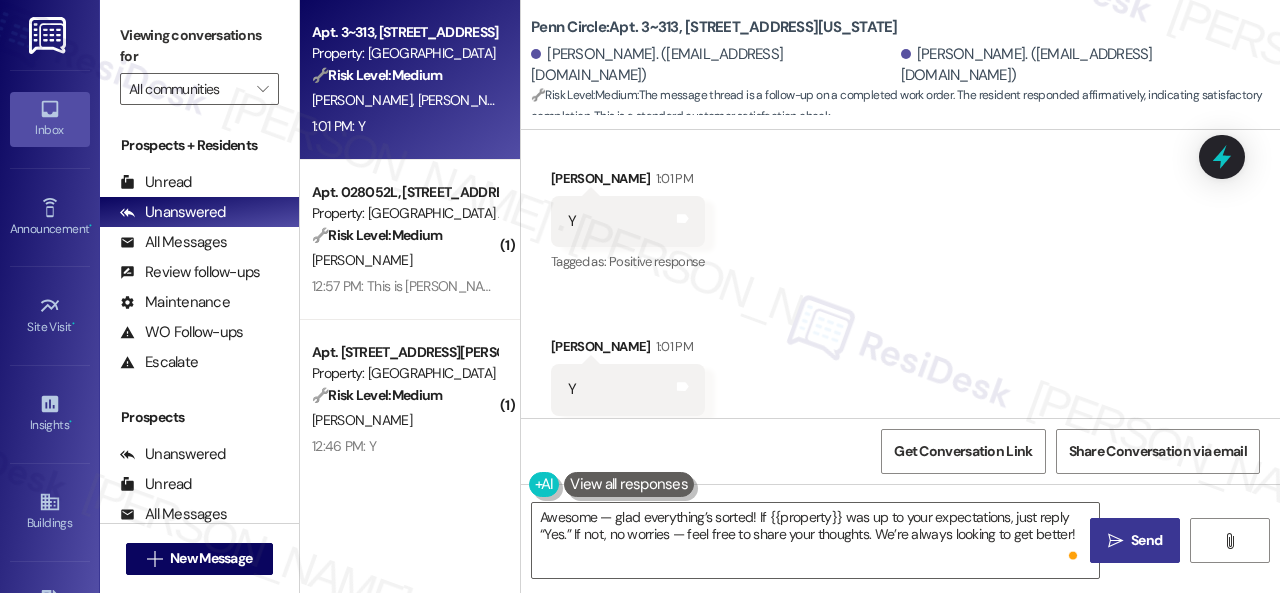 click on "Send" at bounding box center (1146, 540) 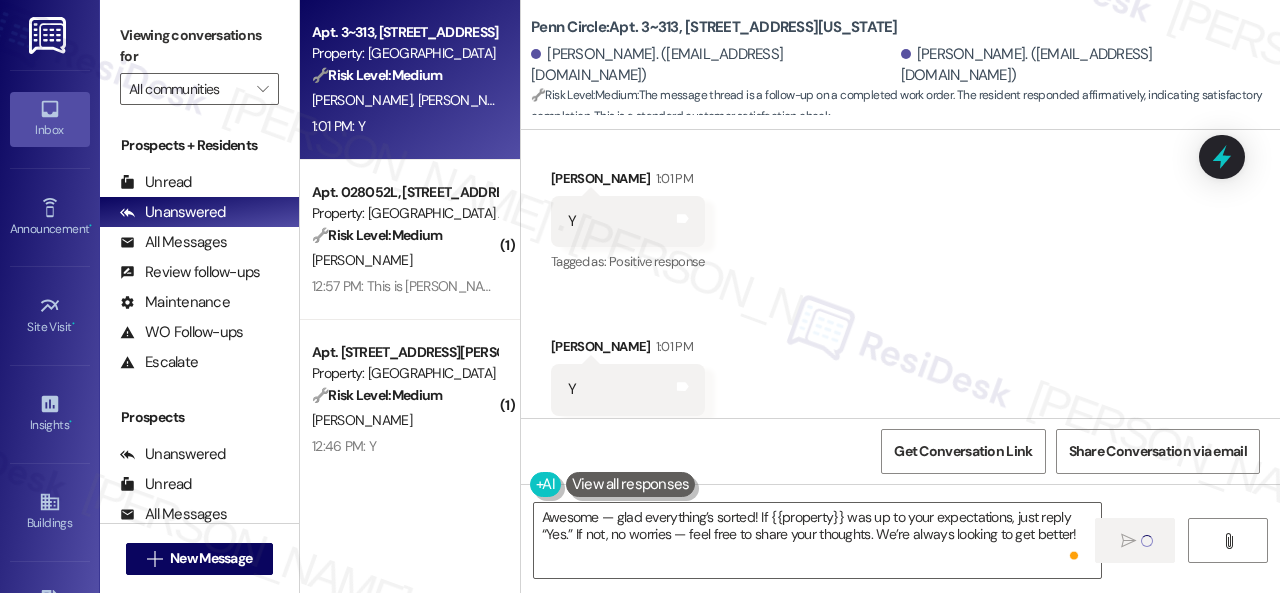 type 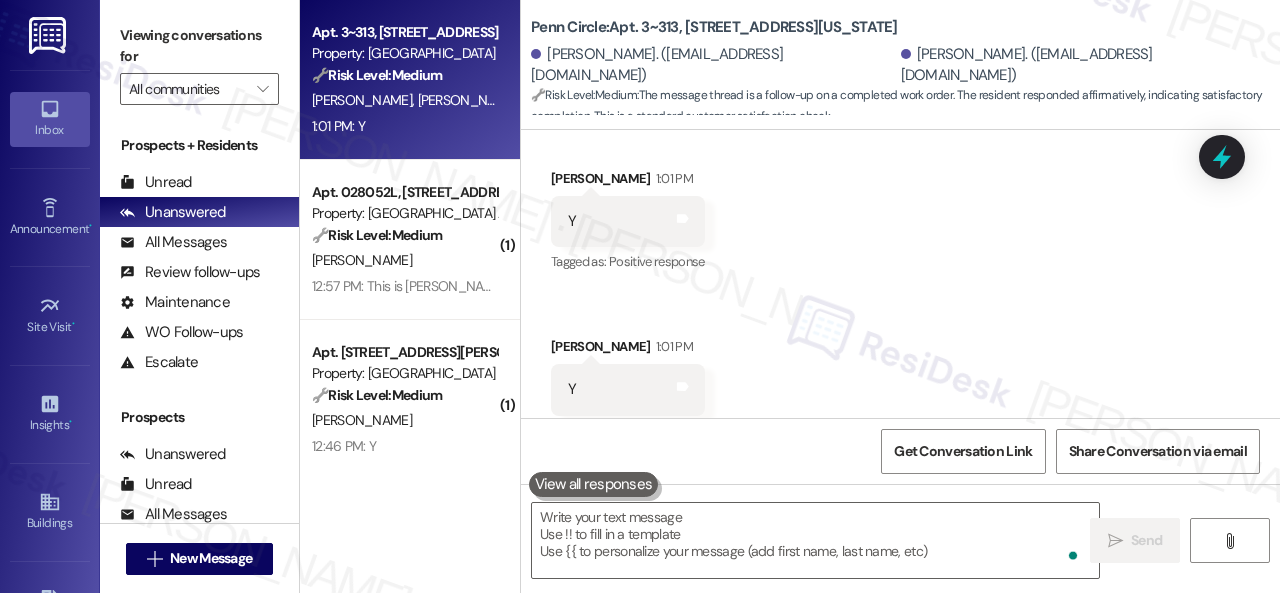 scroll, scrollTop: 4109, scrollLeft: 0, axis: vertical 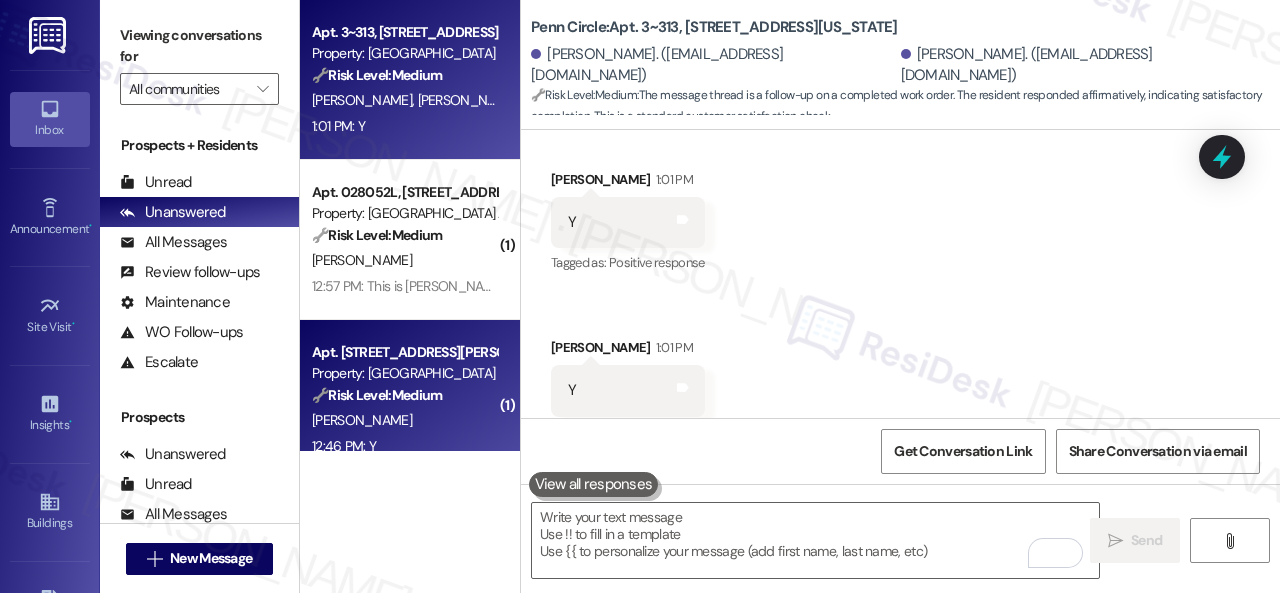 click on "12:46 PM: Y 12:46 PM: Y" at bounding box center (404, 446) 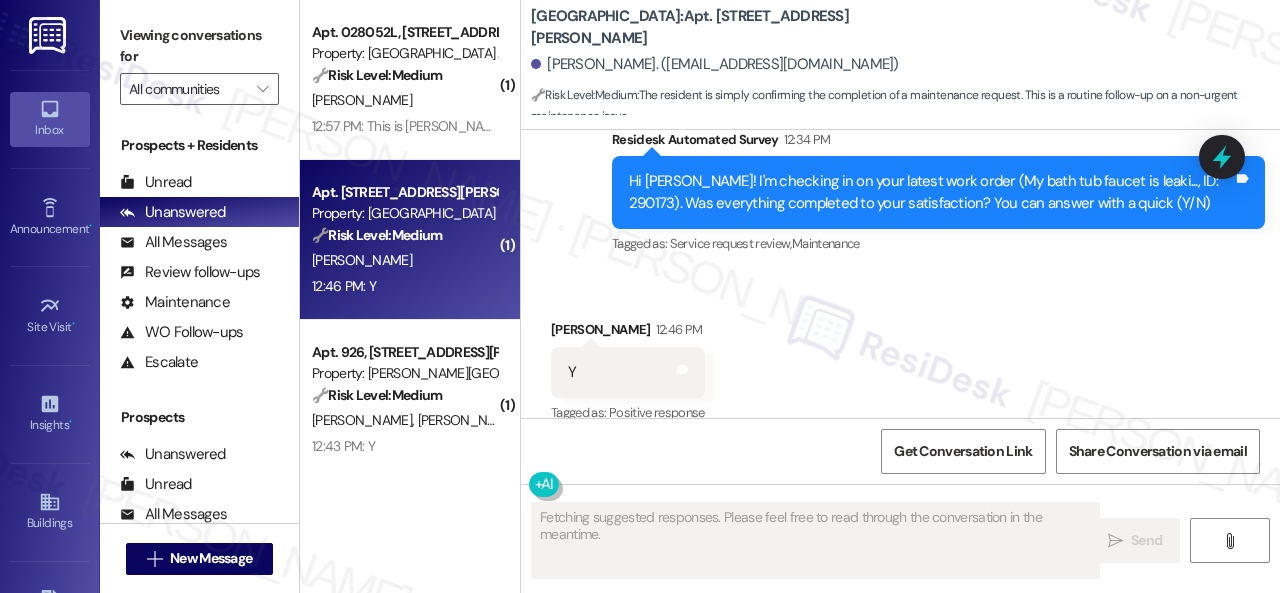 scroll, scrollTop: 2811, scrollLeft: 0, axis: vertical 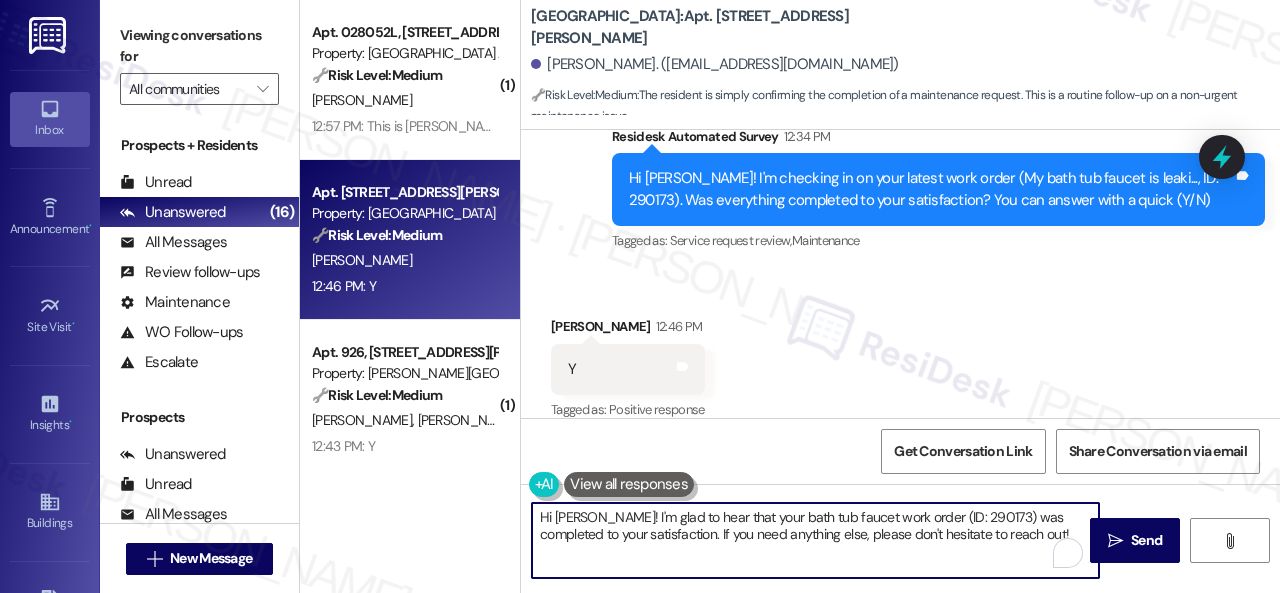 drag, startPoint x: 1008, startPoint y: 532, endPoint x: 452, endPoint y: 506, distance: 556.6076 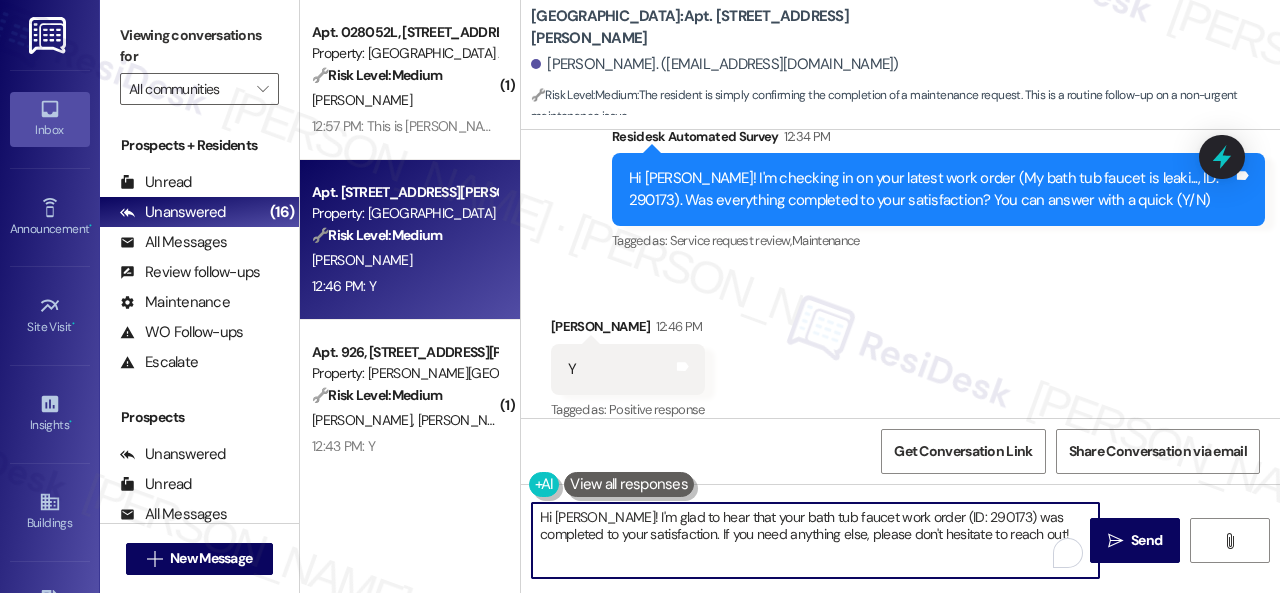 click on "( 1 ) Apt. 028052L, 12901 Lord Nelson Dr Property: London House Apartments & Flats 🔧  Risk Level:  Medium The resident is requesting a check of their air conditioning. This is a non-urgent maintenance request. D. Hampton 12:57 PM: This is Mrs. Hampton. I was wondering, can you come and check and see if the air condition is working? 12:57 PM: This is Mrs. Hampton. I was wondering, can you come and check and see if the air condition is working? Apt. 606, 201 Courtright East Road Property: Overland Park 🔧  Risk Level:  Medium The resident is simply confirming the completion of a maintenance request. This is a routine follow-up on a non-urgent maintenance issue. E. Kershaw 12:46 PM: Y 12:46 PM: Y ( 1 ) Apt. 926, 4101 S Custer Rd Property: Craig Ranch 🔧  Risk Level:  Medium The resident responded positively to a follow-up regarding a completed work order. This indicates satisfactory resolution of the issue and confirms asset preservation. N. Rose C. Rose 12:43 PM: Y 12:43 PM: Y ( 1 ) 🔧  Risk Level:  (" at bounding box center [790, 296] 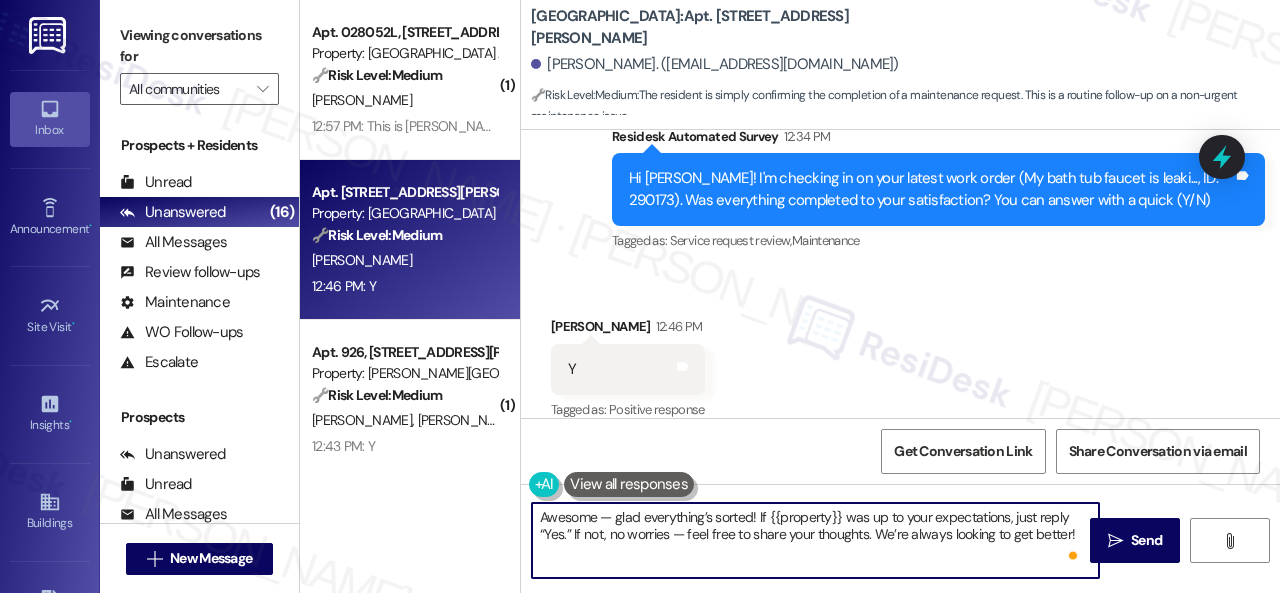 scroll, scrollTop: 2812, scrollLeft: 0, axis: vertical 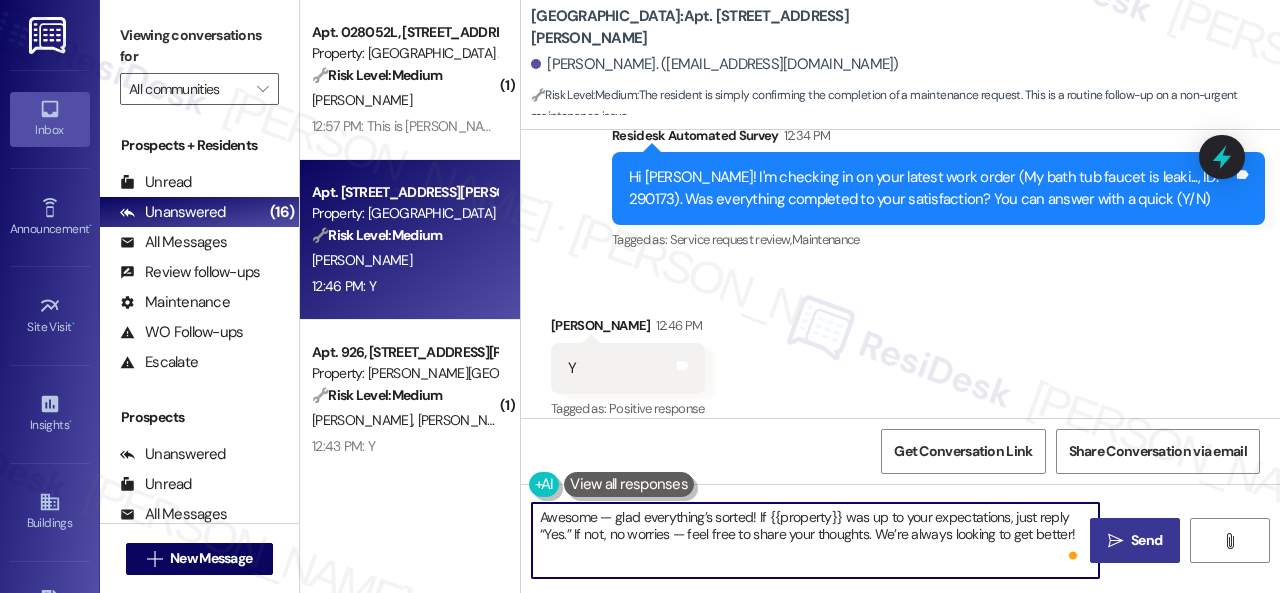 type on "Awesome — glad everything’s sorted! If {{property}} was up to your expectations, just reply “Yes.” If not, no worries — feel free to share your thoughts. We’re always looking to get better!" 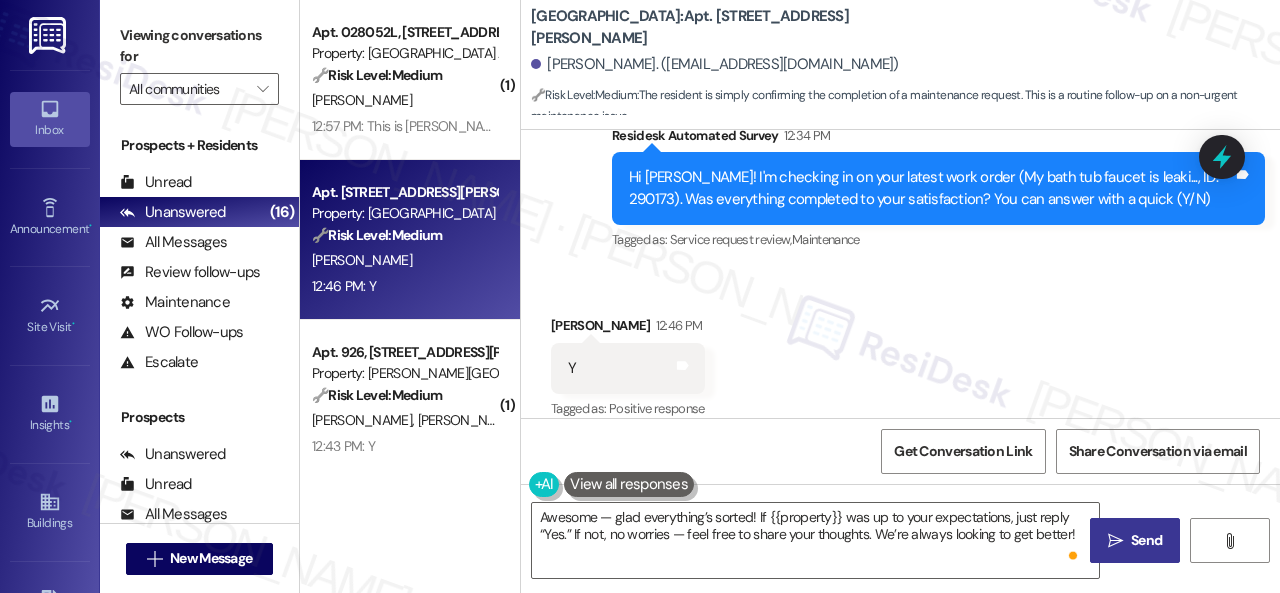 click on "Send" at bounding box center (1146, 540) 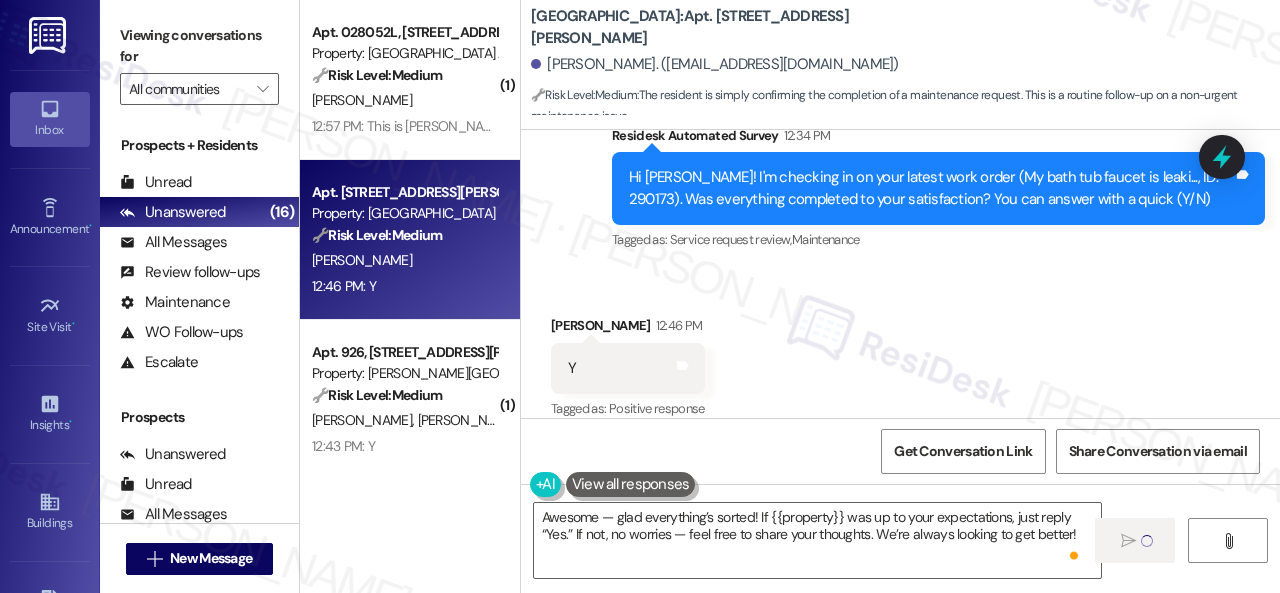 type 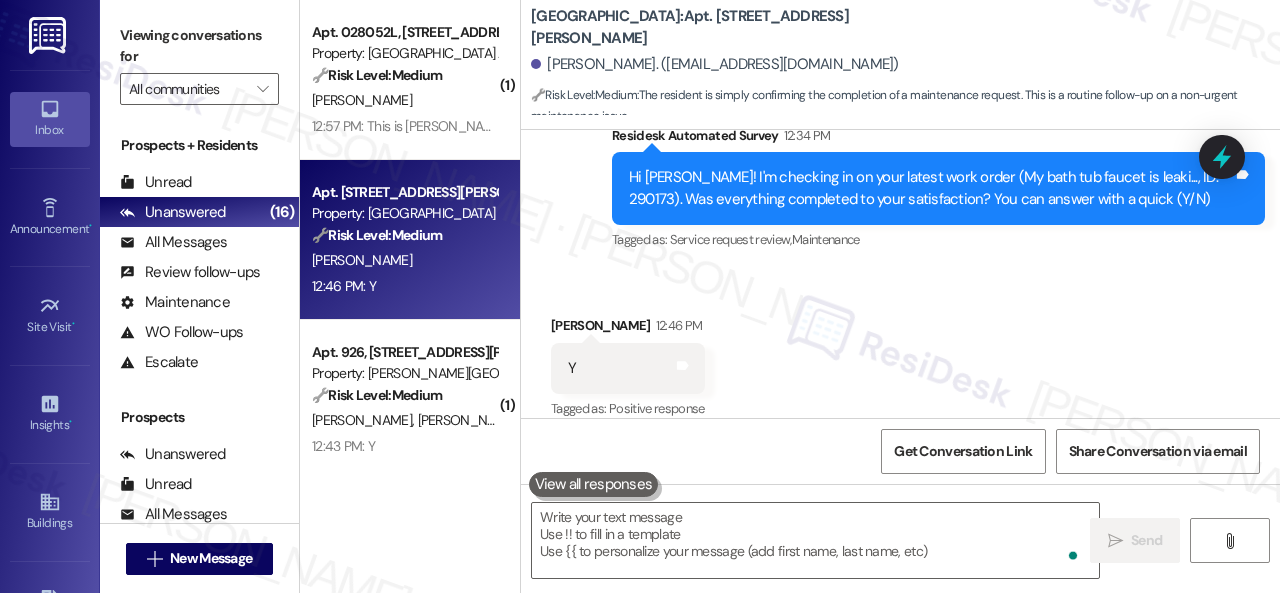 scroll, scrollTop: 2811, scrollLeft: 0, axis: vertical 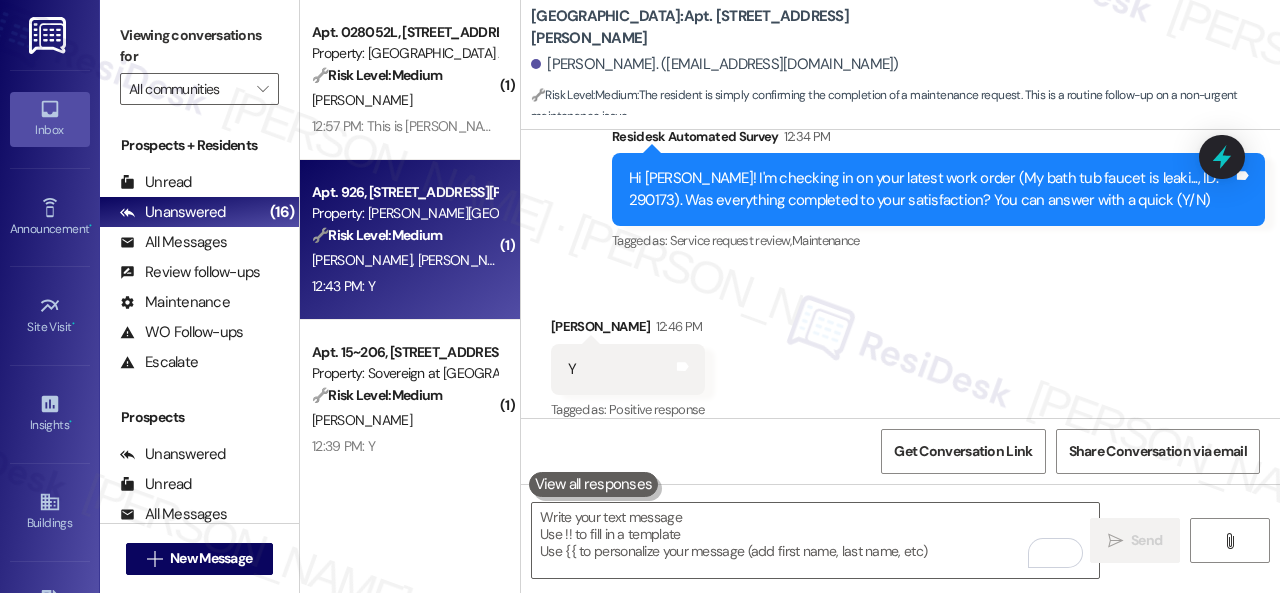click on "12:43 PM: Y 12:43 PM: Y" at bounding box center [404, 286] 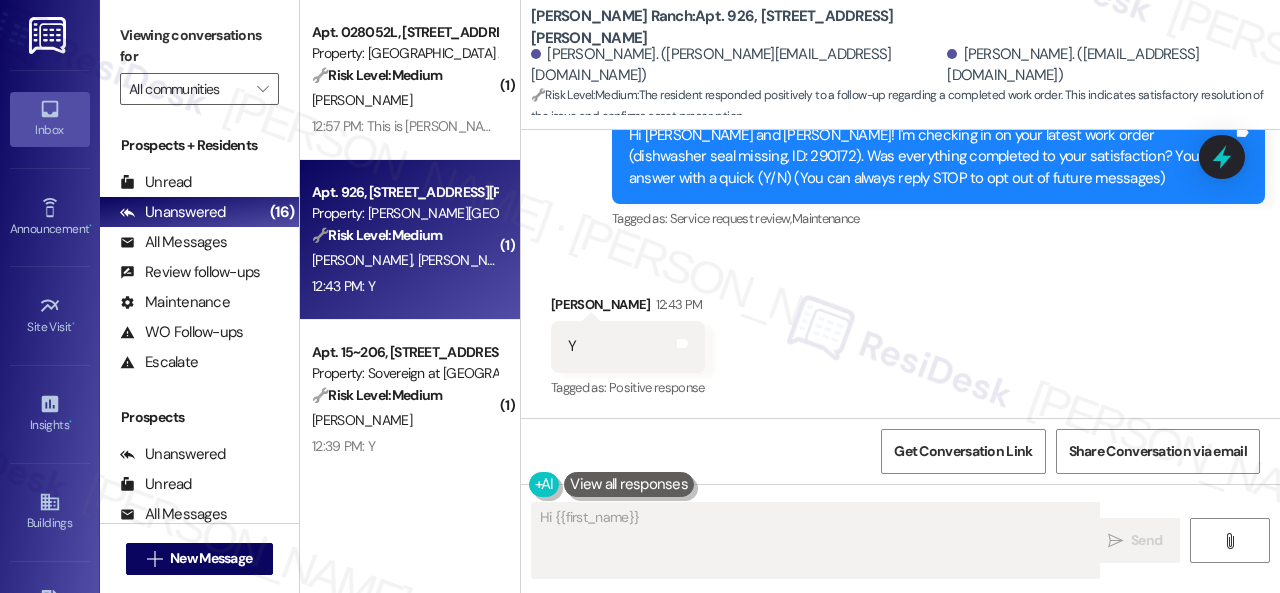scroll, scrollTop: 227, scrollLeft: 0, axis: vertical 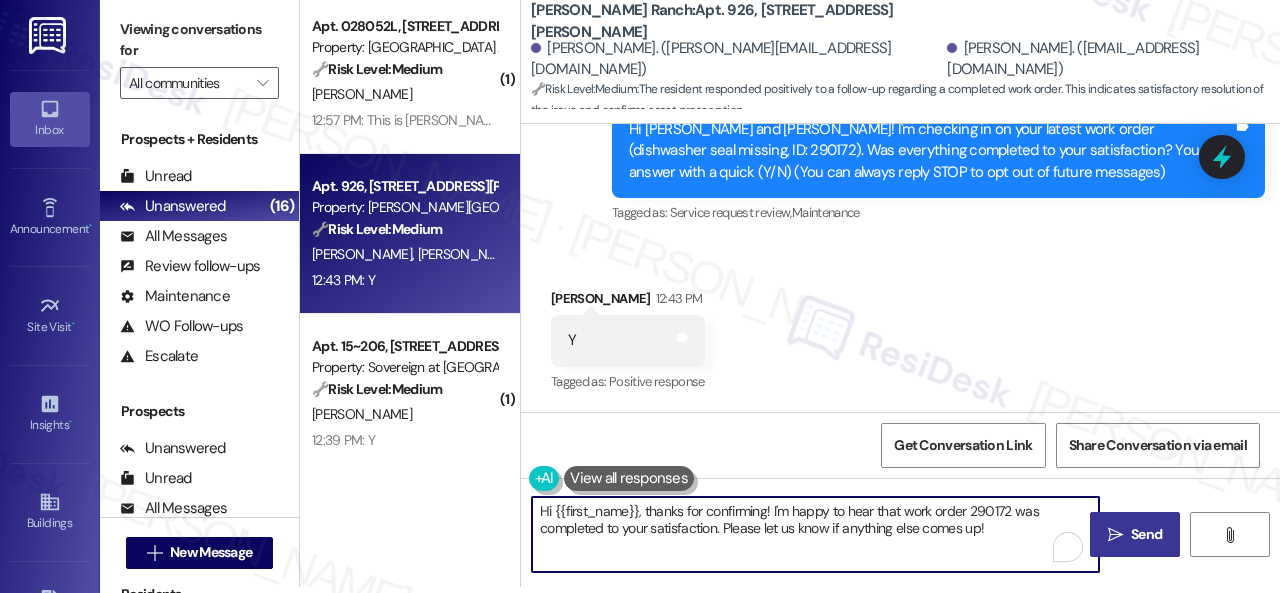drag, startPoint x: 1030, startPoint y: 528, endPoint x: 422, endPoint y: 511, distance: 608.2376 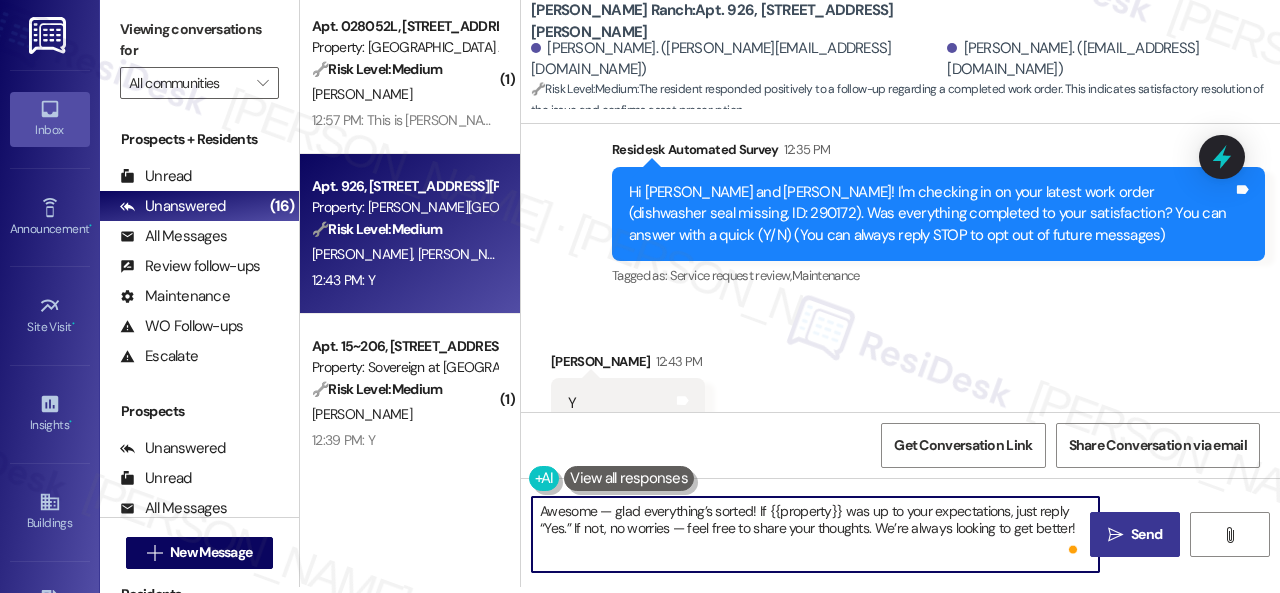 scroll, scrollTop: 227, scrollLeft: 0, axis: vertical 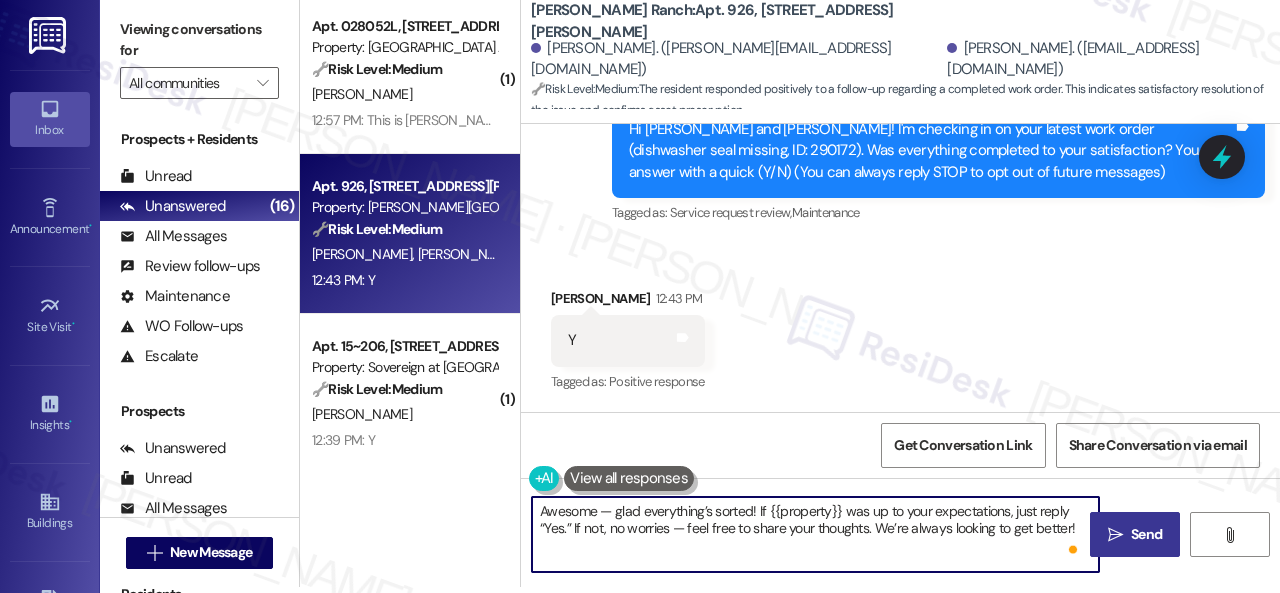 type on "Awesome — glad everything’s sorted! If {{property}} was up to your expectations, just reply “Yes.” If not, no worries — feel free to share your thoughts. We’re always looking to get better!" 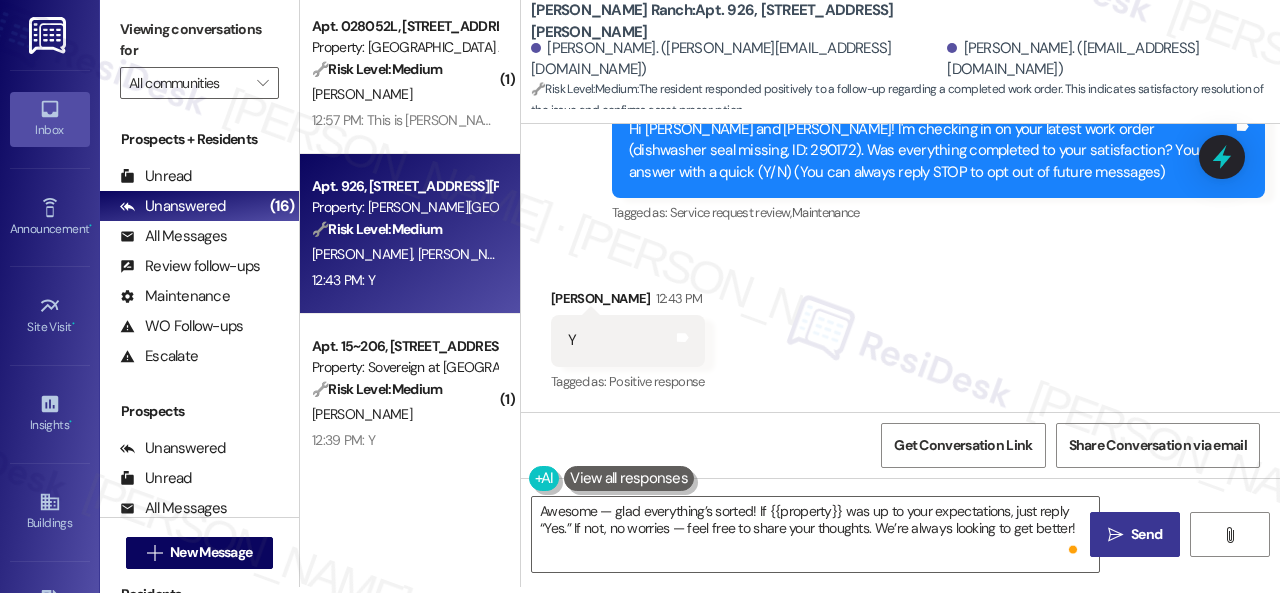 click on "Send" at bounding box center [1146, 534] 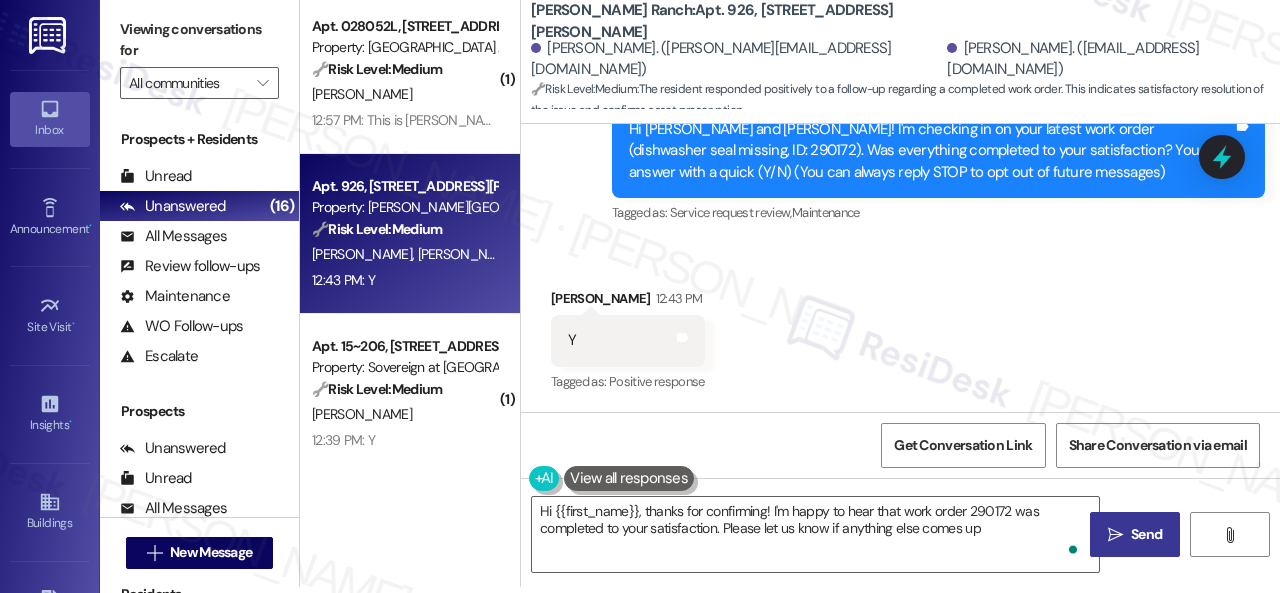 type on "Hi {{first_name}}, thanks for confirming! I'm happy to hear that work order 290172 was completed to your satisfaction. Please let us know if anything else comes up!" 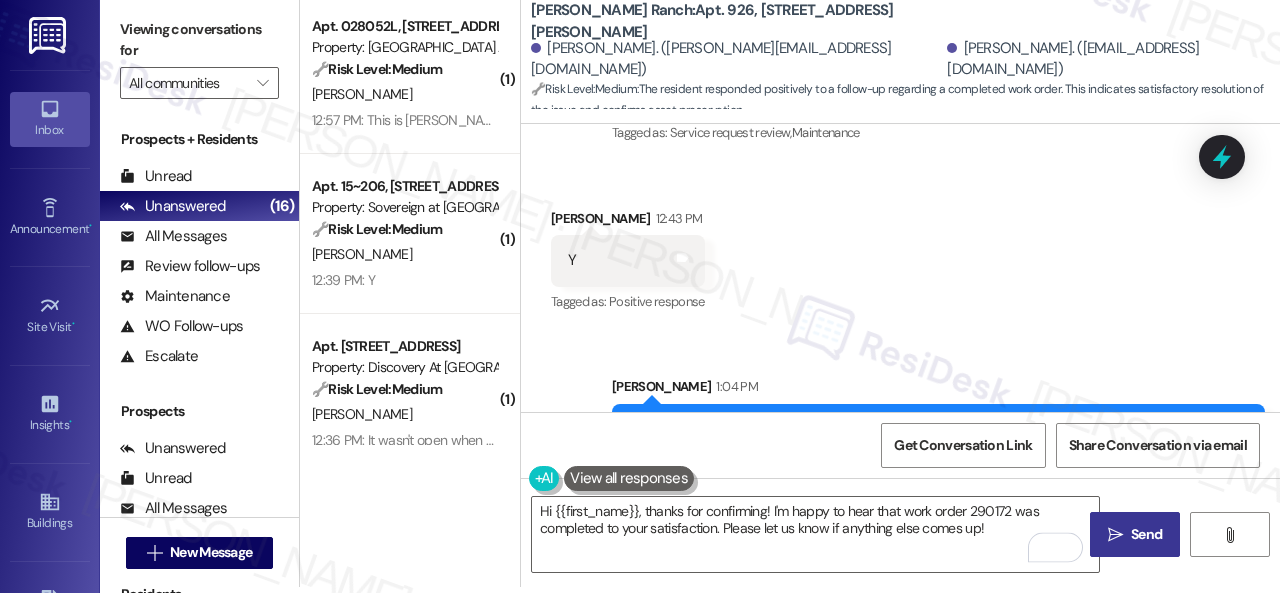 scroll, scrollTop: 388, scrollLeft: 0, axis: vertical 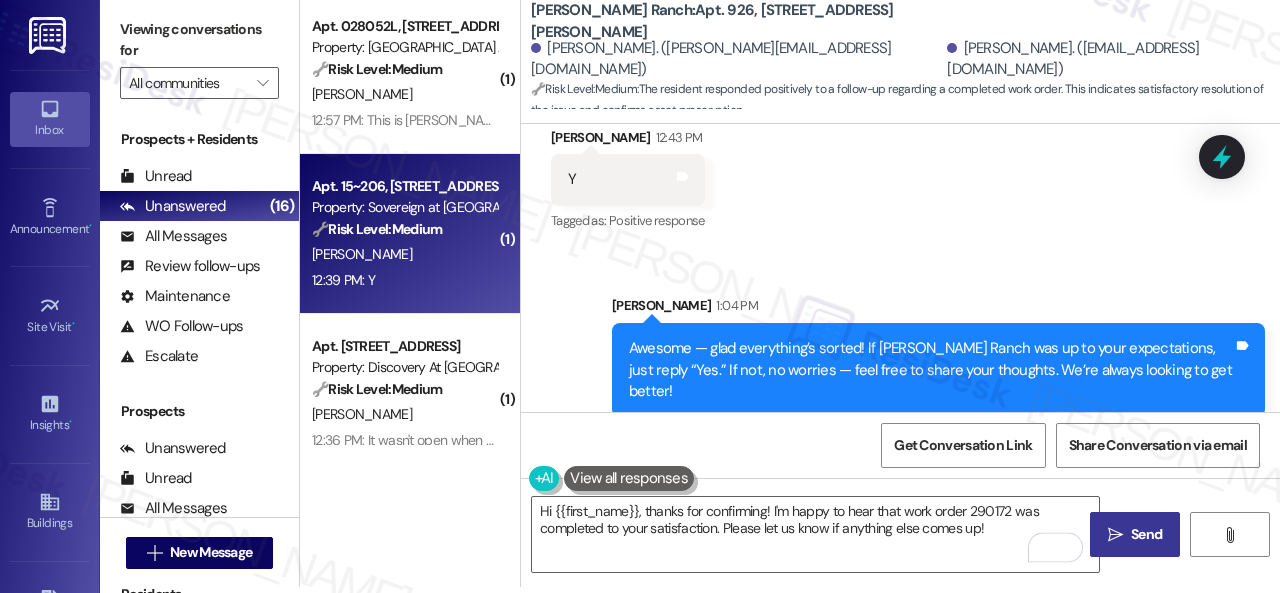 click on "12:39 PM: Y 12:39 PM: Y" at bounding box center (404, 280) 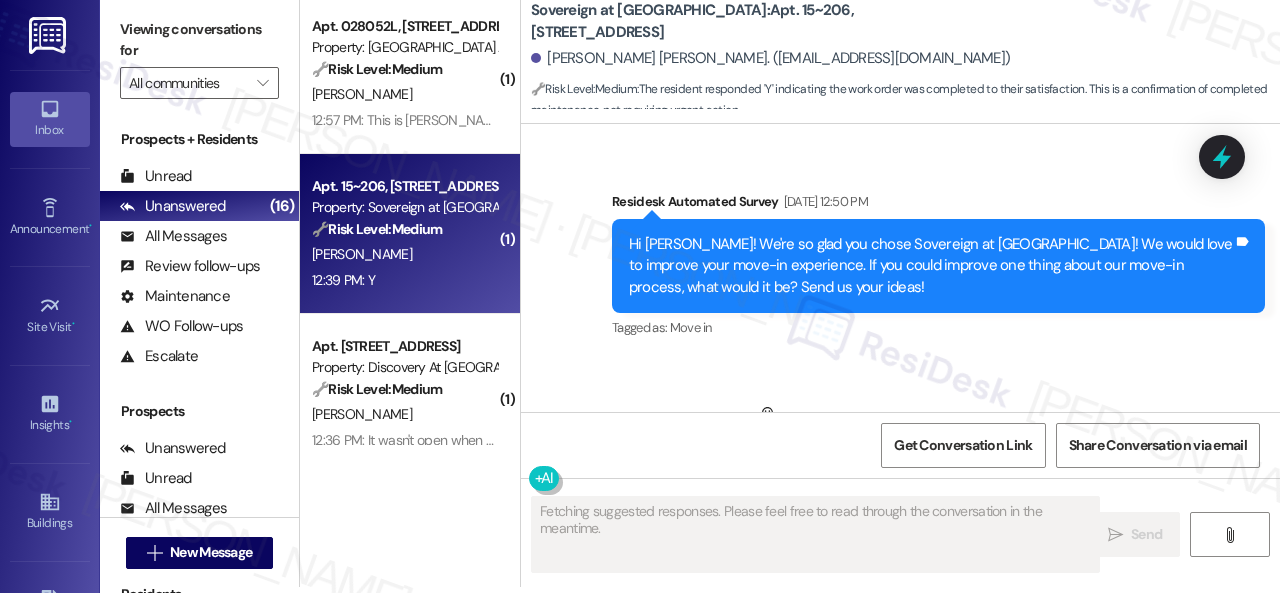 scroll, scrollTop: 584, scrollLeft: 0, axis: vertical 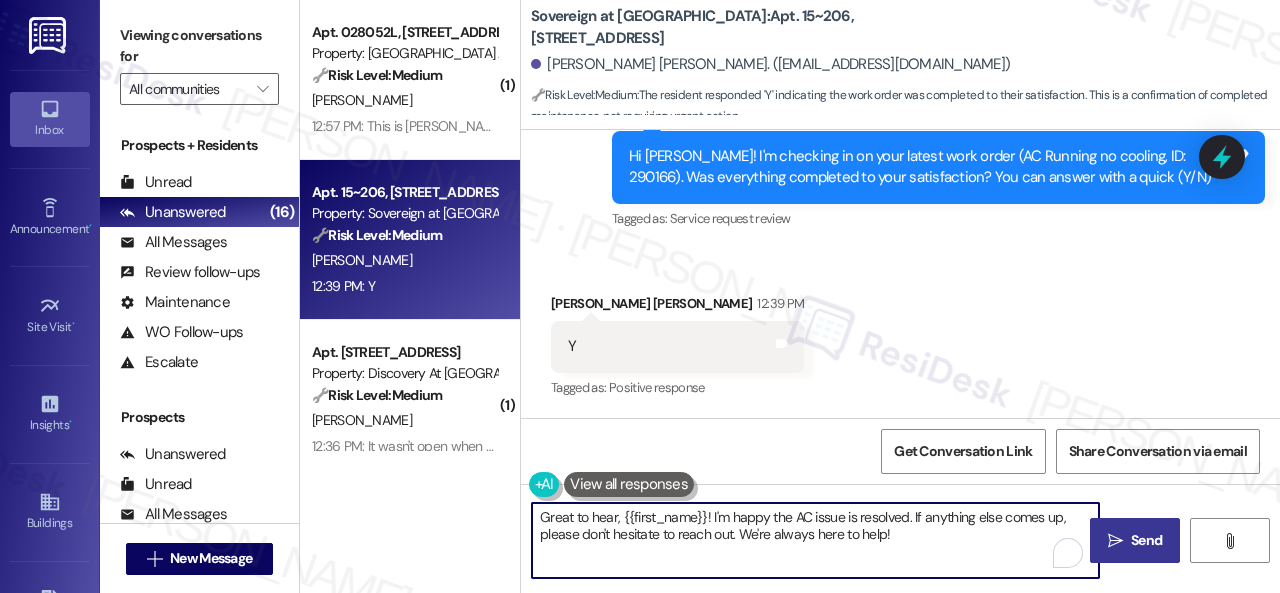 drag, startPoint x: 906, startPoint y: 539, endPoint x: 416, endPoint y: 469, distance: 494.97476 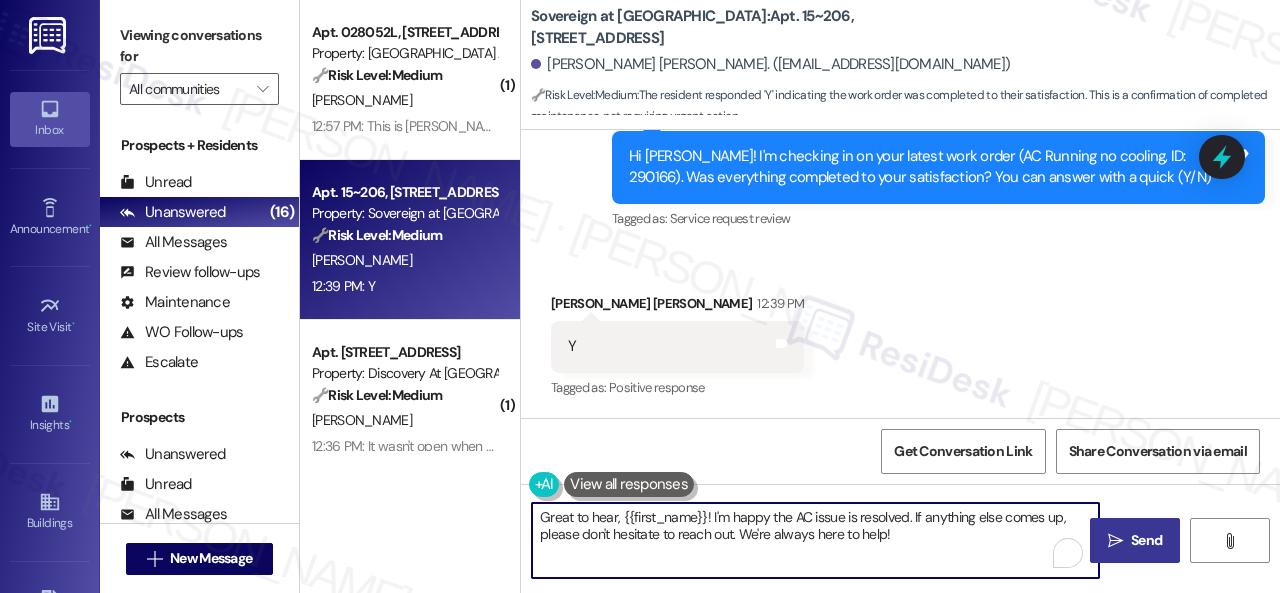 click on "( 1 ) Apt. 028052L, 12901 Lord Nelson Dr Property: London House Apartments & Flats 🔧  Risk Level:  Medium The resident is requesting a check of their air conditioning. This is a non-urgent maintenance request. D. Hampton 12:57 PM: This is Mrs. Hampton. I was wondering, can you come and check and see if the air condition is working? 12:57 PM: This is Mrs. Hampton. I was wondering, can you come and check and see if the air condition is working? Apt. 15~206, 13310 Melrose Lane Property: Sovereign at Overland Park 🔧  Risk Level:  Medium The resident responded 'Y' indicating the work order was completed to their satisfaction. This is a confirmation of completed maintenance, not requiring urgent action. G. Williams 12:39 PM: Y 12:39 PM: Y ( 1 ) Apt. 111, 150 Northpark Plaza Drive Property: Discovery At Kingwood 🔧  Risk Level:  Medium A. Cabrera 12:36 PM: It wasn't open when we moved and i don't know what key is it. 12:36 PM: It wasn't open when we moved and i don't know what key is it. ( 1 ) 🔧 Medium (" at bounding box center (790, 296) 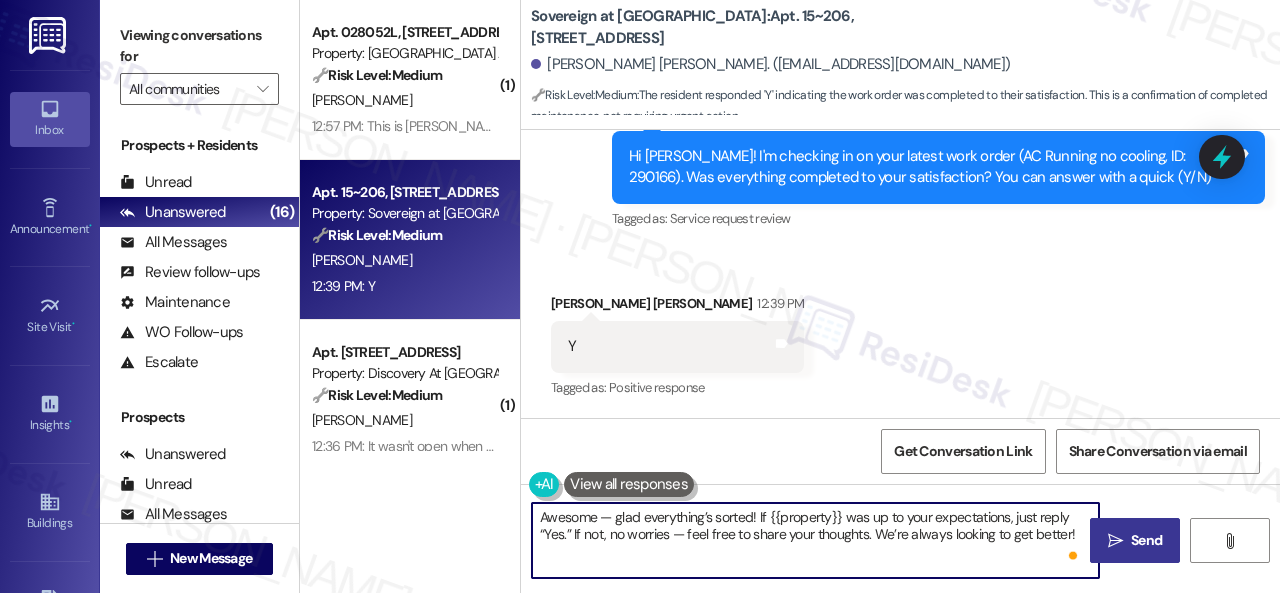 type on "Awesome — glad everything’s sorted! If {{property}} was up to your expectations, just reply “Yes.” If not, no worries — feel free to share your thoughts. We’re always looking to get better!" 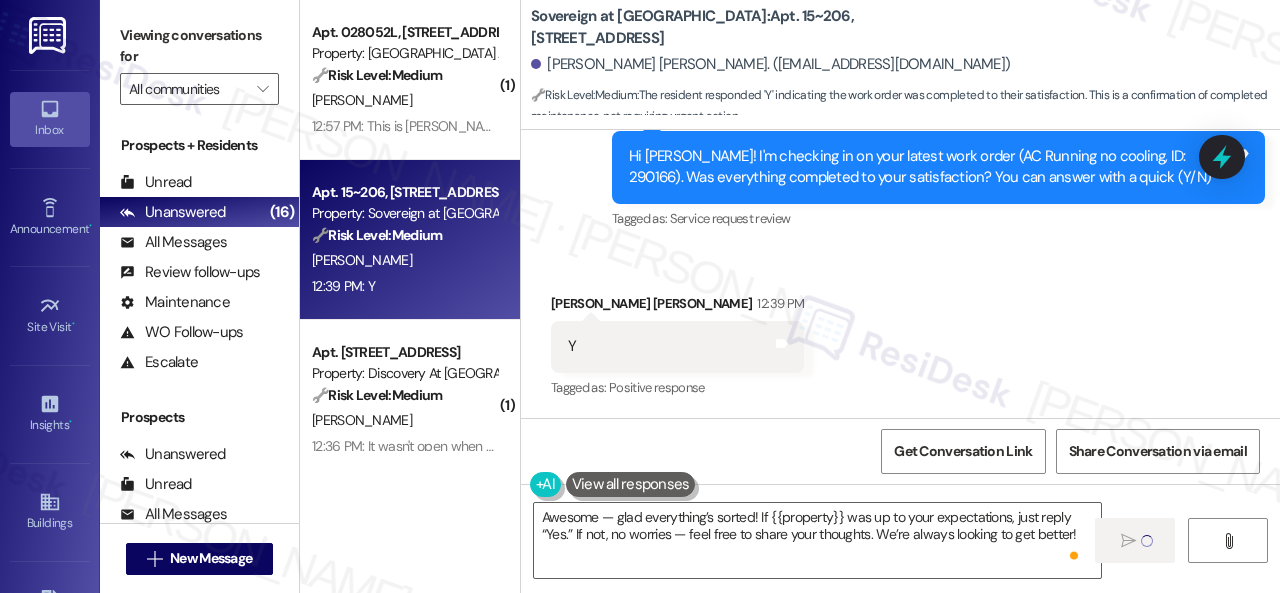 type 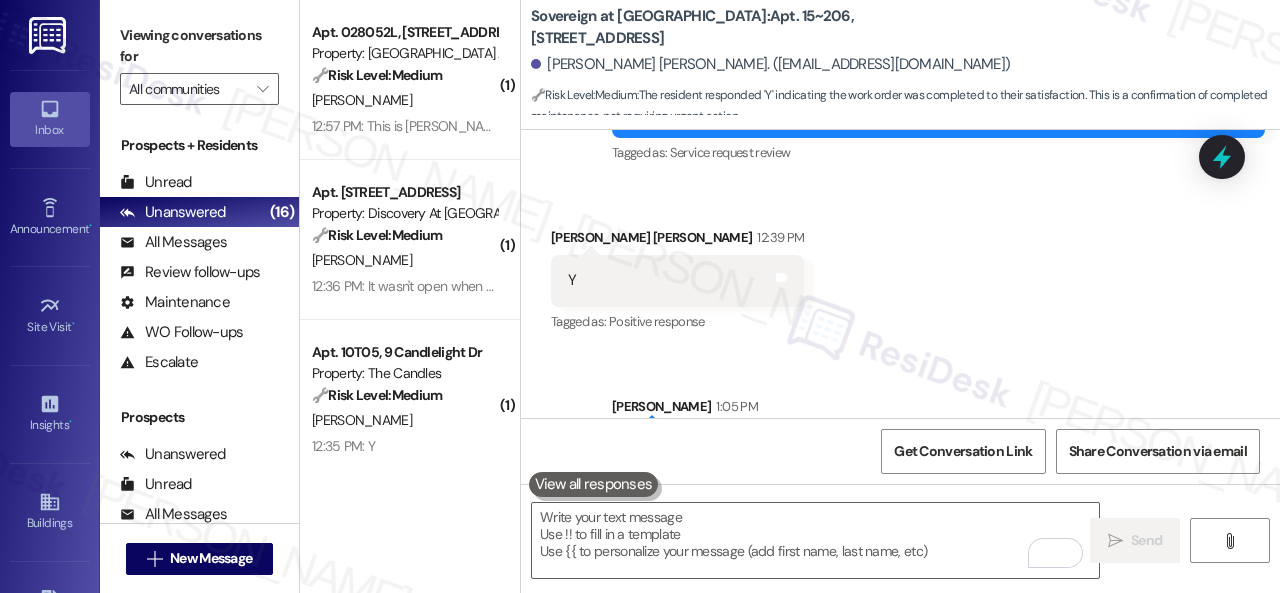 scroll, scrollTop: 6034, scrollLeft: 0, axis: vertical 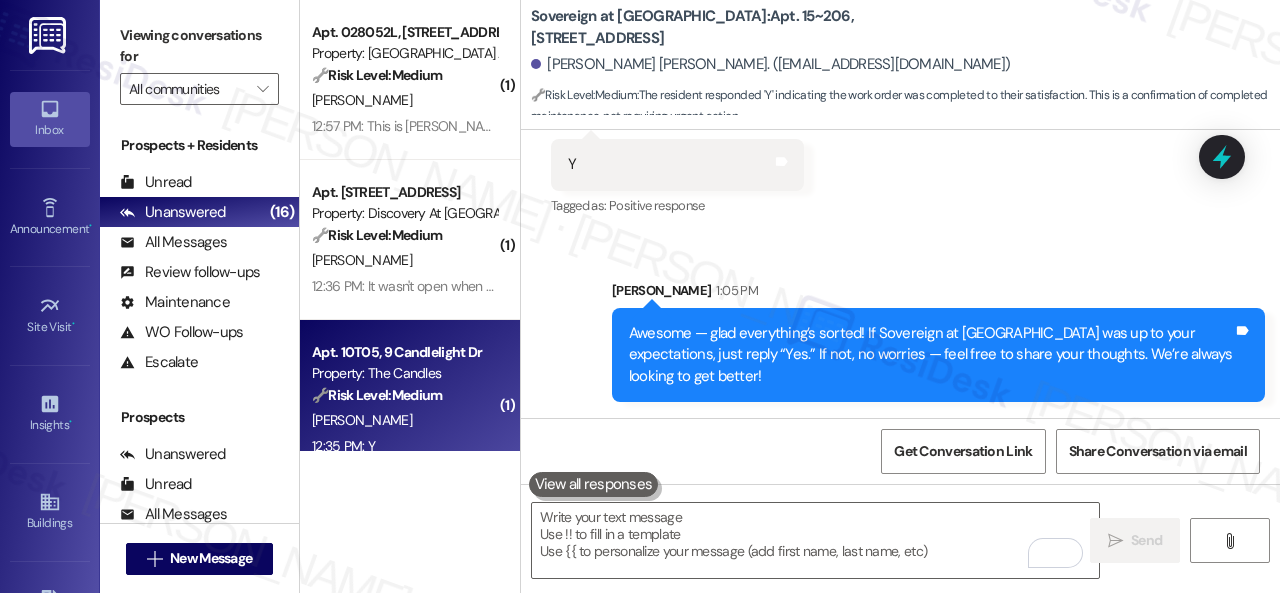 click on "T. Melton" at bounding box center [404, 420] 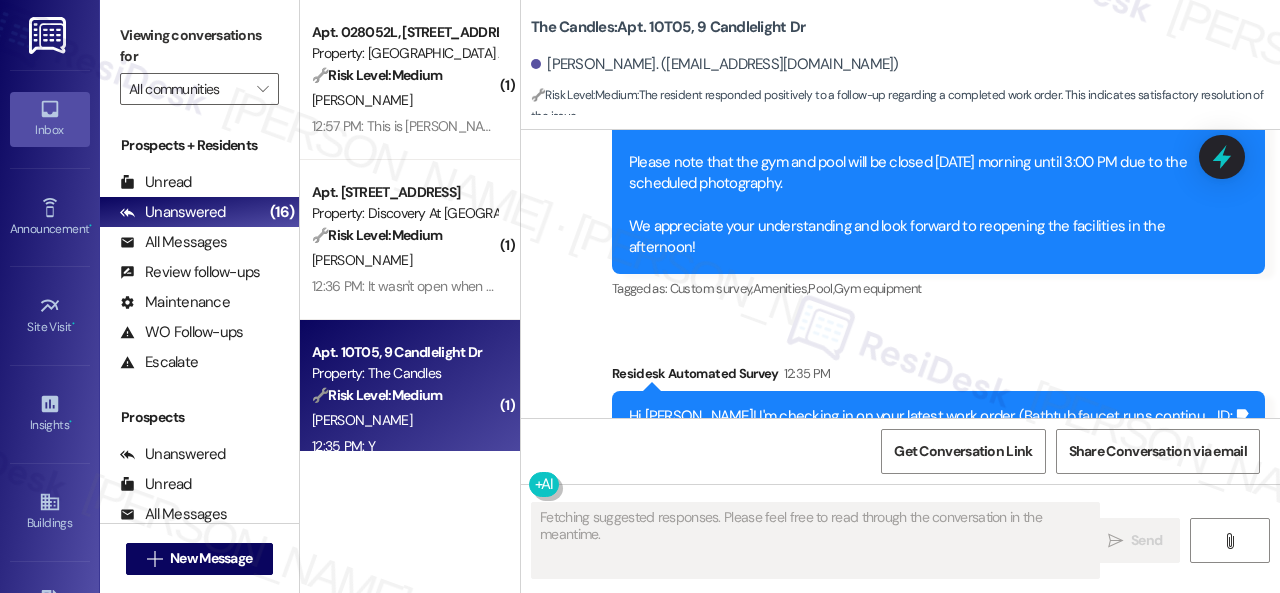 scroll, scrollTop: 2492, scrollLeft: 0, axis: vertical 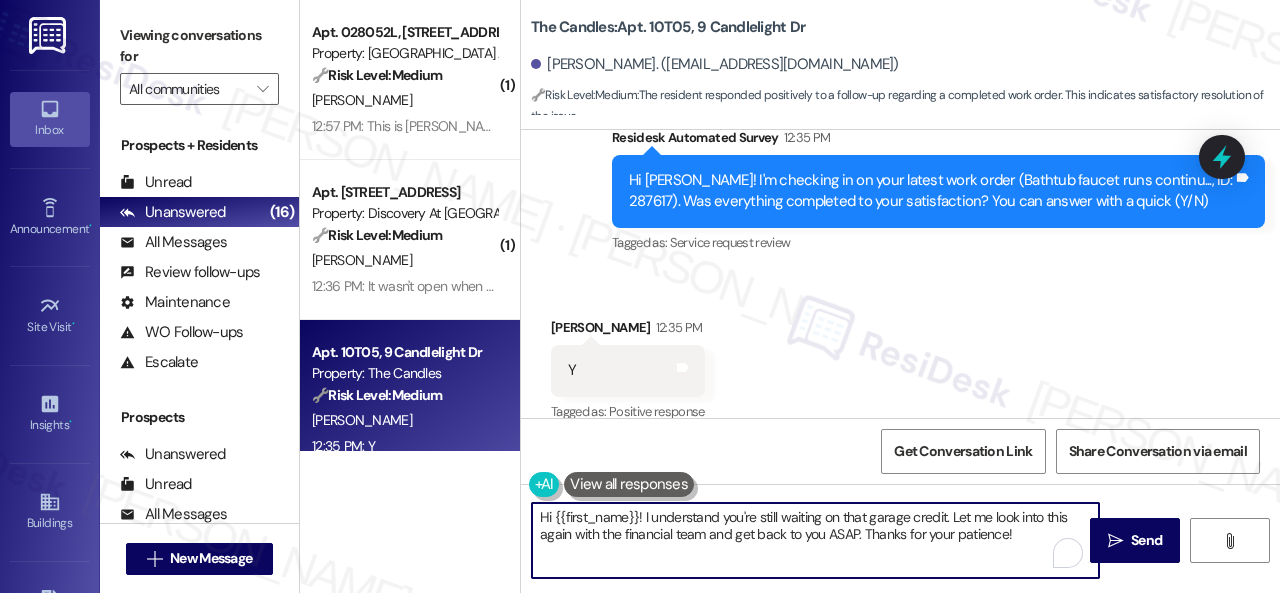 drag, startPoint x: 1017, startPoint y: 532, endPoint x: 312, endPoint y: 471, distance: 707.6341 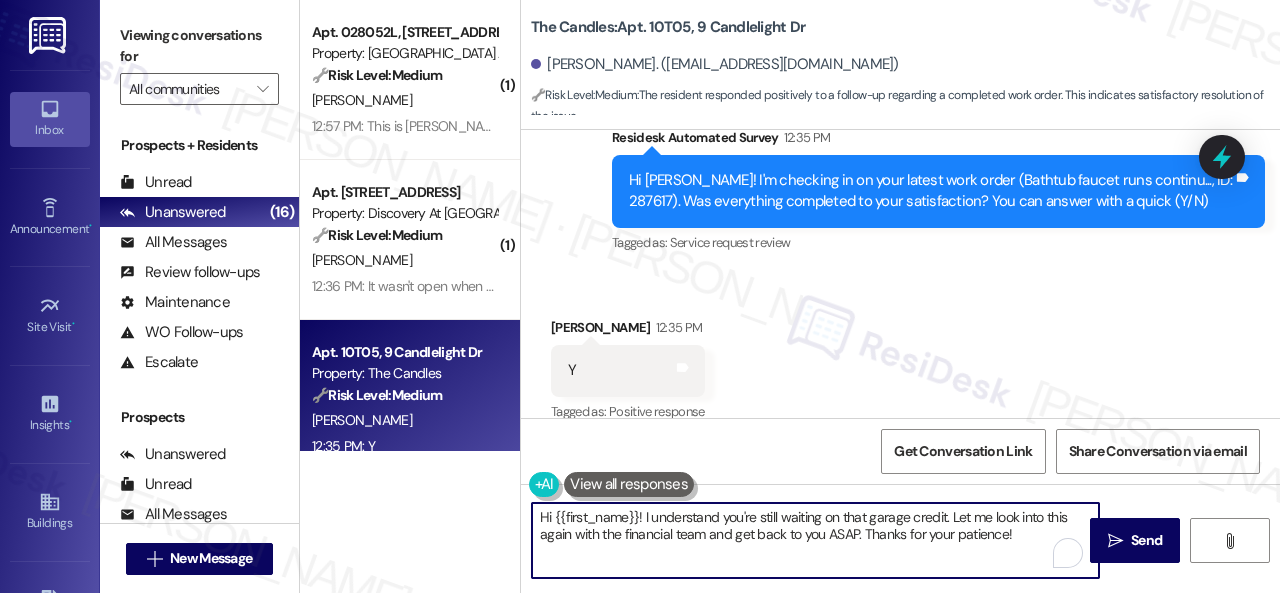 click on "( 1 ) Apt. 028052L, 12901 Lord Nelson Dr Property: London House Apartments & Flats 🔧  Risk Level:  Medium The resident is requesting a check of their air conditioning. This is a non-urgent maintenance request. D. Hampton 12:57 PM: This is Mrs. Hampton. I was wondering, can you come and check and see if the air condition is working? 12:57 PM: This is Mrs. Hampton. I was wondering, can you come and check and see if the air condition is working? ( 1 ) Apt. 111, 150 Northpark Plaza Drive Property: Discovery At Kingwood 🔧  Risk Level:  Medium The resident is reporting a locked storage room and a noisy garbage disposal. The locked storage room is an inconvenience, but not an emergency. The noisy garbage disposal is a maintenance issue, but not urgent. The resident also indicates they don't know which key opens the storage room, suggesting it was never provided. This requires site follow-up but does not pose an immediate risk. A. Cabrera 12:36 PM: It wasn't open when we moved and i don't know what key is it. (" at bounding box center (790, 296) 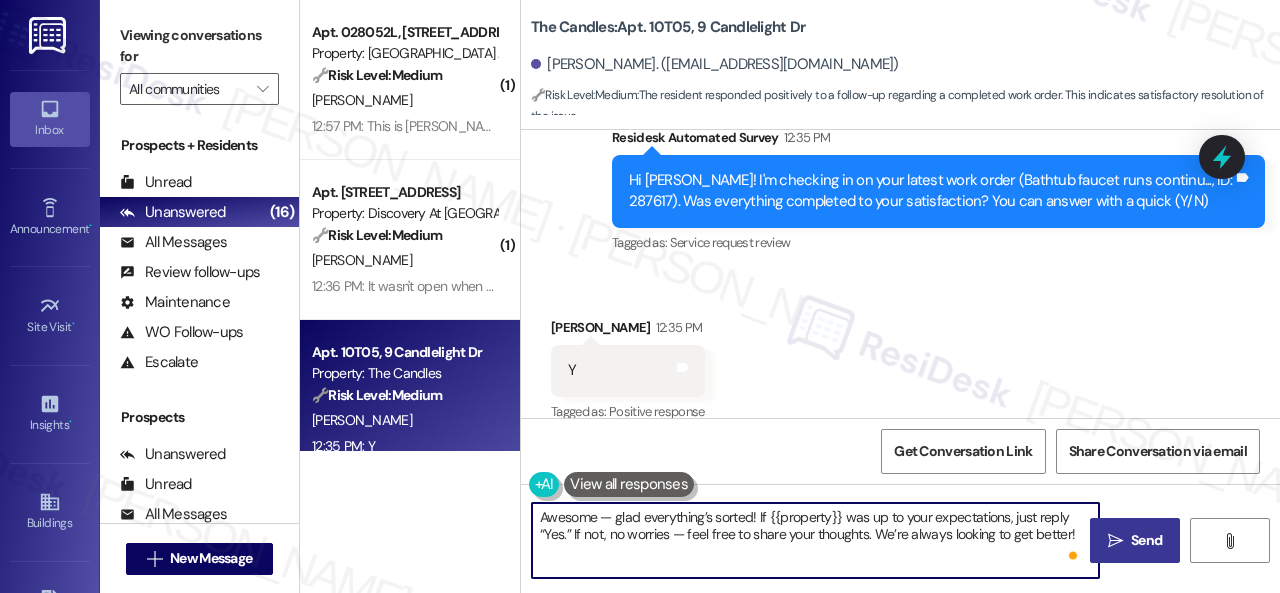 type on "Awesome — glad everything’s sorted! If {{property}} was up to your expectations, just reply “Yes.” If not, no worries — feel free to share your thoughts. We’re always looking to get better!" 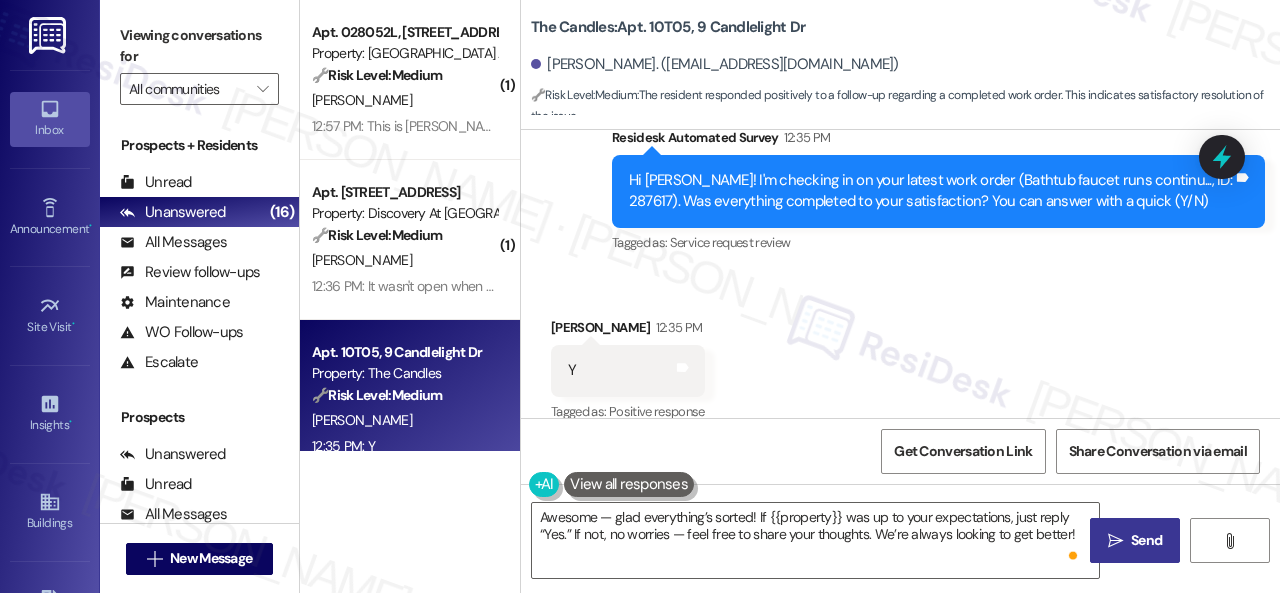 click on " Send" at bounding box center (1135, 540) 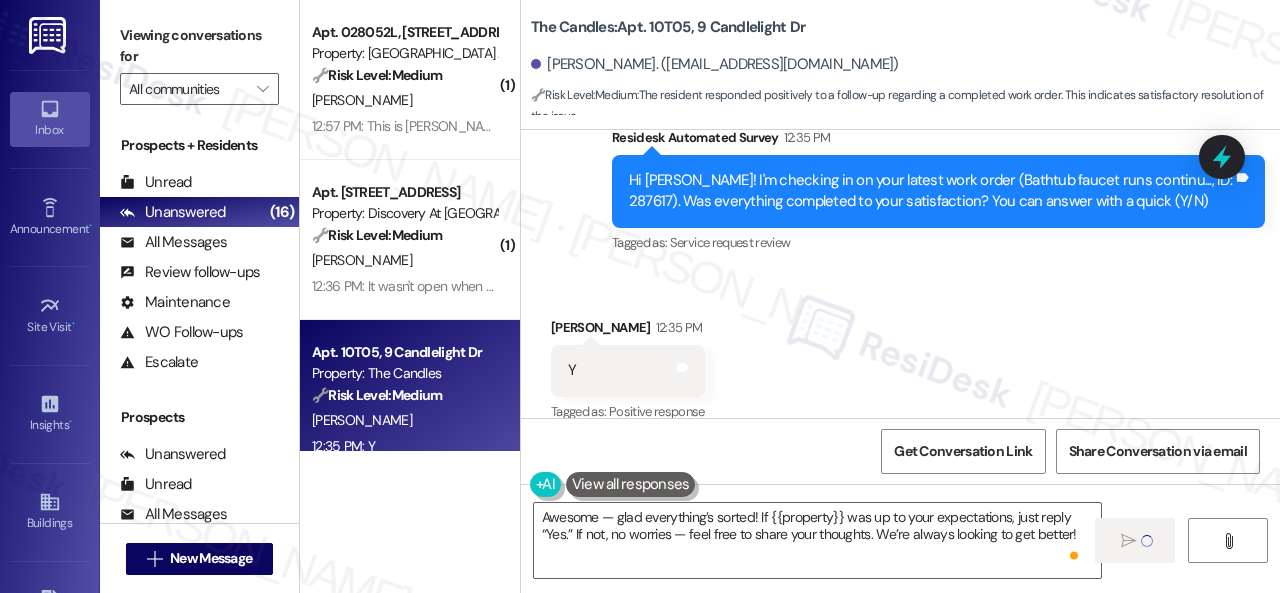 type 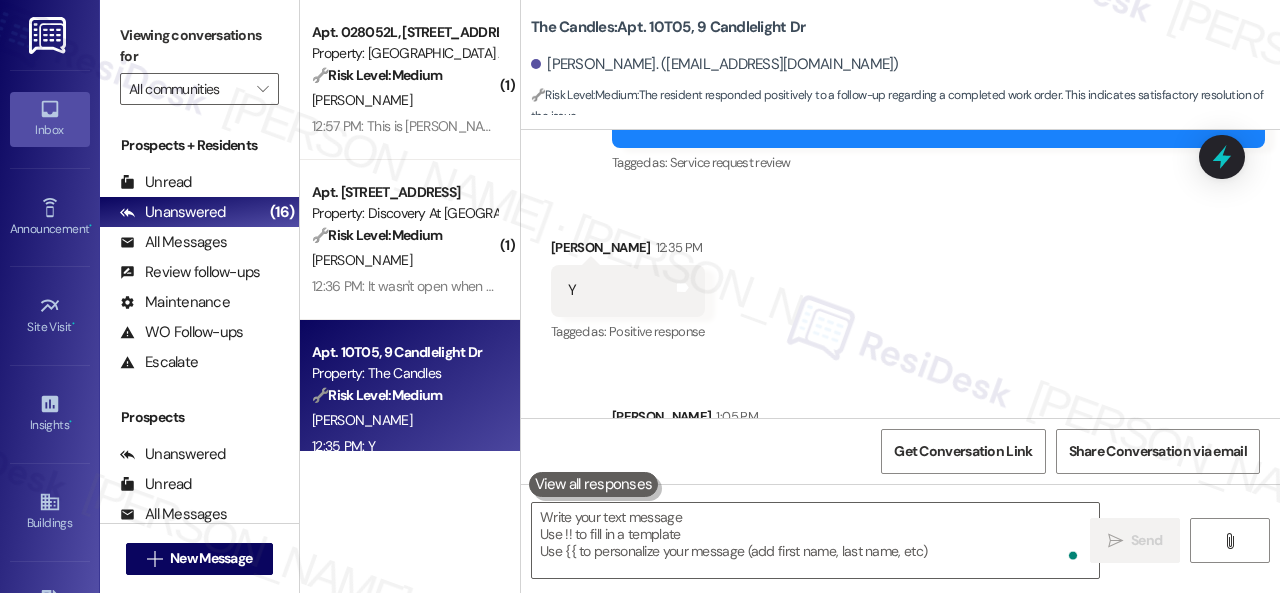 scroll, scrollTop: 2654, scrollLeft: 0, axis: vertical 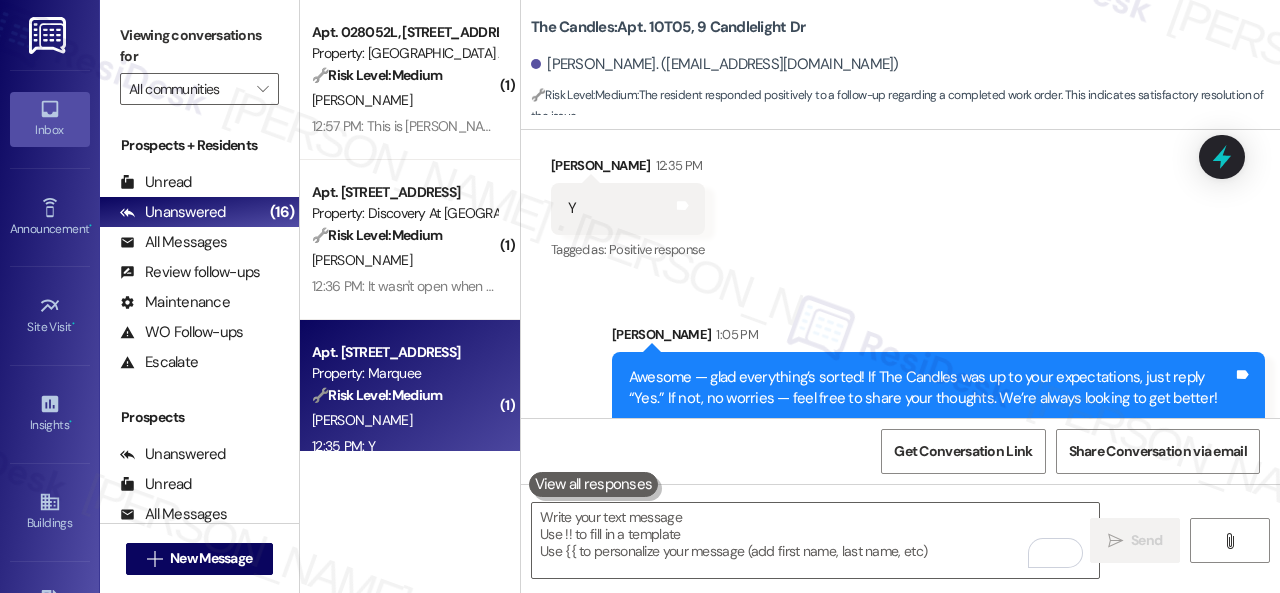 click on "[PERSON_NAME]" at bounding box center (404, 420) 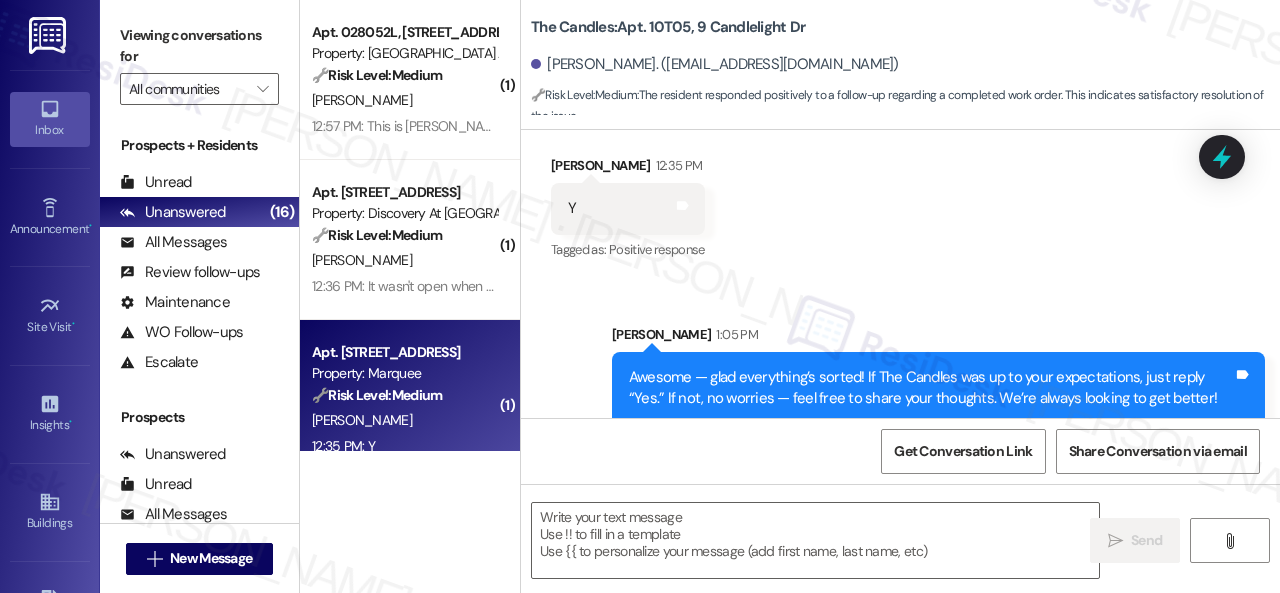 type on "Fetching suggested responses. Please feel free to read through the conversation in the meantime." 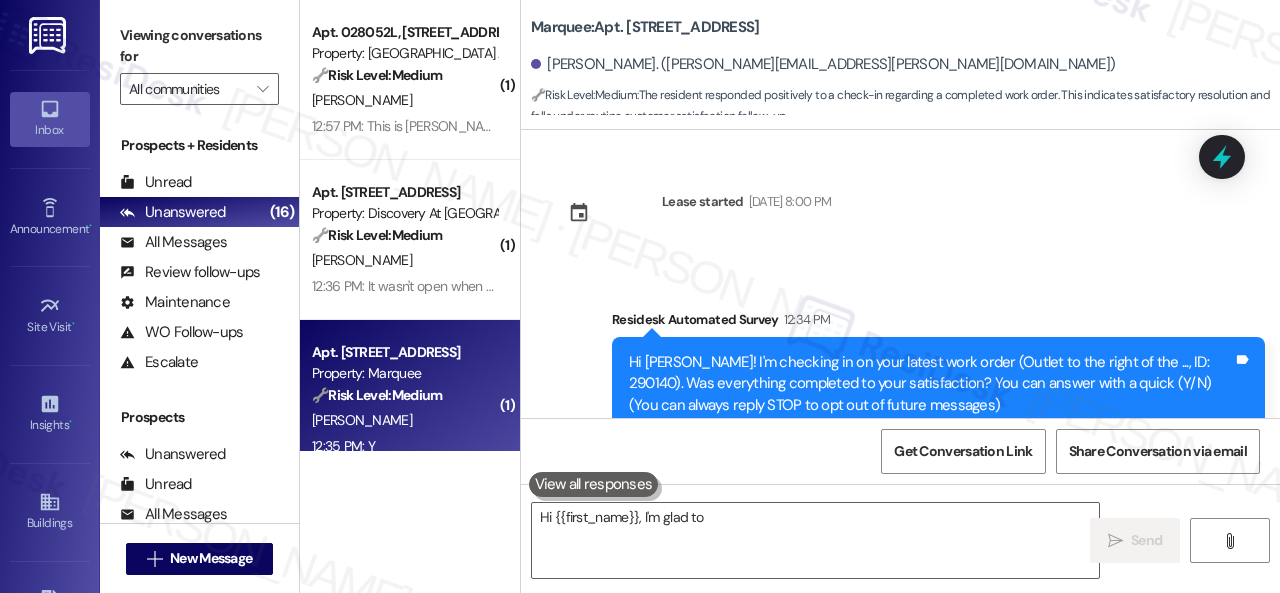 scroll, scrollTop: 226, scrollLeft: 0, axis: vertical 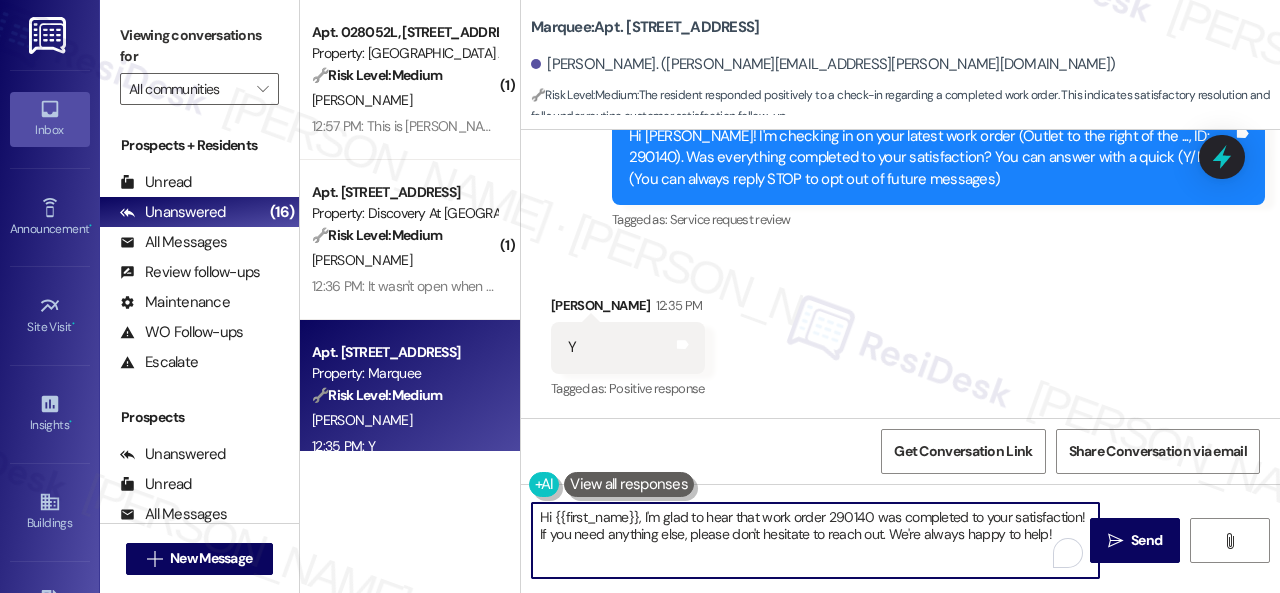 drag, startPoint x: 1064, startPoint y: 535, endPoint x: 432, endPoint y: 497, distance: 633.14136 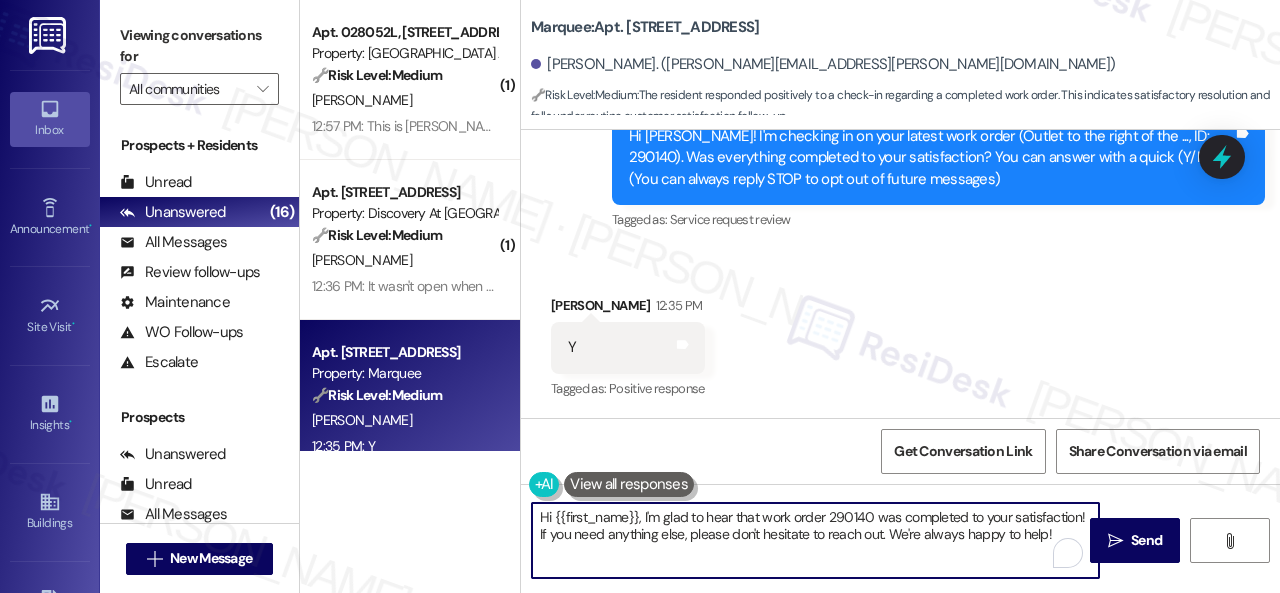 click on "( 1 ) Apt. 028052L, 12901 Lord Nelson Dr Property: London House Apartments & Flats 🔧  Risk Level:  Medium The resident is requesting a check of their air conditioning. This is a non-urgent maintenance request. D. Hampton 12:57 PM: This is Mrs. Hampton. I was wondering, can you come and check and see if the air condition is working? 12:57 PM: This is Mrs. Hampton. I was wondering, can you come and check and see if the air condition is working? ( 1 ) Apt. 111, 150 Northpark Plaza Drive Property: Discovery At Kingwood 🔧  Risk Level:  Medium The resident is reporting a locked storage room and a noisy garbage disposal. The locked storage room is an inconvenience, but not an emergency. The noisy garbage disposal is a maintenance issue, but not urgent. The resident also indicates they don't know which key opens the storage room, suggesting it was never provided. This requires site follow-up but does not pose an immediate risk. A. Cabrera 12:36 PM: It wasn't open when we moved and i don't know what key is it. (" at bounding box center (790, 296) 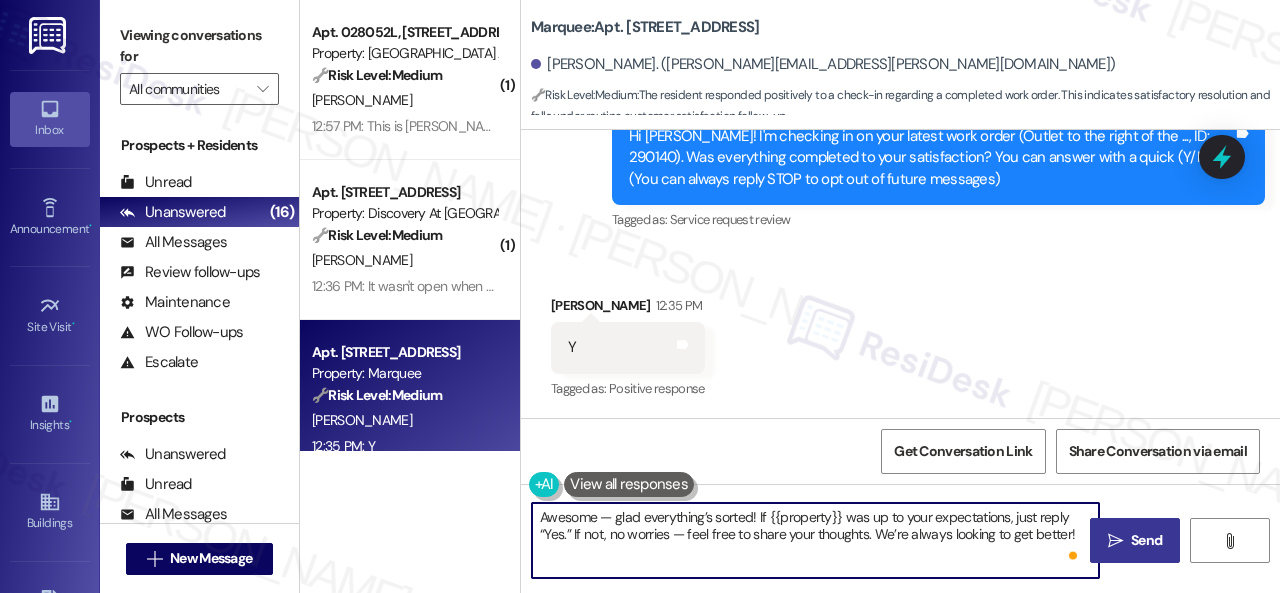 type on "Awesome — glad everything’s sorted! If {{property}} was up to your expectations, just reply “Yes.” If not, no worries — feel free to share your thoughts. We’re always looking to get better!" 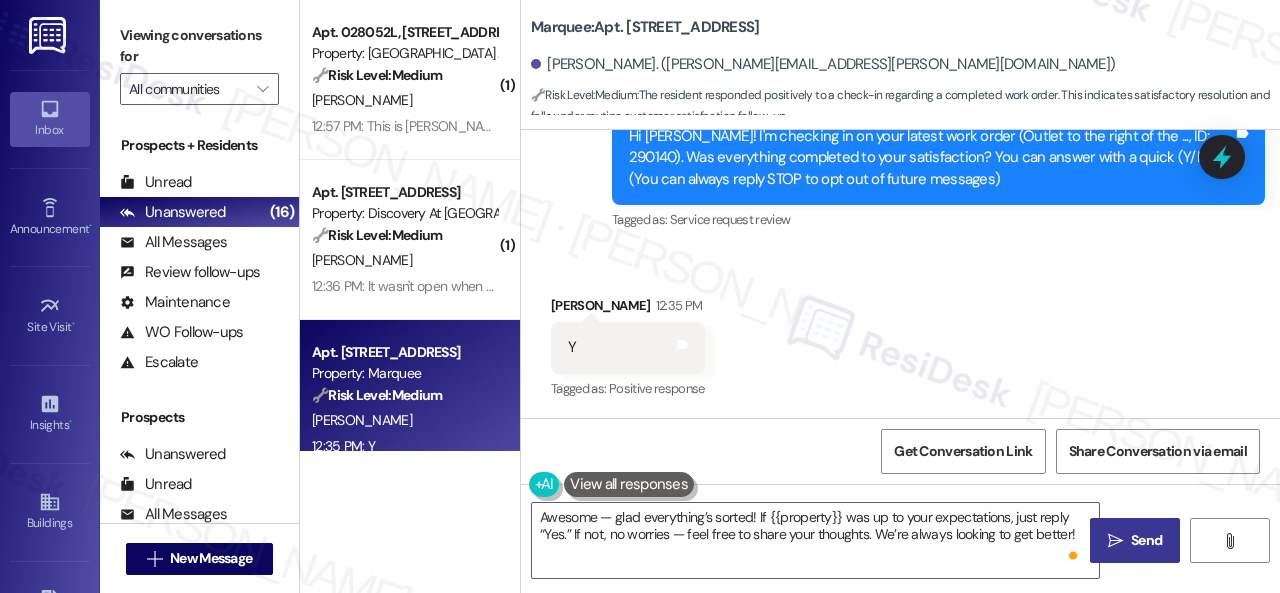 click on "Send" at bounding box center [1146, 540] 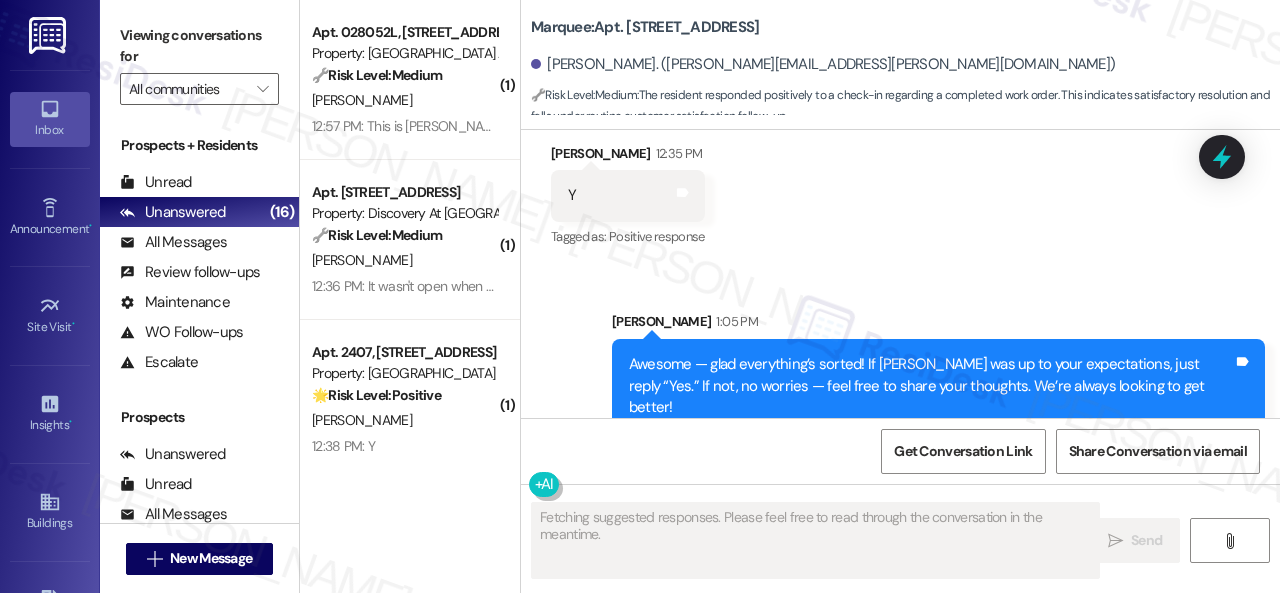 scroll, scrollTop: 388, scrollLeft: 0, axis: vertical 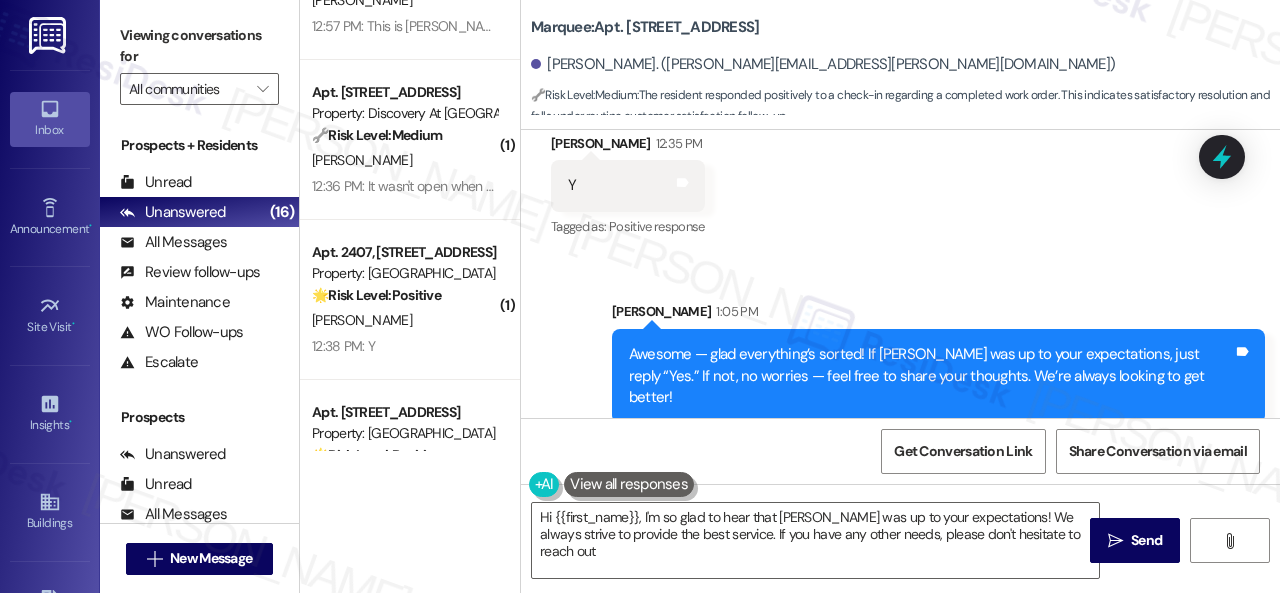 type on "Hi {{first_name}}, I'm so glad to hear that Marquee was up to your expectations! We always strive to provide the best service. If you have any other needs, please don't hesitate to reach out!" 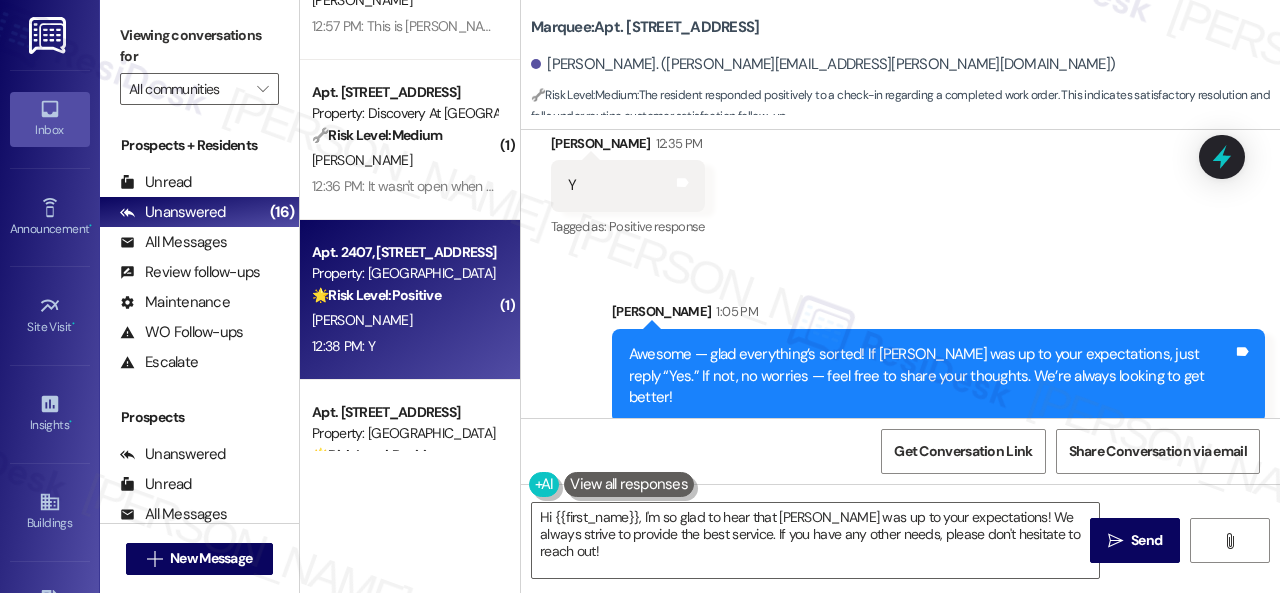 click on "12:38 PM: Y 12:38 PM: Y" at bounding box center (404, 346) 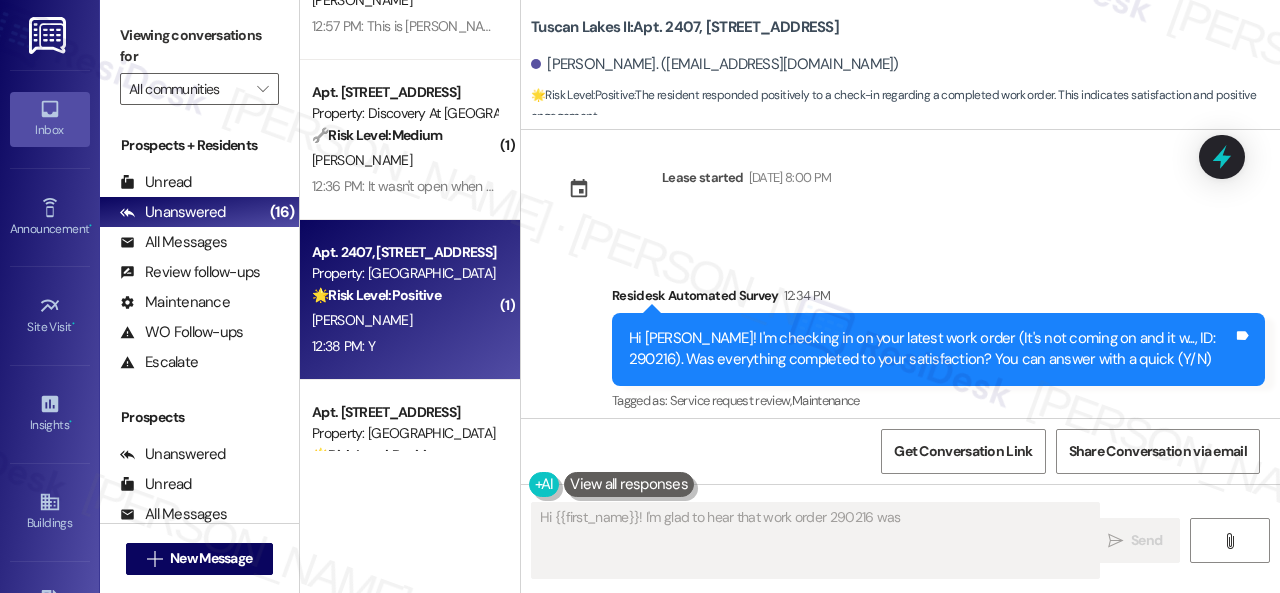 scroll, scrollTop: 4934, scrollLeft: 0, axis: vertical 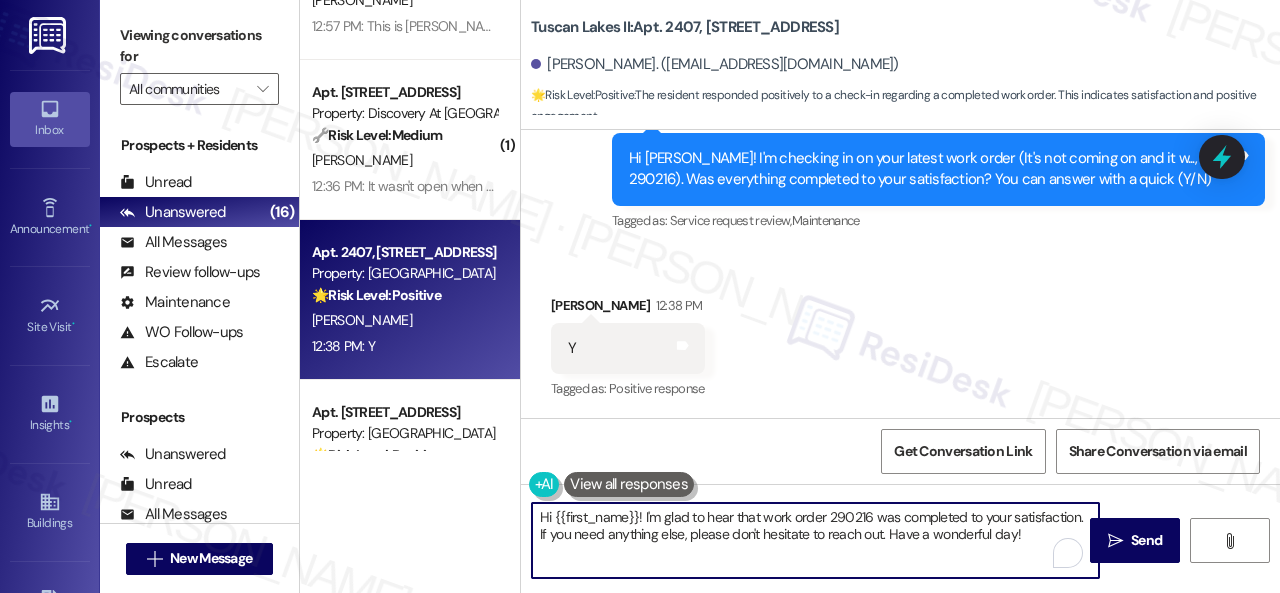 drag, startPoint x: 1030, startPoint y: 533, endPoint x: 356, endPoint y: 483, distance: 675.85205 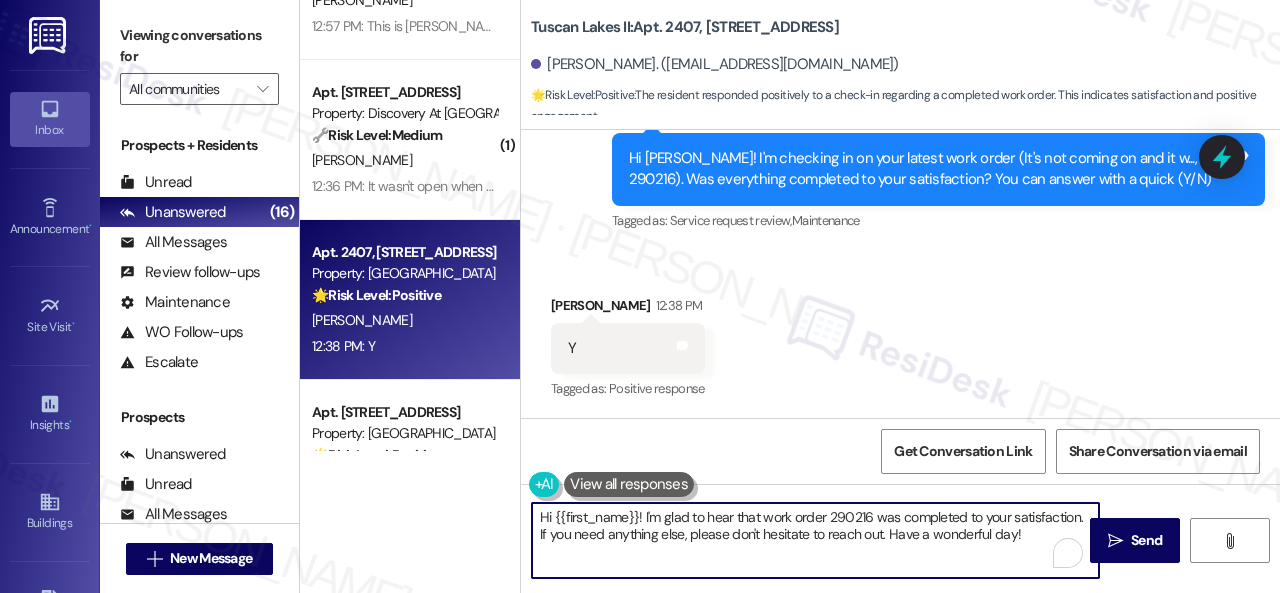 click on "( 1 ) Apt. 028052L, 12901 Lord Nelson Dr Property: London House Apartments & Flats 🔧  Risk Level:  Medium The resident is requesting a check of their air conditioning. This is a non-urgent maintenance request. D. Hampton 12:57 PM: This is Mrs. Hampton. I was wondering, can you come and check and see if the air condition is working? 12:57 PM: This is Mrs. Hampton. I was wondering, can you come and check and see if the air condition is working? ( 1 ) Apt. 111, 150 Northpark Plaza Drive Property: Discovery At Kingwood 🔧  Risk Level:  Medium The resident is reporting a locked storage room and a noisy garbage disposal. The locked storage room is an inconvenience, but not an emergency. The noisy garbage disposal is a maintenance issue, but not urgent. The resident also indicates they don't know which key opens the storage room, suggesting it was never provided. This requires site follow-up but does not pose an immediate risk. A. Cabrera 12:36 PM: It wasn't open when we moved and i don't know what key is it. (" at bounding box center [790, 296] 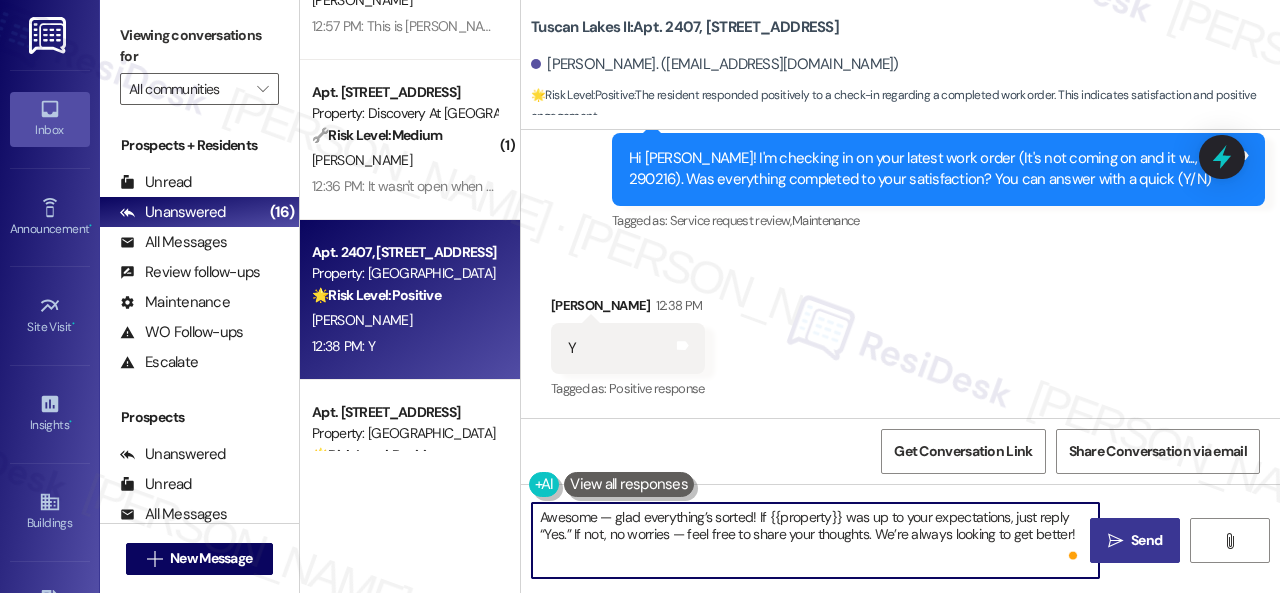 type on "Awesome — glad everything’s sorted! If {{property}} was up to your expectations, just reply “Yes.” If not, no worries — feel free to share your thoughts. We’re always looking to get better!" 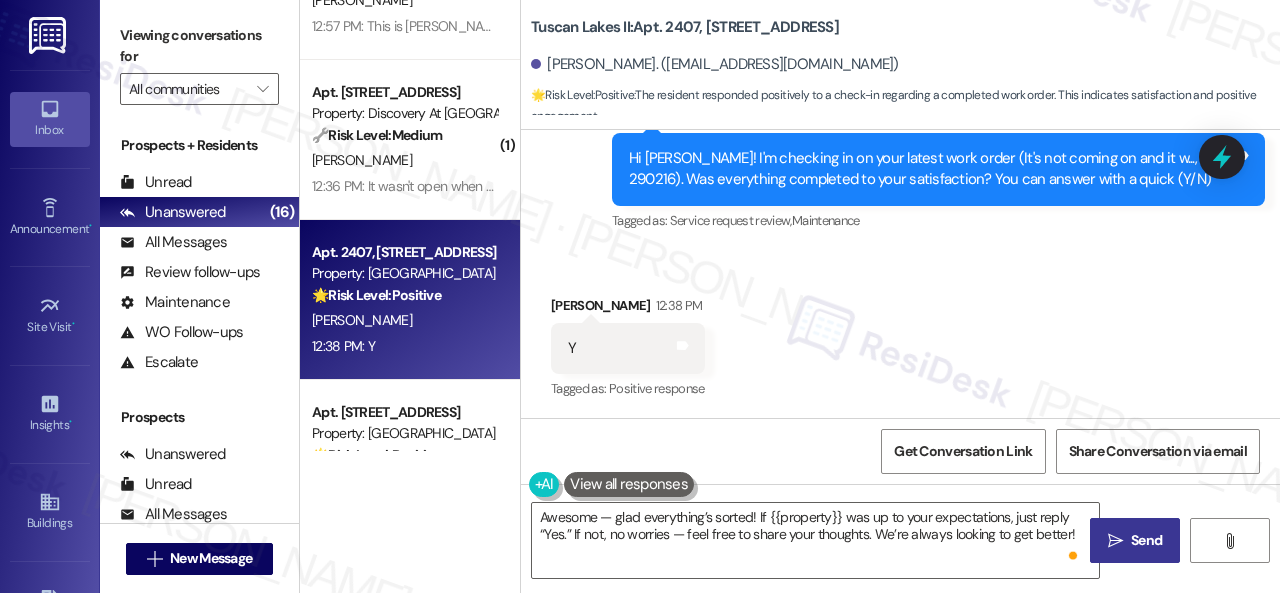 click on " Send" at bounding box center [1135, 540] 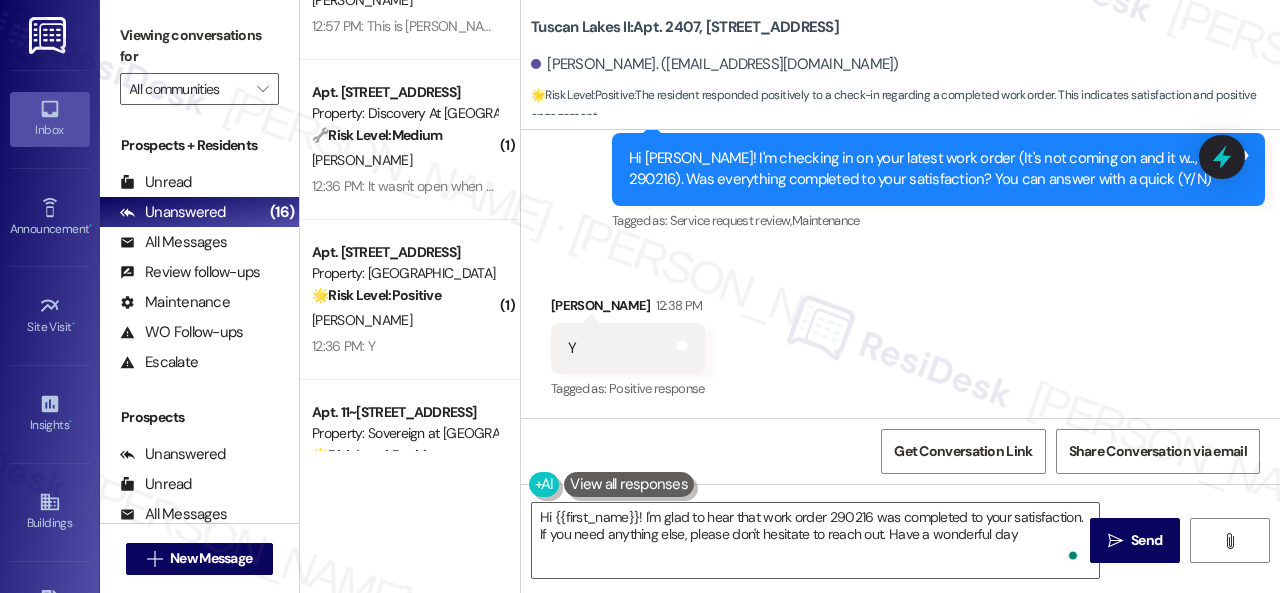type on "Hi {{first_name}}! I'm glad to hear that work order 290216 was completed to your satisfaction. If you need anything else, please don't hesitate to reach out. Have a wonderful day!" 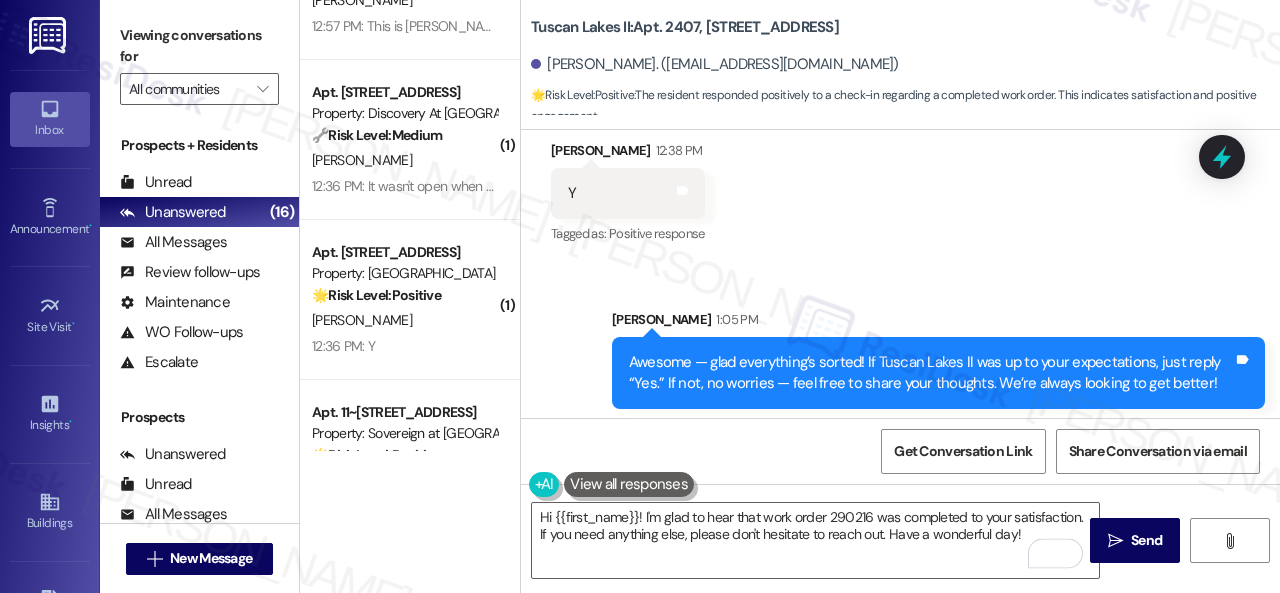 scroll, scrollTop: 5096, scrollLeft: 0, axis: vertical 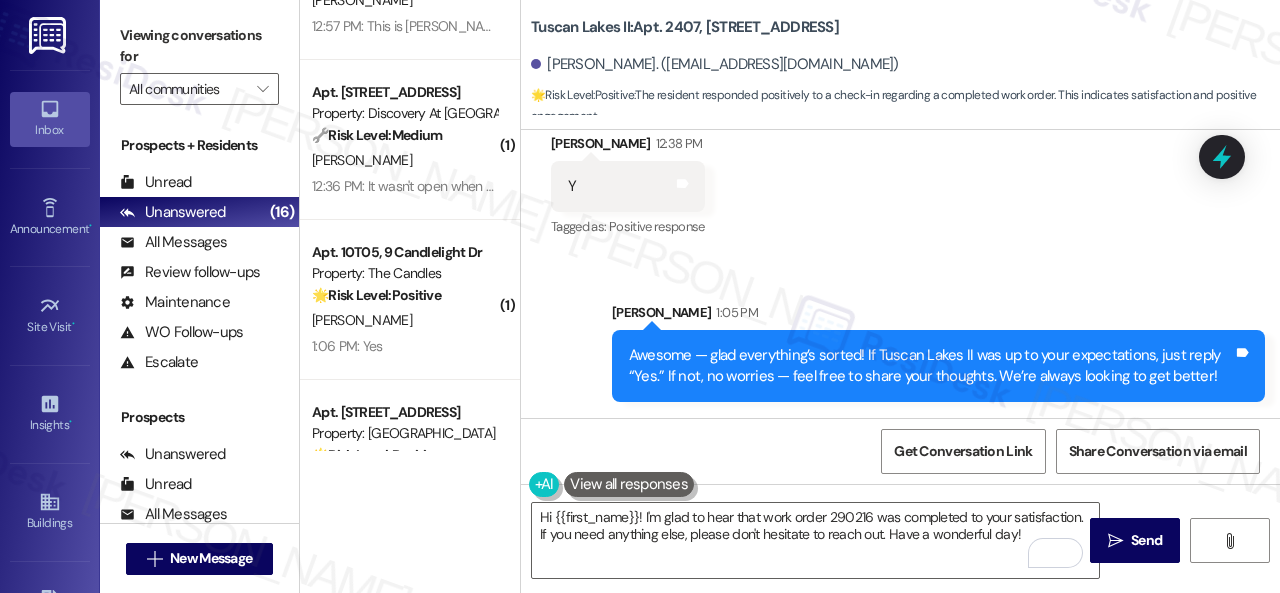click on "T. Melton" at bounding box center [404, 320] 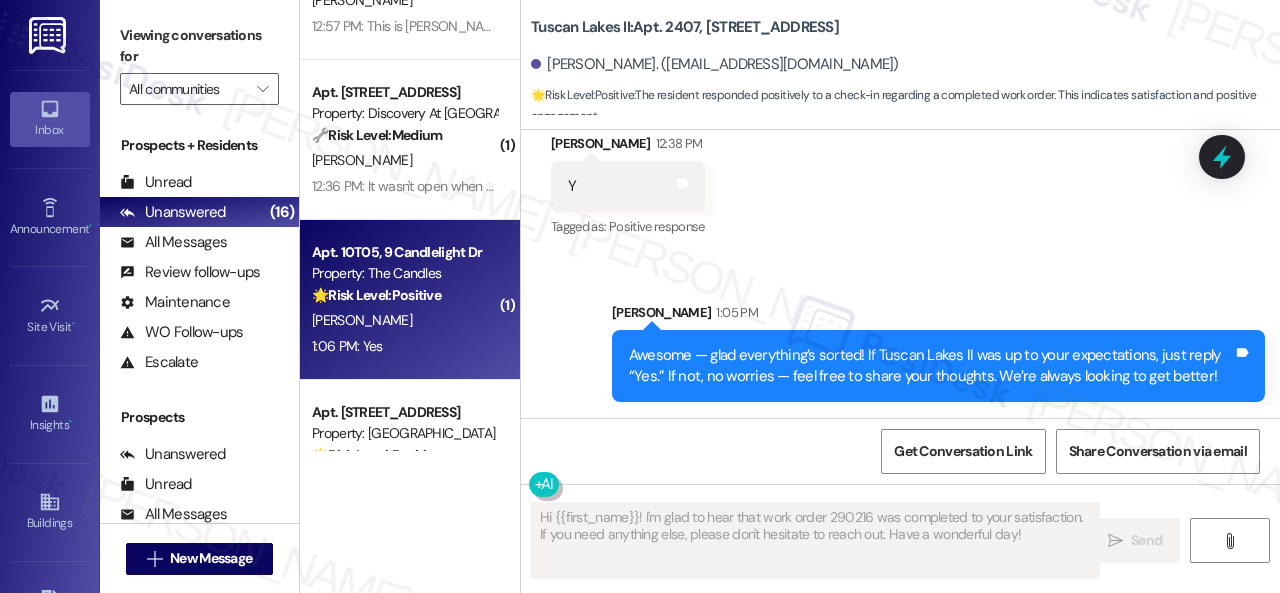 type on "Fetching suggested responses. Please feel free to read through the conversation in the meantime." 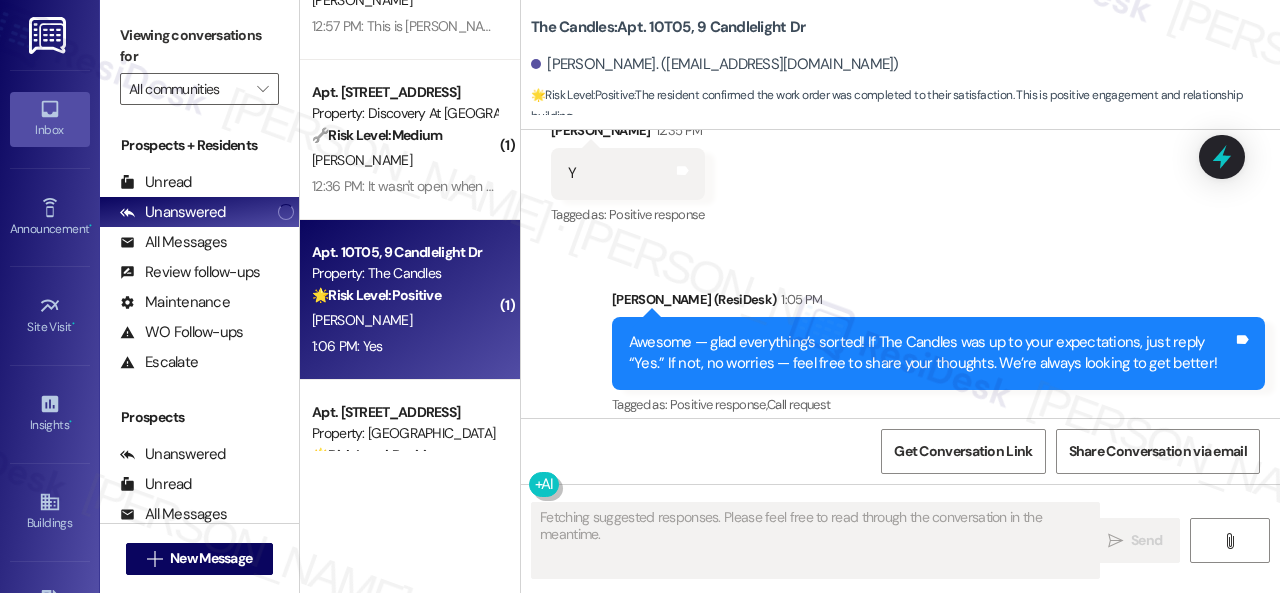 scroll, scrollTop: 2851, scrollLeft: 0, axis: vertical 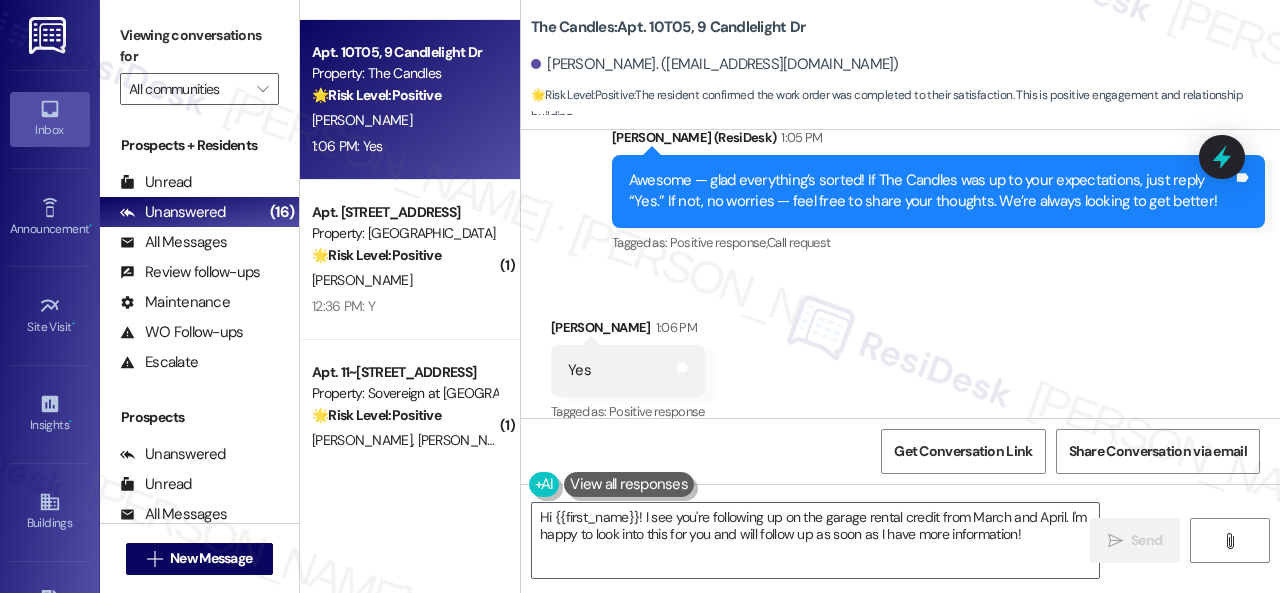 drag, startPoint x: 618, startPoint y: 278, endPoint x: 663, endPoint y: 331, distance: 69.52697 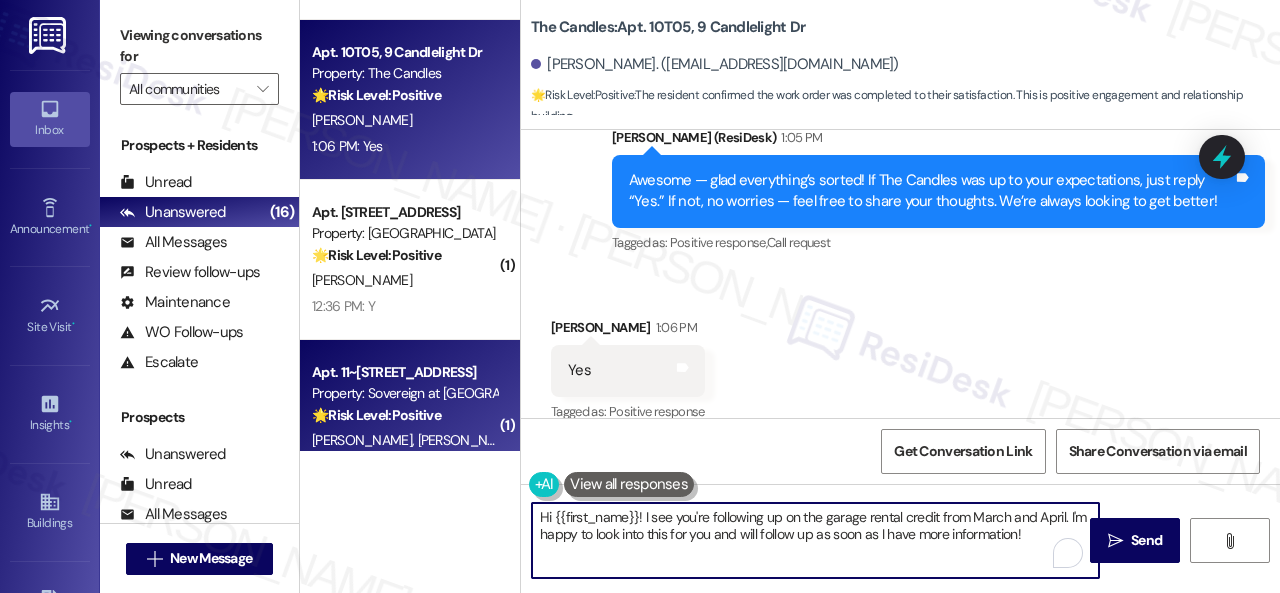 drag, startPoint x: 814, startPoint y: 528, endPoint x: 382, endPoint y: 438, distance: 441.27542 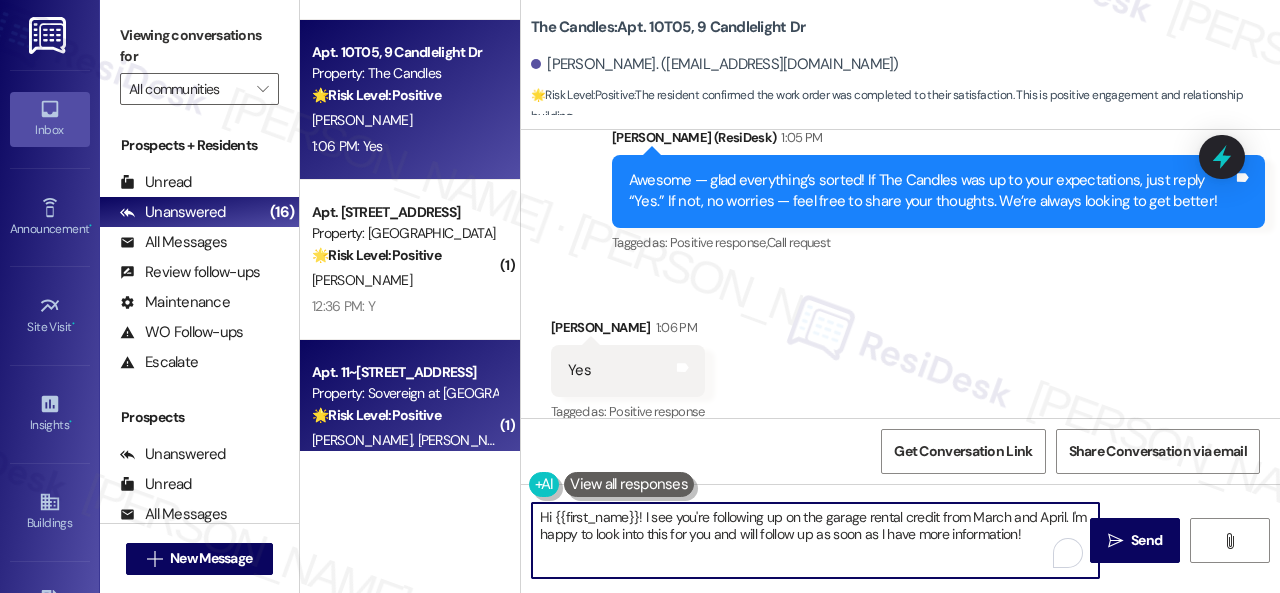 click on "( 1 ) Apt. 028052L, 12901 Lord Nelson Dr Property: London House Apartments & Flats 🔧  Risk Level:  Medium The resident is requesting a check of their air conditioning. This is a non-urgent maintenance request. D. Hampton 12:57 PM: This is Mrs. Hampton. I was wondering, can you come and check and see if the air condition is working? 12:57 PM: This is Mrs. Hampton. I was wondering, can you come and check and see if the air condition is working? ( 1 ) Apt. 111, 150 Northpark Plaza Drive Property: Discovery At Kingwood 🔧  Risk Level:  Medium The resident is reporting a locked storage room and a noisy garbage disposal. The locked storage room is an inconvenience, but not an emergency. The noisy garbage disposal is a maintenance issue, but not urgent. The resident also indicates they don't know which key opens the storage room, suggesting it was never provided. This requires site follow-up but does not pose an immediate risk. A. Cabrera 12:36 PM: It wasn't open when we moved and i don't know what key is it. (" at bounding box center [790, 296] 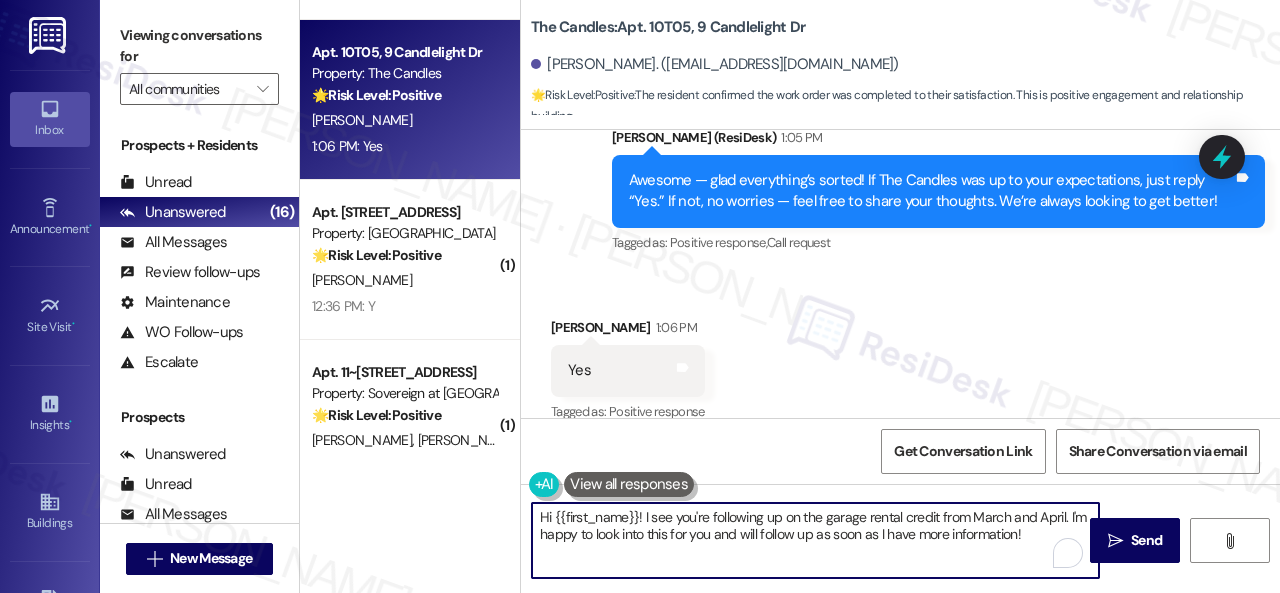 paste on "I'm glad you are satisfied with your home. Have you written a review for us before? If not, can I ask a quick favor? Would you mind writing one for us? I'll give you the link if you are willing.
If you've already done it or couldn't this time, no worries at all—no action is required. Thanks" 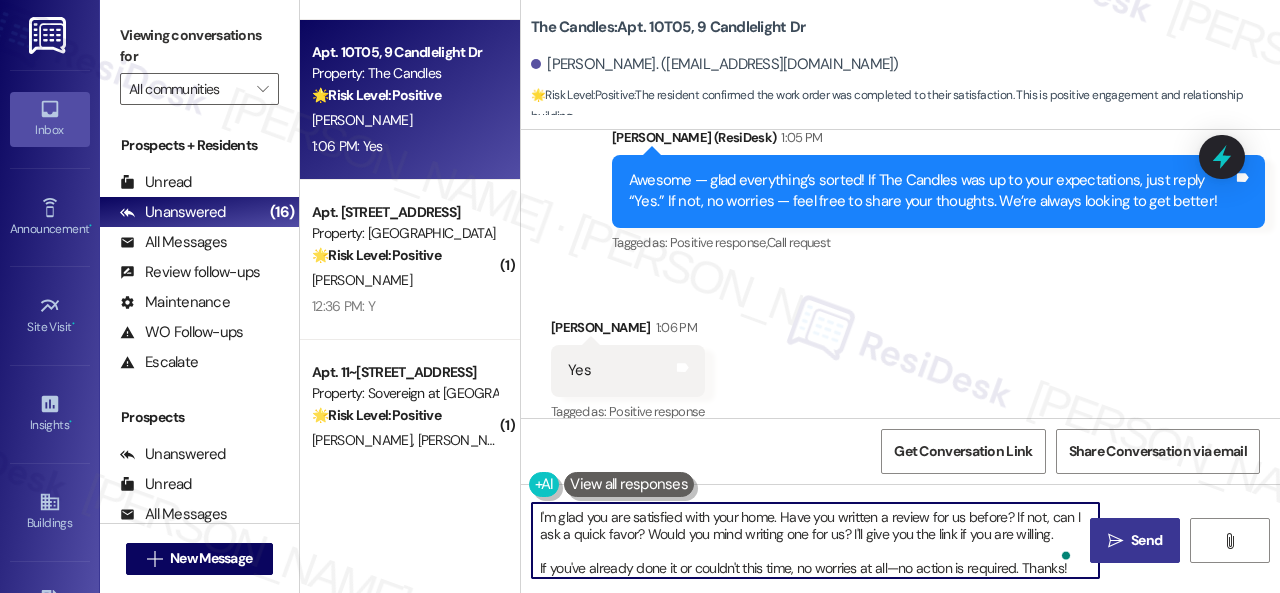 type on "I'm glad you are satisfied with your home. Have you written a review for us before? If not, can I ask a quick favor? Would you mind writing one for us? I'll give you the link if you are willing.
If you've already done it or couldn't this time, no worries at all—no action is required. Thanks!" 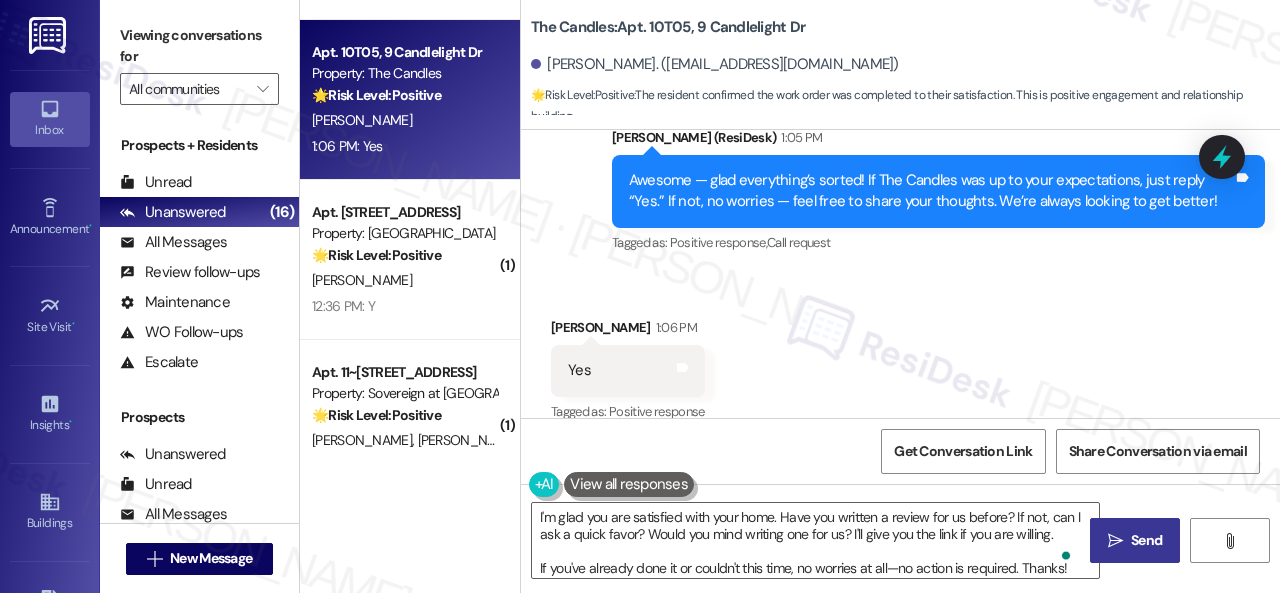 click on "Send" at bounding box center [1146, 540] 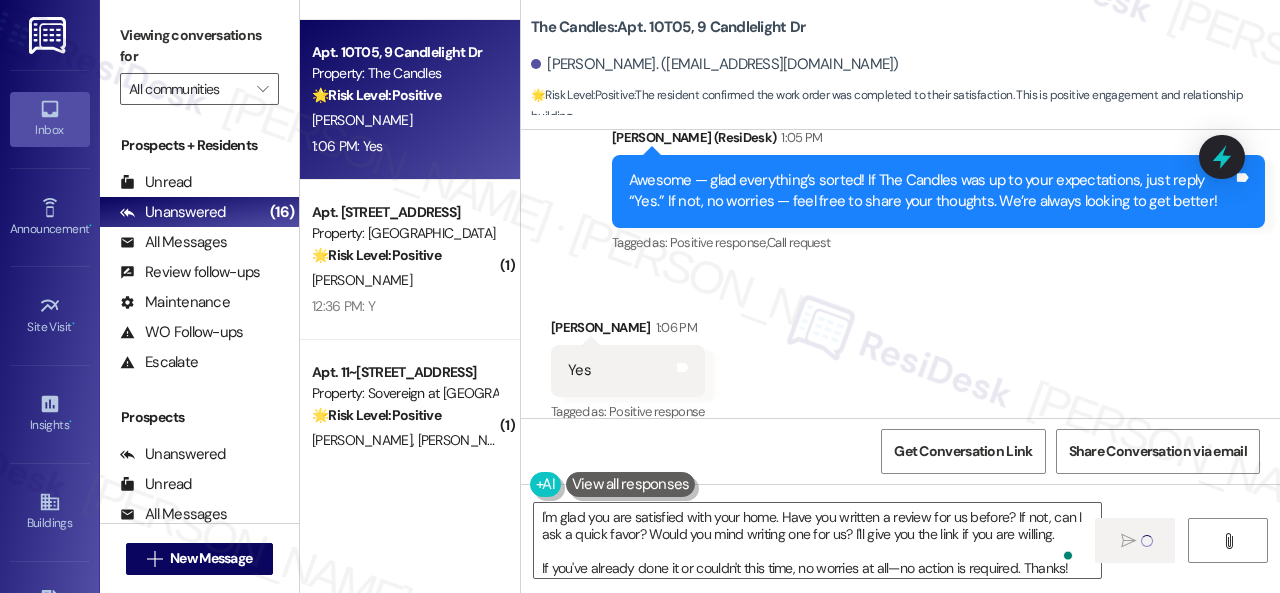 type 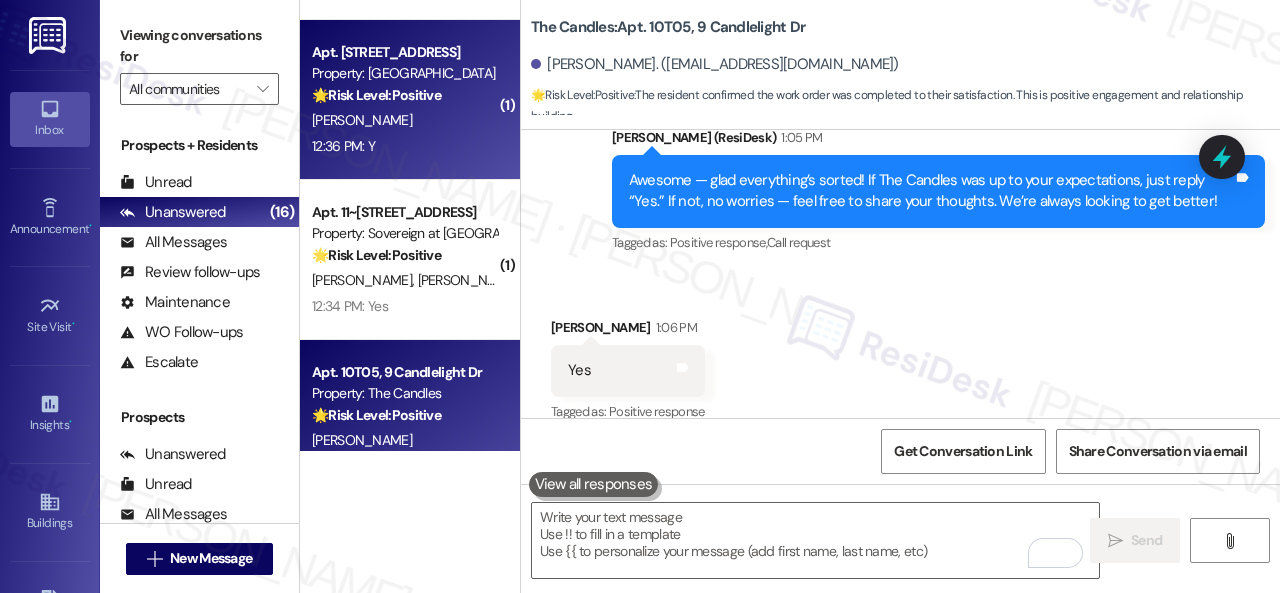 click on "S. Crowder" at bounding box center (404, 120) 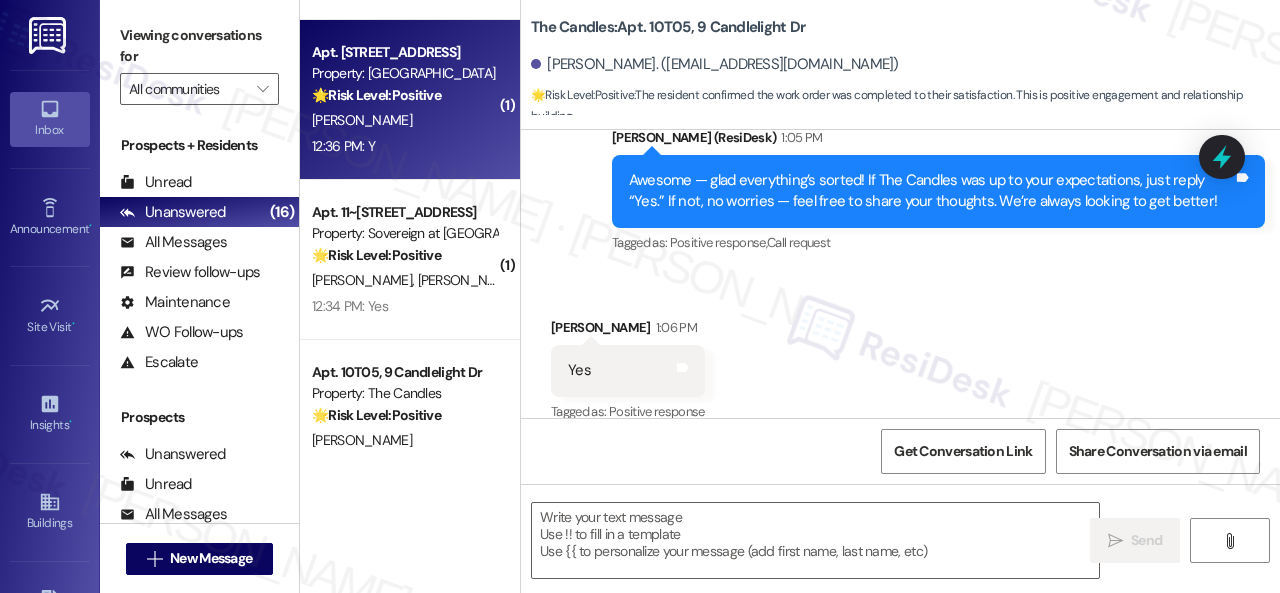 type on "Fetching suggested responses. Please feel free to read through the conversation in the meantime." 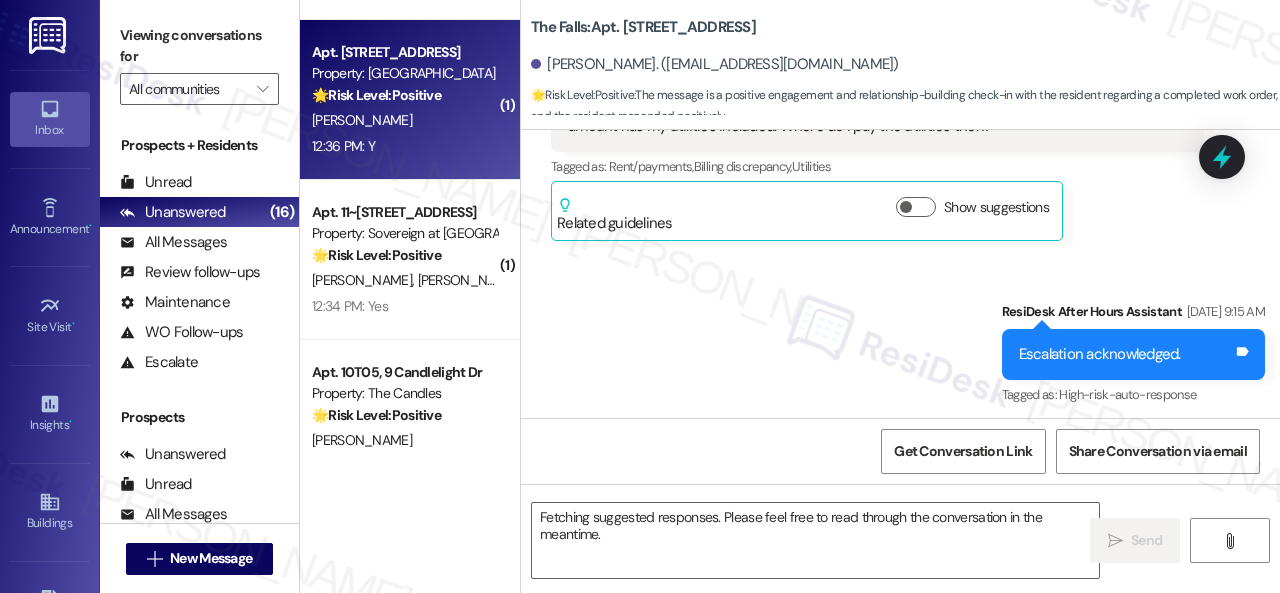 scroll, scrollTop: 2478, scrollLeft: 0, axis: vertical 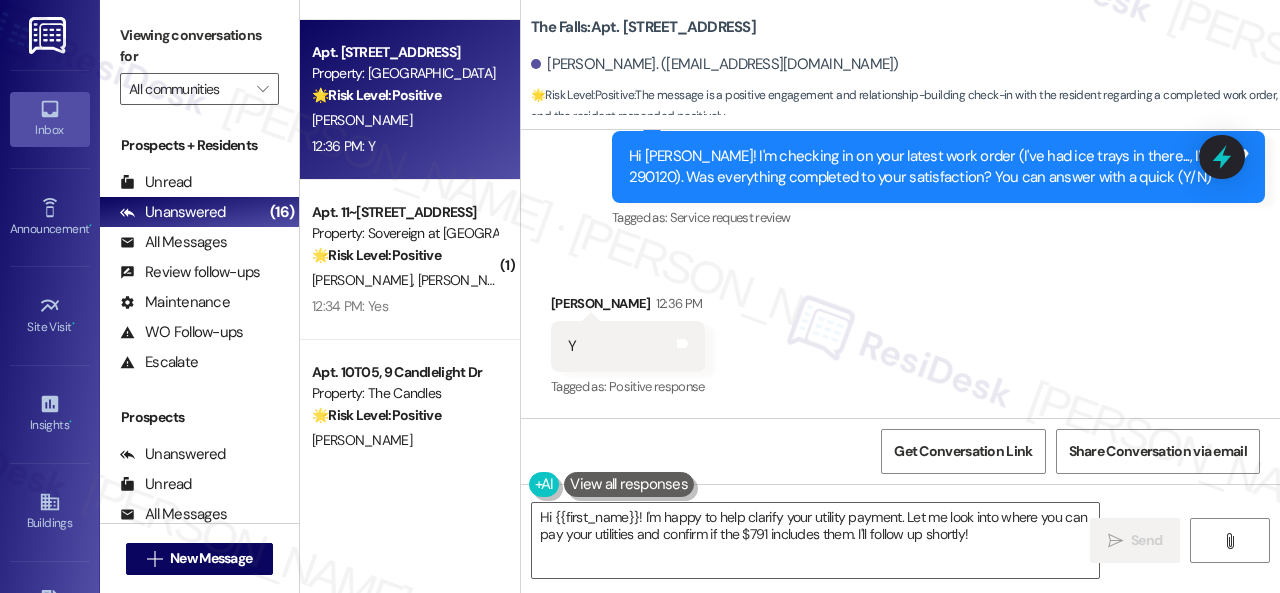 click on "Received via SMS Scott Crowder 12:36 PM Y Tags and notes Tagged as:   Positive response Click to highlight conversations about Positive response" at bounding box center (628, 347) 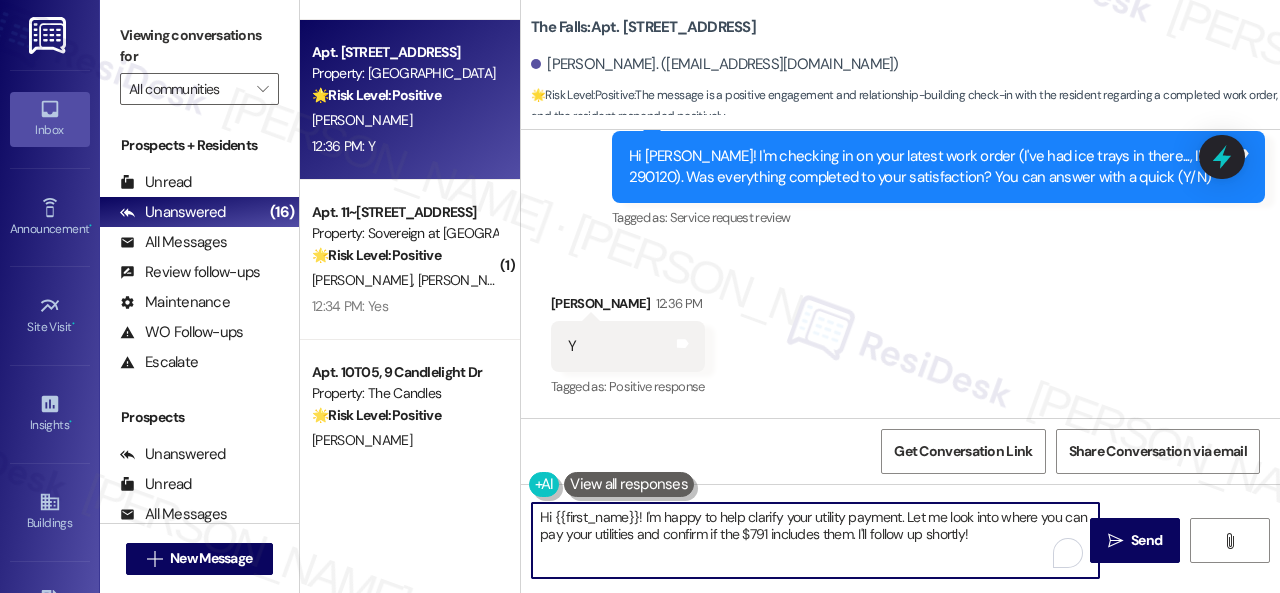 drag, startPoint x: 1034, startPoint y: 532, endPoint x: 493, endPoint y: 479, distance: 543.5899 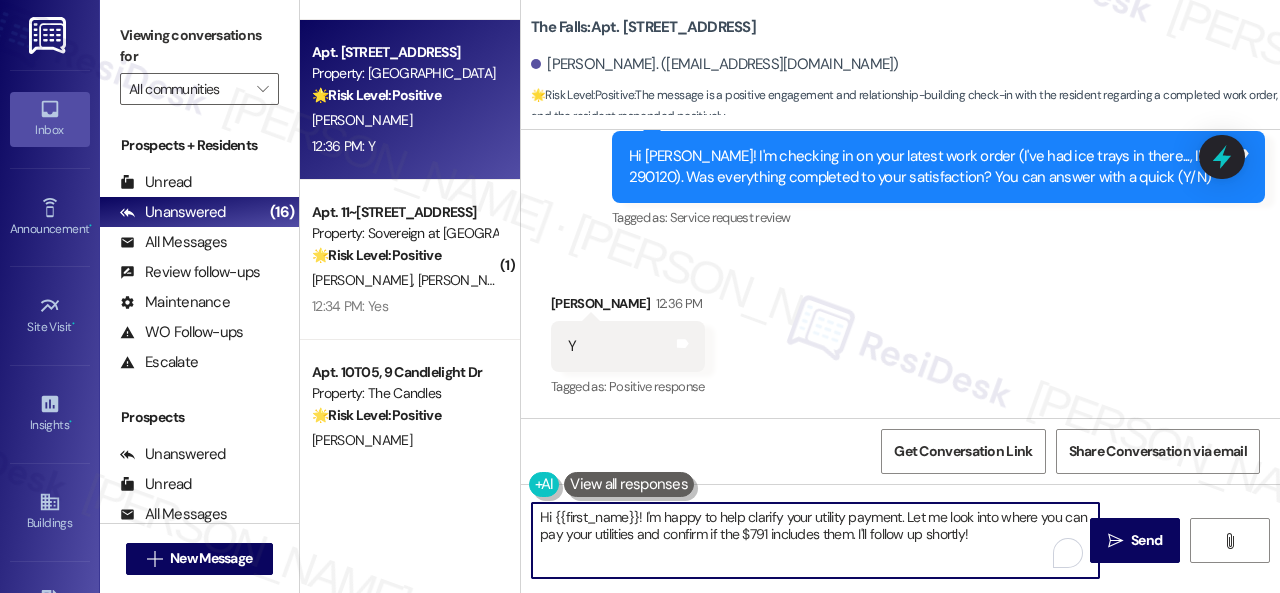 click on "( 1 ) Apt. 028052L, 12901 Lord Nelson Dr Property: London House Apartments & Flats 🔧  Risk Level:  Medium The resident is requesting a check of their air conditioning. This is a non-urgent maintenance request. D. Hampton 12:57 PM: This is Mrs. Hampton. I was wondering, can you come and check and see if the air condition is working? 12:57 PM: This is Mrs. Hampton. I was wondering, can you come and check and see if the air condition is working? ( 1 ) Apt. 111, 150 Northpark Plaza Drive Property: Discovery At Kingwood 🔧  Risk Level:  Medium The resident is reporting a locked storage room and a noisy garbage disposal. The locked storage room is an inconvenience, but not an emergency. The noisy garbage disposal is a maintenance issue, but not urgent. The resident also indicates they don't know which key opens the storage room, suggesting it was never provided. This requires site follow-up but does not pose an immediate risk. A. Cabrera 12:36 PM: It wasn't open when we moved and i don't know what key is it. (" at bounding box center [790, 296] 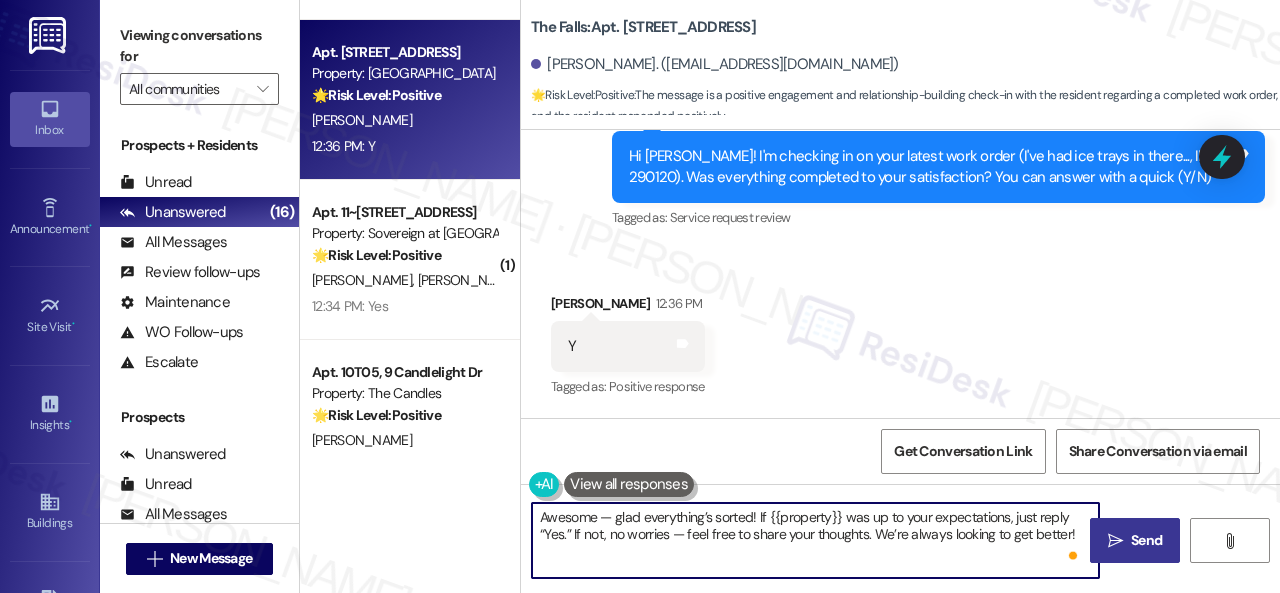 type on "Awesome — glad everything’s sorted! If {{property}} was up to your expectations, just reply “Yes.” If not, no worries — feel free to share your thoughts. We’re always looking to get better!" 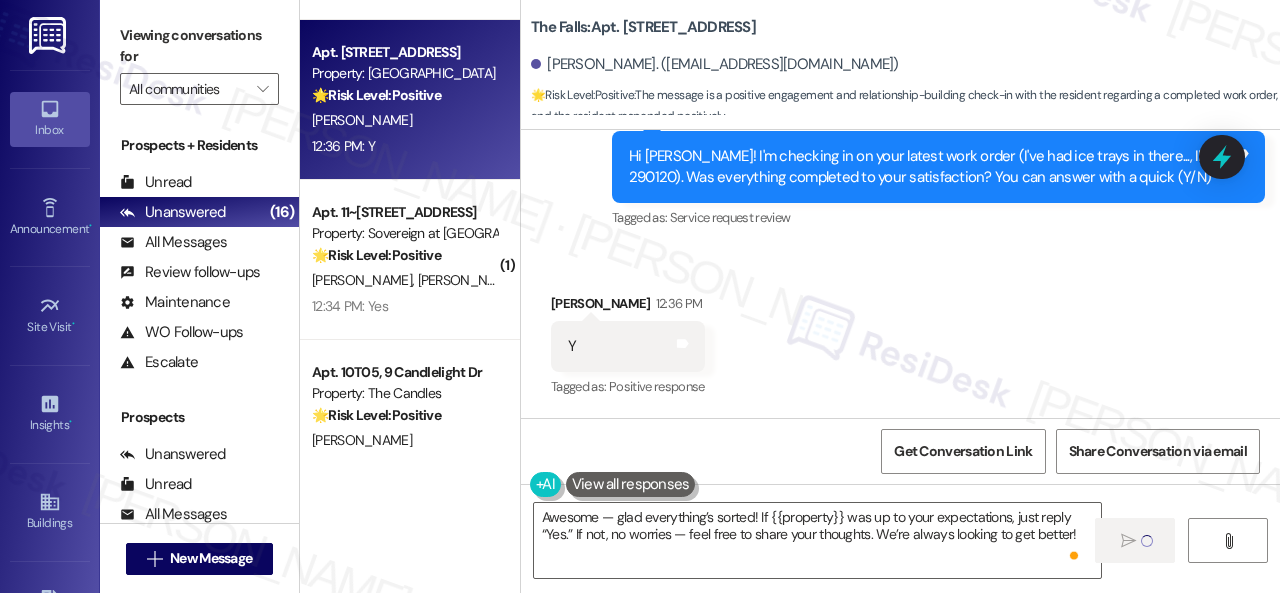 type 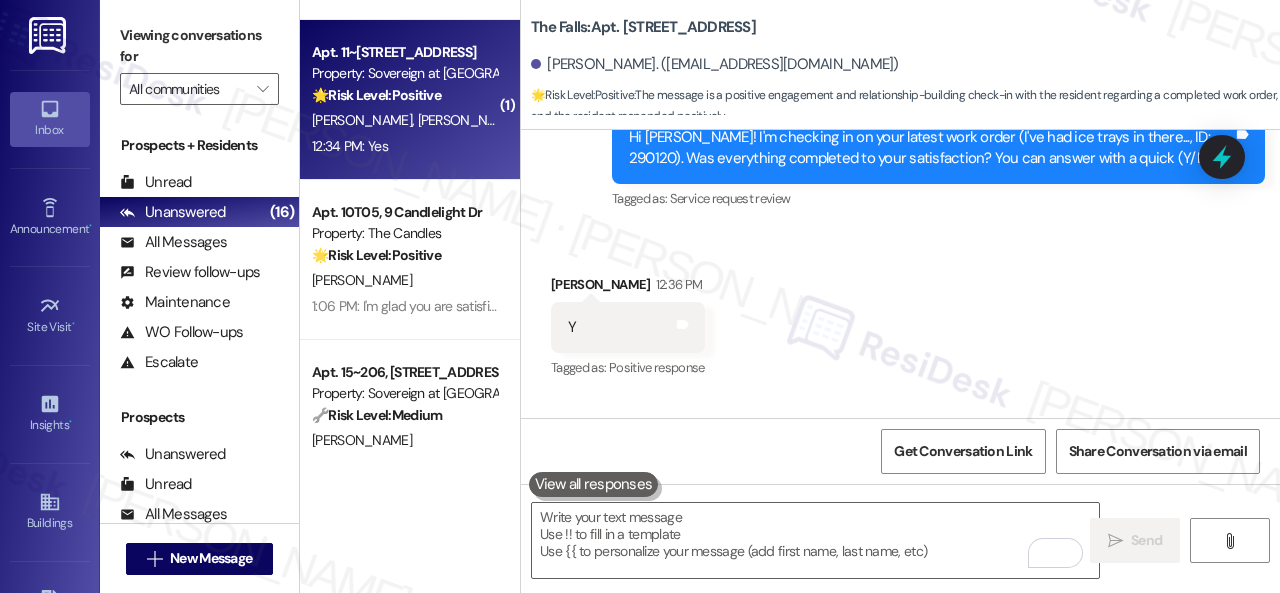 scroll, scrollTop: 0, scrollLeft: 0, axis: both 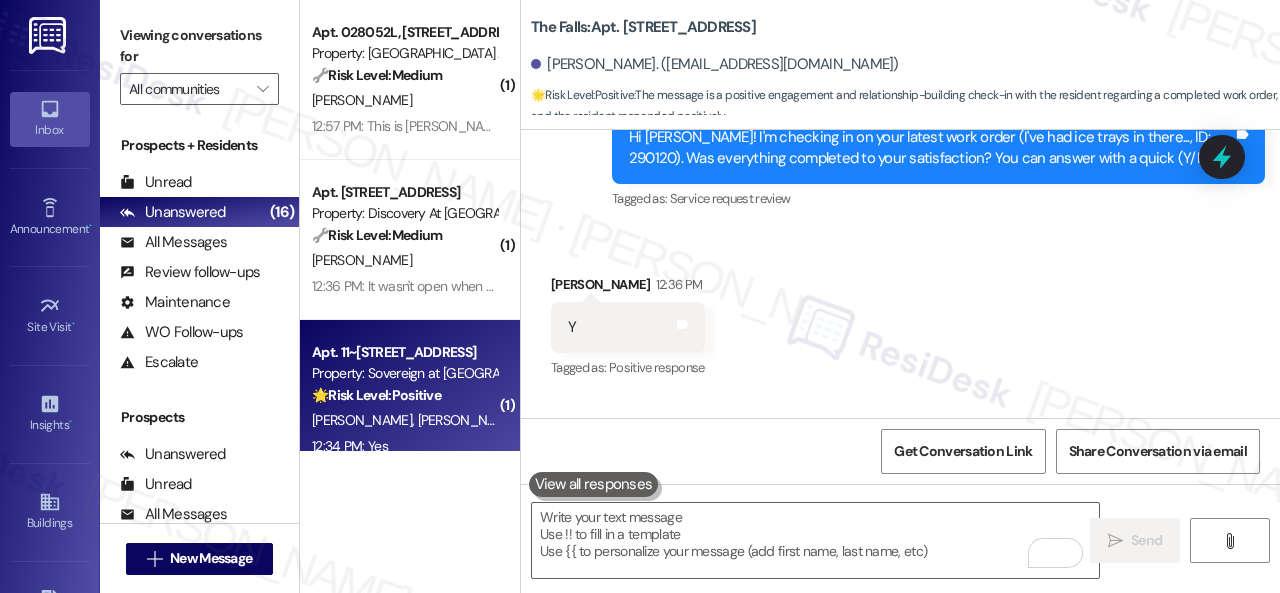 click on "[PERSON_NAME] [PERSON_NAME]" at bounding box center (404, 420) 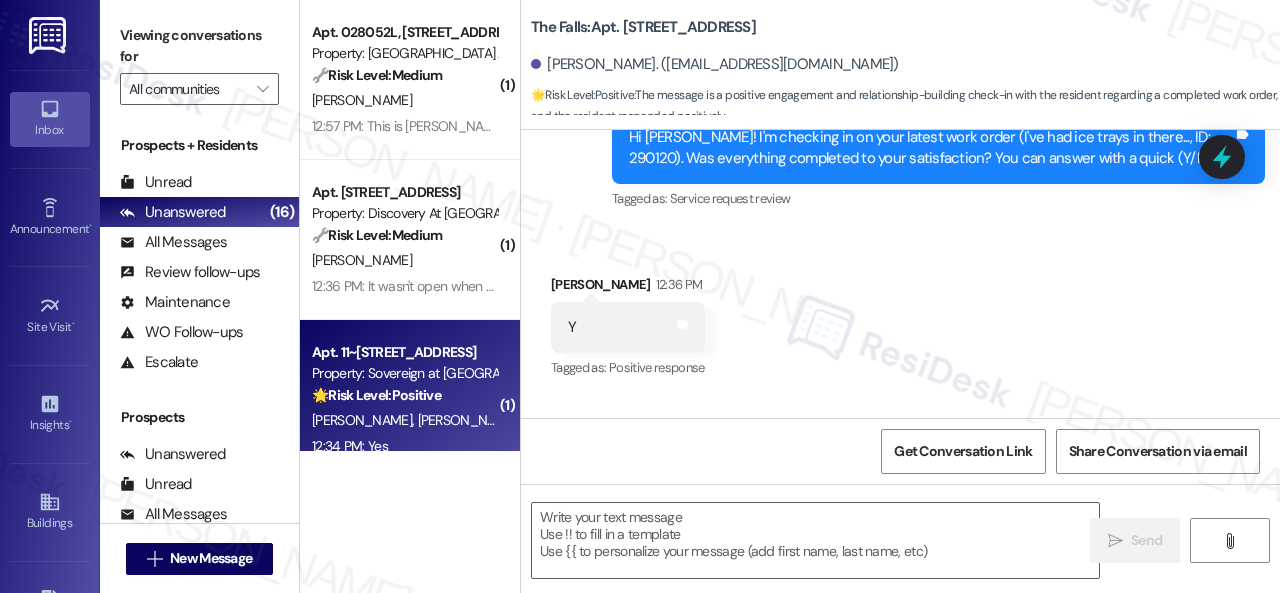 type on "Fetching suggested responses. Please feel free to read through the conversation in the meantime." 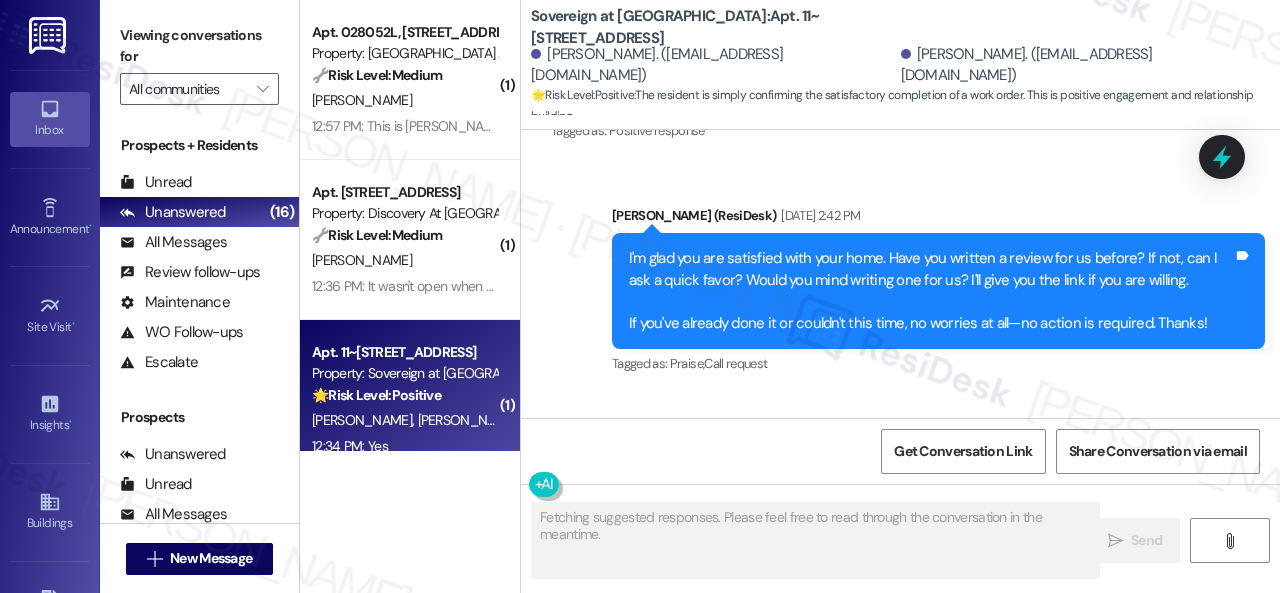 scroll, scrollTop: 6038, scrollLeft: 0, axis: vertical 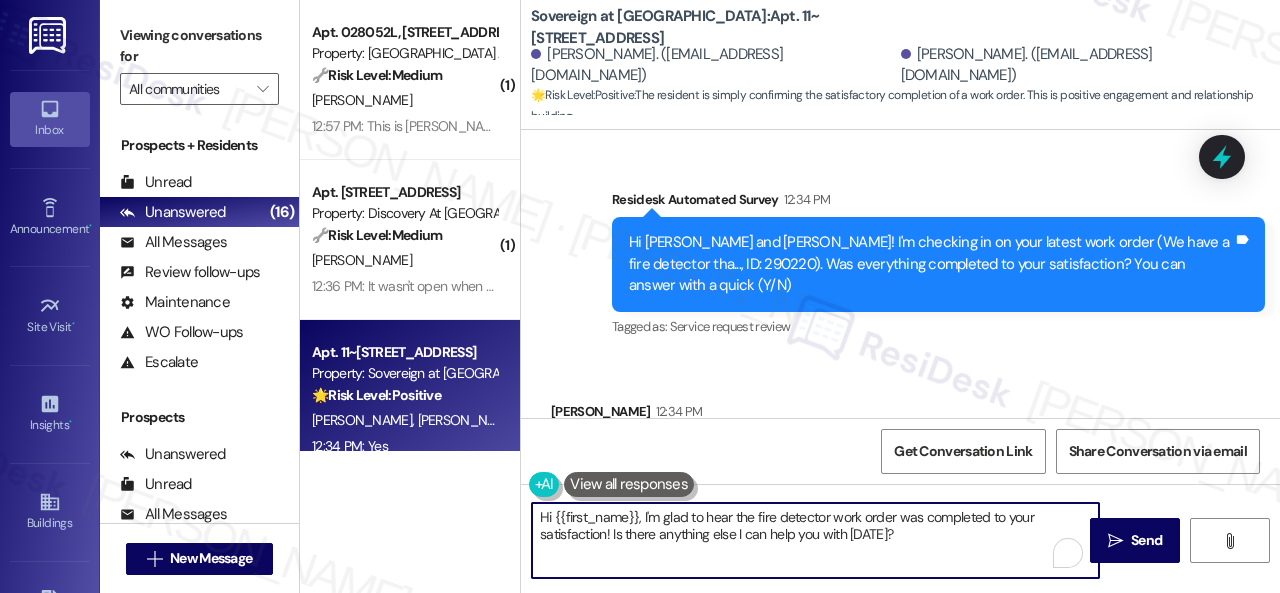 drag, startPoint x: 921, startPoint y: 527, endPoint x: 416, endPoint y: 490, distance: 506.35364 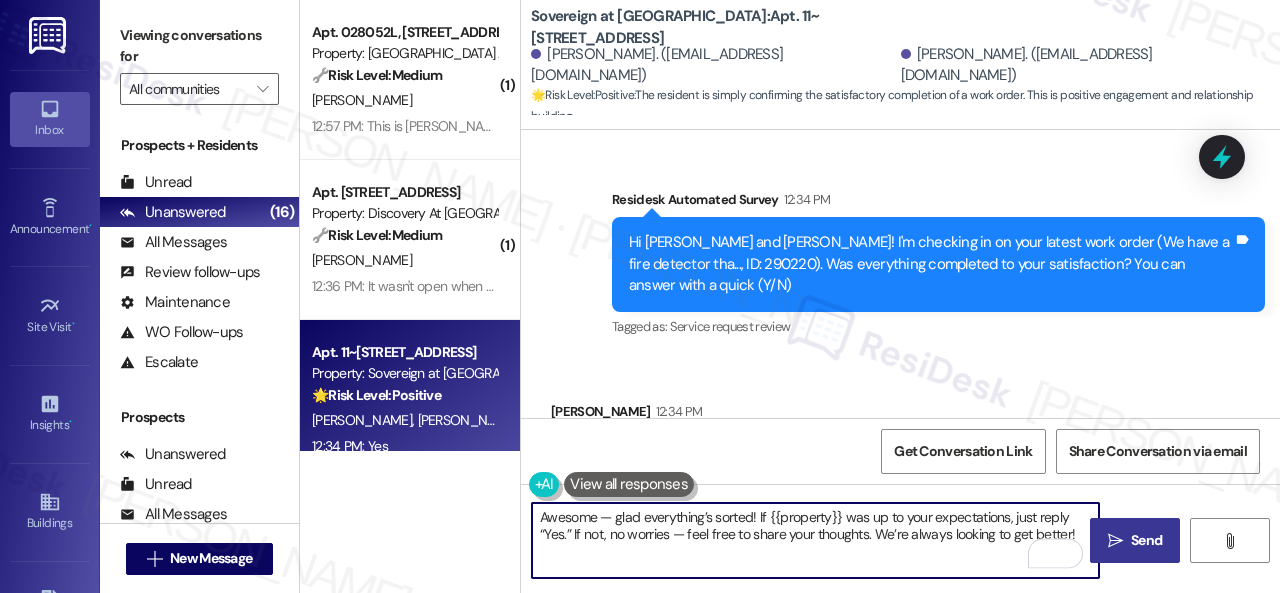 type on "Awesome — glad everything’s sorted! If {{property}} was up to your expectations, just reply “Yes.” If not, no worries — feel free to share your thoughts. We’re always looking to get better!" 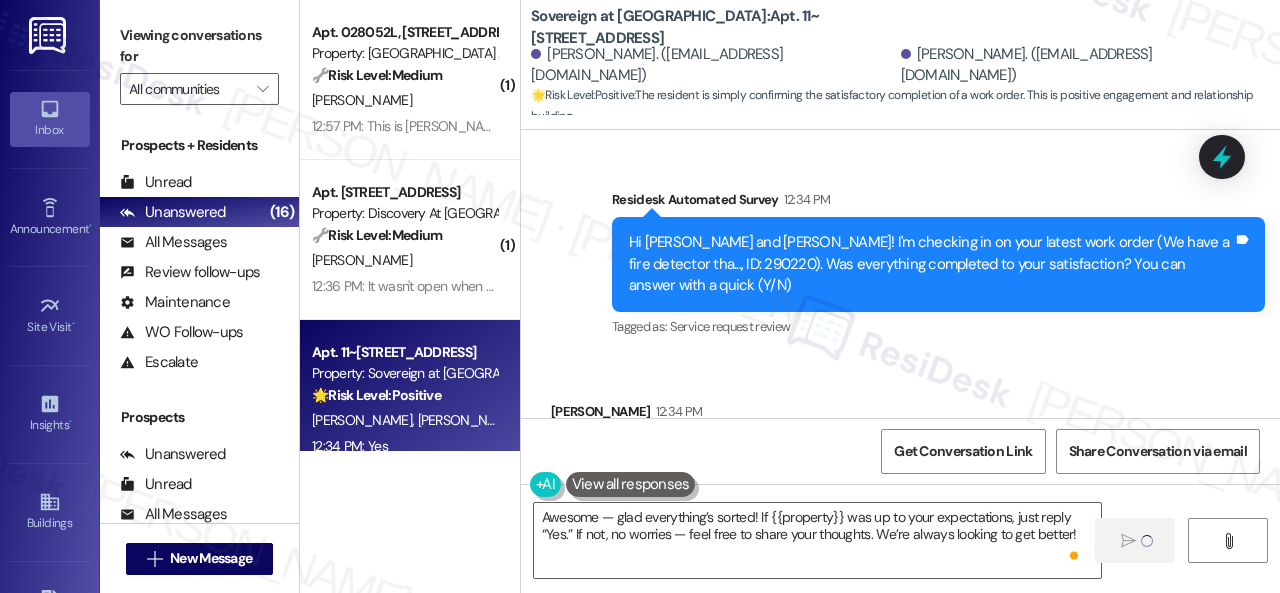 type 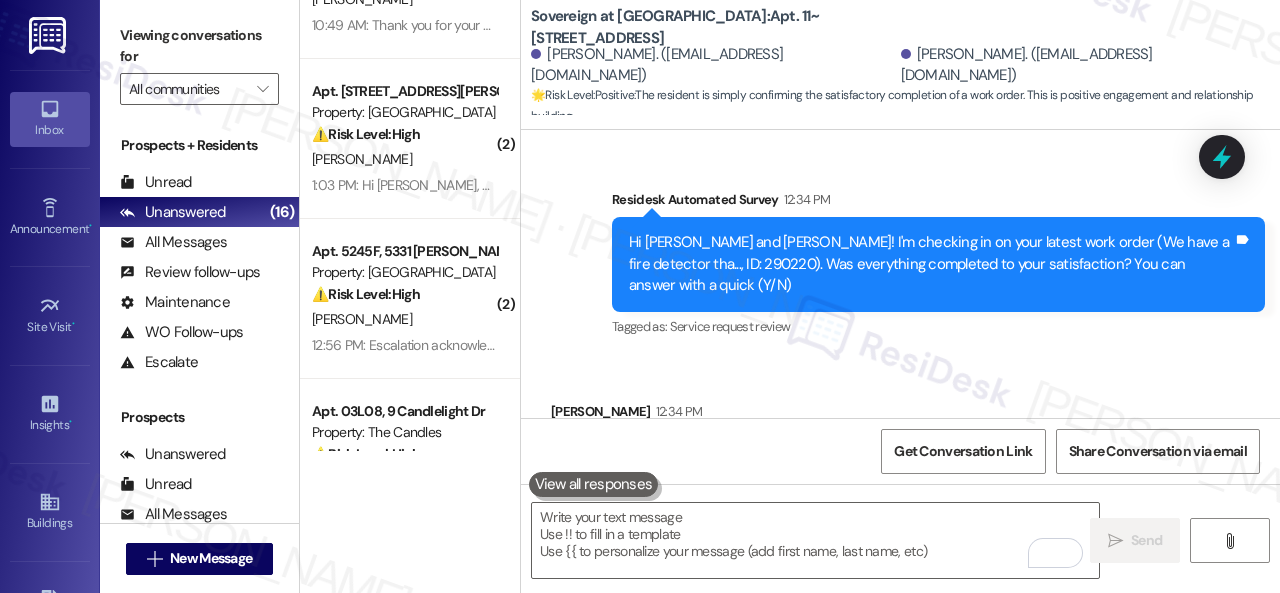 scroll, scrollTop: 1900, scrollLeft: 0, axis: vertical 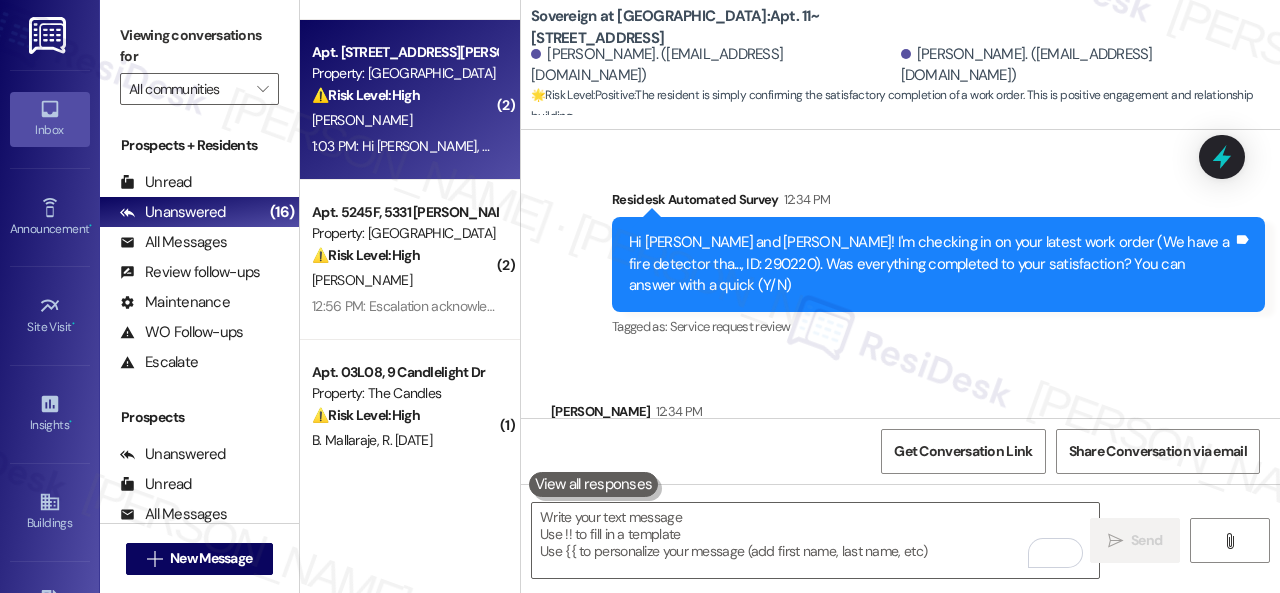 click on "1:03 PM: Hi Richard, maintenance is on their way to your apartment. Thank you! 1:03 PM: Hi Richard, maintenance is on their way to your apartment. Thank you!" at bounding box center (404, 146) 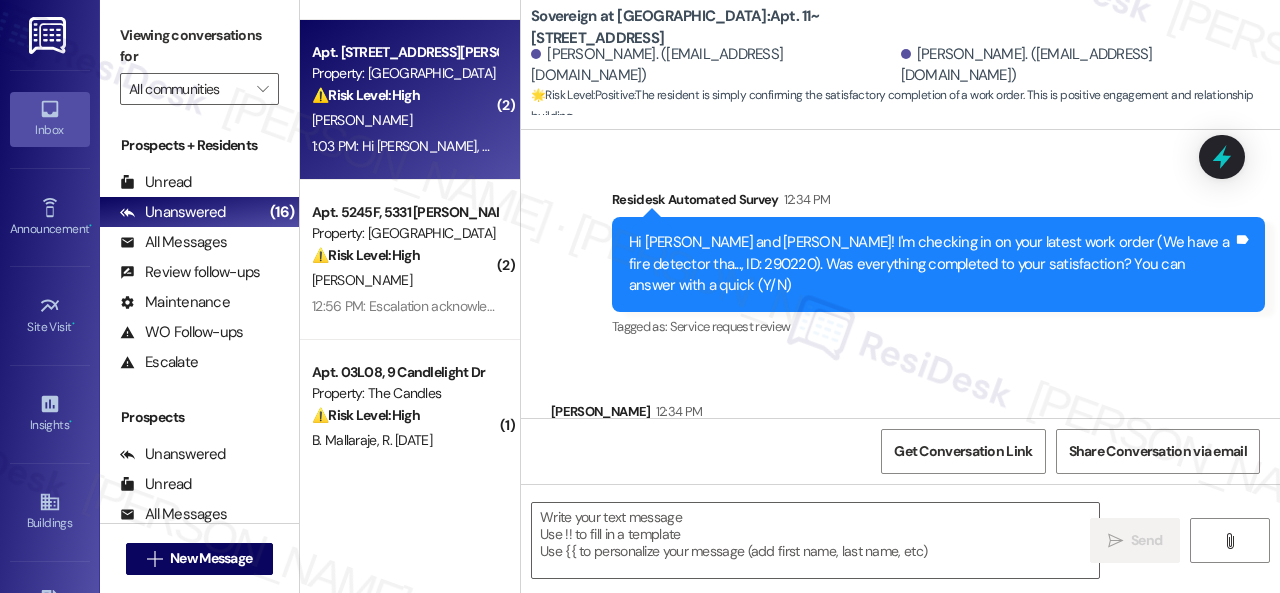 type on "Fetching suggested responses. Please feel free to read through the conversation in the meantime." 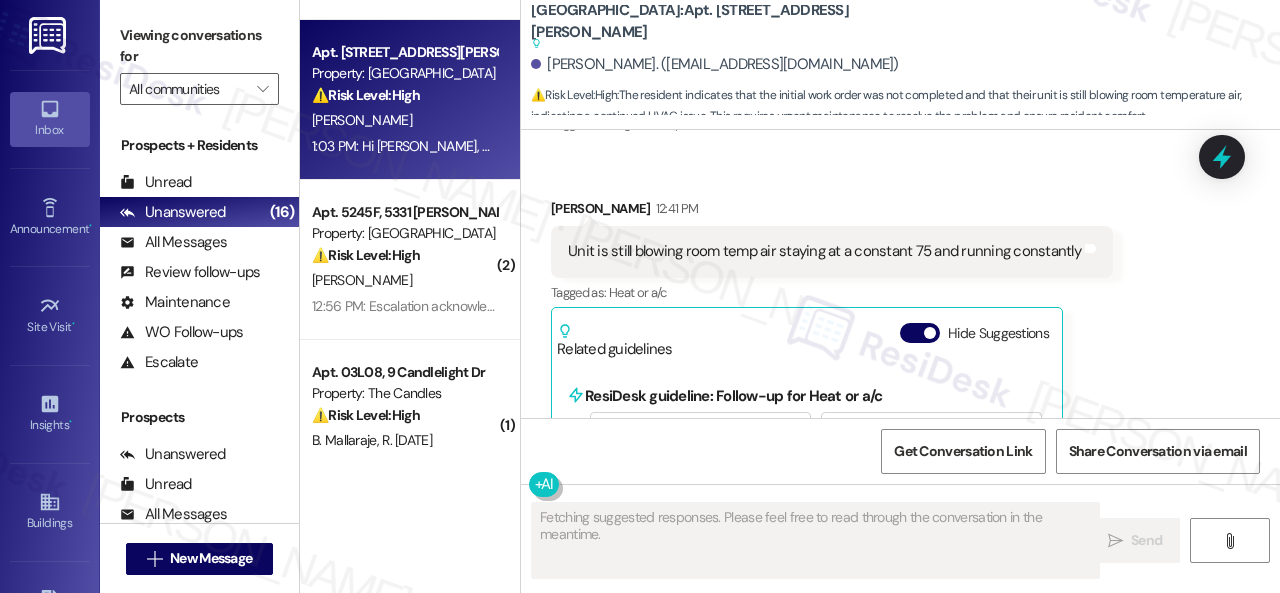 scroll, scrollTop: 2434, scrollLeft: 0, axis: vertical 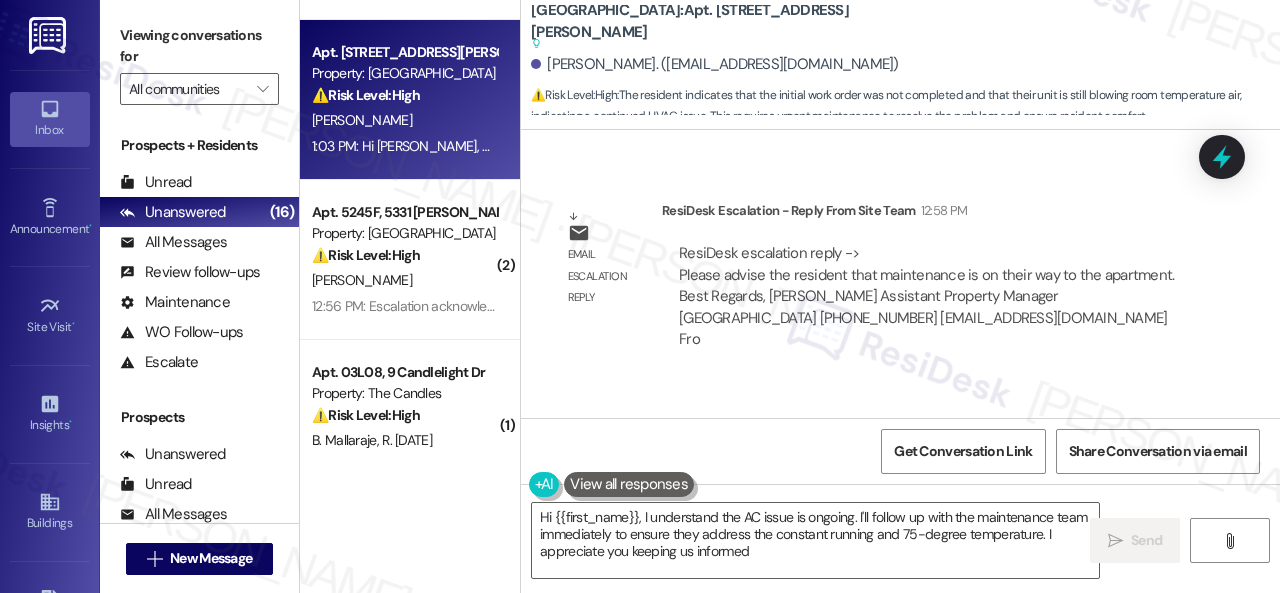 type on "Hi {{first_name}}, I understand the AC issue is ongoing. I'll follow up with the maintenance team immediately to ensure they address the constant running and 75-degree temperature. I appreciate you keeping us informed!" 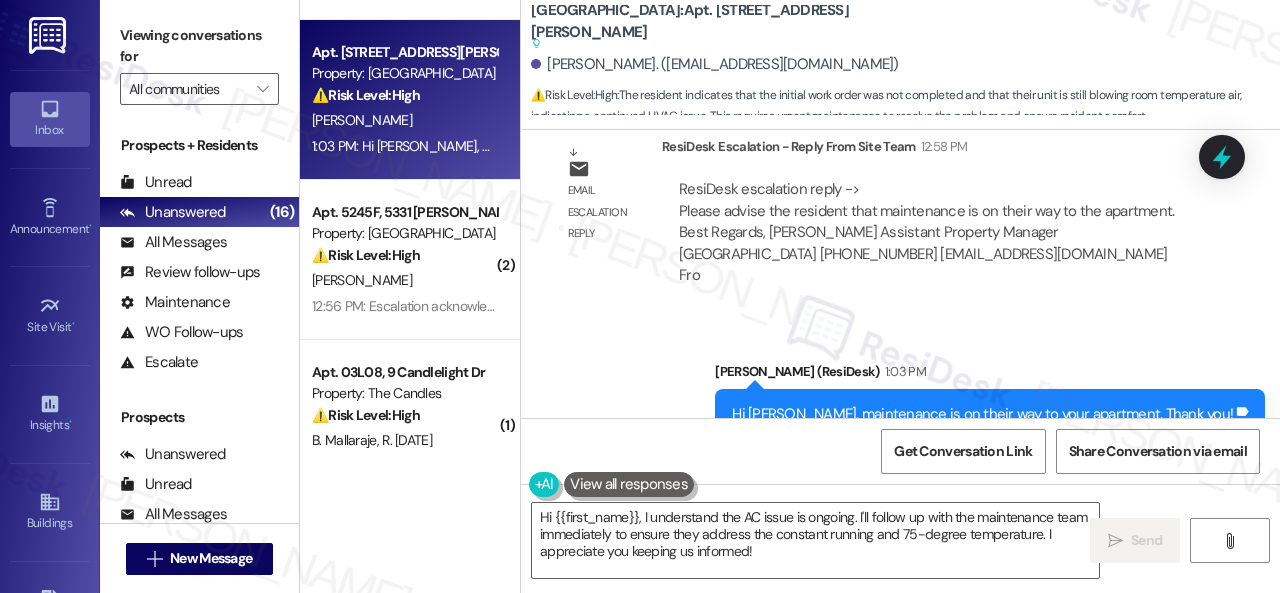 scroll, scrollTop: 3444, scrollLeft: 0, axis: vertical 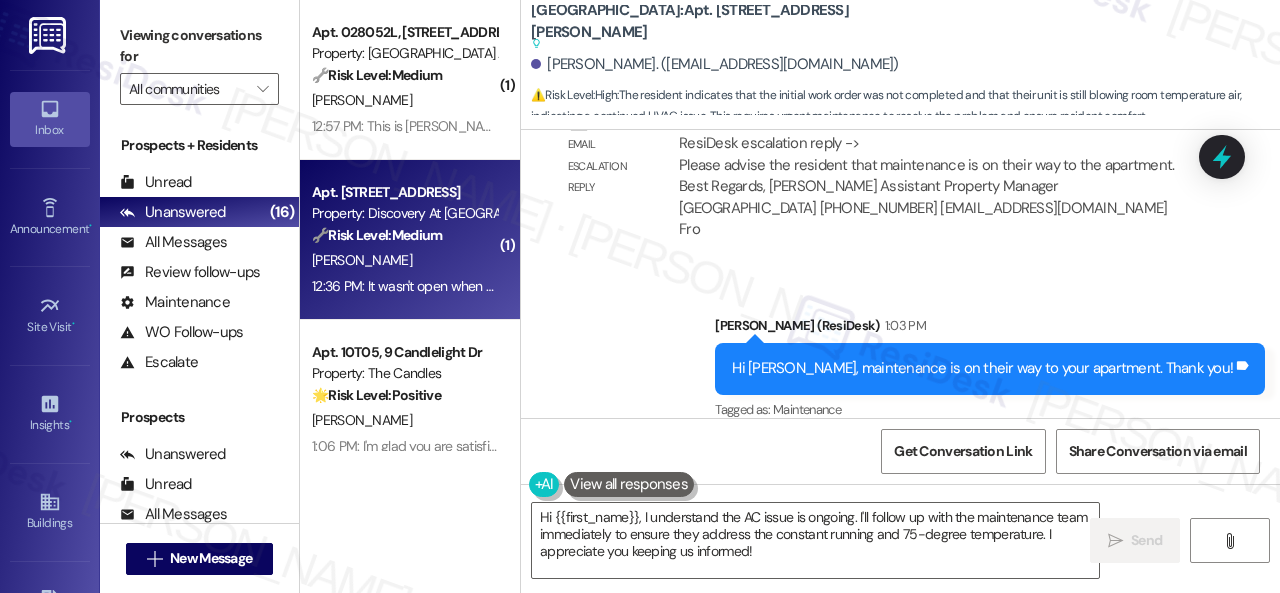 click on "A. Cabrera" at bounding box center [404, 260] 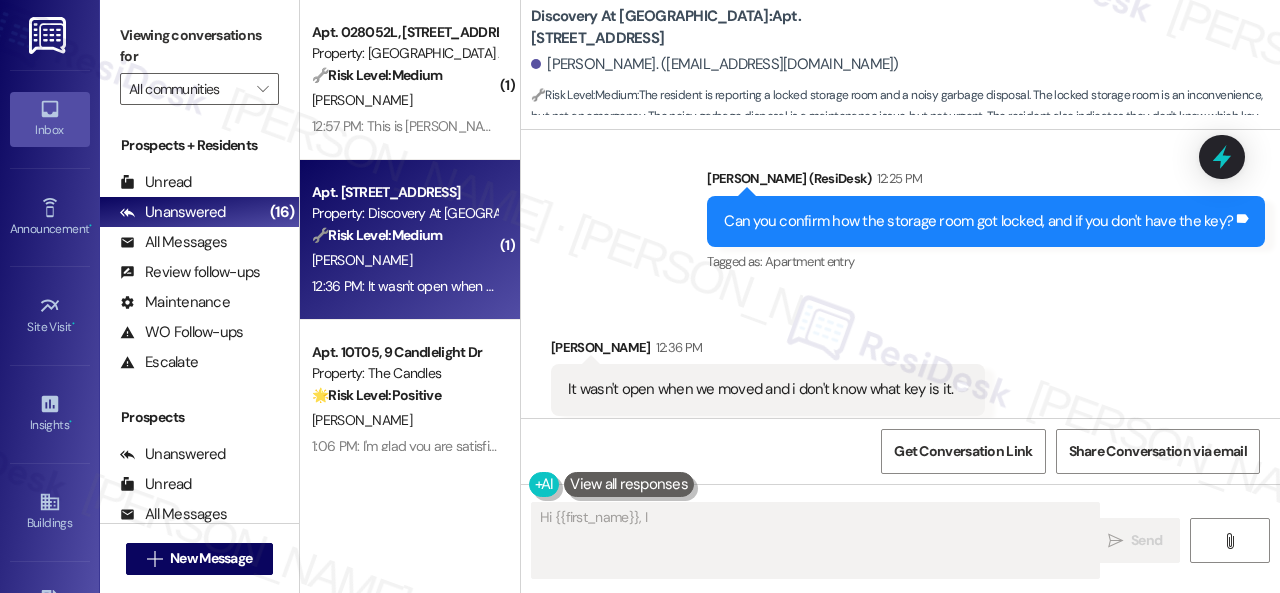 scroll, scrollTop: 1054, scrollLeft: 0, axis: vertical 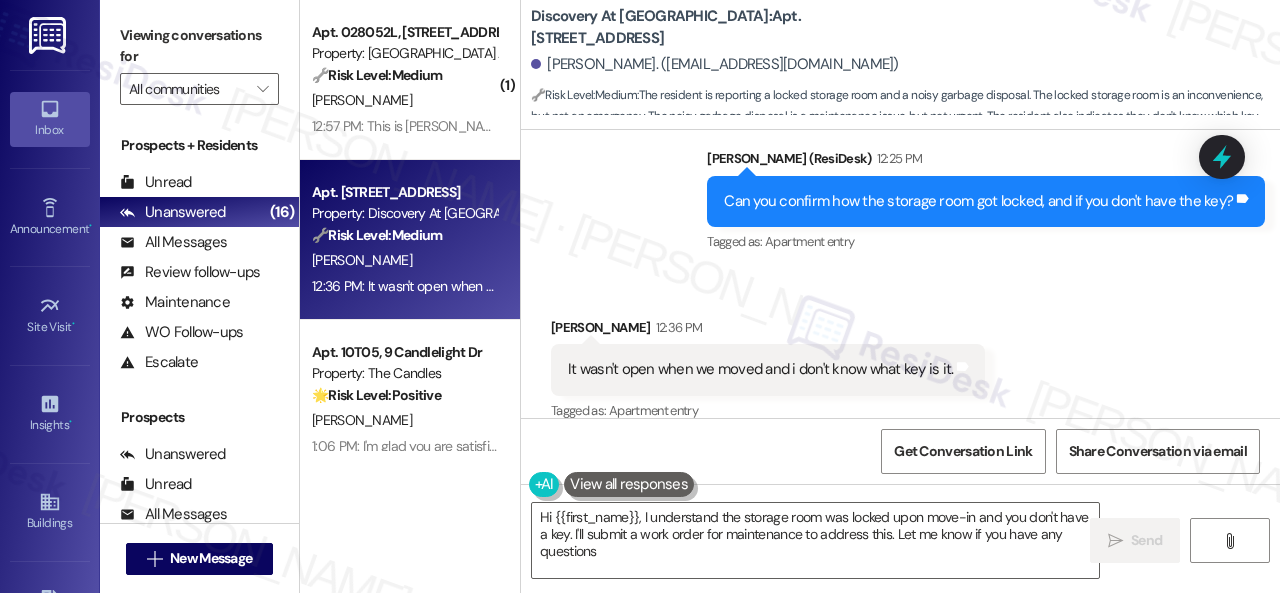 type on "Hi {{first_name}}, I understand the storage room was locked upon move-in and you don't have a key. I'll submit a work order for maintenance to address this. Let me know if you have any questions!" 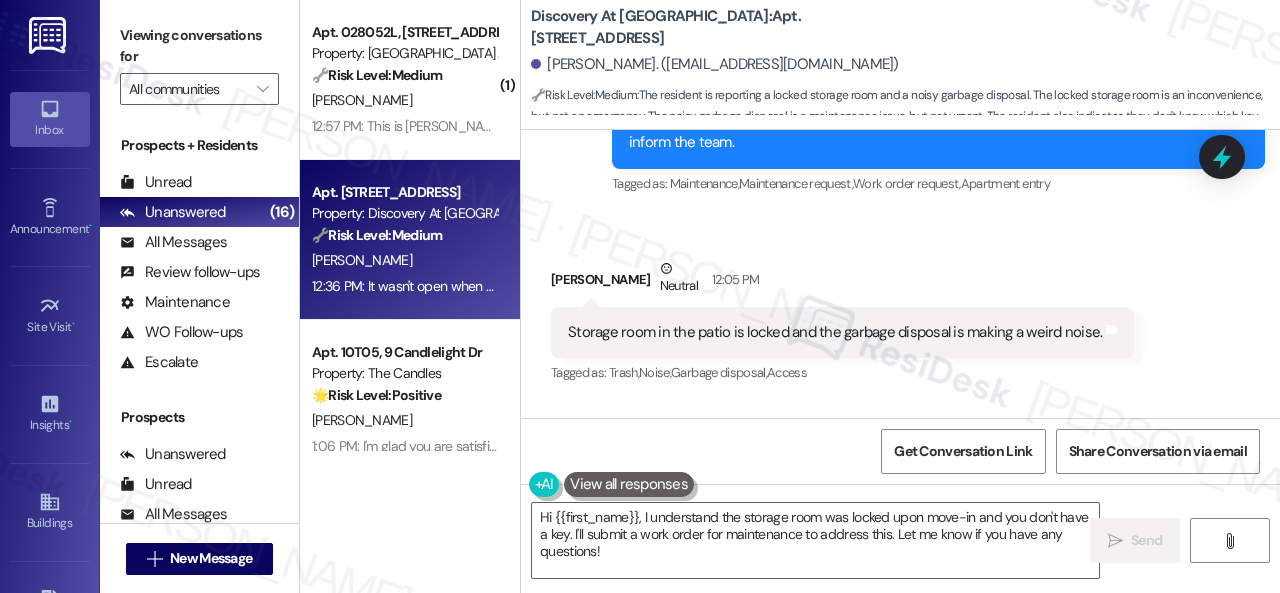 scroll, scrollTop: 554, scrollLeft: 0, axis: vertical 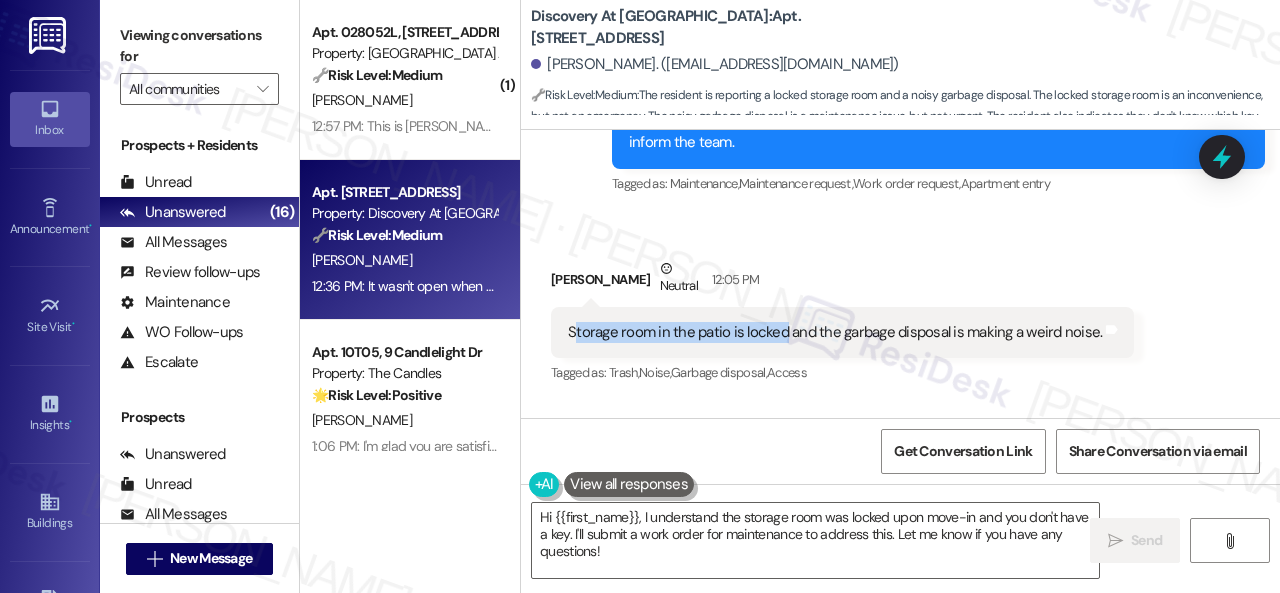 drag, startPoint x: 572, startPoint y: 306, endPoint x: 779, endPoint y: 311, distance: 207.06038 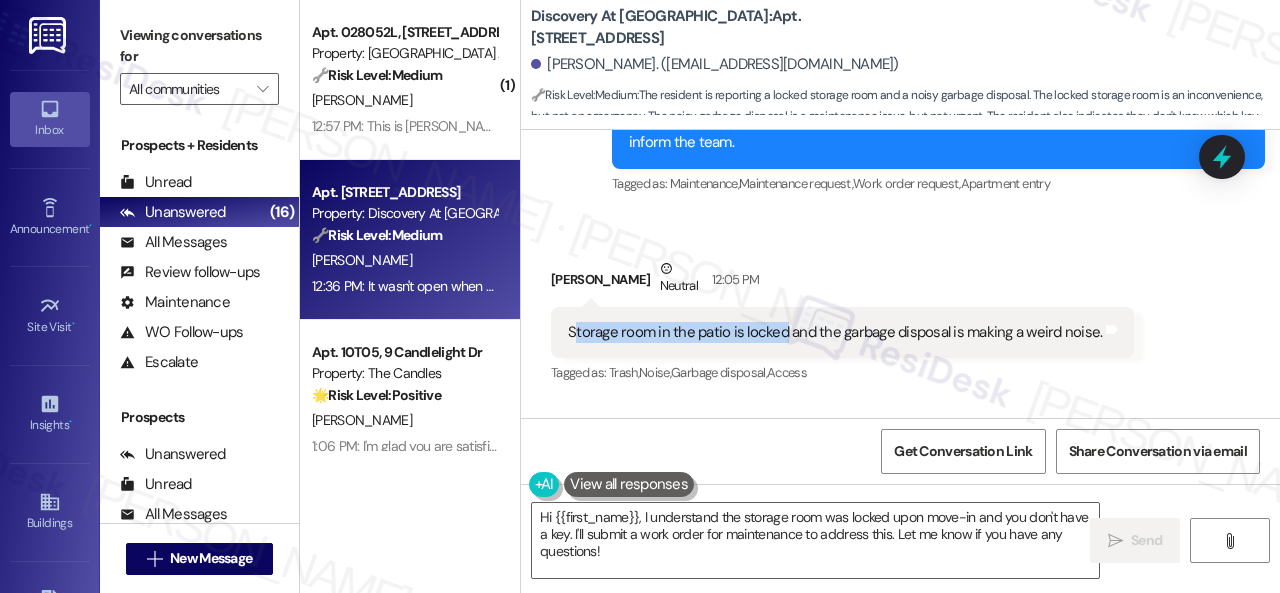 click on "Storage room in the patio is locked and the garbage disposal is making a weird noise." at bounding box center [835, 332] 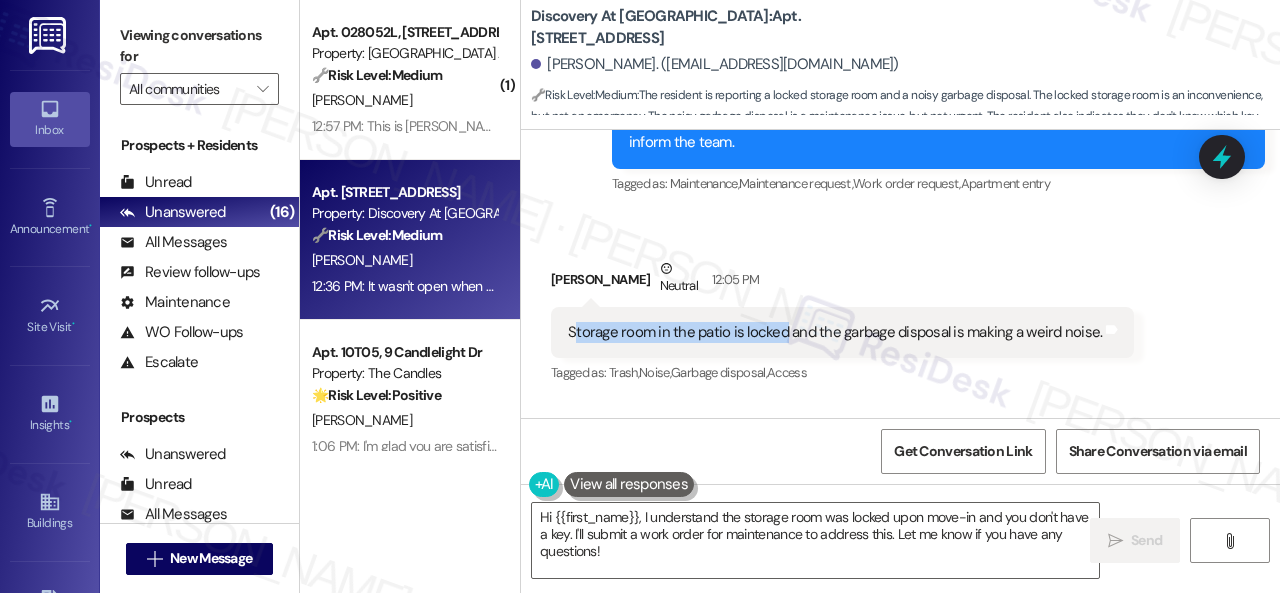 copy on "torage room in the patio is locked" 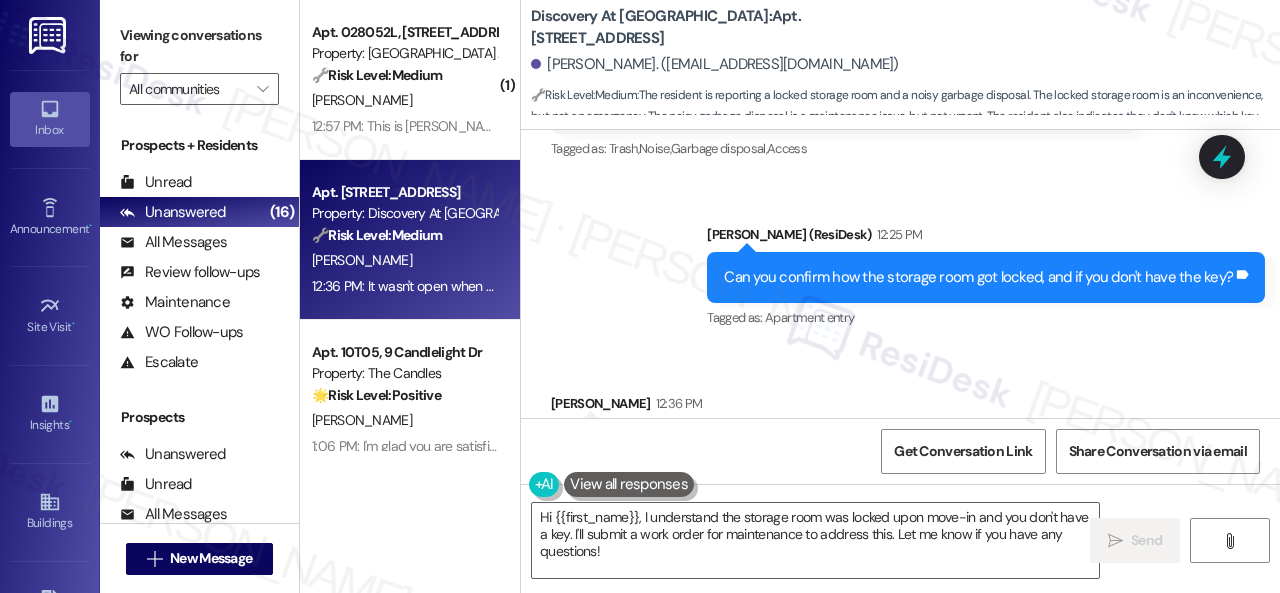scroll, scrollTop: 1056, scrollLeft: 0, axis: vertical 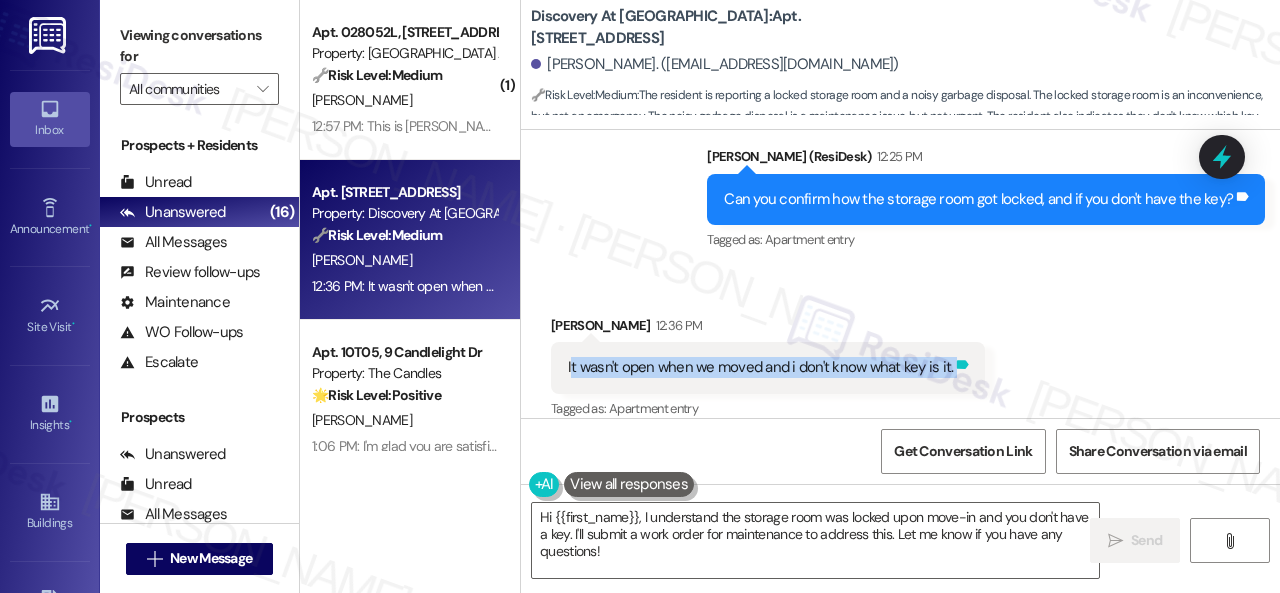drag, startPoint x: 570, startPoint y: 345, endPoint x: 961, endPoint y: 349, distance: 391.02045 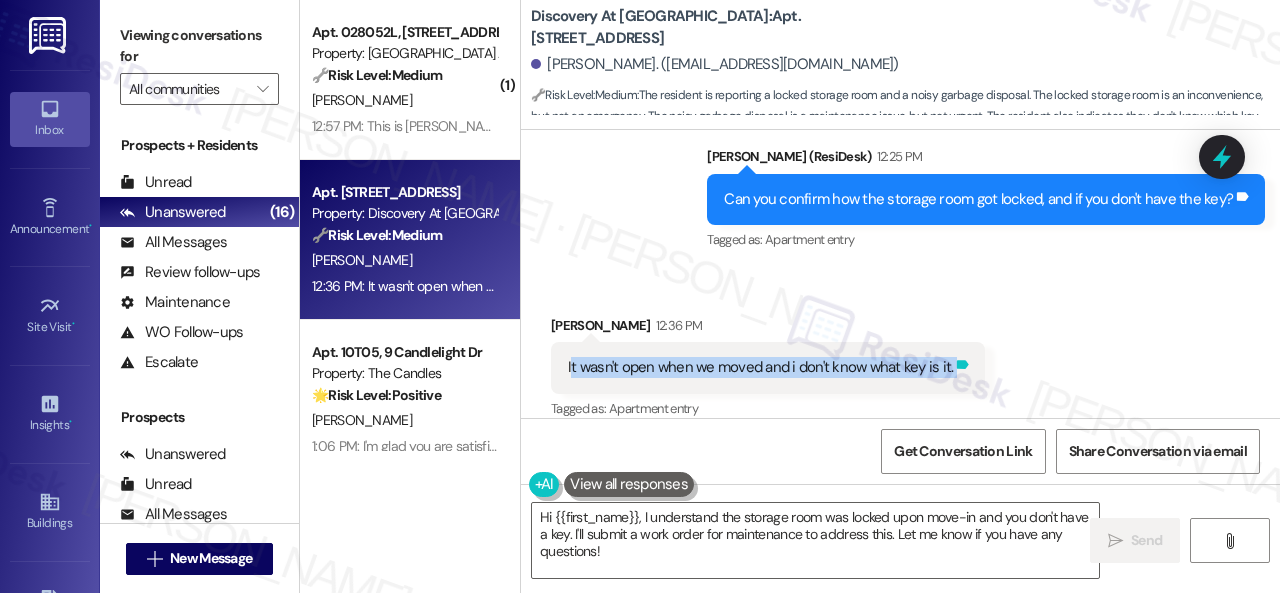 click on "It wasn't open when we moved and i don't know what key is it. Tags and notes" at bounding box center (768, 367) 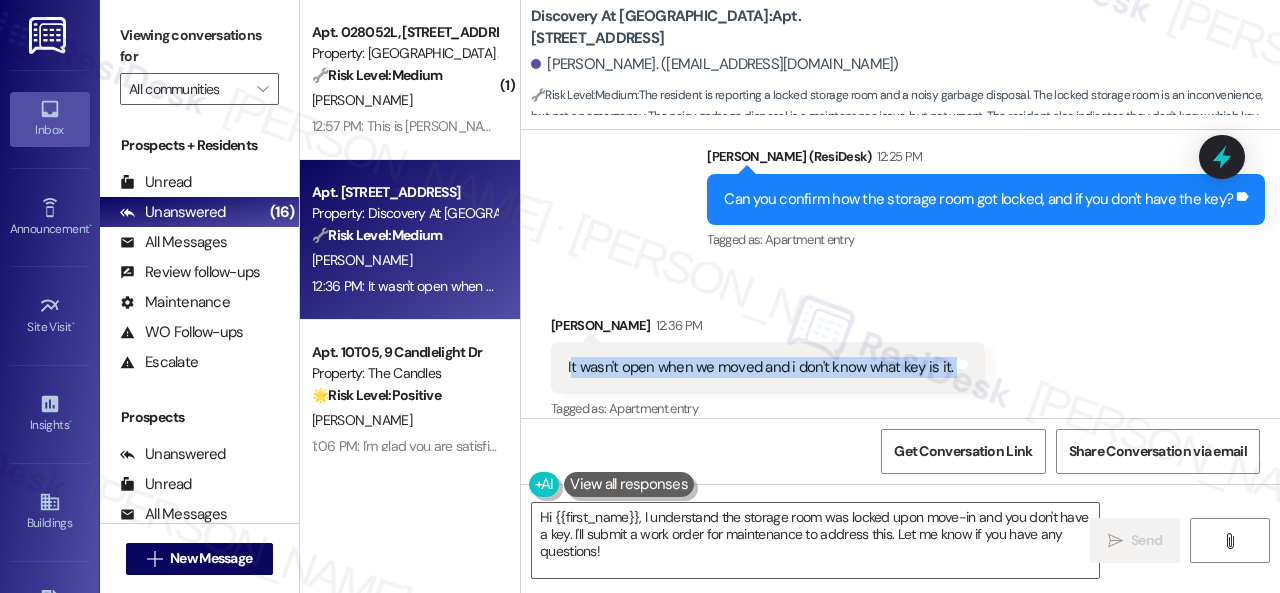 copy on "t wasn't open when we moved and i don't know what key is it. Tags and notes" 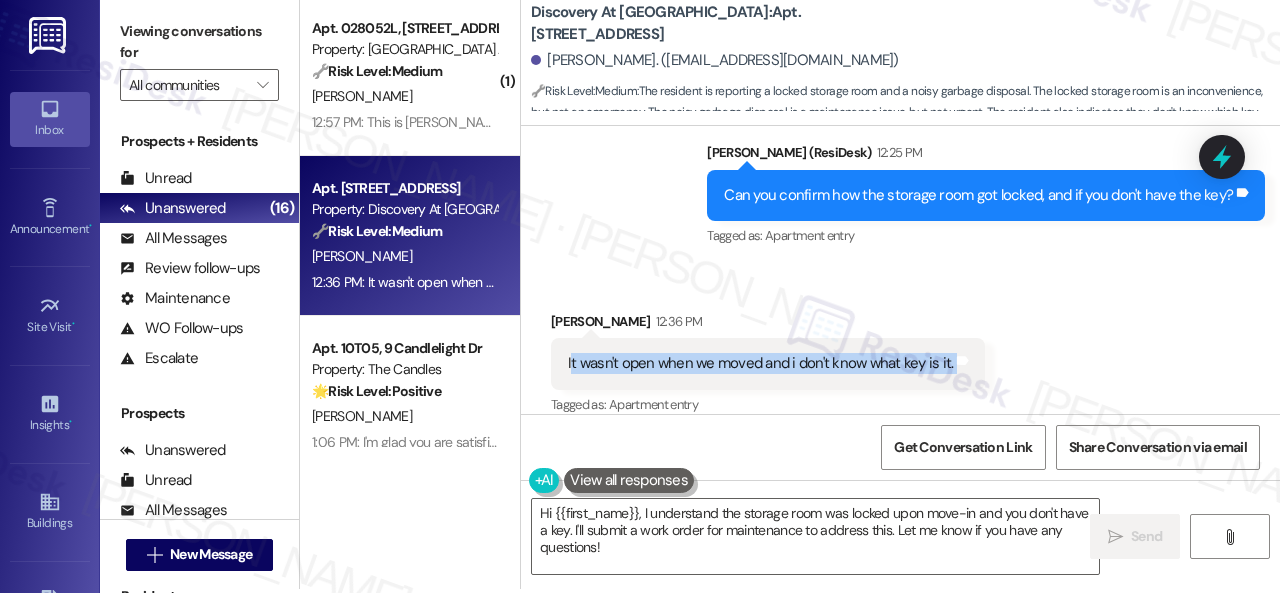 scroll, scrollTop: 6, scrollLeft: 0, axis: vertical 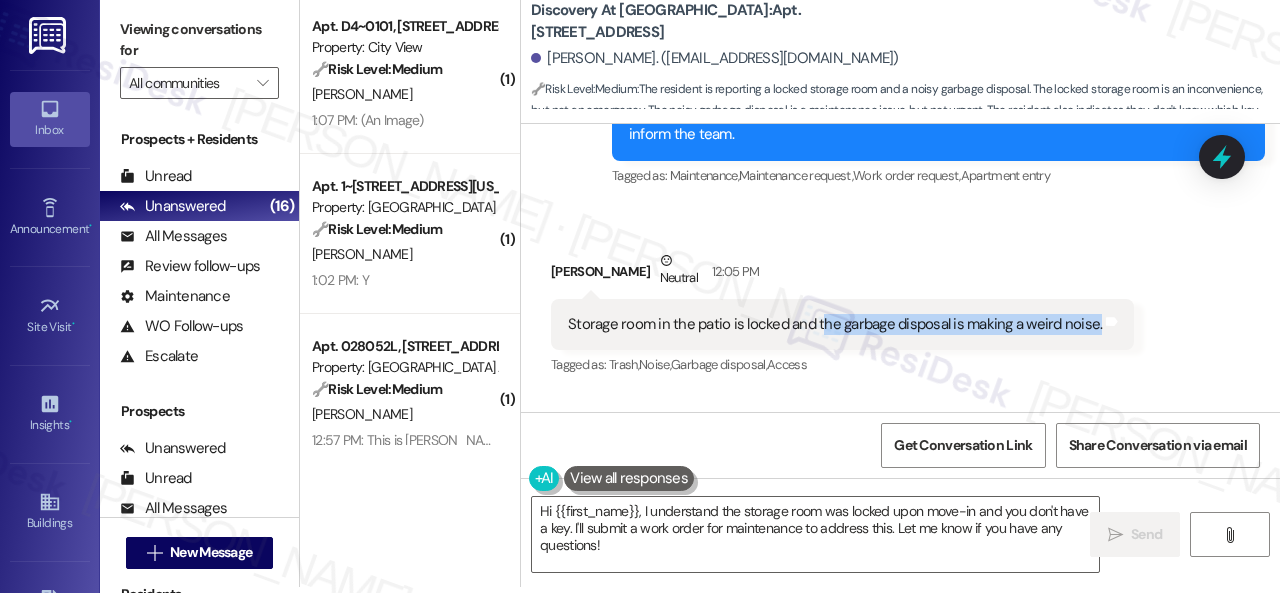 drag, startPoint x: 817, startPoint y: 306, endPoint x: 1092, endPoint y: 302, distance: 275.02908 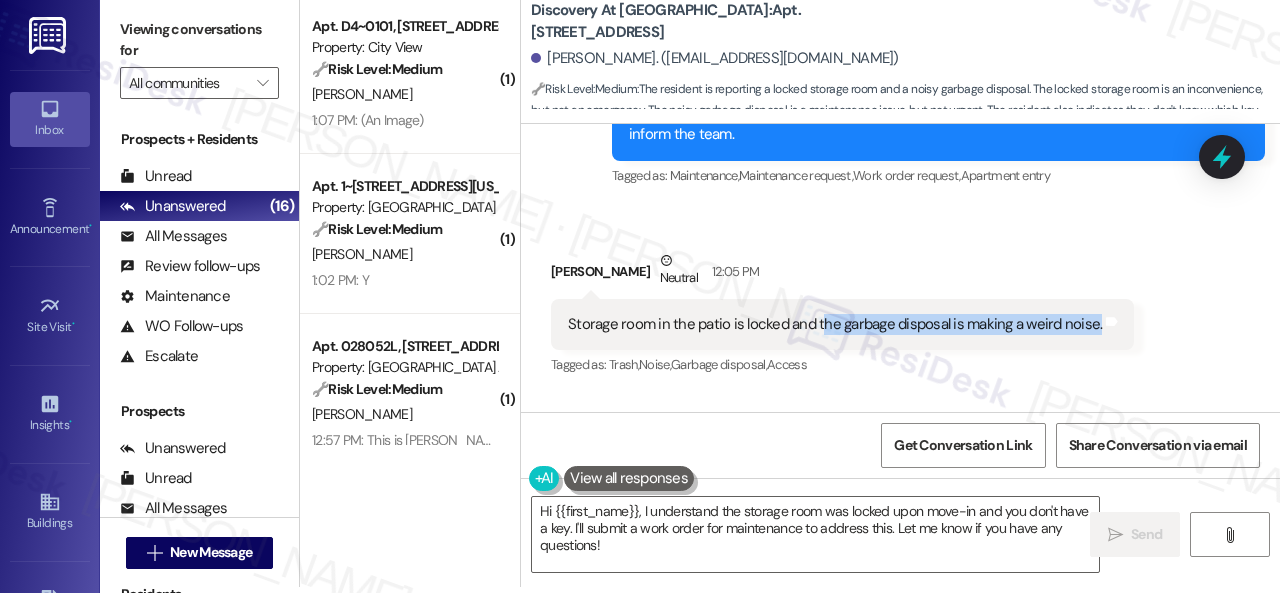 click on "Storage room in the patio is locked and the garbage disposal is making a weird noise." at bounding box center [835, 324] 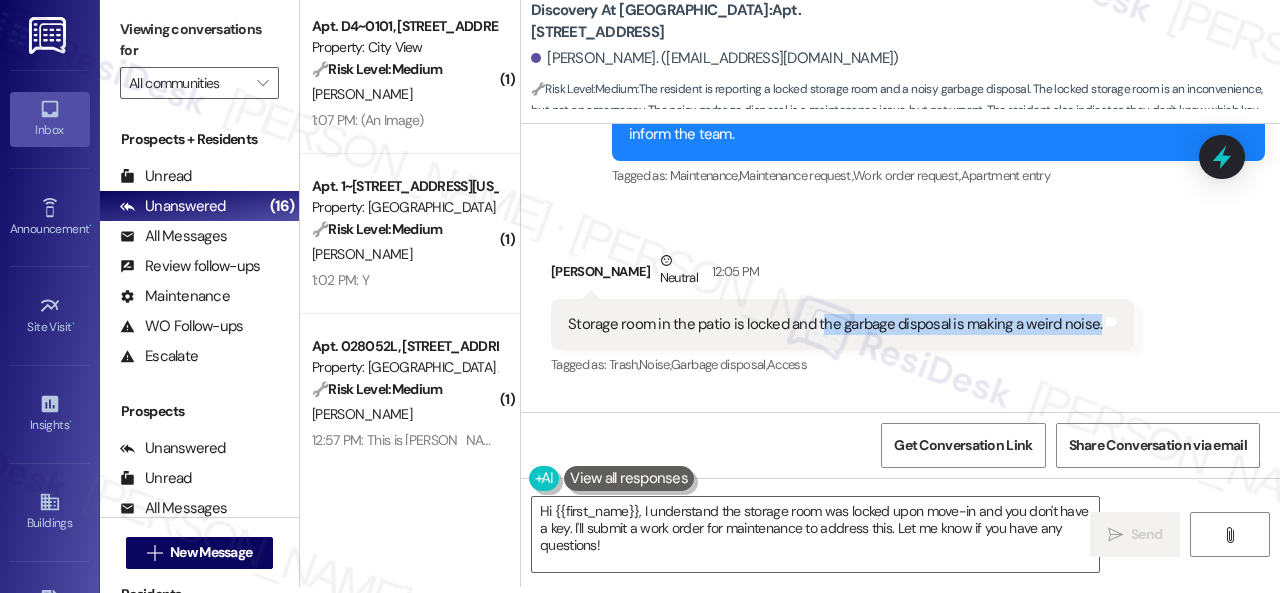 copy on "he garbage disposal is making a weird noise." 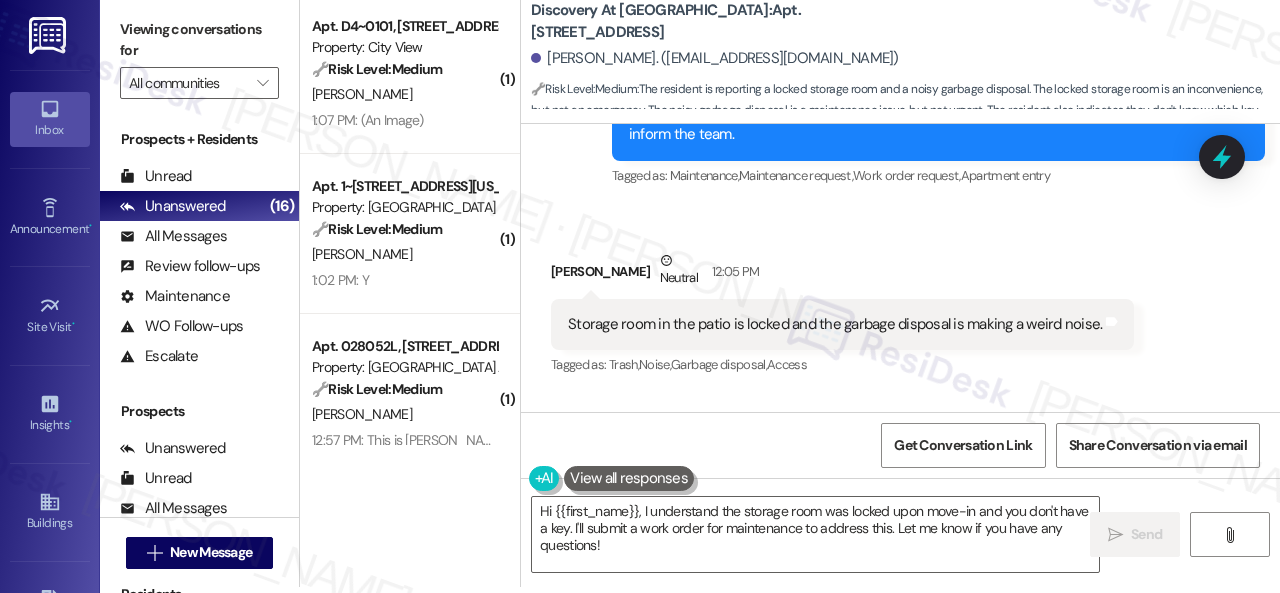 click on "Received via SMS [PERSON_NAME]   Neutral 12:05 PM Storage room in the patio is locked and the garbage disposal is making a weird noise. Tags and notes Tagged as:   Trash ,  Click to highlight conversations about Trash Noise ,  Click to highlight conversations about Noise Garbage disposal ,  Click to highlight conversations about Garbage disposal Access Click to highlight conversations about Access" at bounding box center (900, 300) 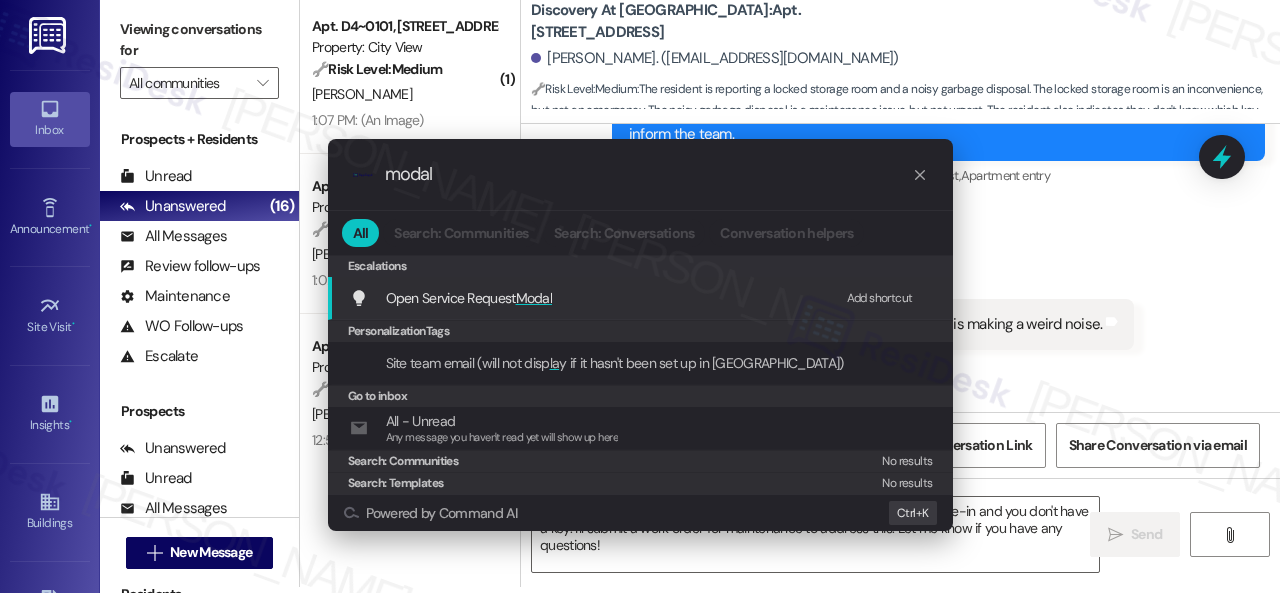 type on "modal" 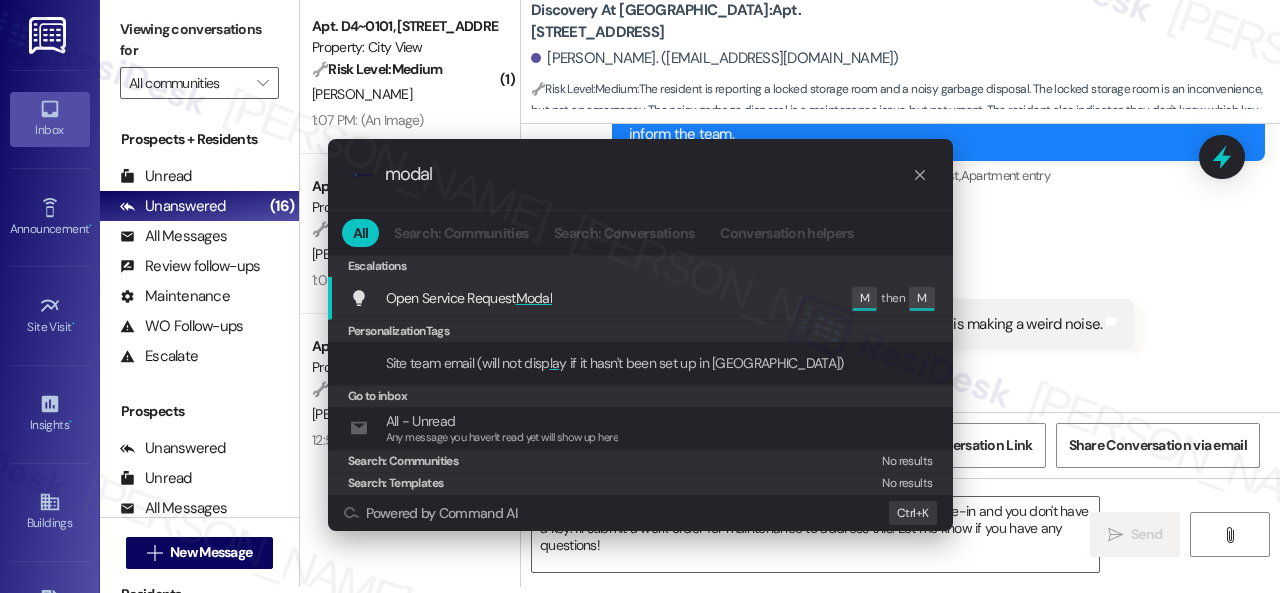 click on "Modal" at bounding box center [534, 298] 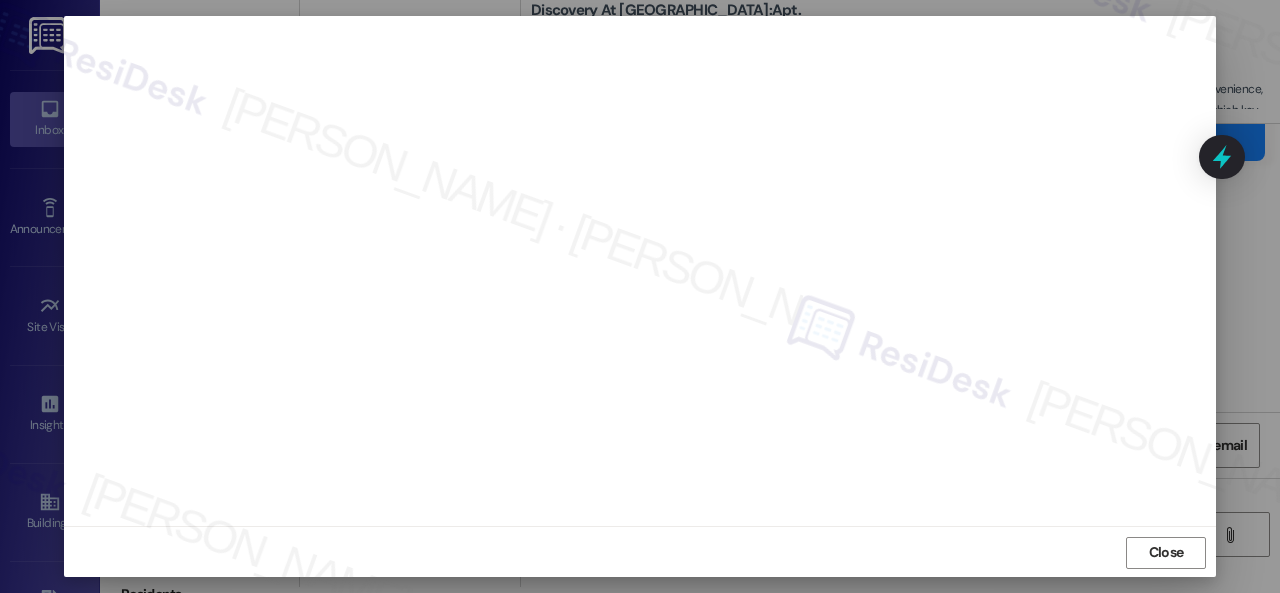 scroll, scrollTop: 25, scrollLeft: 0, axis: vertical 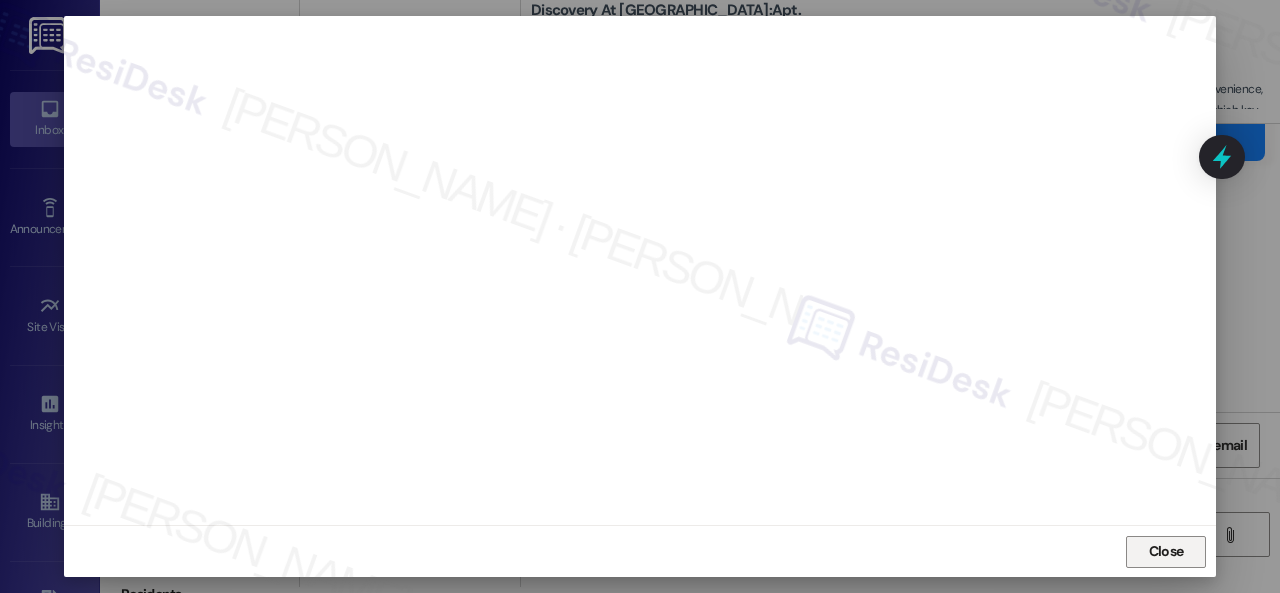 click on "Close" at bounding box center [1166, 551] 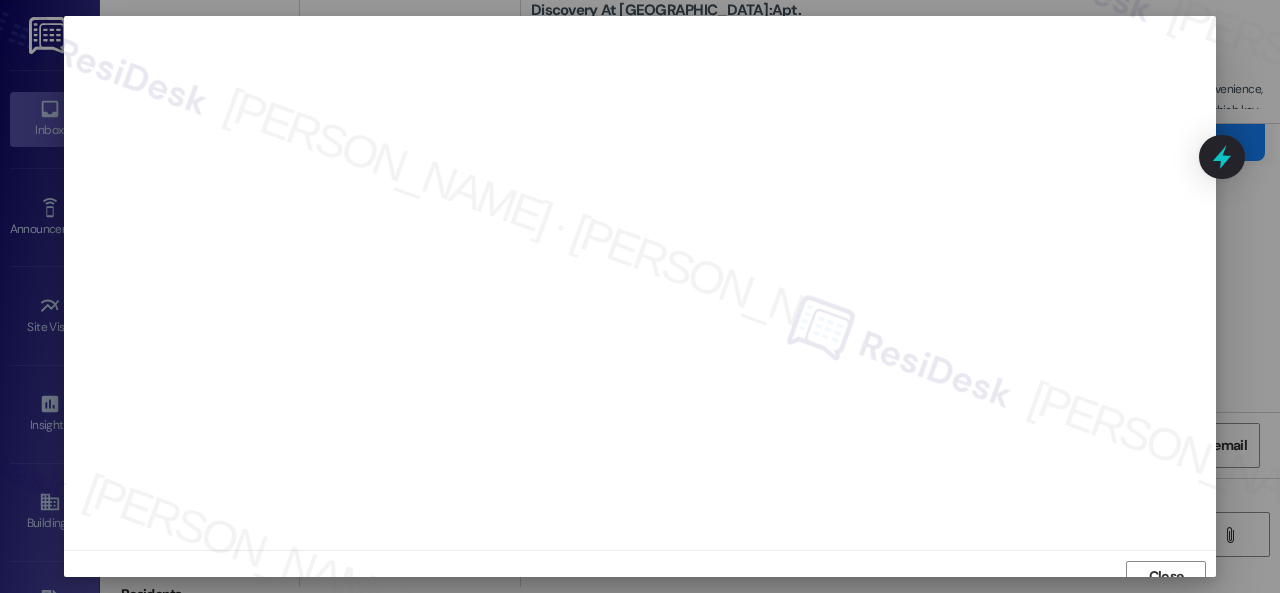 scroll, scrollTop: 15, scrollLeft: 0, axis: vertical 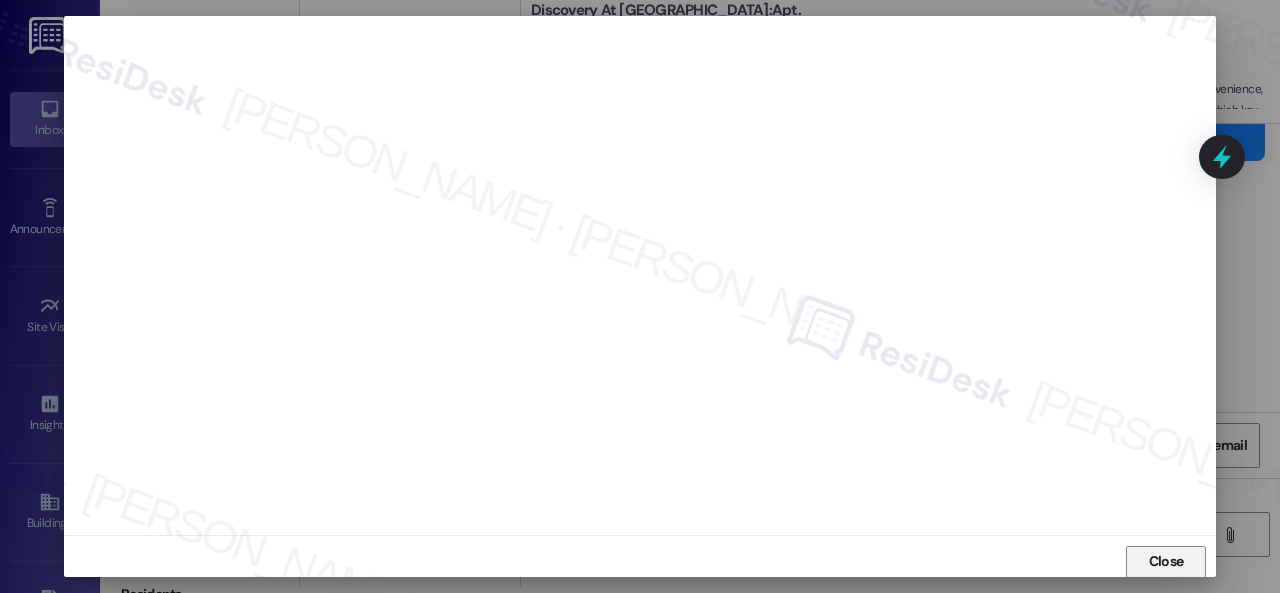 click on "Close" at bounding box center (1166, 561) 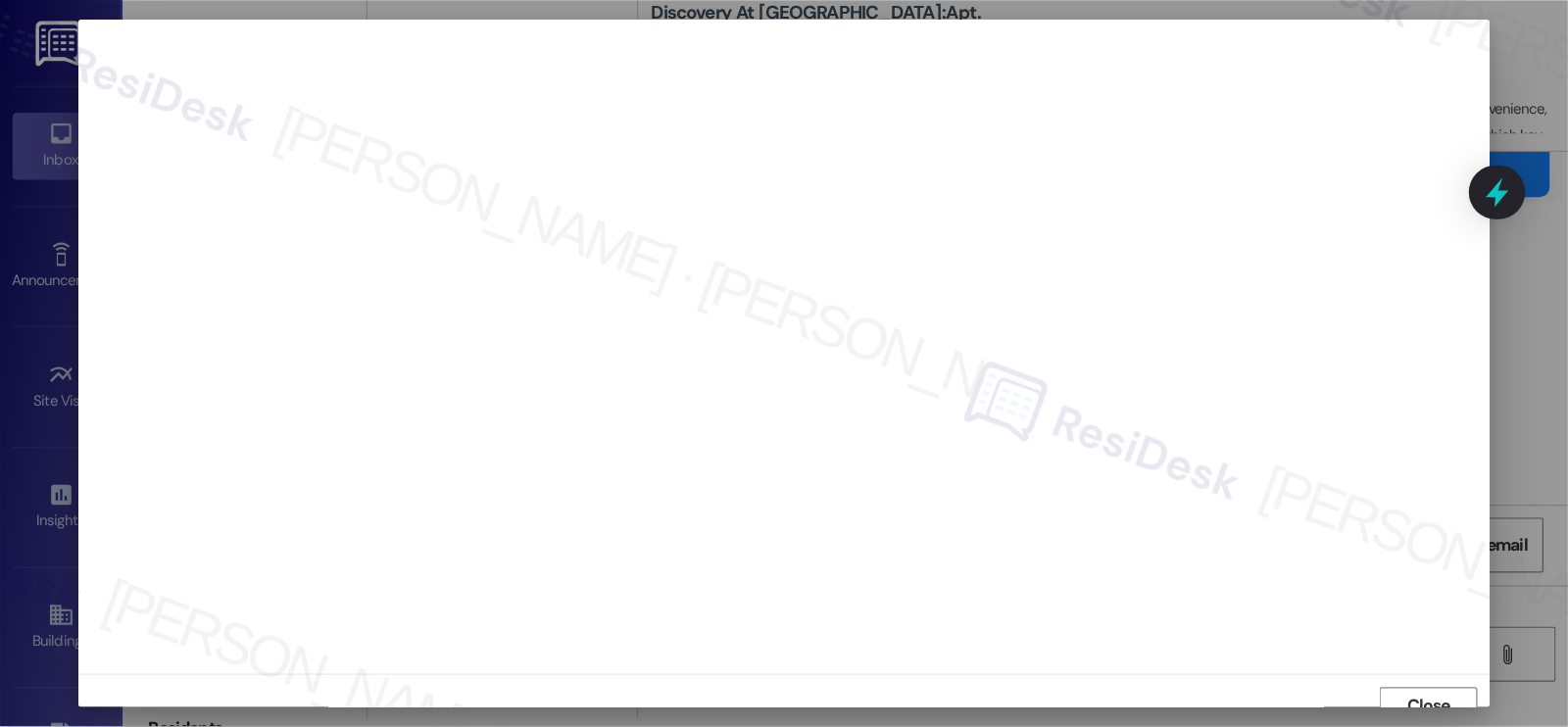 scroll, scrollTop: 15, scrollLeft: 0, axis: vertical 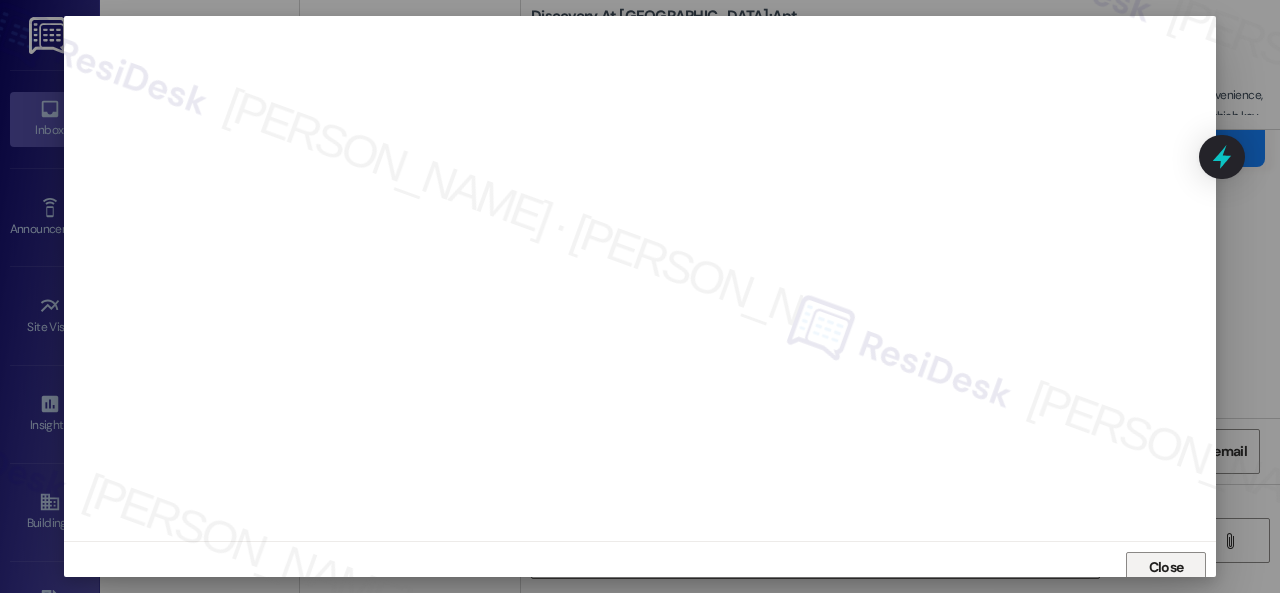 click on "Close" at bounding box center [1166, 567] 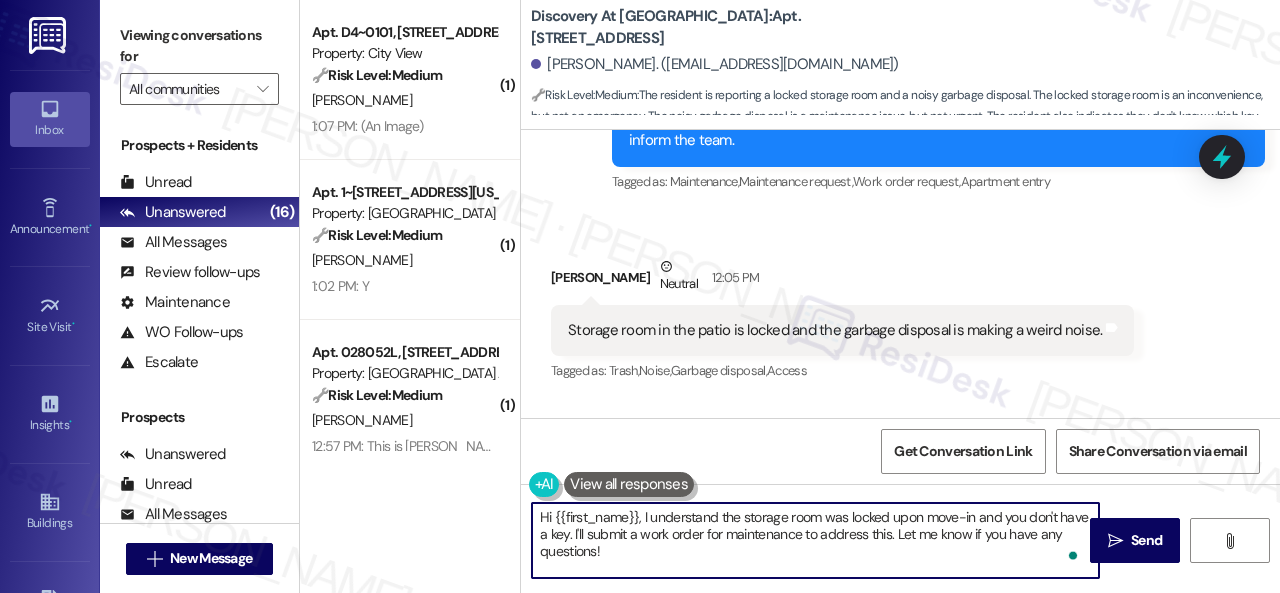 drag, startPoint x: 622, startPoint y: 564, endPoint x: 485, endPoint y: 507, distance: 148.38463 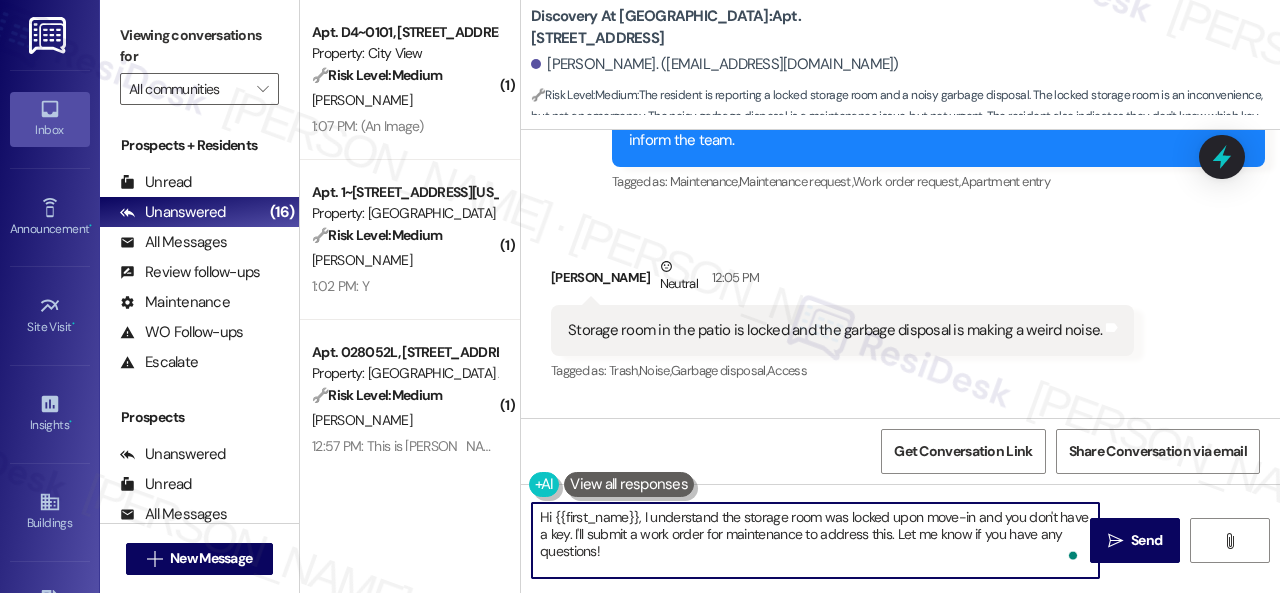 click on "( 1 ) Apt. D4~0101, 2600 Cityview Drive Property: City View 🔧  Risk Level:  Medium The resident is following up on a completed work order and requesting a cosmetic adjustment (matching blinds). While the resident expresses a desire for the blinds to match, this is not an urgent maintenance issue or a safety concern. The resident is also polite and thankful, indicating no immediate dissatisfaction. S. Kirsch 1:07 PM: (An Image) 1:07 PM: (An Image) ( 1 ) Apt. 1~109, 12415 Pennsylvania Street Property: Penn Circle 🔧  Risk Level:  Medium The resident responded positively to a check-in regarding a completed work order. This indicates satisfactory resolution of a maintenance issue. J. Southerland 1:02 PM: Y 1:02 PM: Y ( 1 ) Apt. 028052L, 12901 Lord Nelson Dr Property: London House Apartments & Flats 🔧  Risk Level:  Medium The resident is requesting a check of their air conditioning. This is a non-urgent maintenance request. D. Hampton Apt. 111, 150 Northpark Plaza Drive Property: Discovery At Kingwood 🔧" at bounding box center (790, 296) 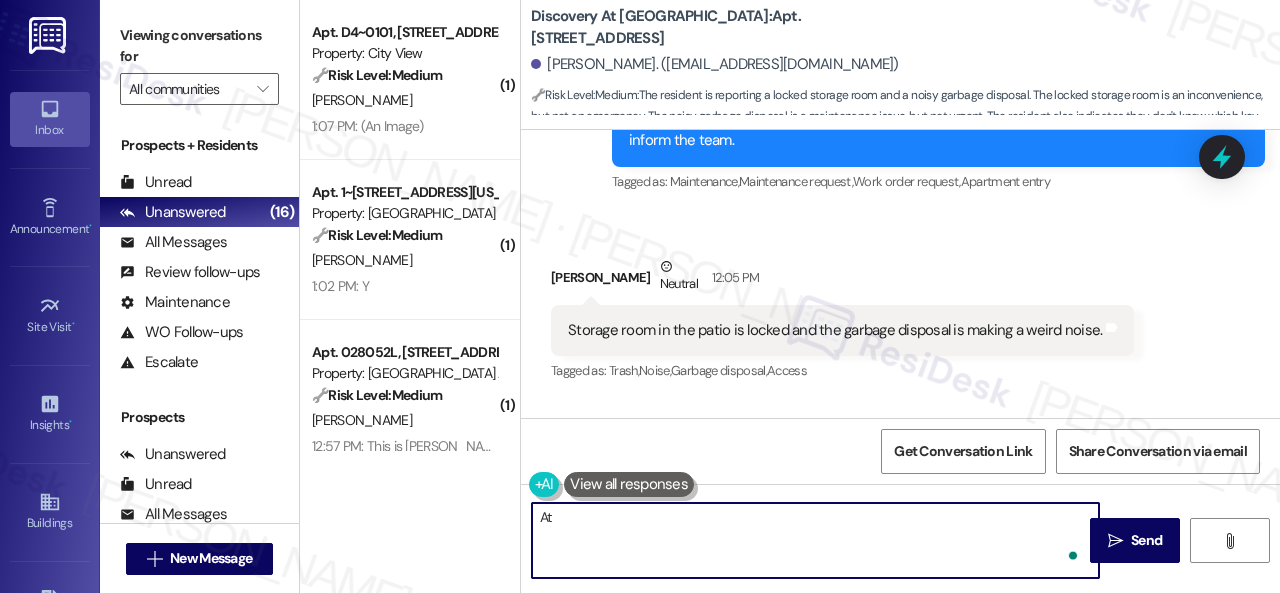 type on "A" 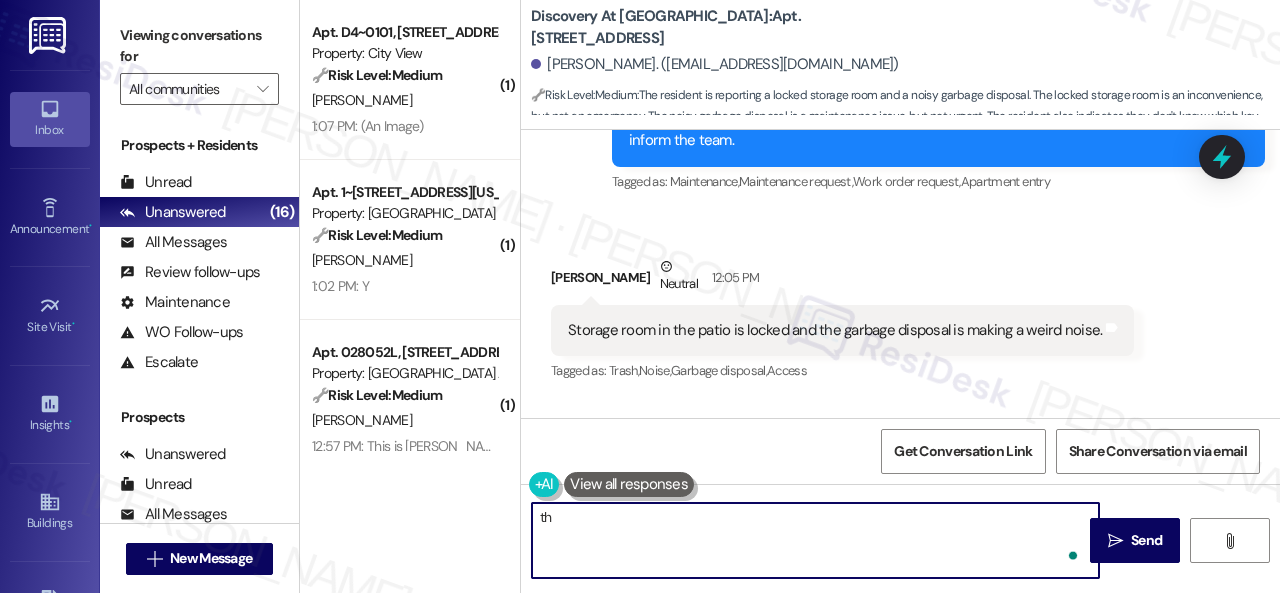 type on "t" 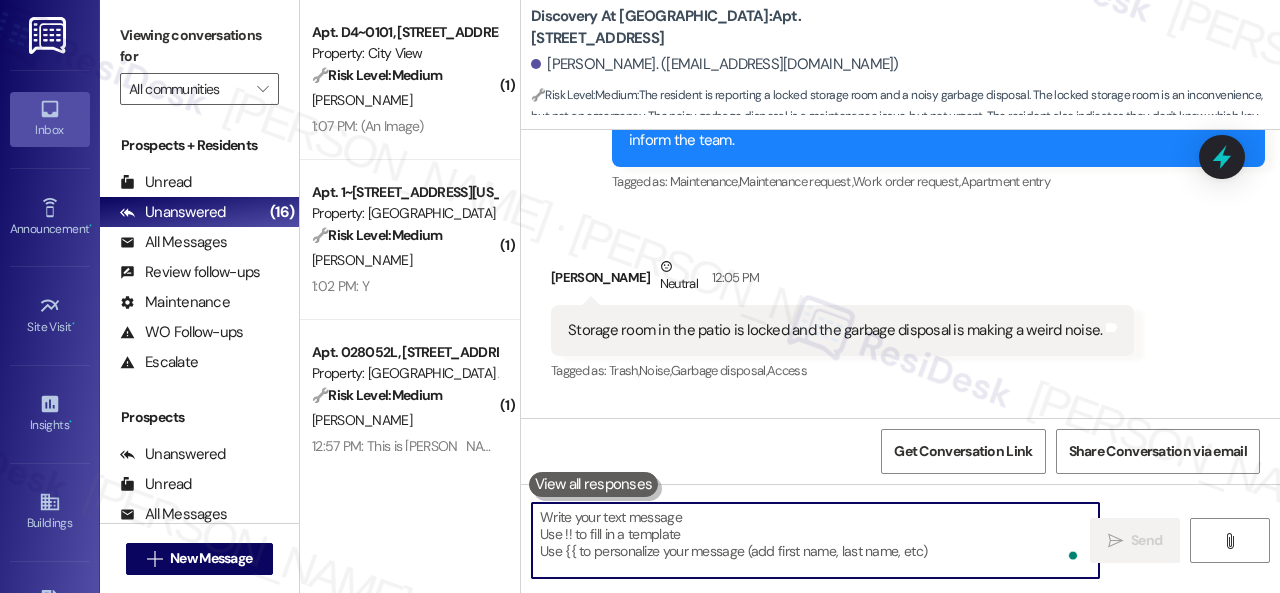 type on "t" 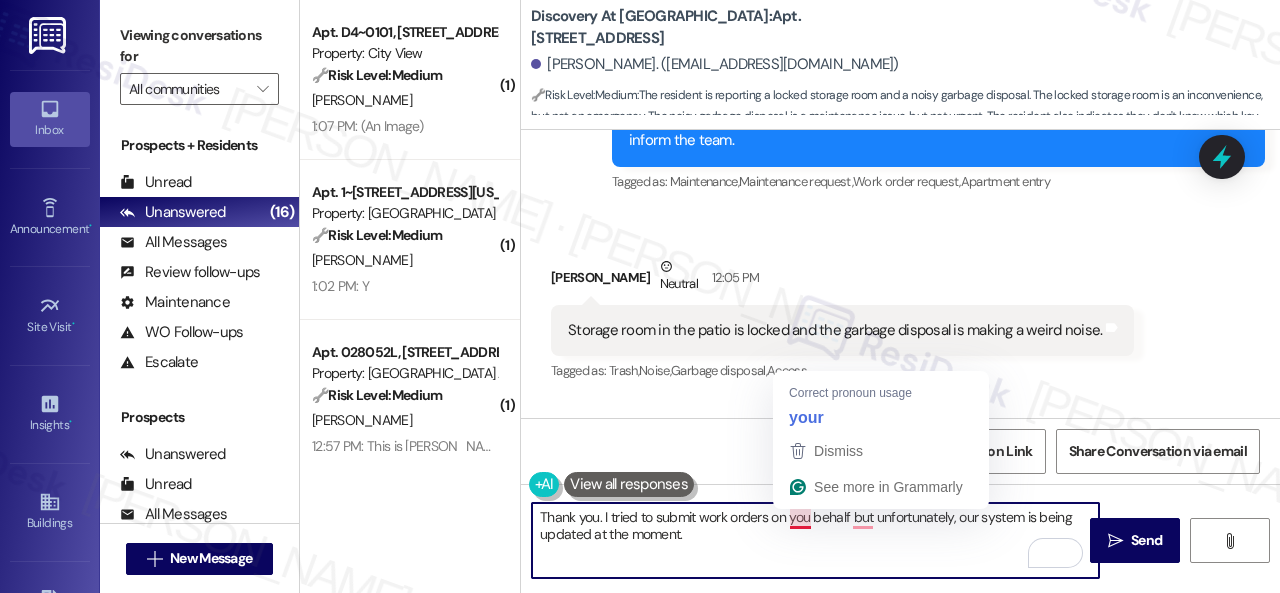 click on "Thank you. I tried to submit work orders on you behalf but unfortunately, our system is being updated at the moment." at bounding box center (815, 540) 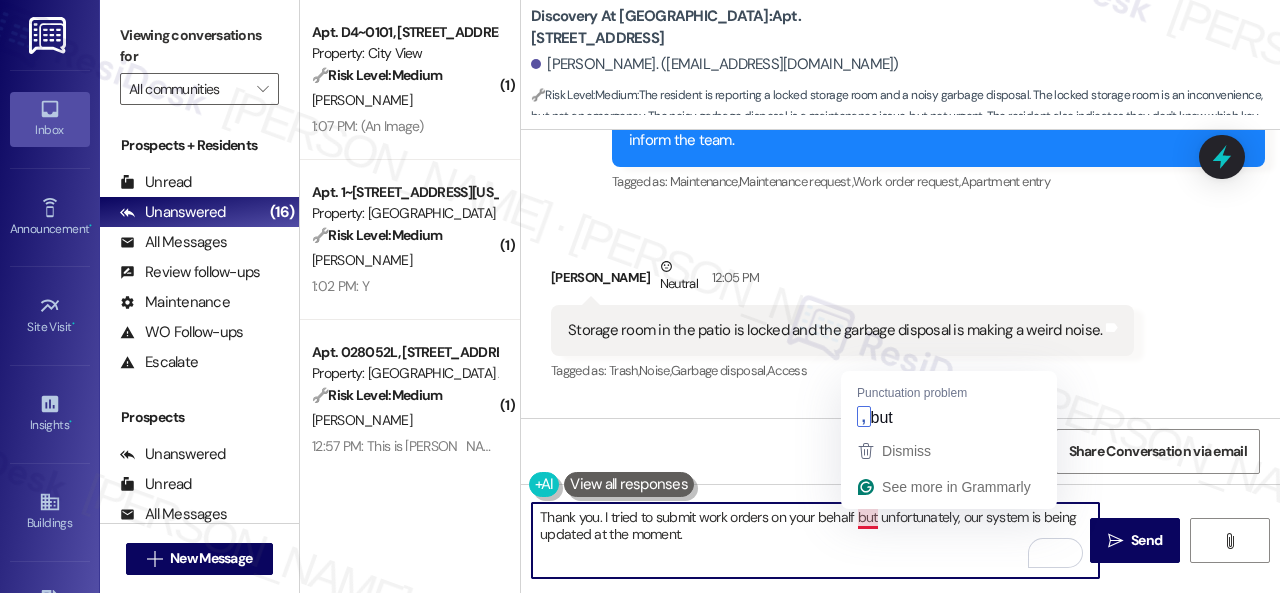 click on "Thank you. I tried to submit work orders on your behalf but unfortunately, our system is being updated at the moment." at bounding box center [815, 540] 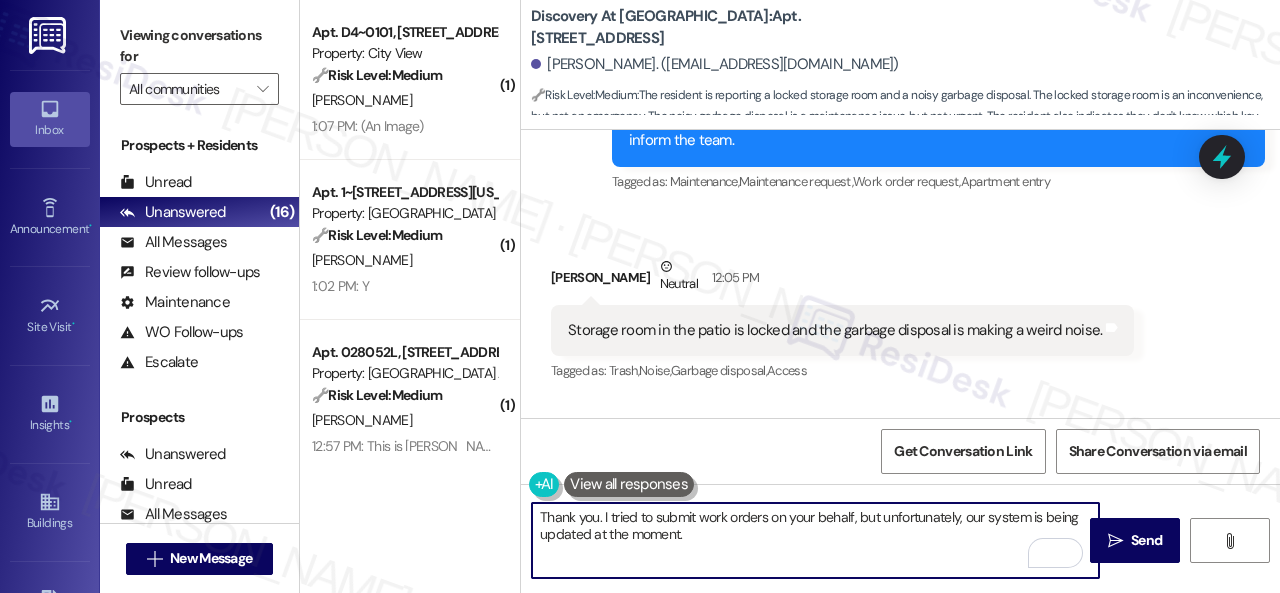 click on "Thank you. I tried to submit work orders on your behalf, but unfortunately, our system is being updated at the moment." at bounding box center (815, 540) 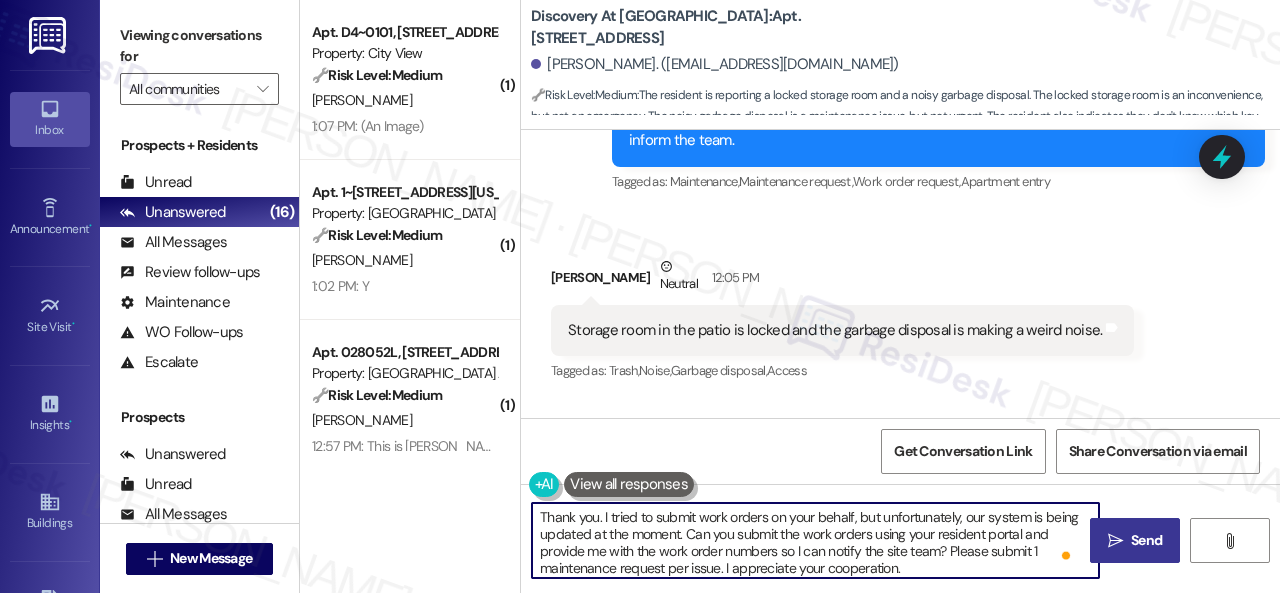type on "Thank you. I tried to submit work orders on your behalf, but unfortunately, our system is being updated at the moment. Can you submit the work orders using your resident portal and provide me with the work order numbers so I can notify the site team? Please submit 1 maintenance request per issue. I appreciate your cooperation." 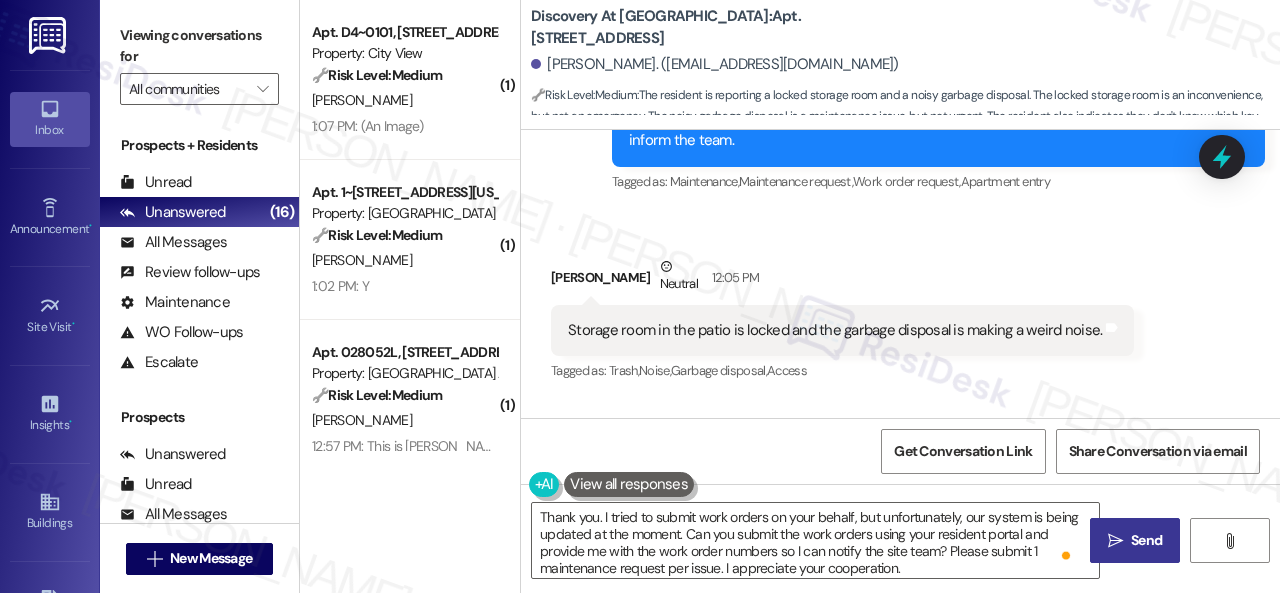 click on "" at bounding box center (1115, 541) 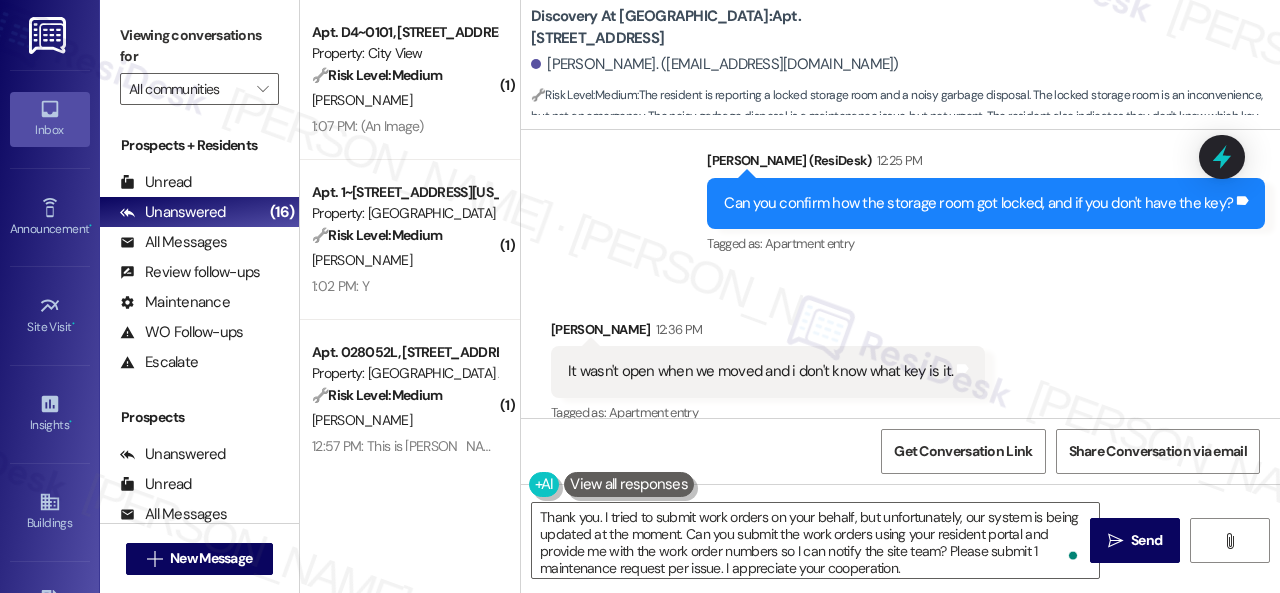 scroll, scrollTop: 1054, scrollLeft: 0, axis: vertical 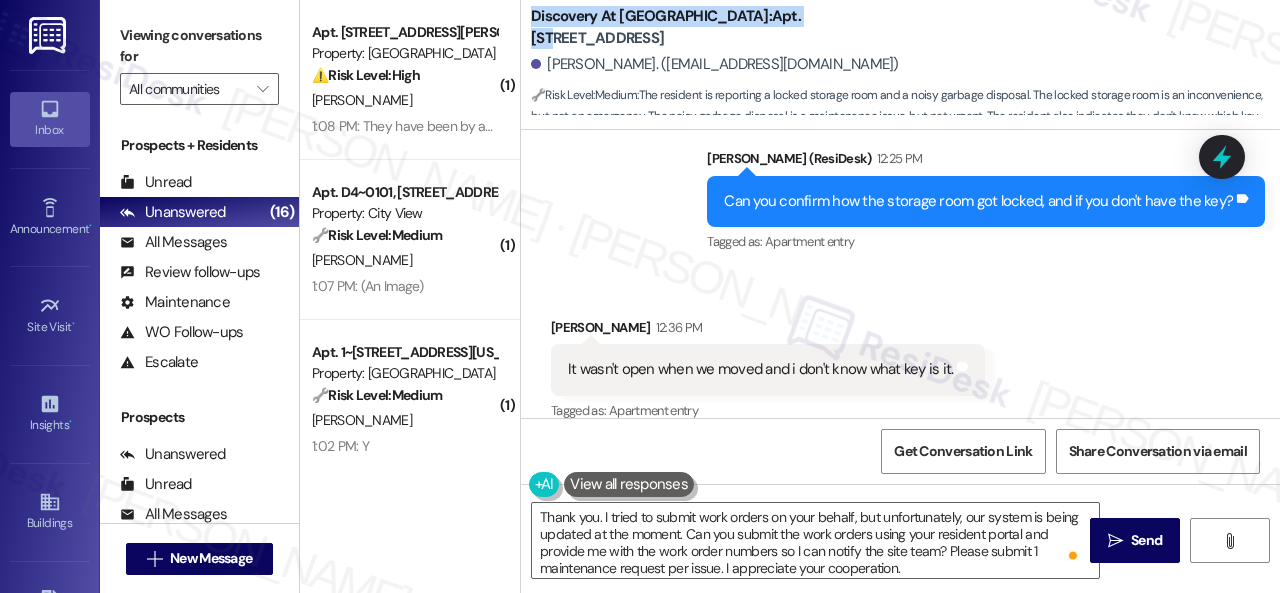 drag, startPoint x: 534, startPoint y: 21, endPoint x: 732, endPoint y: 24, distance: 198.02272 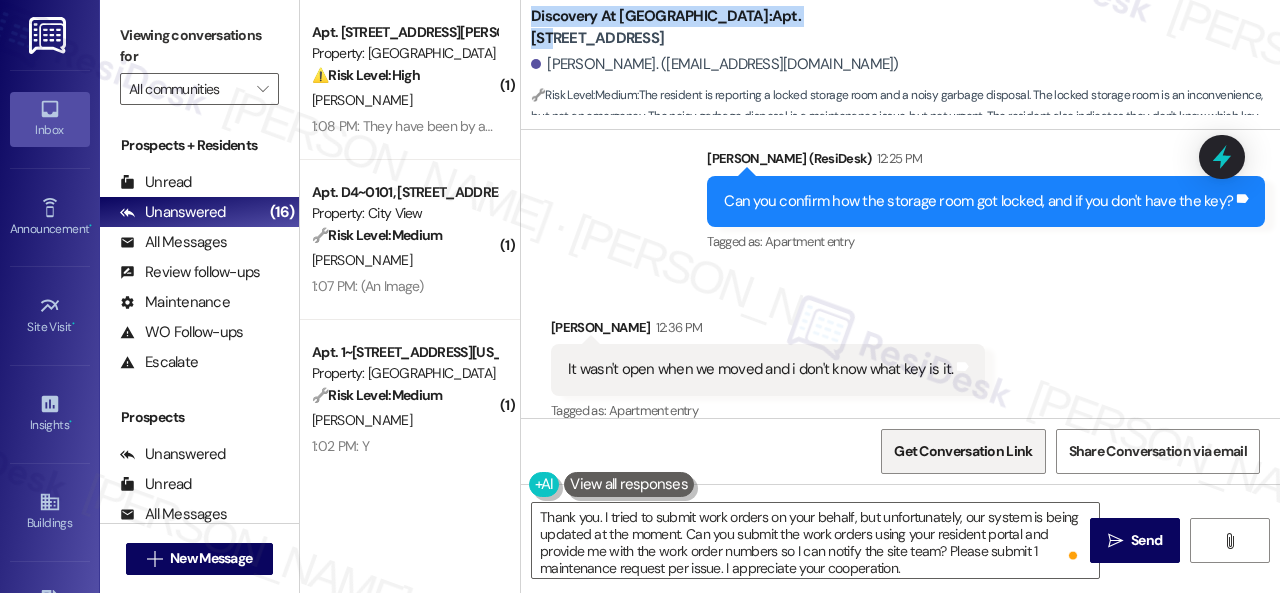 click on "Get Conversation Link" at bounding box center (963, 451) 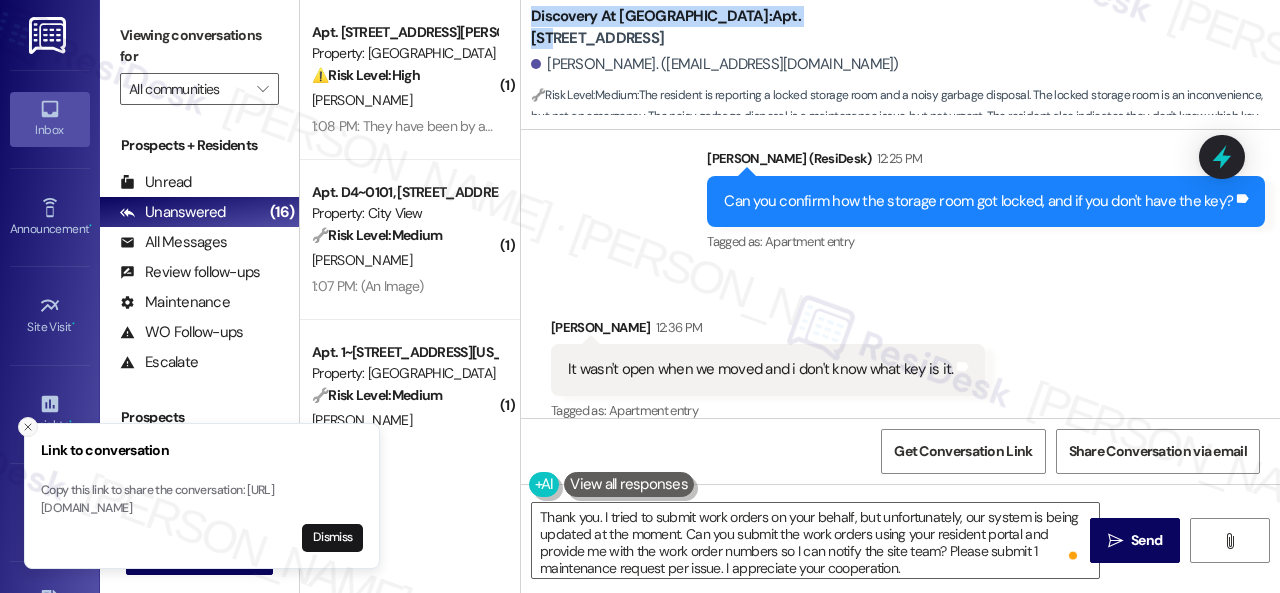 click 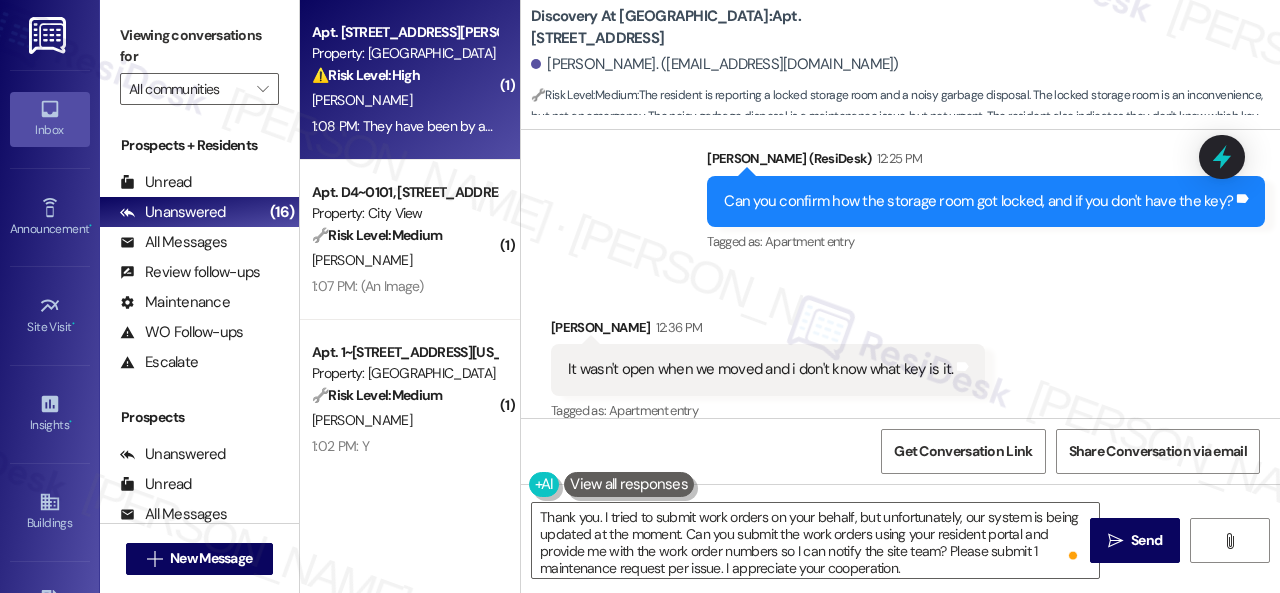click on "⚠️  Risk Level:  High The resident indicates that the initial work order did not resolve the issue with their AC, and the unit is still blowing room temperature air. While not an immediate emergency, this is an urgent maintenance issue affecting resident comfort and potentially leading to further property damage or health concerns if left unaddressed. The resident has already had maintenance by, but the issue persists, requiring escalation." at bounding box center [404, 75] 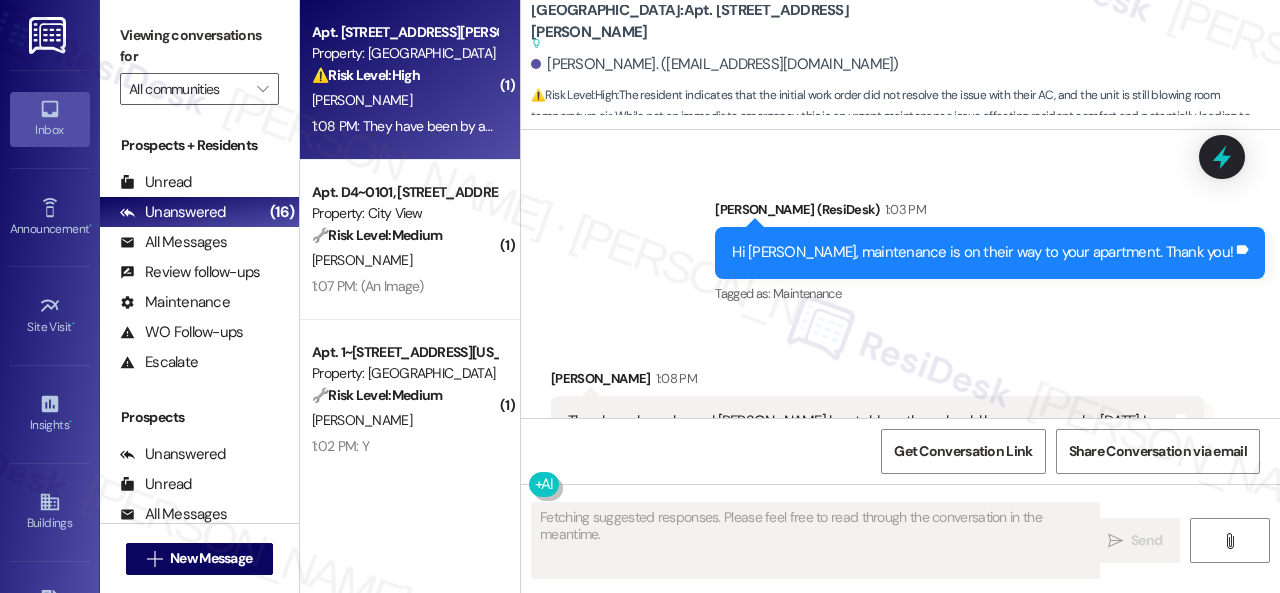 scroll, scrollTop: 3374, scrollLeft: 0, axis: vertical 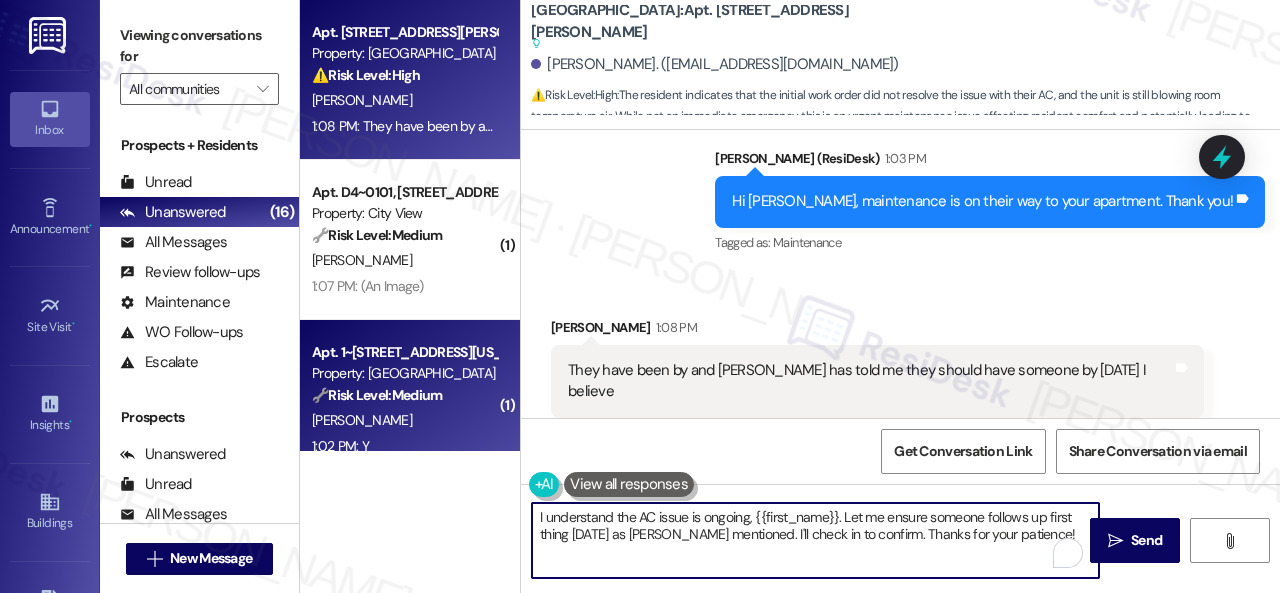 drag, startPoint x: 772, startPoint y: 511, endPoint x: 347, endPoint y: 447, distance: 429.7918 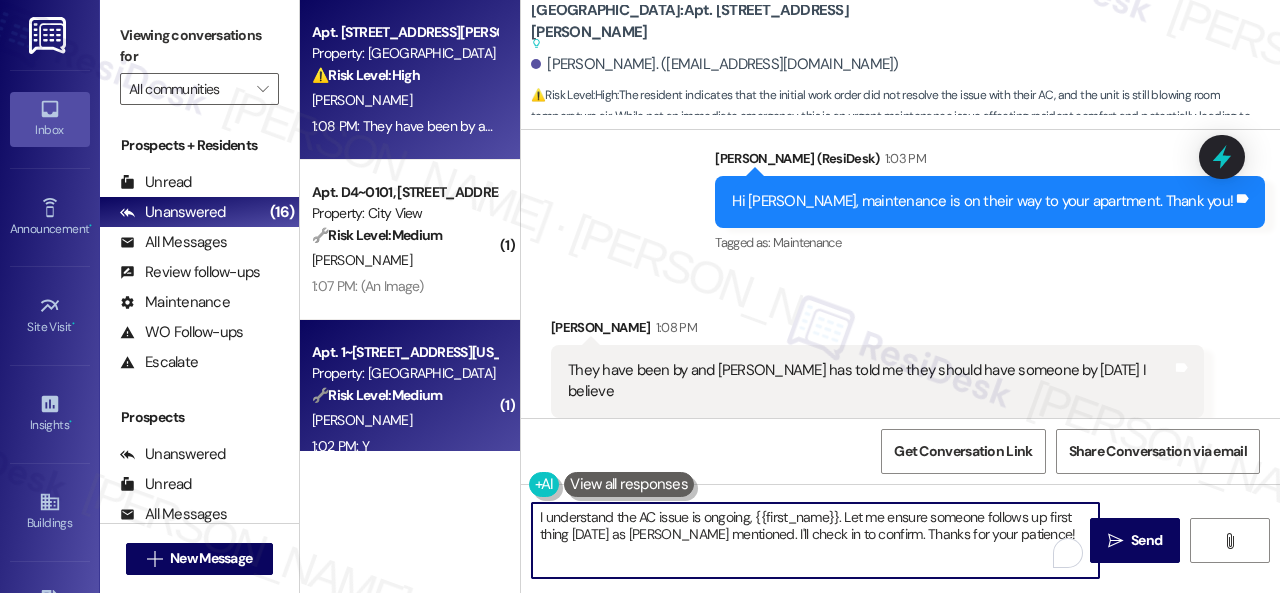 click on "Apt. 302, 201 Courtright East Road Property: Overland Park ⚠️  Risk Level:  High The resident indicates that the initial work order did not resolve the issue with their AC, and the unit is still blowing room temperature air. While not an immediate emergency, this is an urgent maintenance issue affecting resident comfort and potentially leading to further property damage or health concerns if left unaddressed. The resident has already had maintenance by, but the issue persists, requiring escalation. R. Crump 1:08 PM: They have been by and Jessica has told me they should have someone by tomorrow I believe 1:08 PM: They have been by and Jessica has told me they should have someone by tomorrow I believe ( 1 ) Apt. D4~0101, 2600 Cityview Drive Property: City View 🔧  Risk Level:  Medium S. Kirsch 1:07 PM: (An Image) 1:07 PM: (An Image) ( 1 ) Apt. 1~109, 12415 Pennsylvania Street Property: Penn Circle 🔧  Risk Level:  Medium J. Southerland 1:02 PM: Y 1:02 PM: Y ( 1 ) Apt. 028052L, 12901 Lord Nelson Dr 🔧" at bounding box center (790, 296) 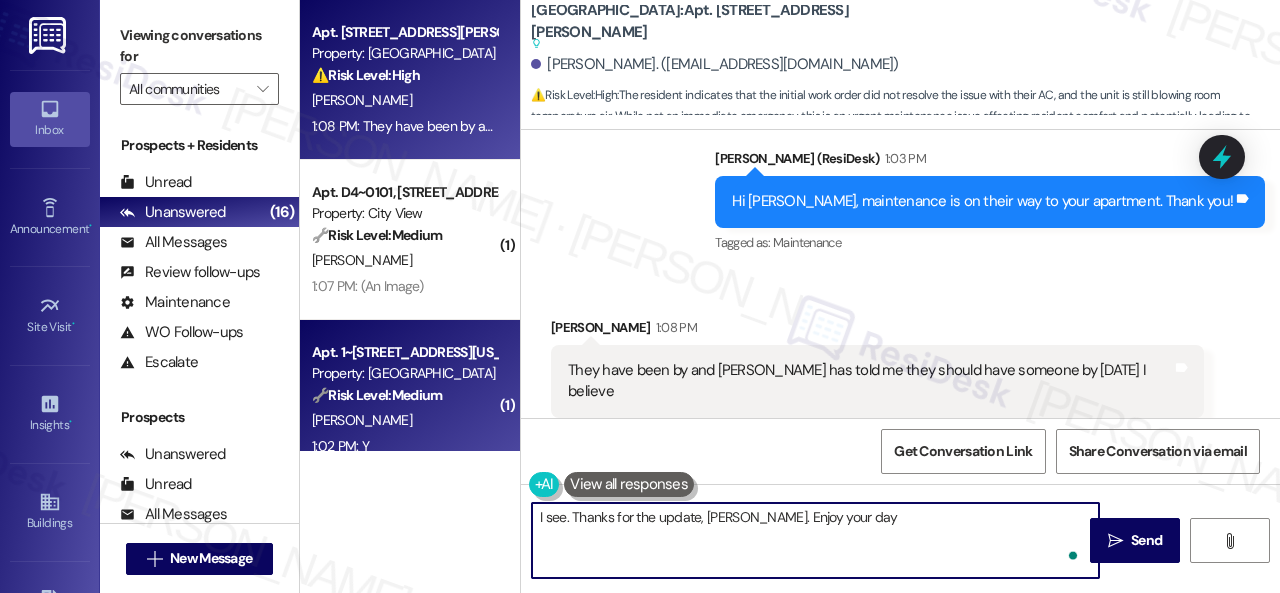 type on "I see. Thanks for the update, Richard. Enjoy your day!" 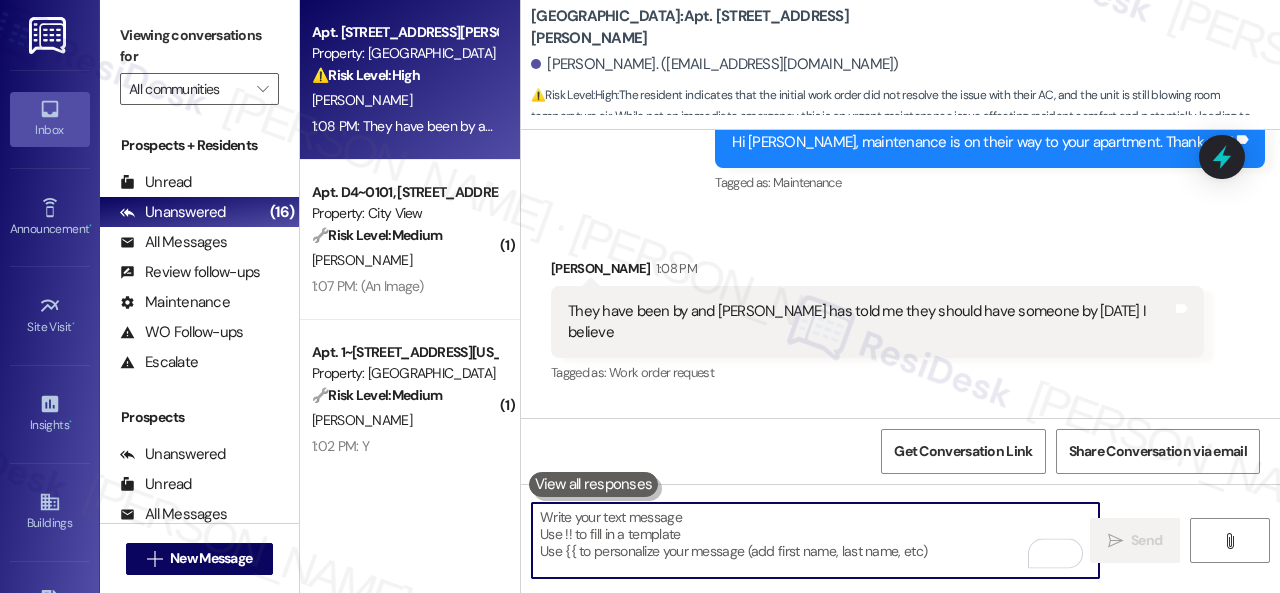 scroll, scrollTop: 3316, scrollLeft: 0, axis: vertical 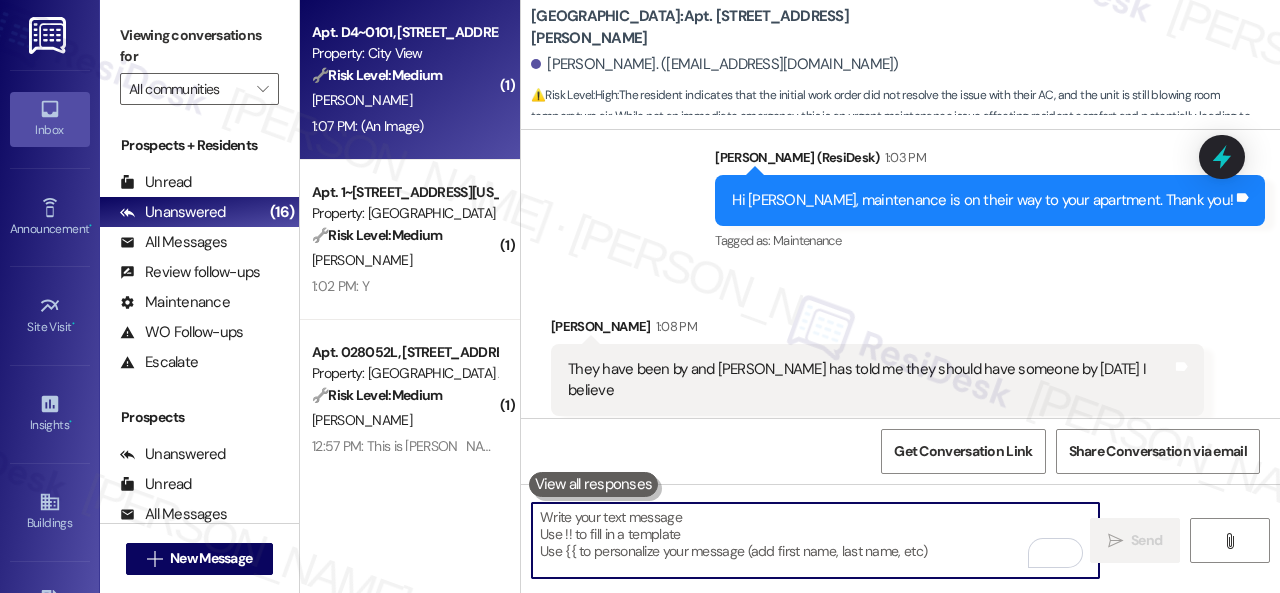 type 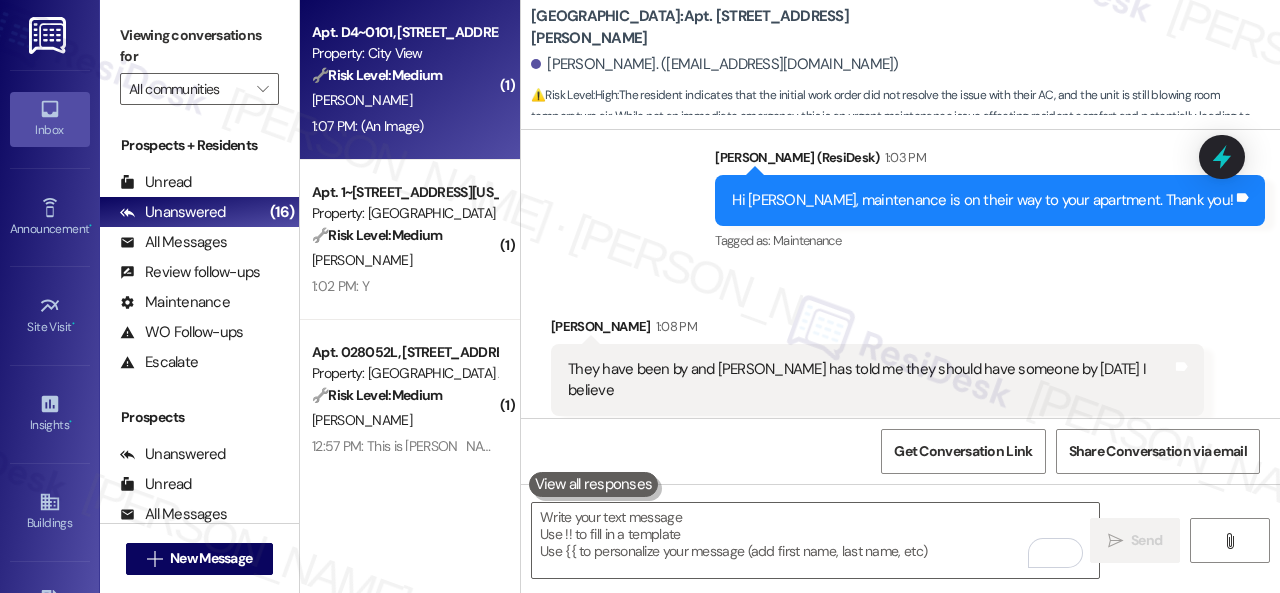 click on "[PERSON_NAME]" at bounding box center [404, 100] 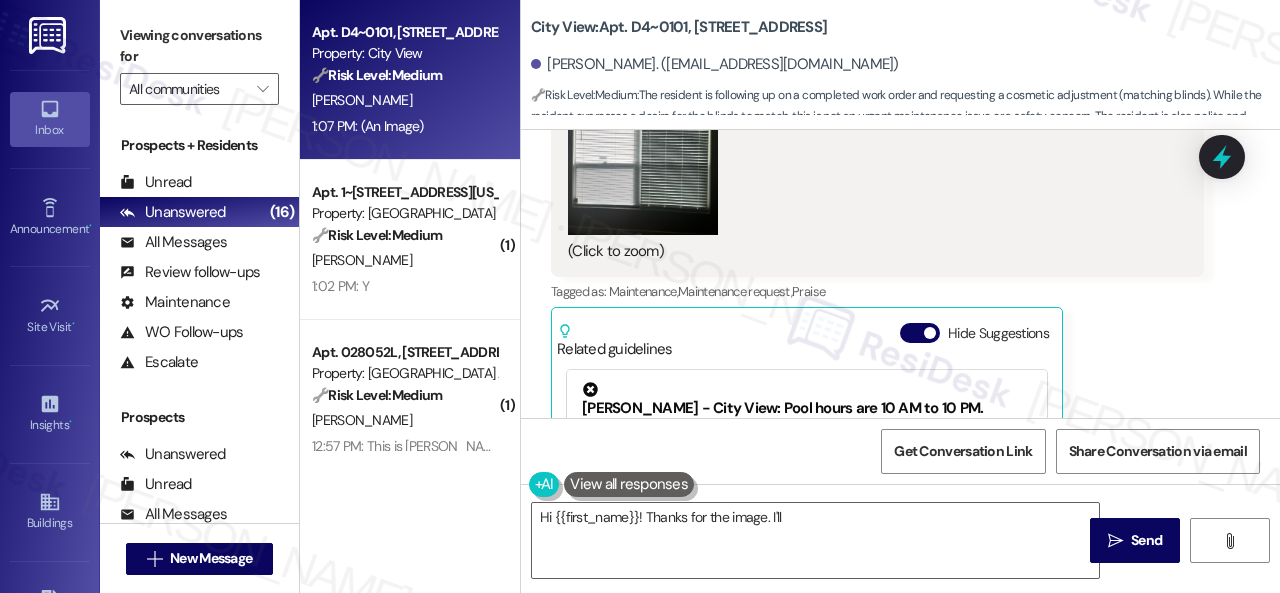 scroll, scrollTop: 754, scrollLeft: 0, axis: vertical 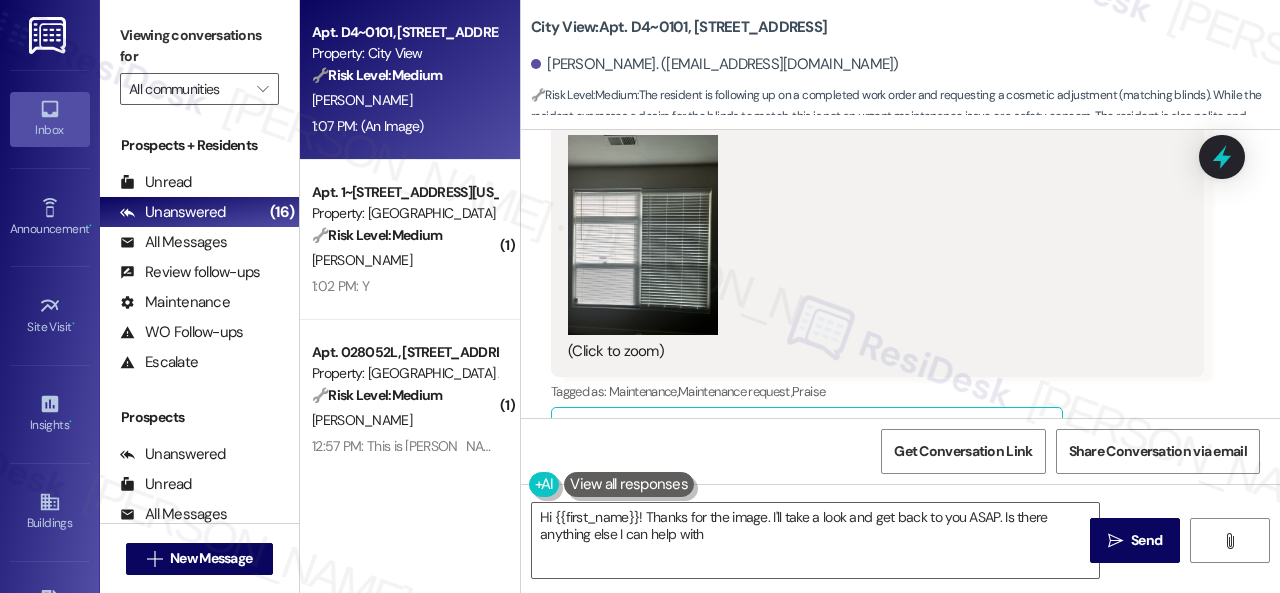 type on "Hi {{first_name}}! Thanks for the image. I'll take a look and get back to you ASAP. Is there anything else I can help with?" 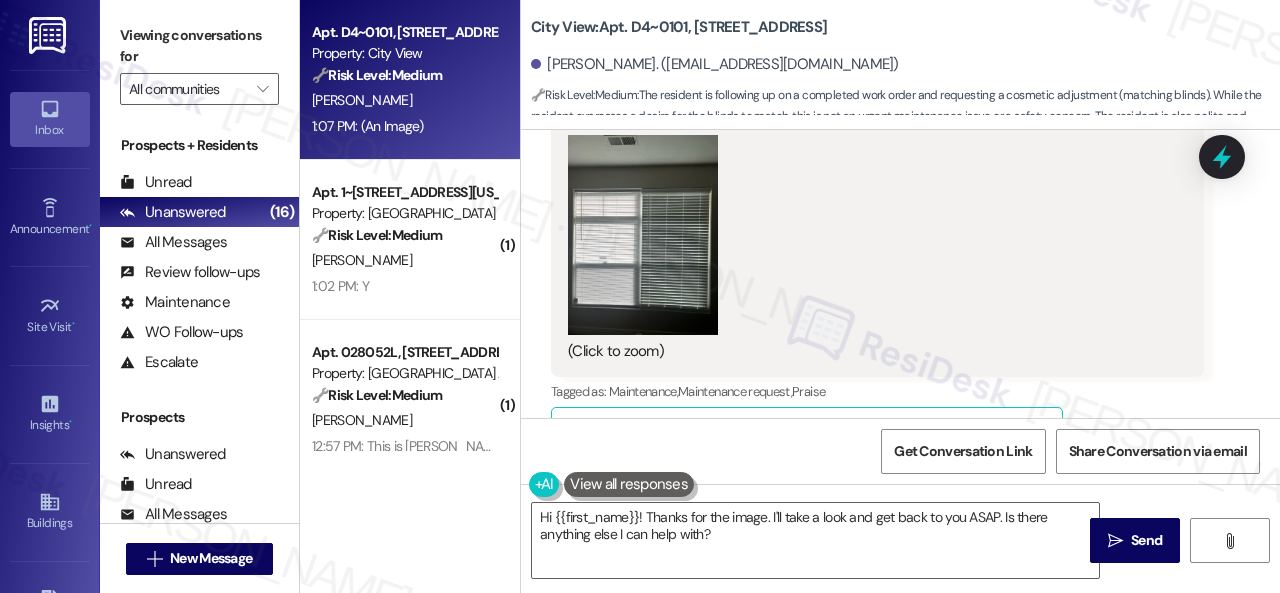 click at bounding box center [643, 235] 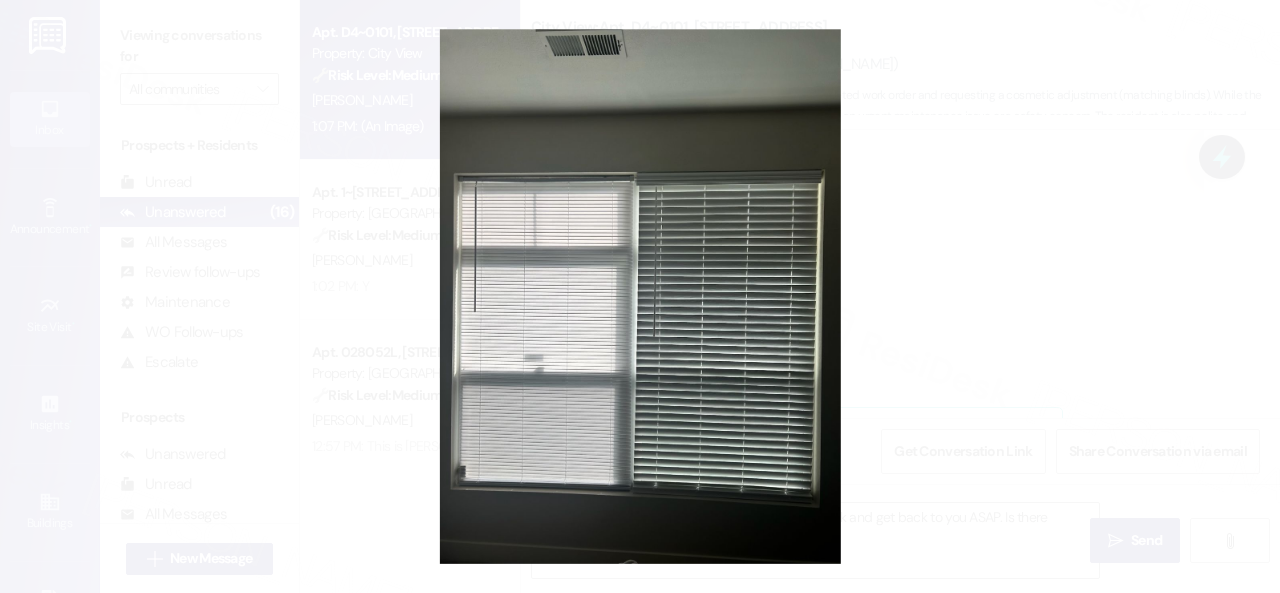 click at bounding box center [640, 296] 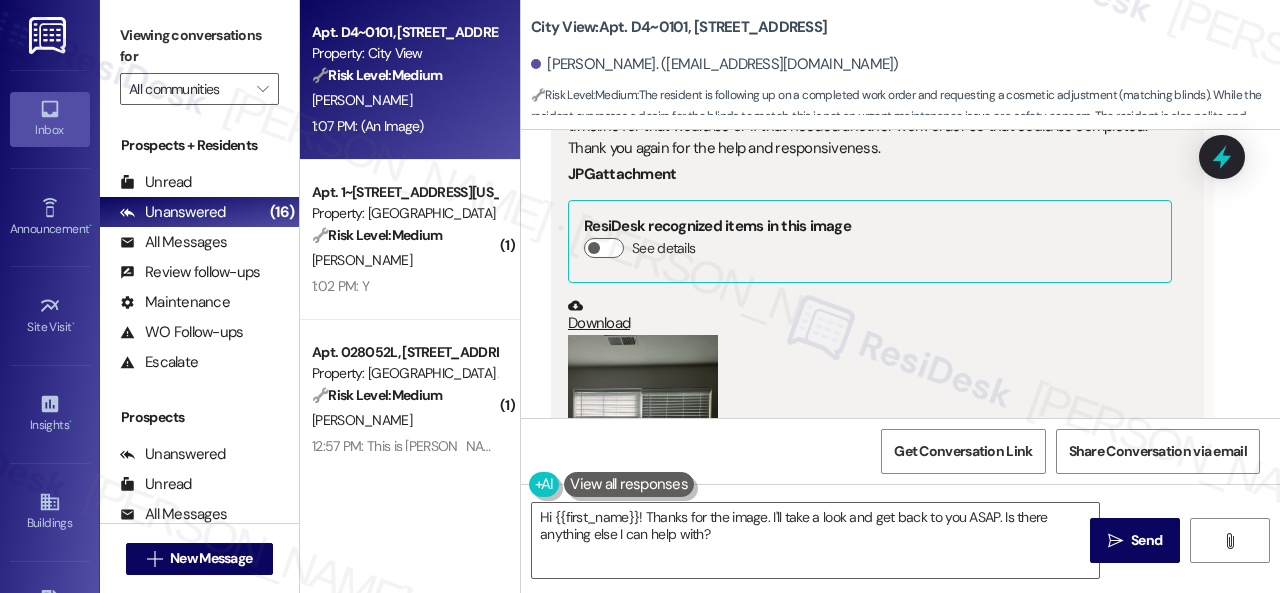 scroll, scrollTop: 754, scrollLeft: 0, axis: vertical 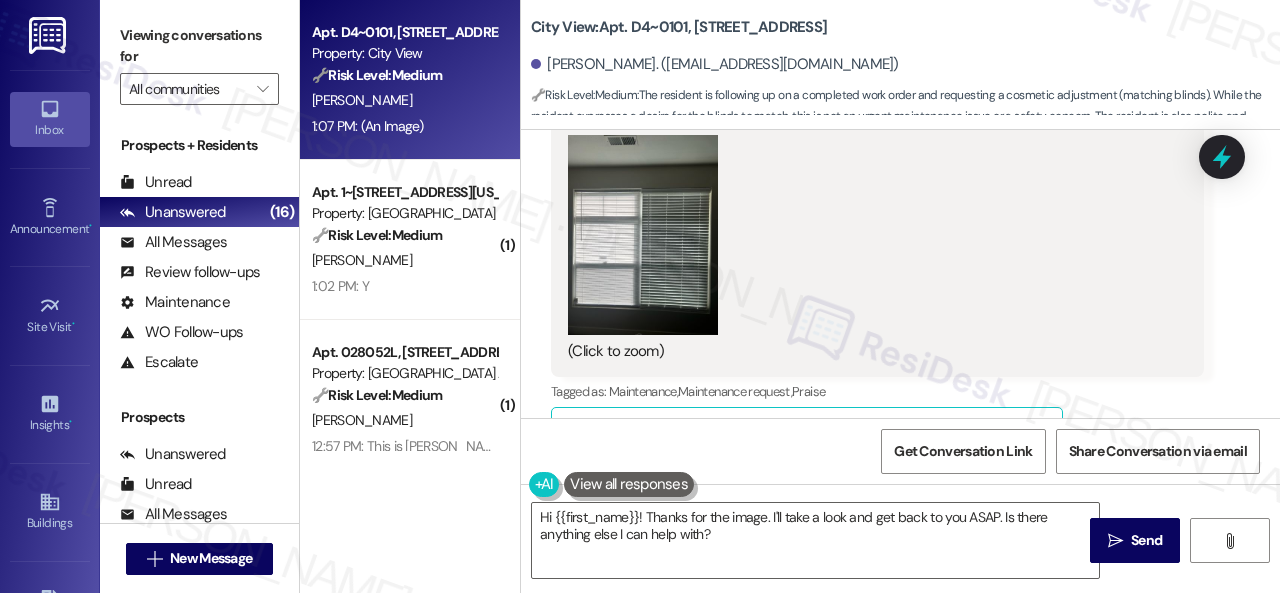 click at bounding box center (643, 235) 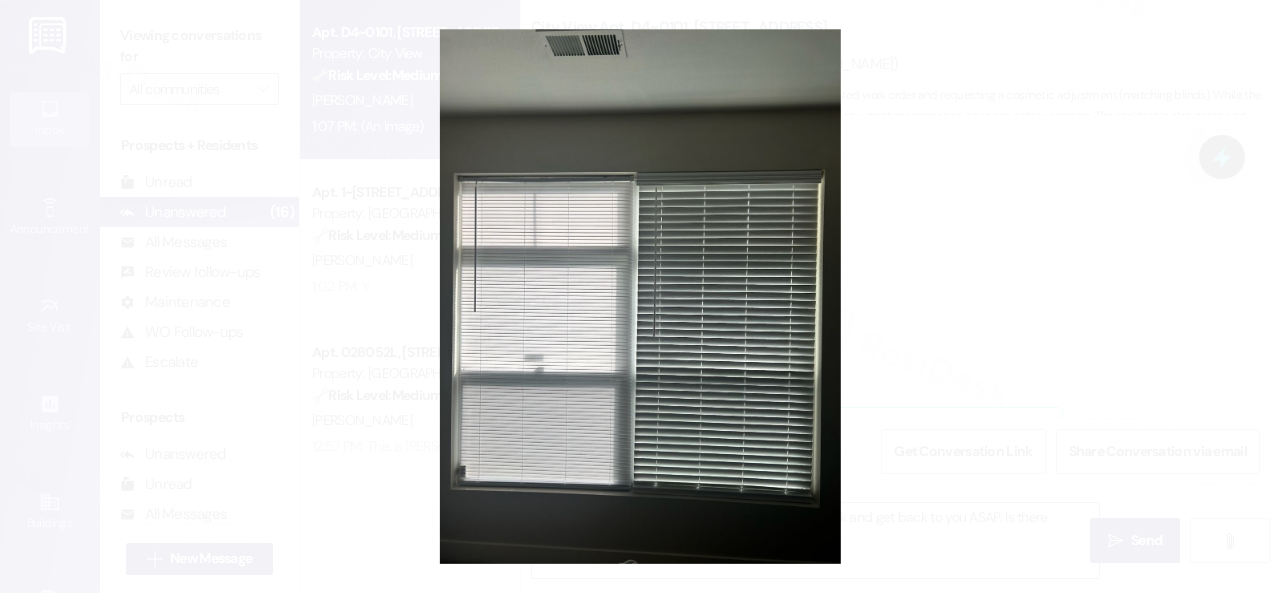 click at bounding box center (640, 296) 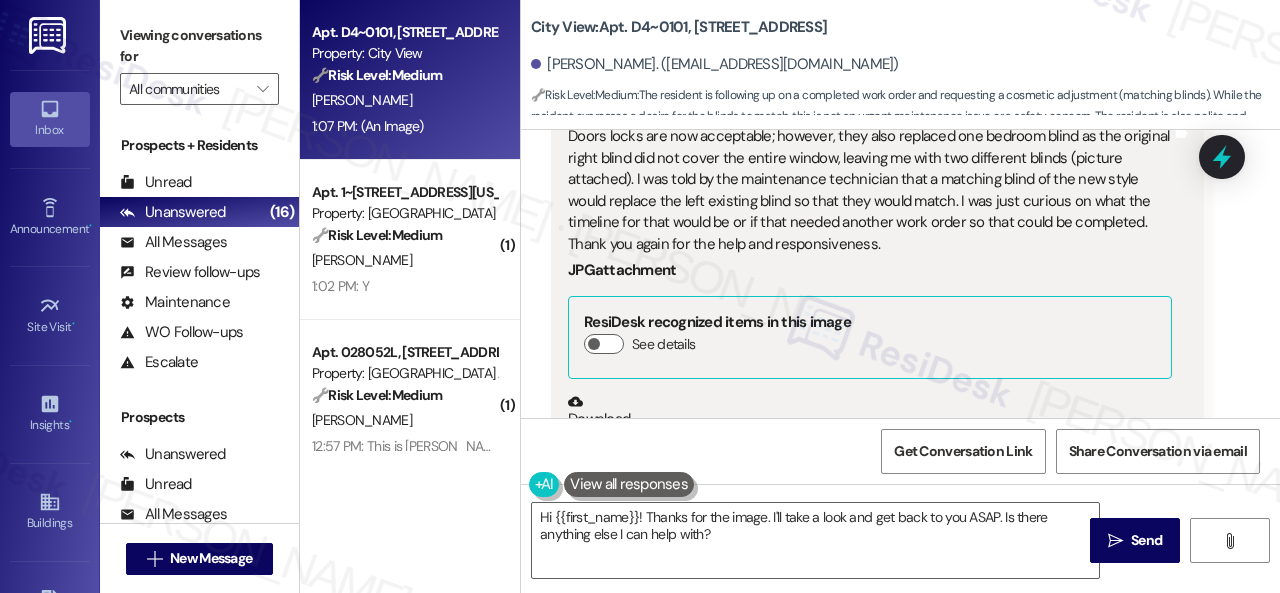 scroll, scrollTop: 754, scrollLeft: 0, axis: vertical 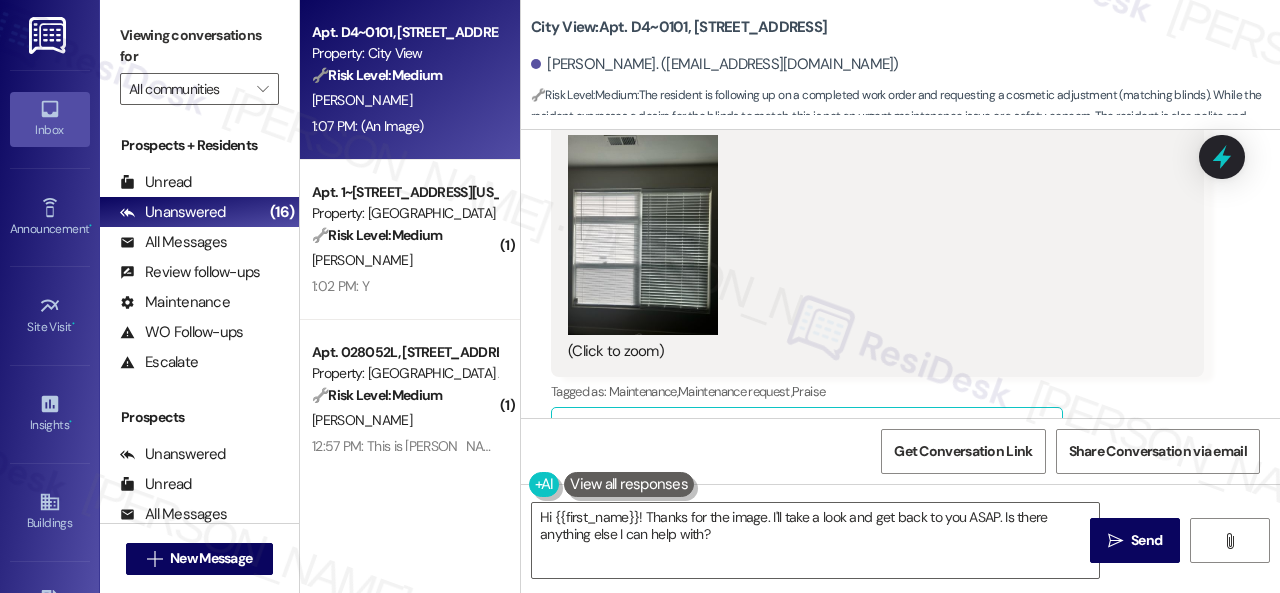click on "(Click to zoom)" at bounding box center (870, 249) 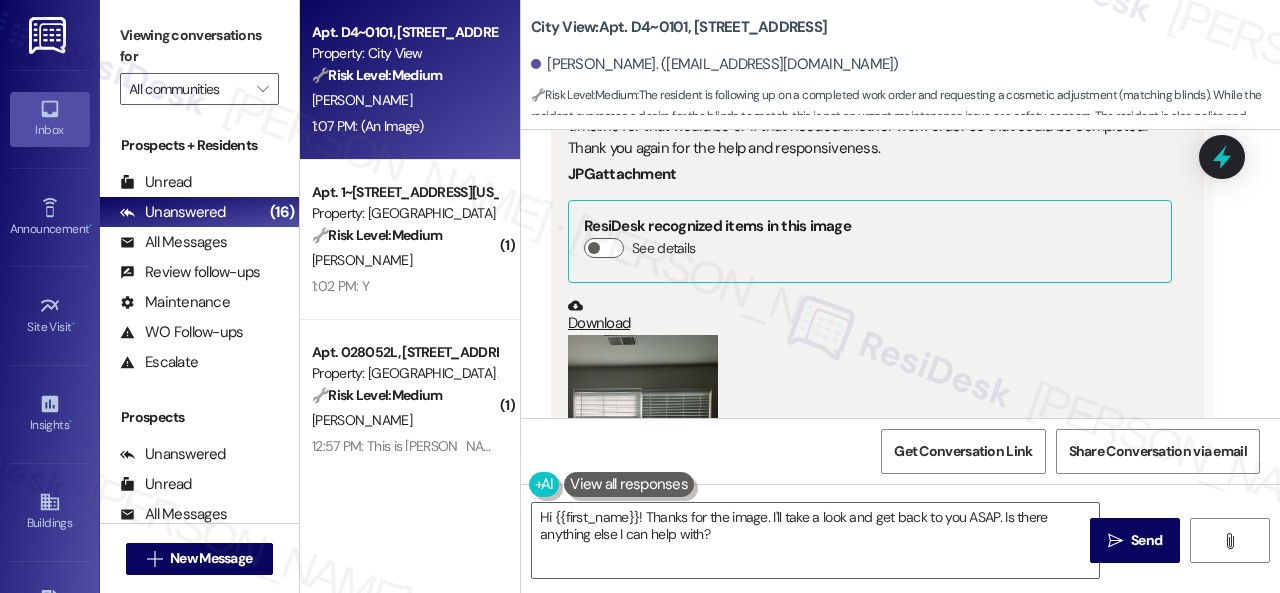 scroll, scrollTop: 354, scrollLeft: 0, axis: vertical 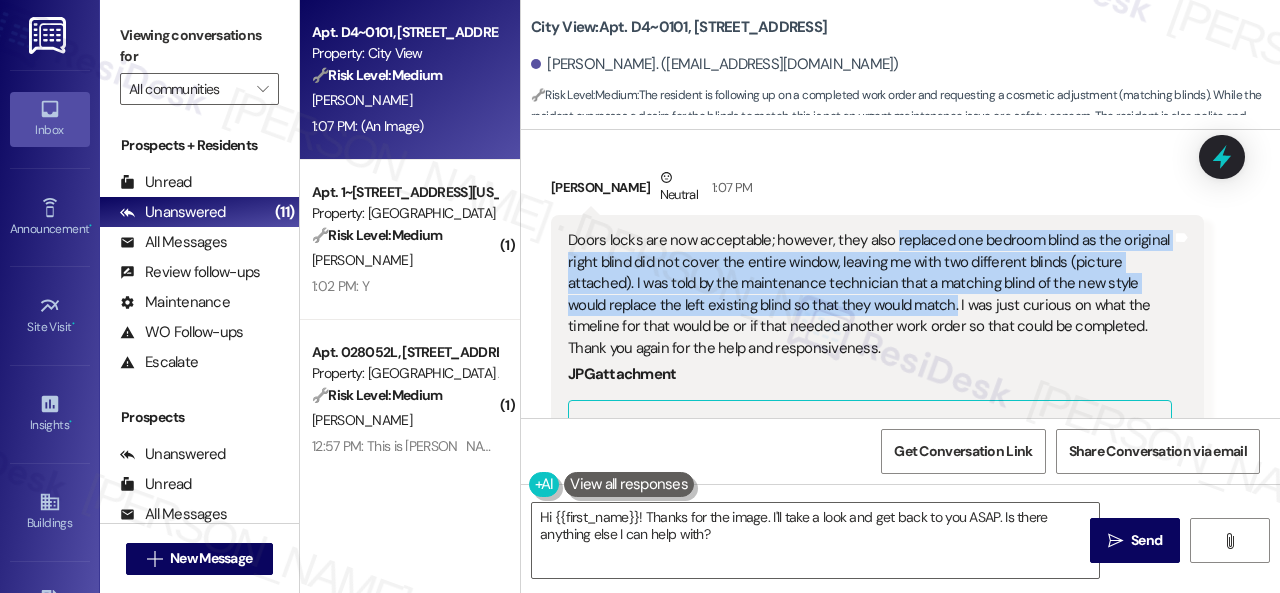 drag, startPoint x: 950, startPoint y: 307, endPoint x: 891, endPoint y: 243, distance: 87.04597 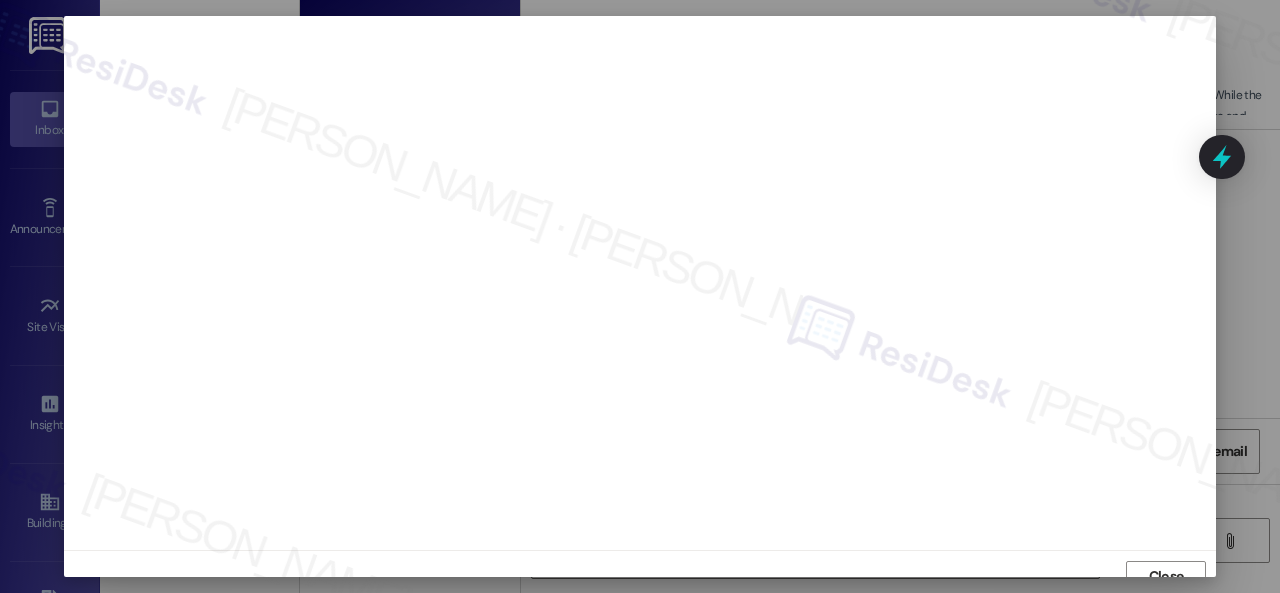 scroll, scrollTop: 15, scrollLeft: 0, axis: vertical 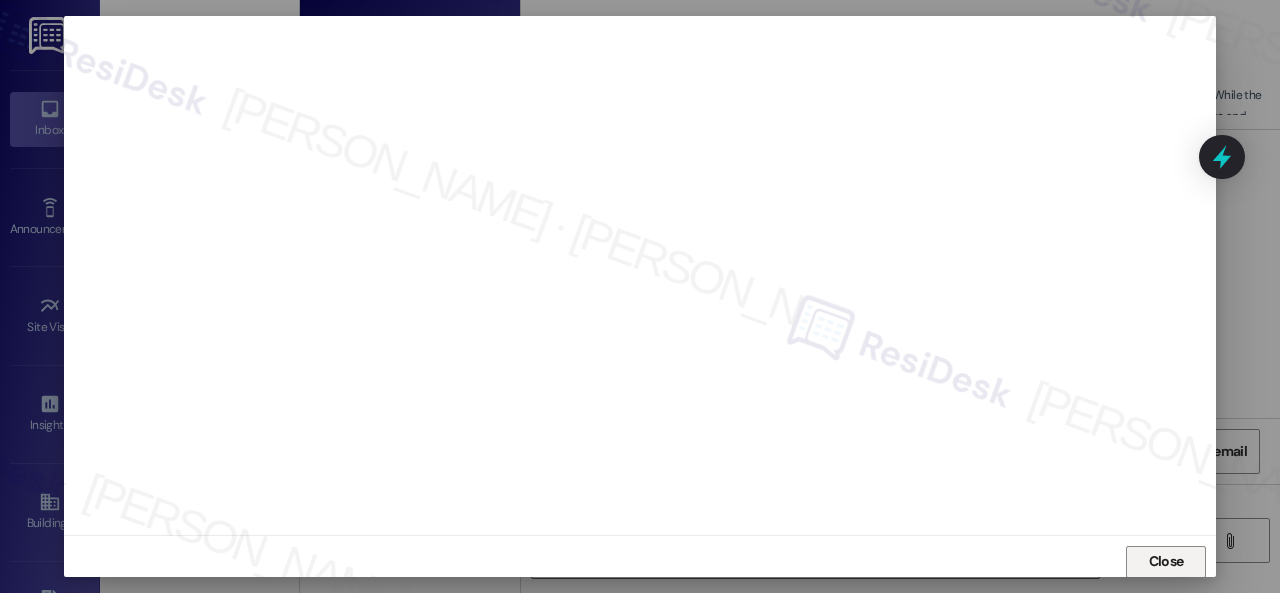 click on "Close" at bounding box center (1166, 561) 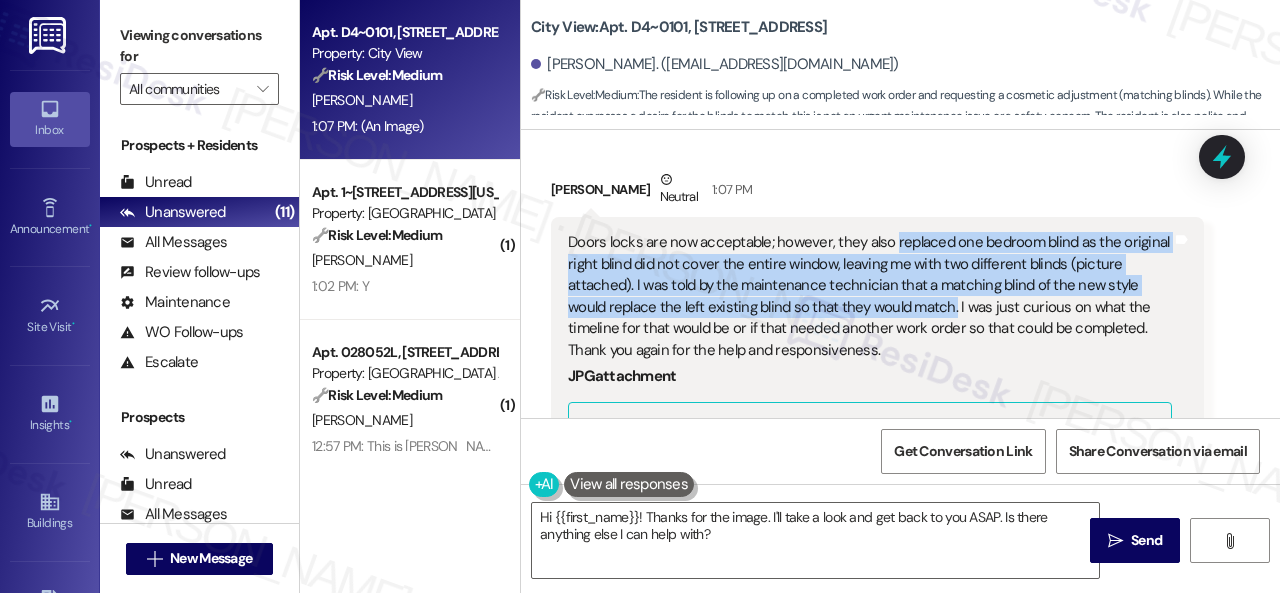scroll, scrollTop: 654, scrollLeft: 0, axis: vertical 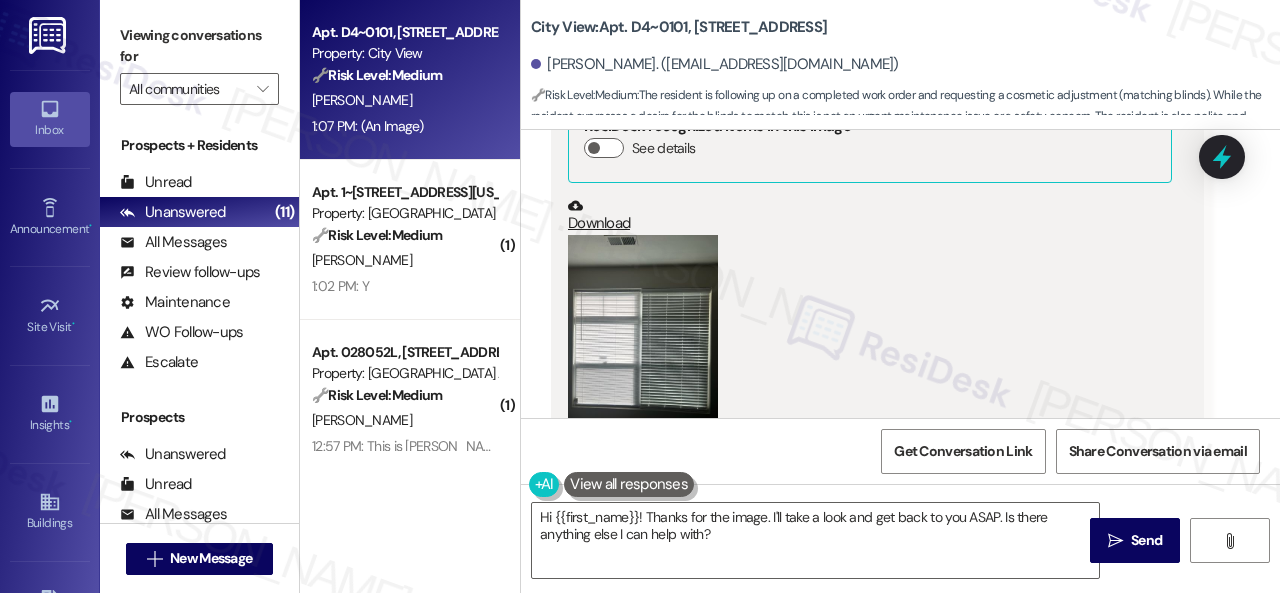 click at bounding box center [643, 335] 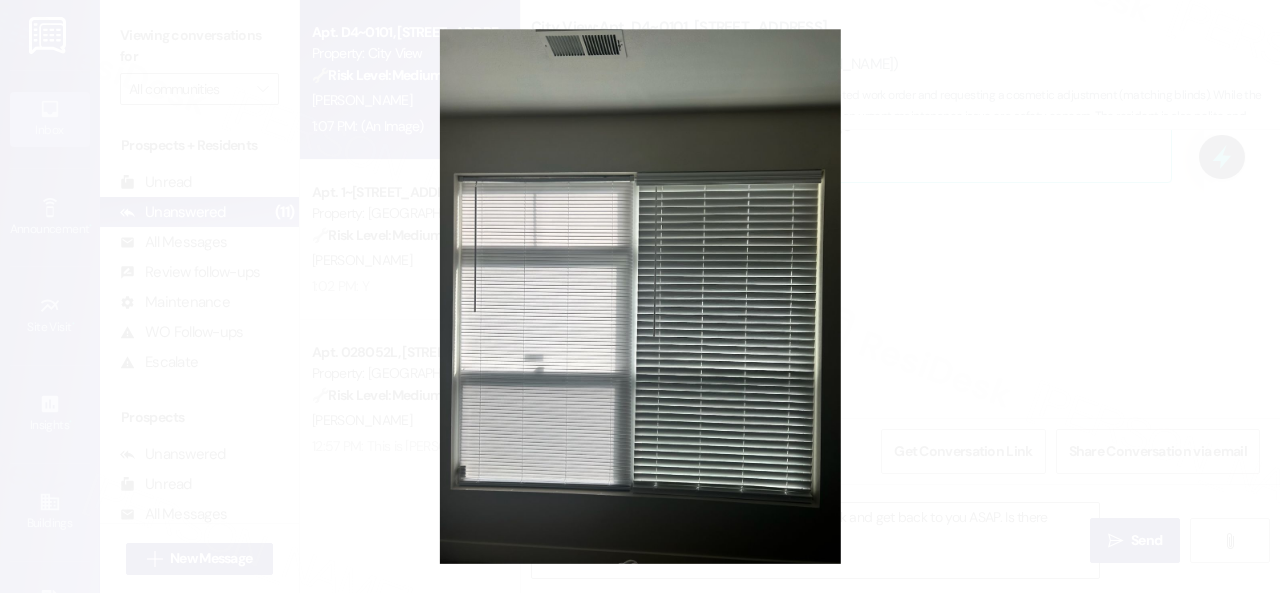 type 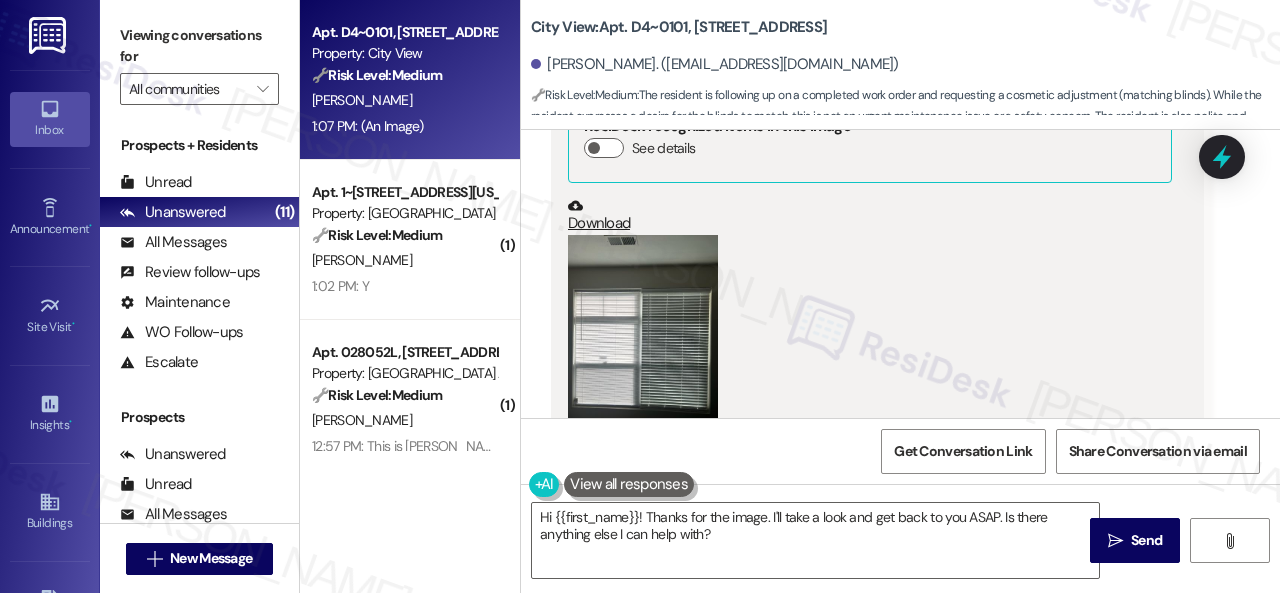 click on "Received via SMS Samuel Kirsch   Neutral 1:07 PM Doors locks are now acceptable; however, they also replaced one bedroom blind as the original right blind did not cover the entire window, leaving me with two different blinds (picture attached). I was told by the maintenance technician that a matching blind of the new style would replace the left existing blind so that they would match. I was just curious on what the timeline for that would be or if that needed another work order so that could be completed. Thank you again for the help and responsiveness. JPG  attachment ResiDesk recognized items in this image See details     Download   (Click to zoom) Tags and notes Tagged as:   Maintenance ,  Click to highlight conversations about Maintenance Maintenance request ,  Click to highlight conversations about Maintenance request Praise Click to highlight conversations about Praise  Related guidelines Hide Suggestions Nolan - City View: Pool hours are 10 AM to 10 PM.
Created  2 months ago Property level guideline" at bounding box center [900, 320] 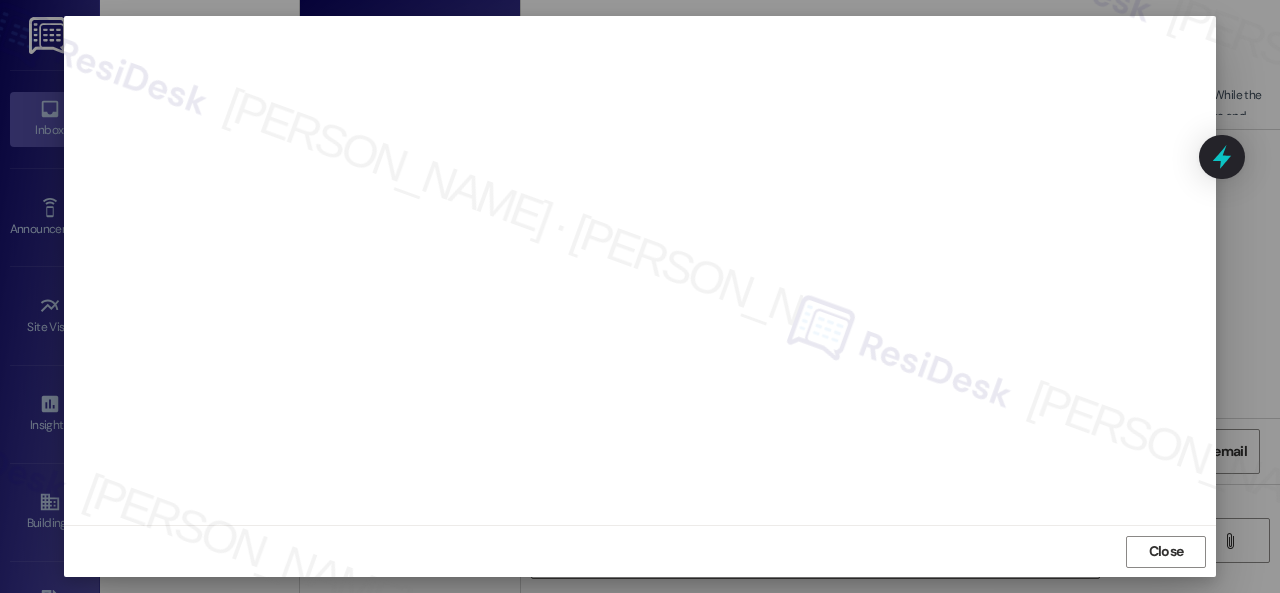 scroll, scrollTop: 0, scrollLeft: 0, axis: both 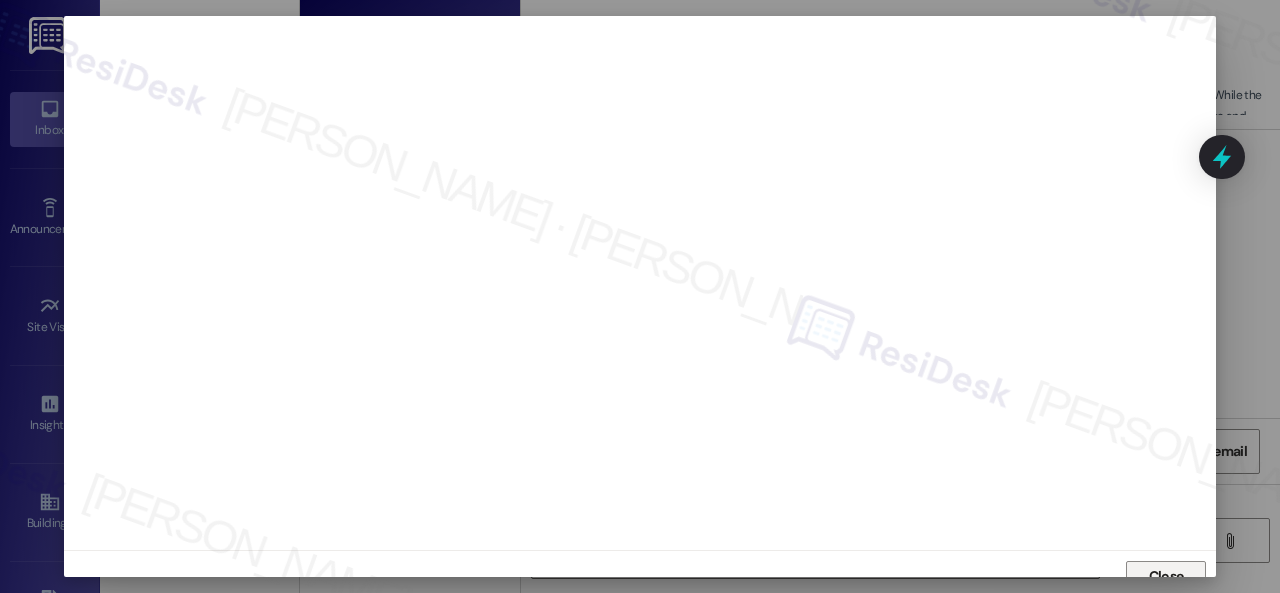 click on "Close" at bounding box center (1166, 577) 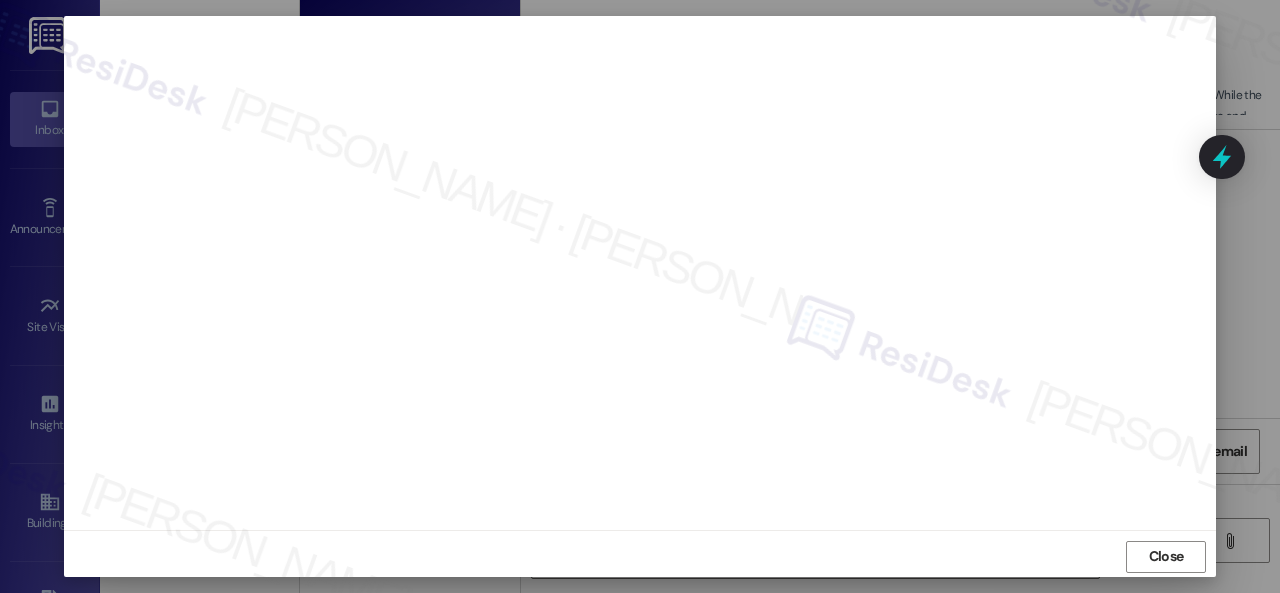 scroll, scrollTop: 25, scrollLeft: 0, axis: vertical 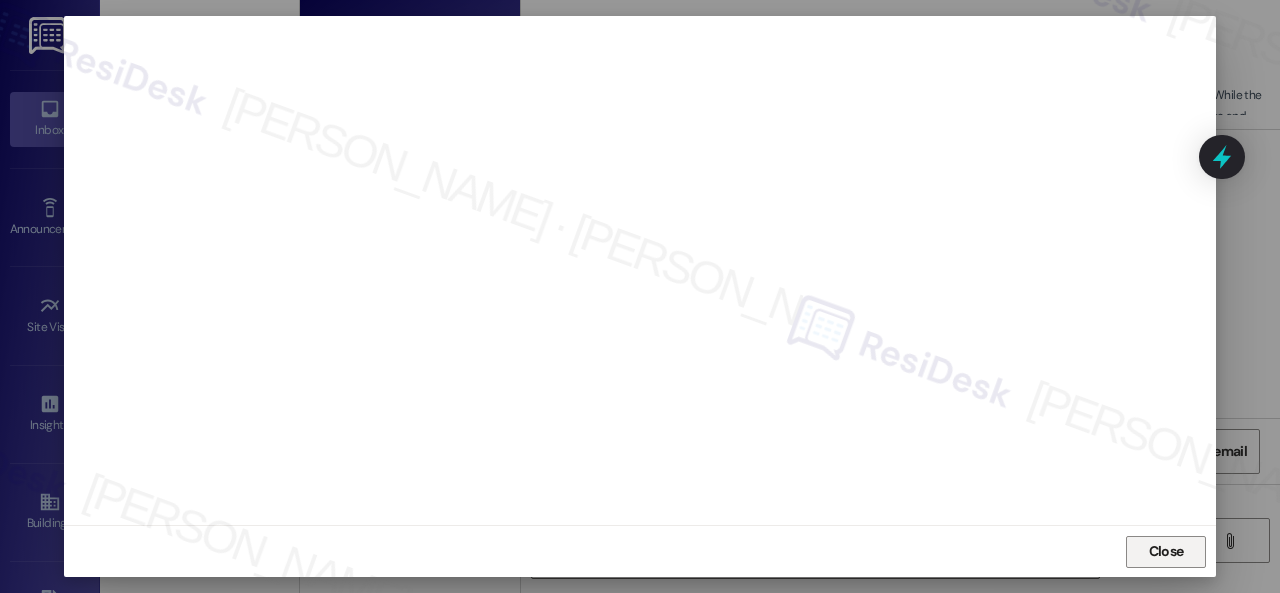 click on "Close" at bounding box center (1166, 551) 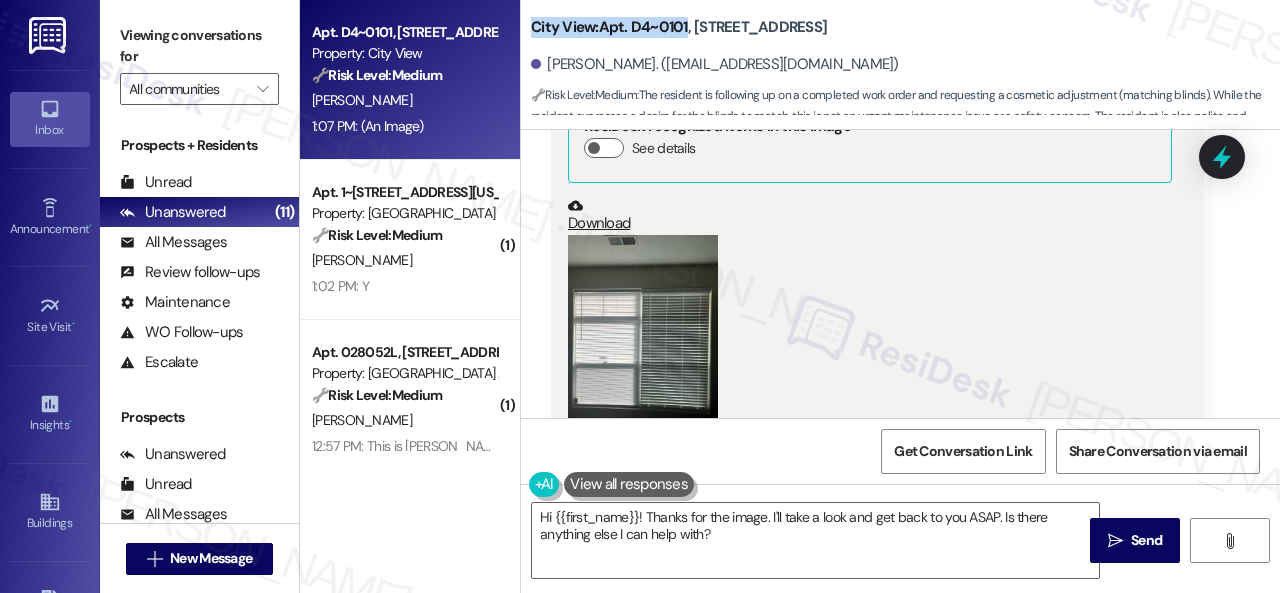 drag, startPoint x: 529, startPoint y: 25, endPoint x: 686, endPoint y: 26, distance: 157.00319 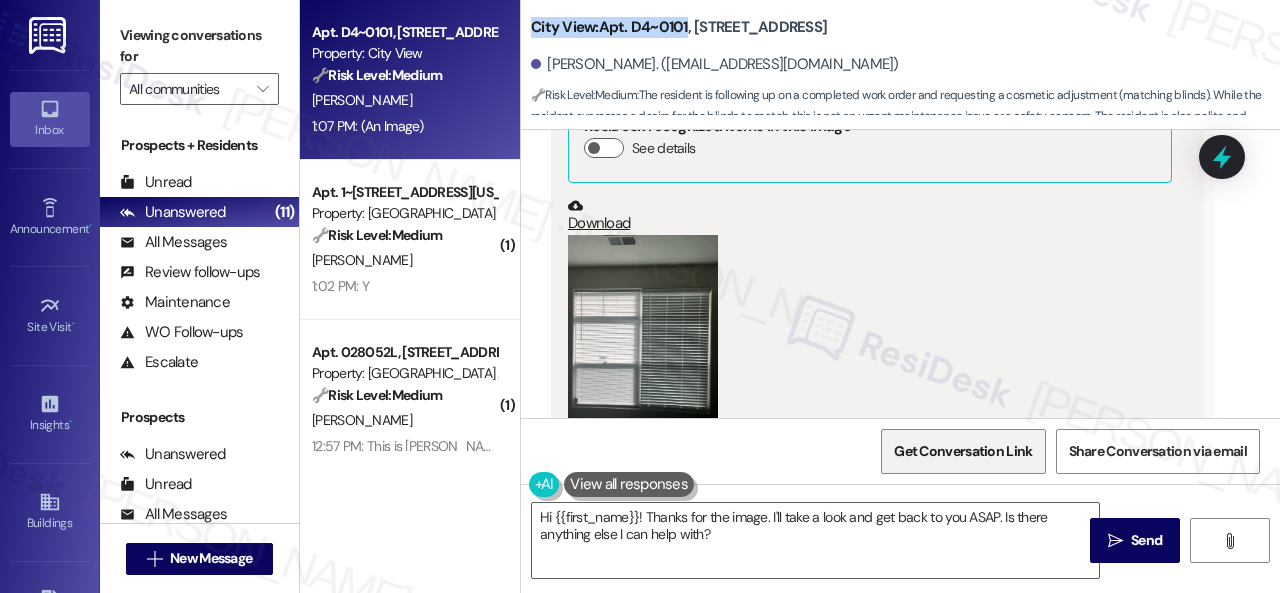 click on "Get Conversation Link" at bounding box center (963, 451) 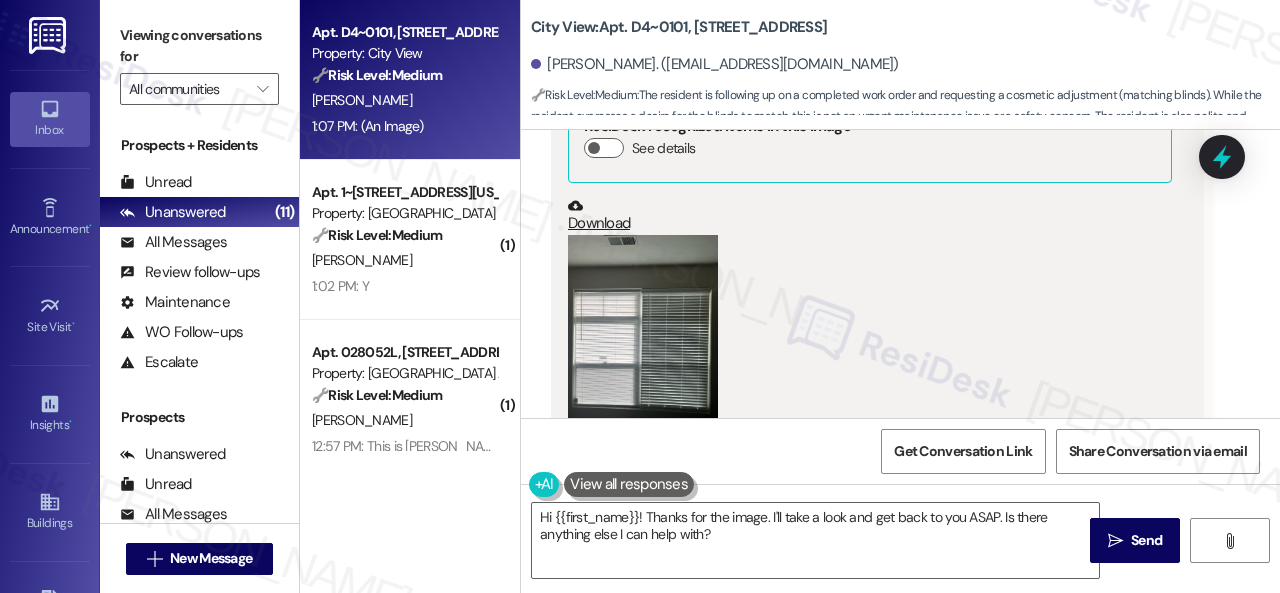 click on "Get Conversation Link Share Conversation via email" at bounding box center [900, 451] 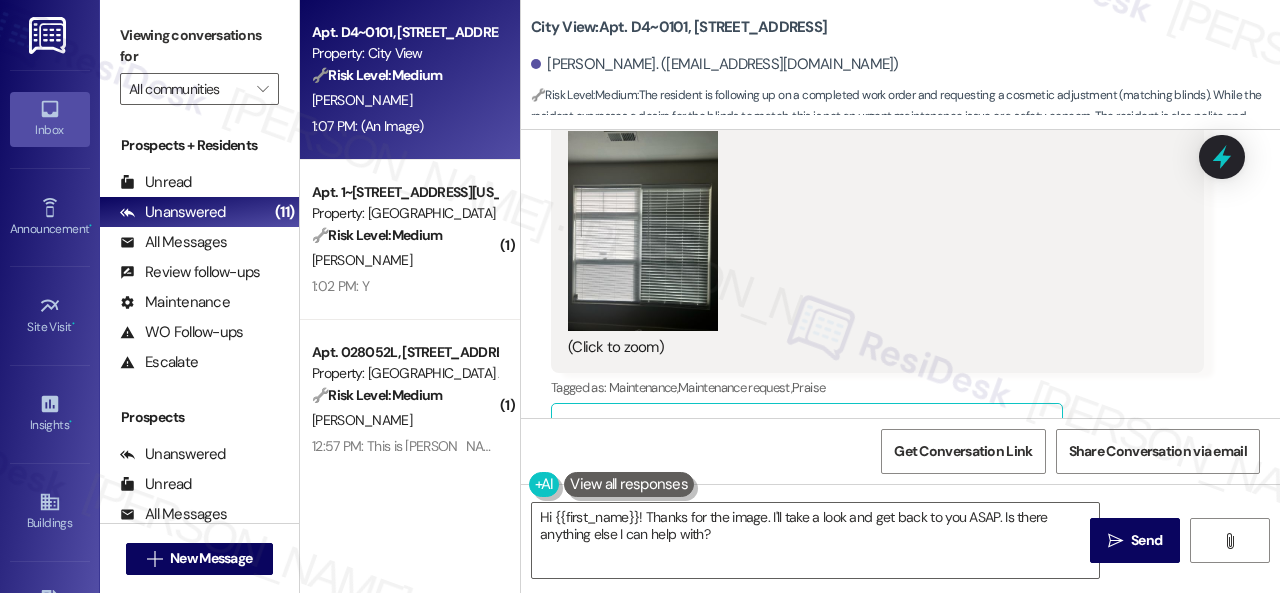scroll, scrollTop: 754, scrollLeft: 0, axis: vertical 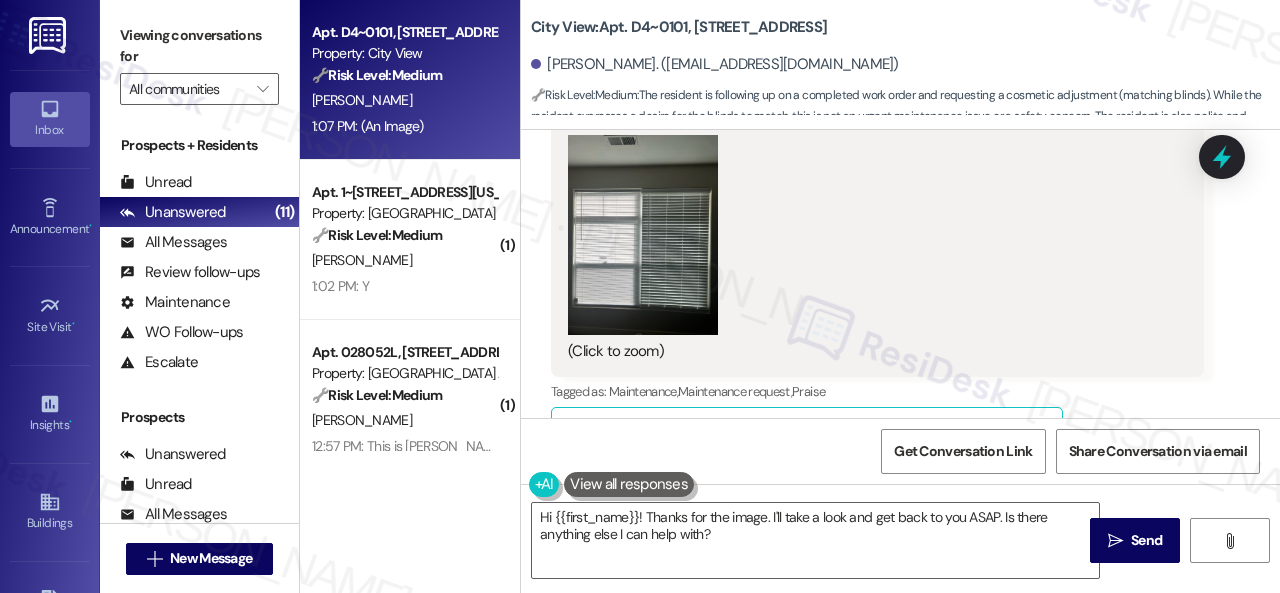 click on "Received via SMS Samuel Kirsch   Neutral 1:07 PM Doors locks are now acceptable; however, they also replaced one bedroom blind as the original right blind did not cover the entire window, leaving me with two different blinds (picture attached). I was told by the maintenance technician that a matching blind of the new style would replace the left existing blind so that they would match. I was just curious on what the timeline for that would be or if that needed another work order so that could be completed. Thank you again for the help and responsiveness. JPG  attachment ResiDesk recognized items in this image See details     Download   (Click to zoom) Tags and notes Tagged as:   Maintenance ,  Click to highlight conversations about Maintenance Maintenance request ,  Click to highlight conversations about Maintenance request Praise Click to highlight conversations about Praise  Related guidelines Hide Suggestions Nolan - City View: Pool hours are 10 AM to 10 PM.
Created  2 months ago Property level guideline" at bounding box center (900, 220) 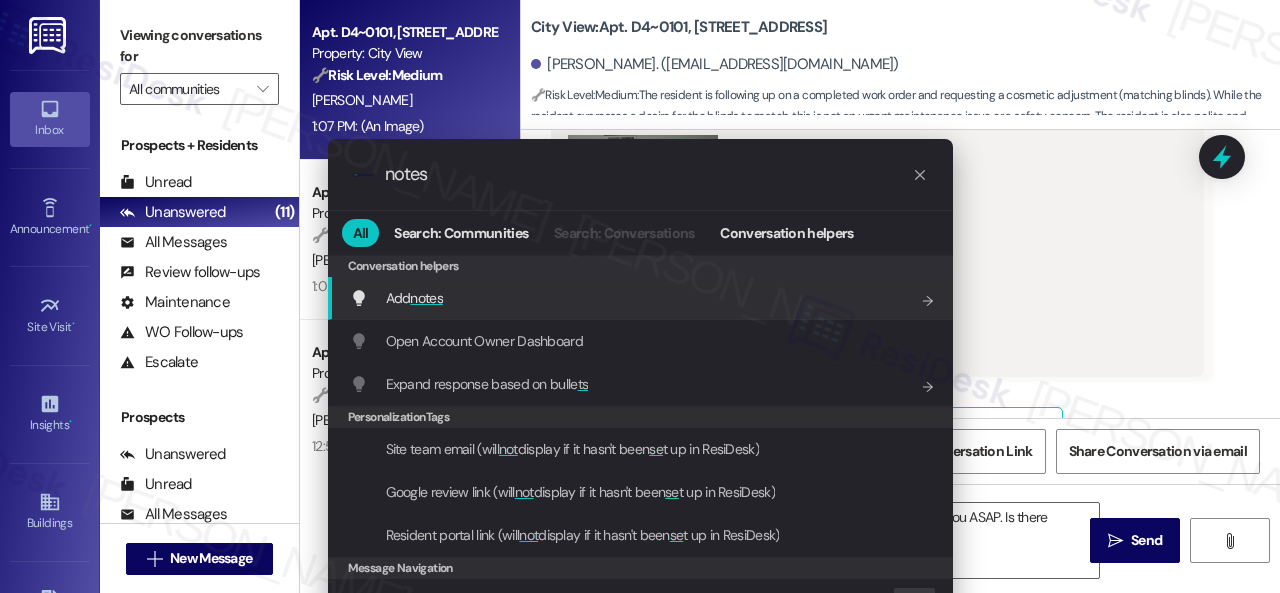 type on "notes" 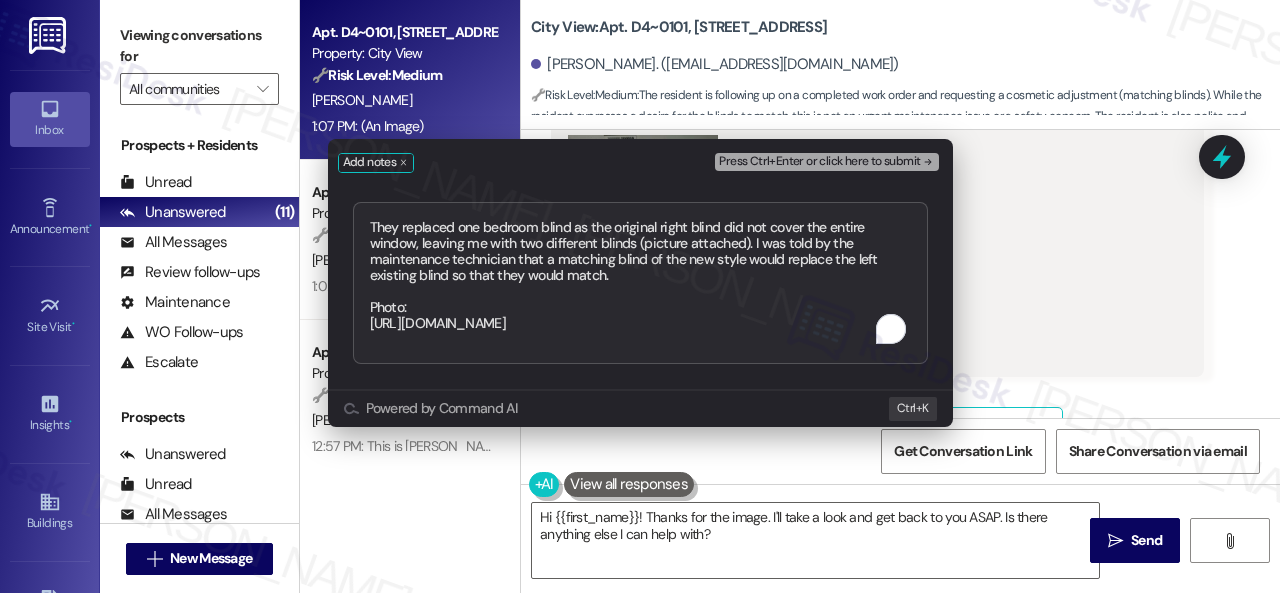 type on "They replaced one bedroom blind as the original right blind did not cover the entire window, leaving me with two different blinds (picture attached). I was told by the maintenance technician that a matching blind of the new style would replace the left existing blind so that they would match.
Photo:
https://url.upwork.com/_01j__d3whSS1Usb-ZDwpozJHT89g0r7Ak8" 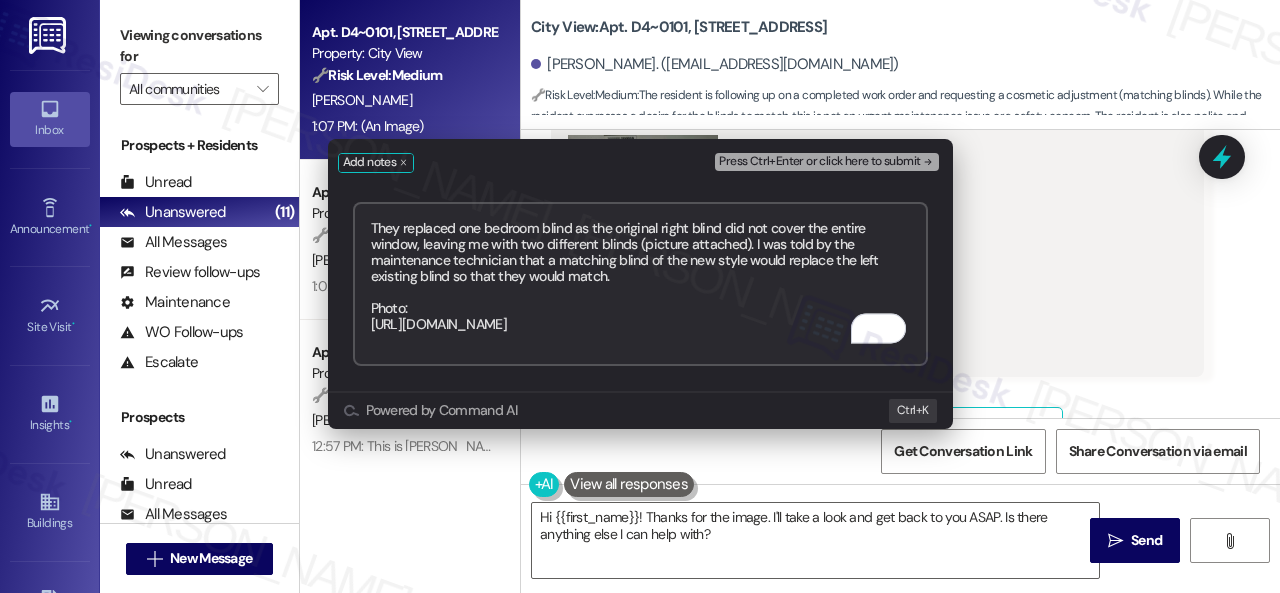click on "Press Ctrl+Enter or click here to submit" at bounding box center (819, 162) 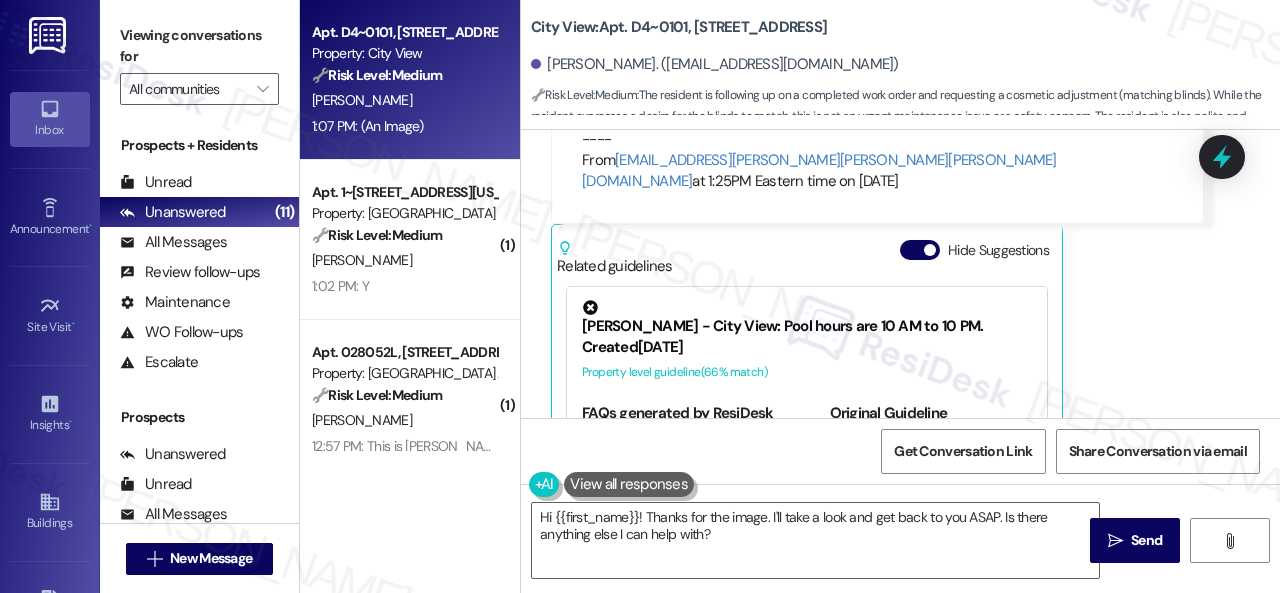 scroll, scrollTop: 1072, scrollLeft: 0, axis: vertical 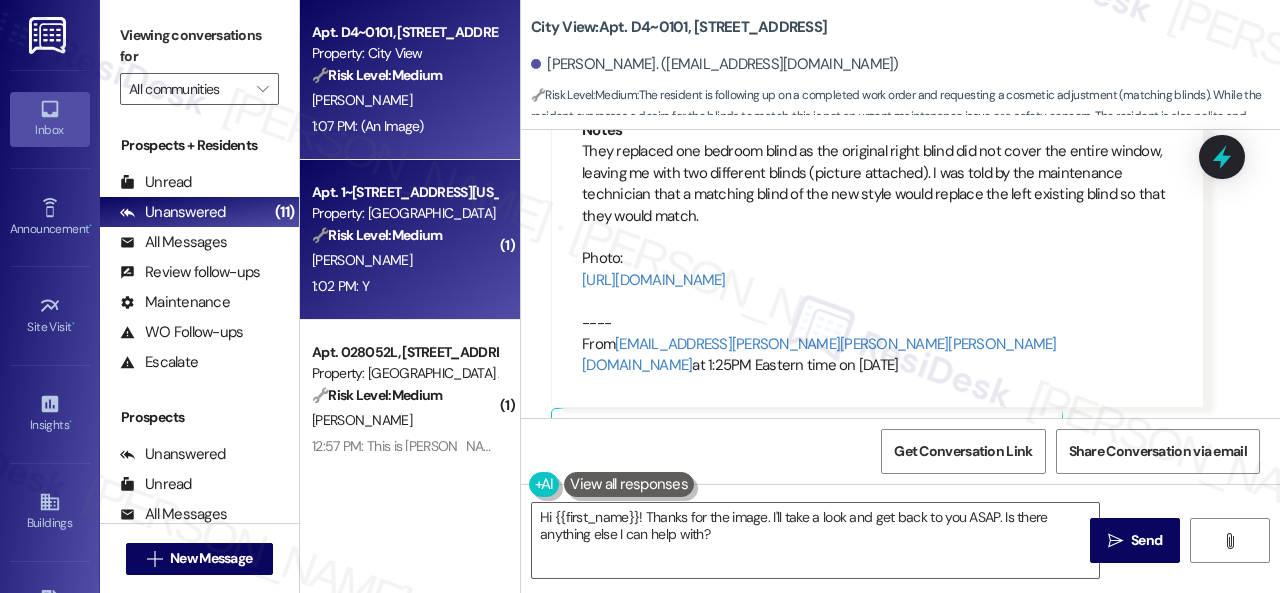 click on "1:02 PM: Y 1:02 PM: Y" at bounding box center (404, 286) 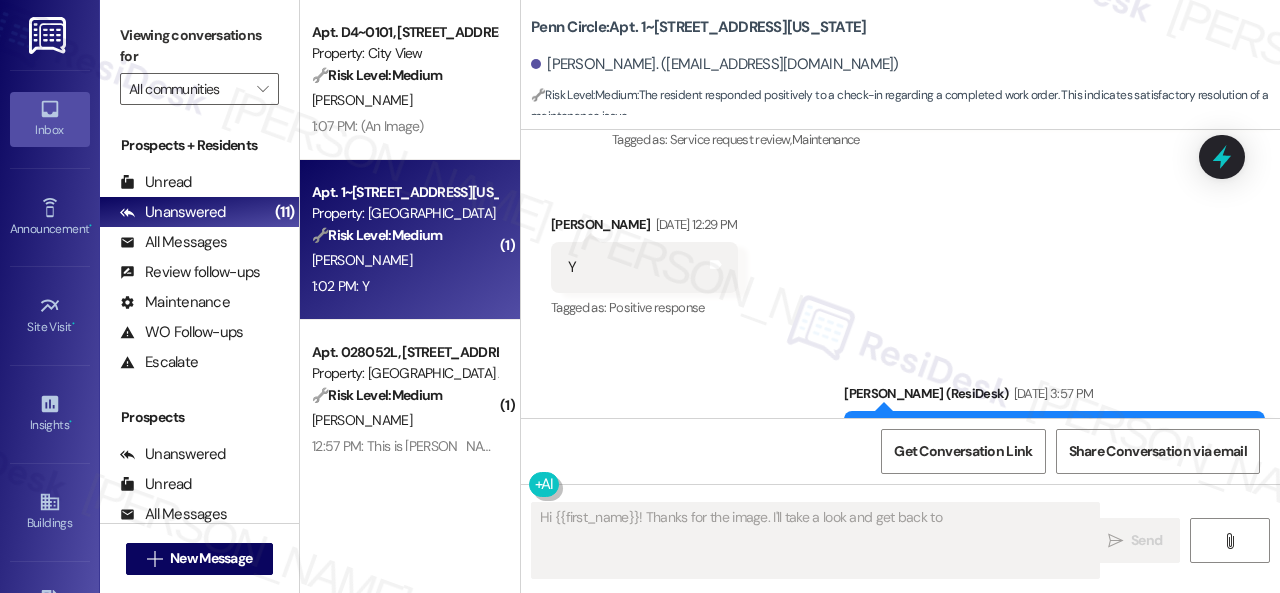 scroll, scrollTop: 7629, scrollLeft: 0, axis: vertical 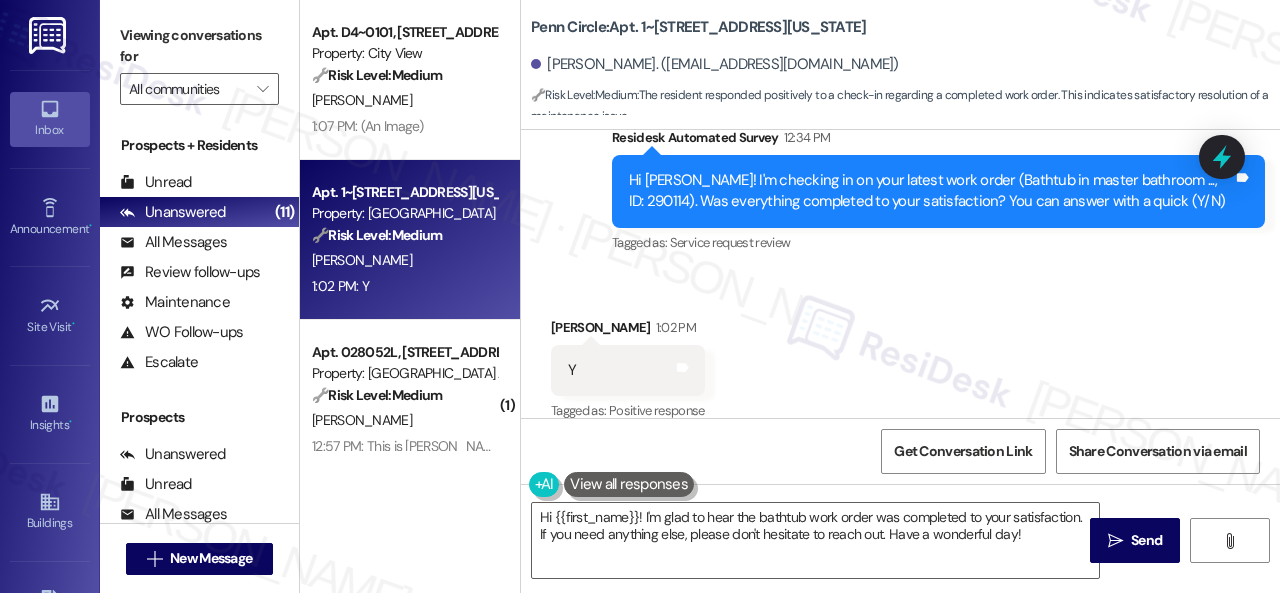 drag, startPoint x: 554, startPoint y: 260, endPoint x: 556, endPoint y: 279, distance: 19.104973 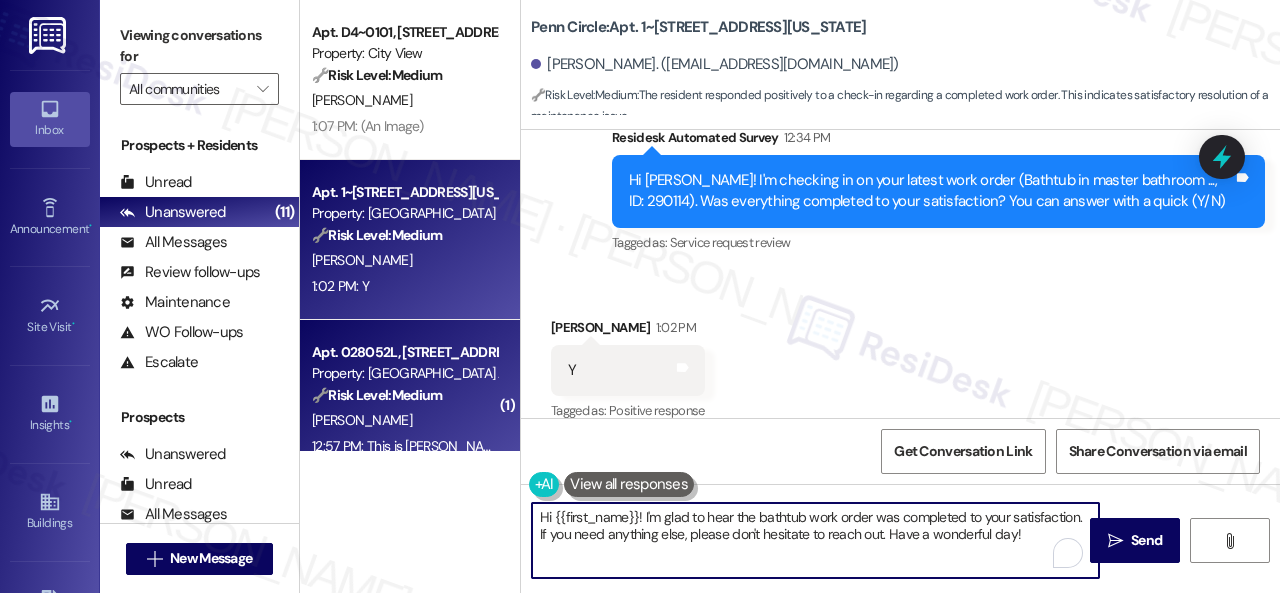 drag, startPoint x: 1044, startPoint y: 544, endPoint x: 480, endPoint y: 442, distance: 573.1492 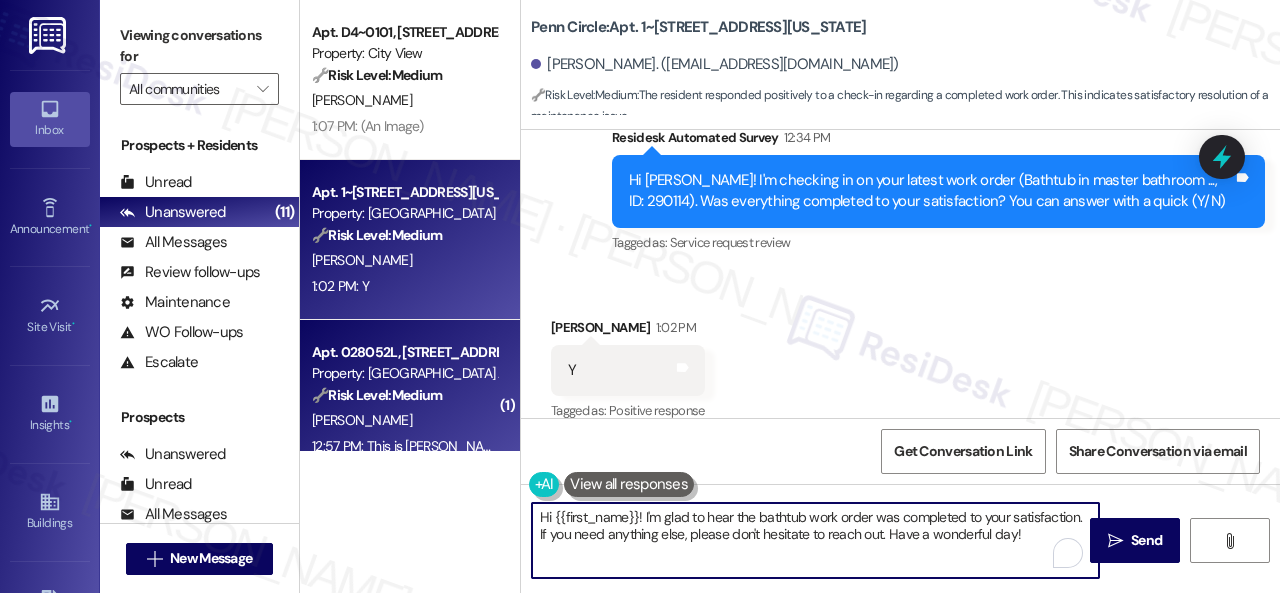 click on "Apt. D4~0101, 2600 Cityview Drive Property: City View 🔧  Risk Level:  Medium The resident is following up on a completed work order and requesting a cosmetic adjustment (matching blinds). While the resident expresses a desire for the blinds to match, this is not an urgent maintenance issue or a safety concern. The resident is also polite and thankful, indicating no immediate dissatisfaction. S. Kirsch 1:07 PM: (An Image) 1:07 PM: (An Image) Apt. 1~109, 12415 Pennsylvania Street Property: Penn Circle 🔧  Risk Level:  Medium The resident responded positively to a check-in regarding a completed work order. This indicates satisfactory resolution of a maintenance issue. J. Southerland 1:02 PM: Y 1:02 PM: Y ( 1 ) Apt. 028052L, 12901 Lord Nelson Dr Property: London House Apartments & Flats 🔧  Risk Level:  Medium The resident is requesting a check of their air conditioning. This is a non-urgent maintenance request. D. Hampton Apt. 11108, 6855 S Mason Rd Property: Waterstone at Cinco Ranch 🔧  Risk Level:  (" at bounding box center [790, 296] 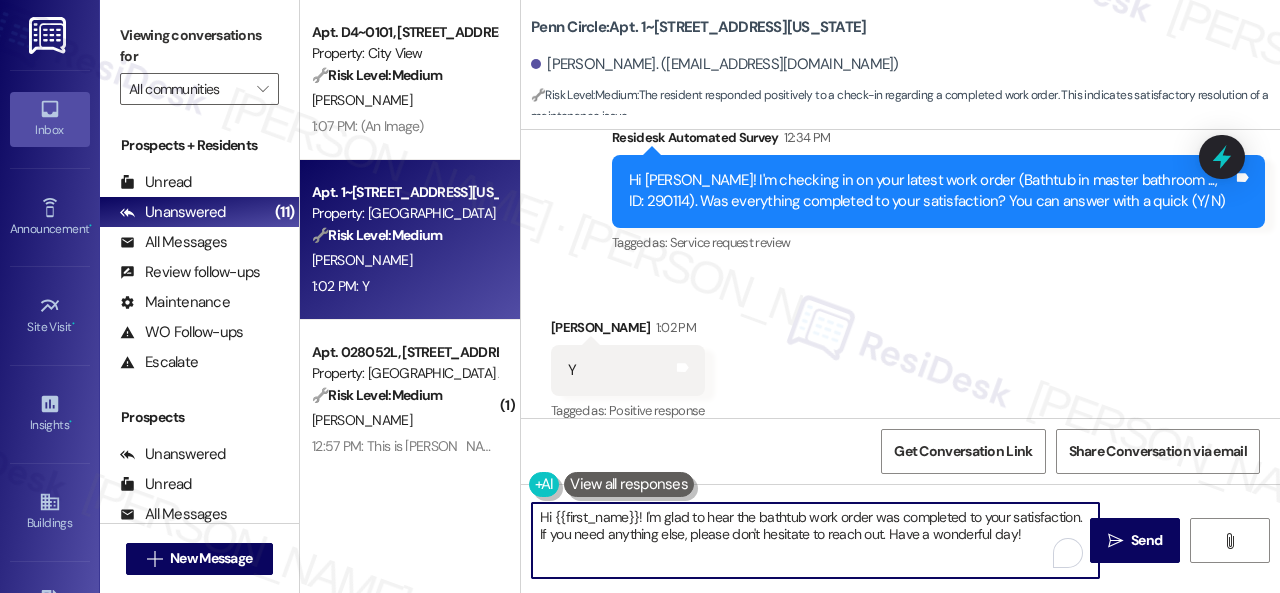 paste on "Awesome — glad everything’s sorted! If {{property}} was up to your expectations, just reply “Yes.” If not, no worries — feel free to share your thoughts. We’re always looking to get better" 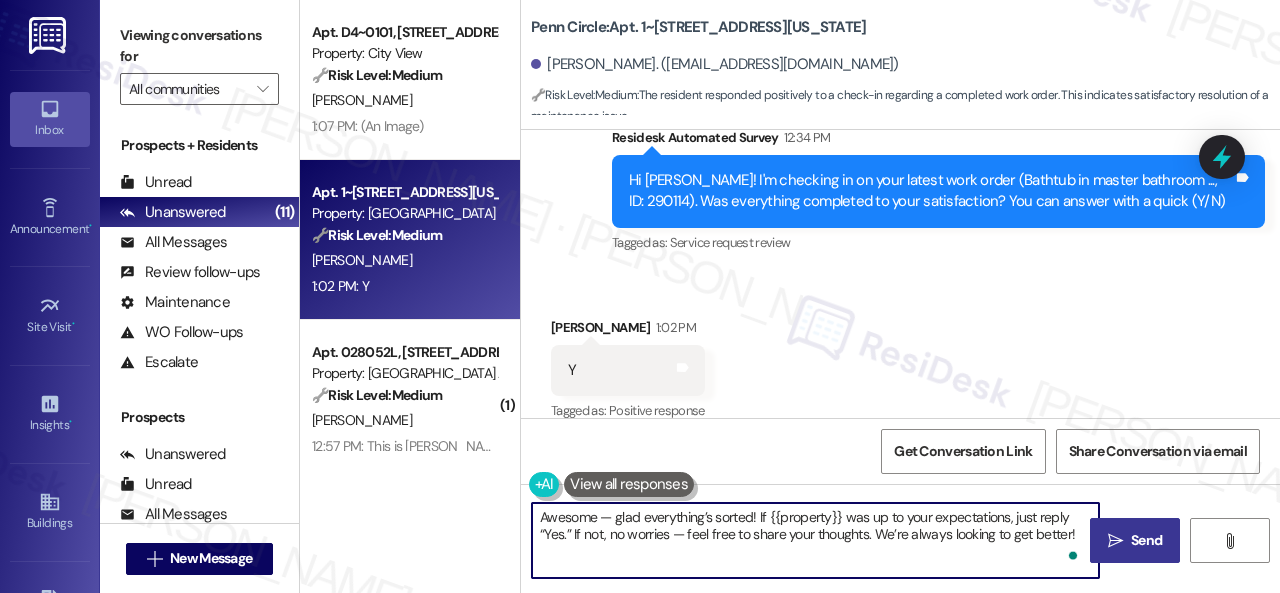 type on "Awesome — glad everything’s sorted! If {{property}} was up to your expectations, just reply “Yes.” If not, no worries — feel free to share your thoughts. We’re always looking to get better!" 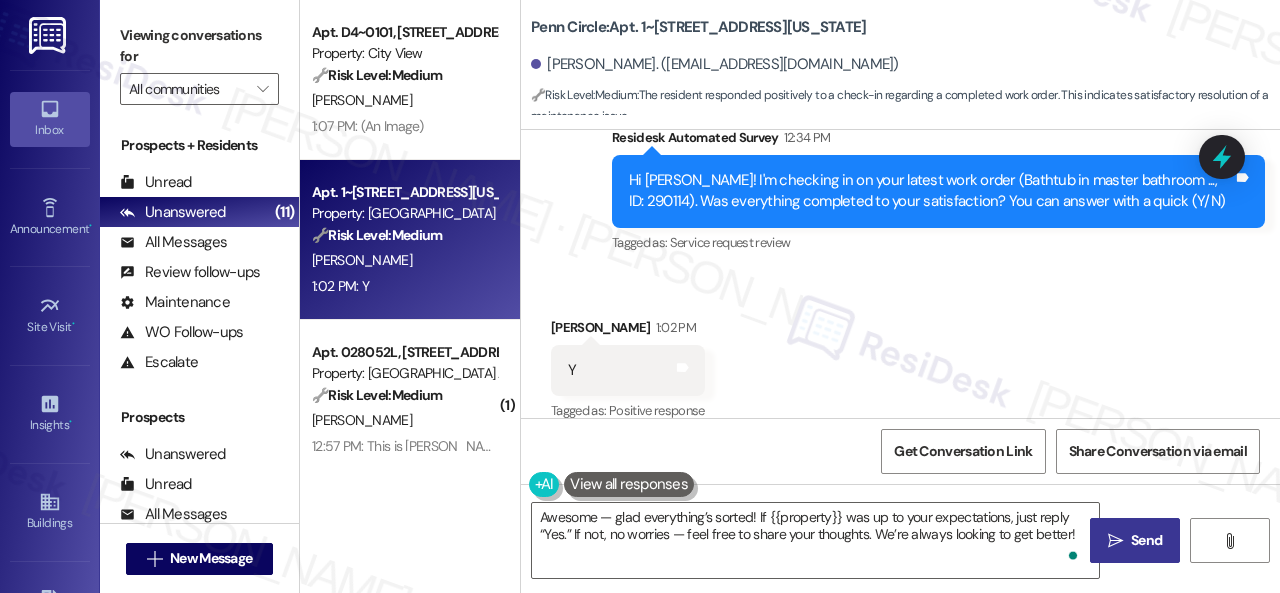 click on " Send" at bounding box center (1135, 540) 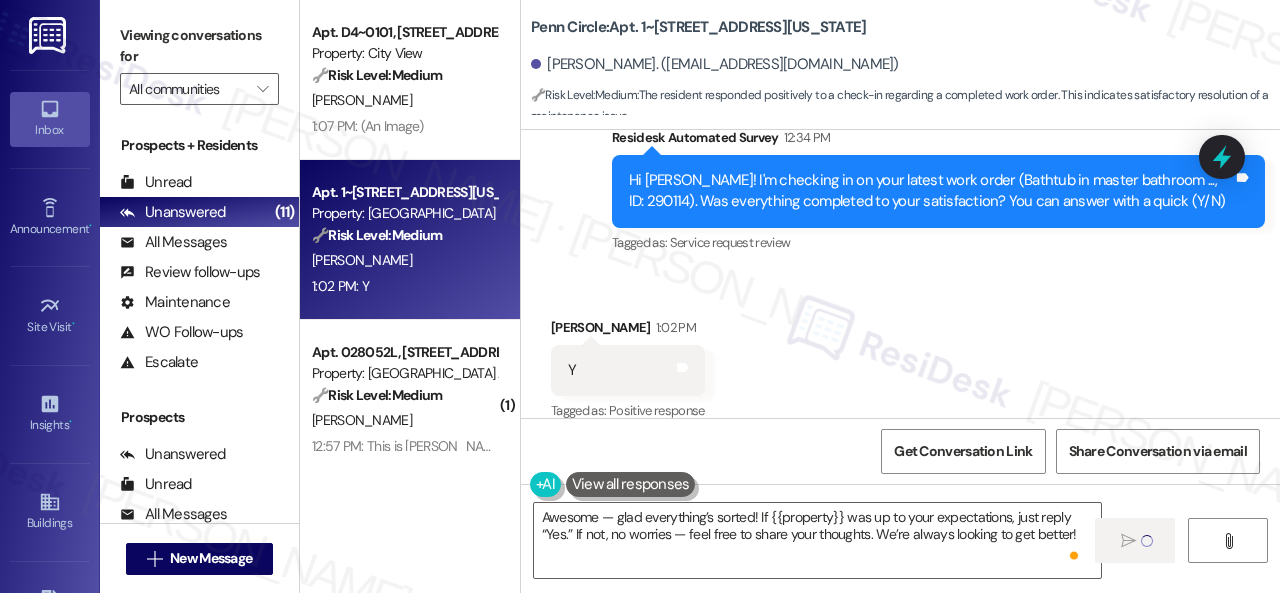 type 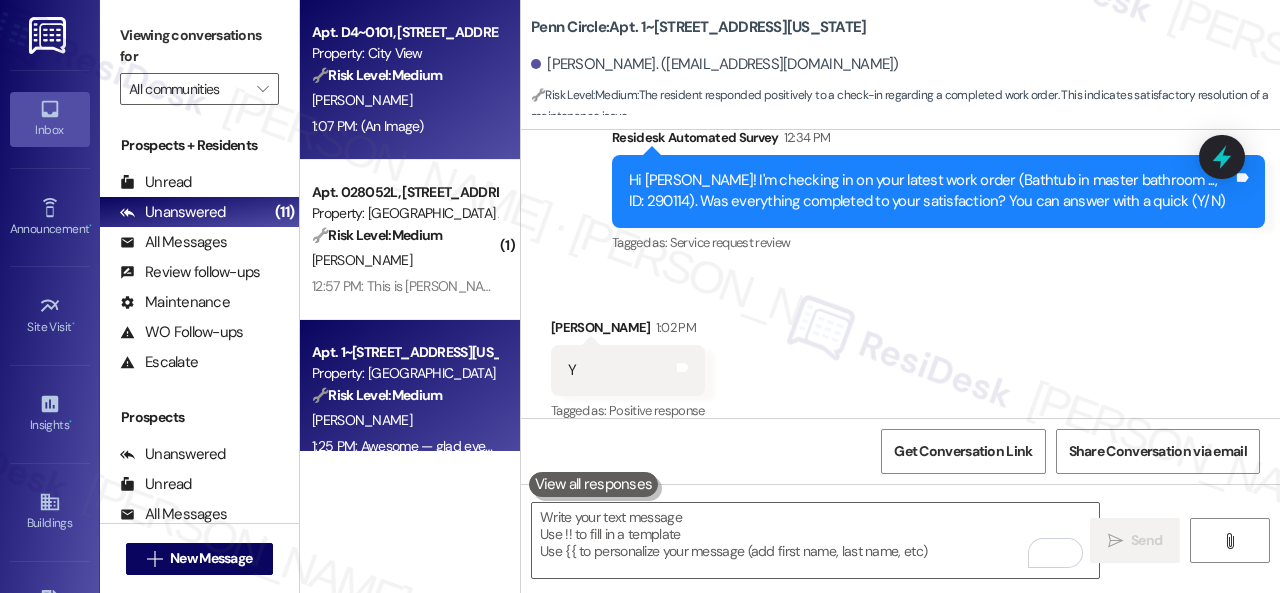 click on "1:07 PM: (An Image) 1:07 PM: (An Image)" at bounding box center (404, 126) 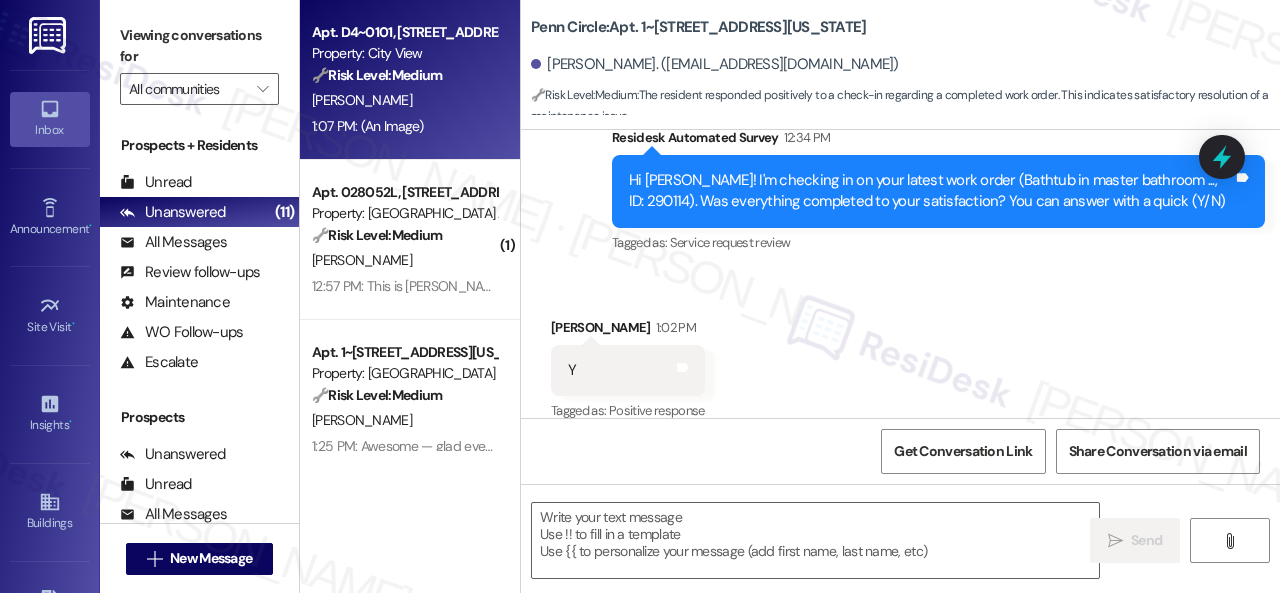 type on "Fetching suggested responses. Please feel free to read through the conversation in the meantime." 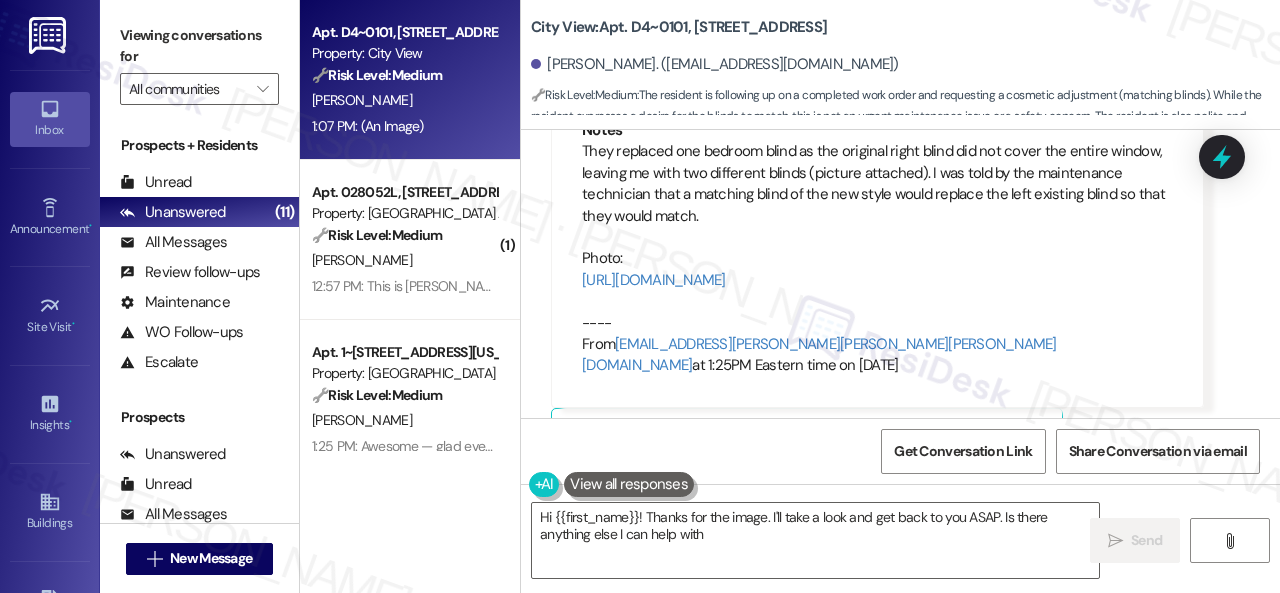 type on "Hi {{first_name}}! Thanks for the image. I'll take a look and get back to you ASAP. Is there anything else I can help with?" 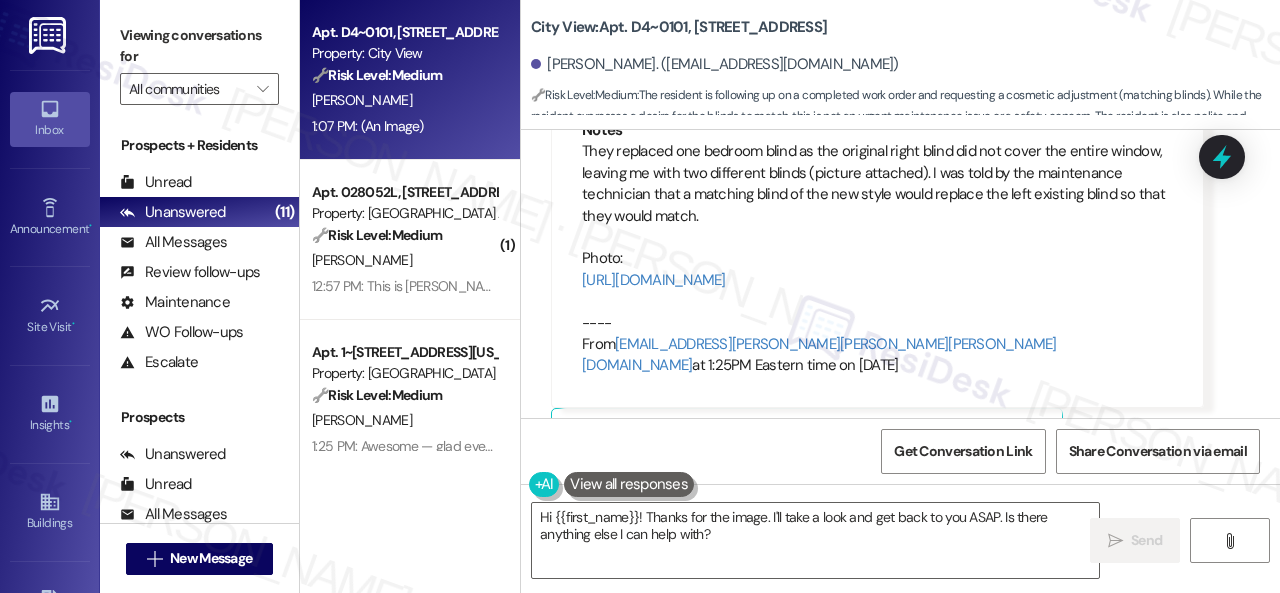 scroll, scrollTop: 972, scrollLeft: 0, axis: vertical 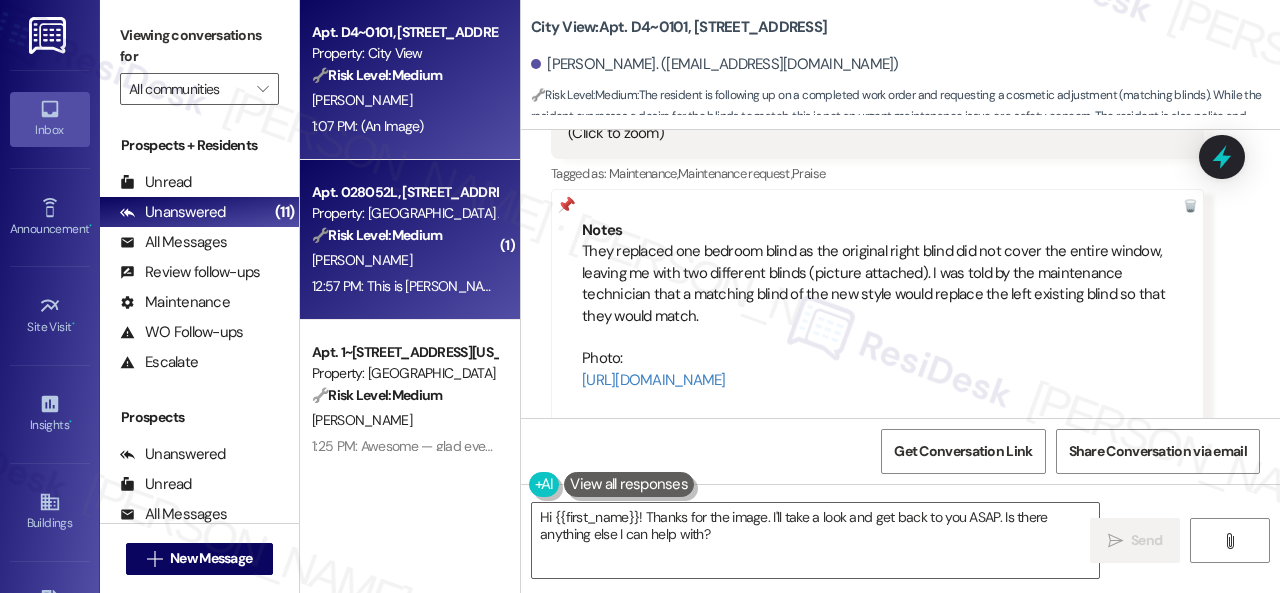click on "🔧  Risk Level:  Medium The resident is requesting a check of their air conditioning. This is a non-urgent maintenance request." at bounding box center (404, 235) 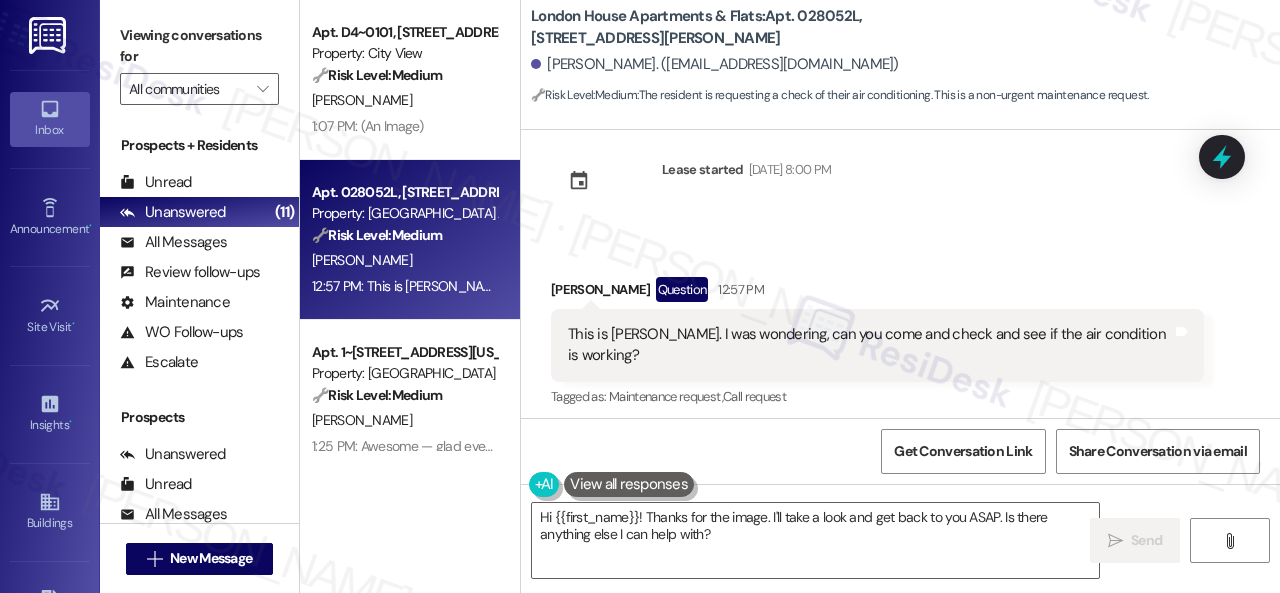 scroll, scrollTop: 41, scrollLeft: 0, axis: vertical 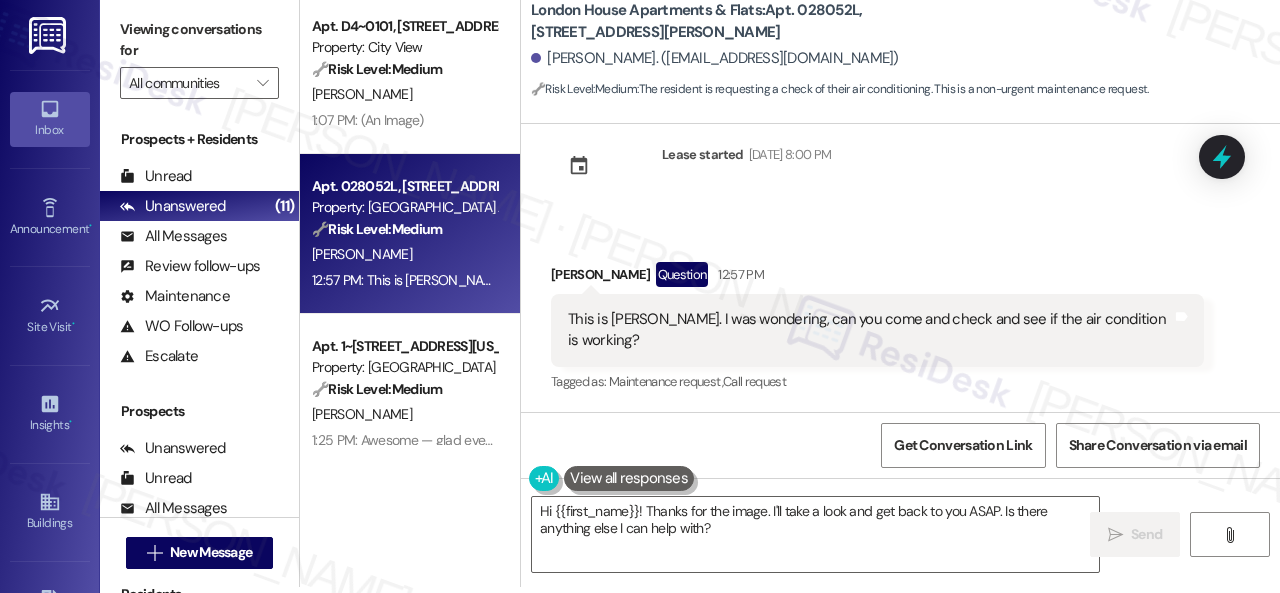 click on "Received via SMS Delecia Hampton Question 12:57 PM This is Mrs. Hampton. I was wondering, can you come and check and see if the air condition is working? Tags and notes Tagged as:   Maintenance request ,  Click to highlight conversations about Maintenance request Call request Click to highlight conversations about Call request" at bounding box center [900, 314] 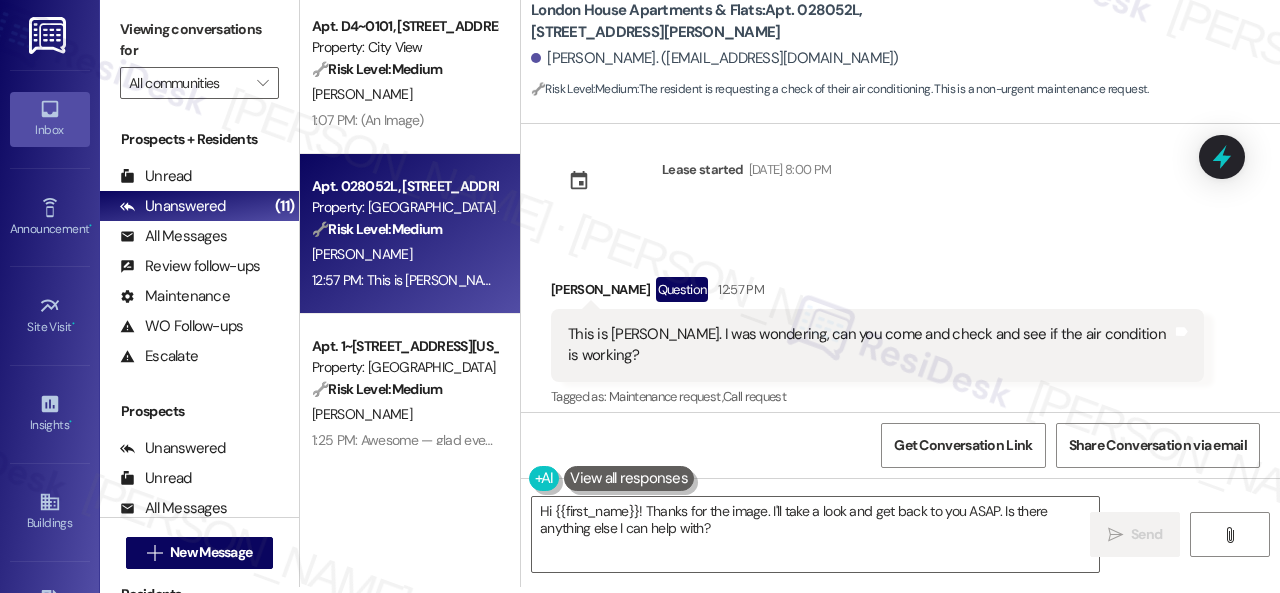 scroll, scrollTop: 41, scrollLeft: 0, axis: vertical 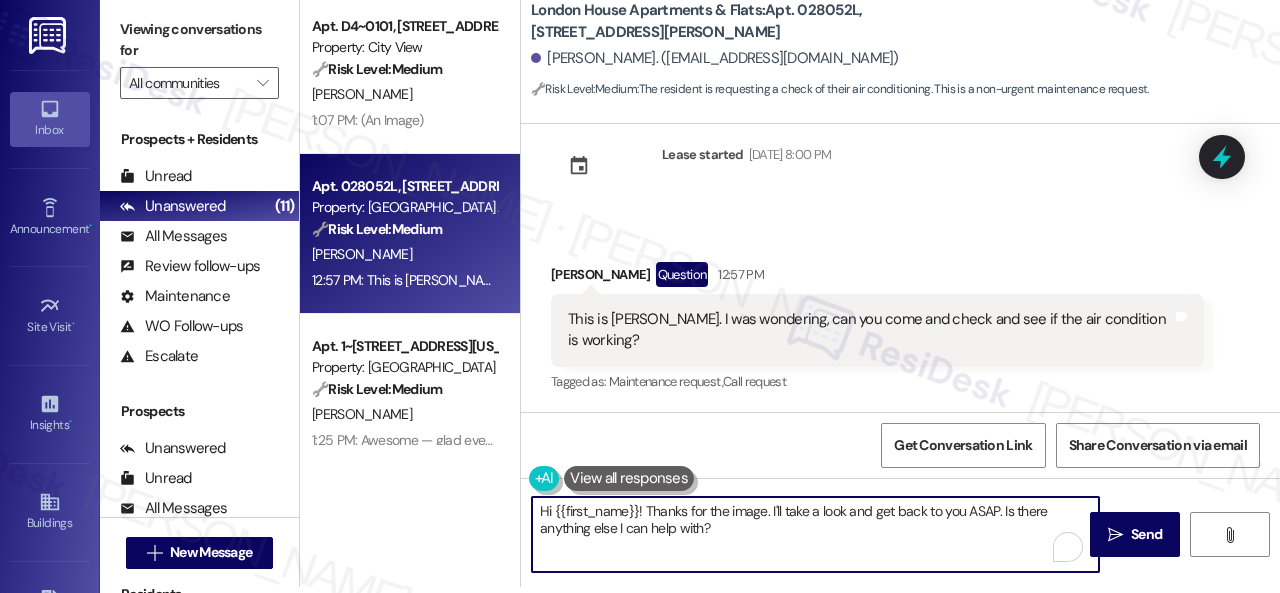 drag, startPoint x: 647, startPoint y: 511, endPoint x: 738, endPoint y: 529, distance: 92.76314 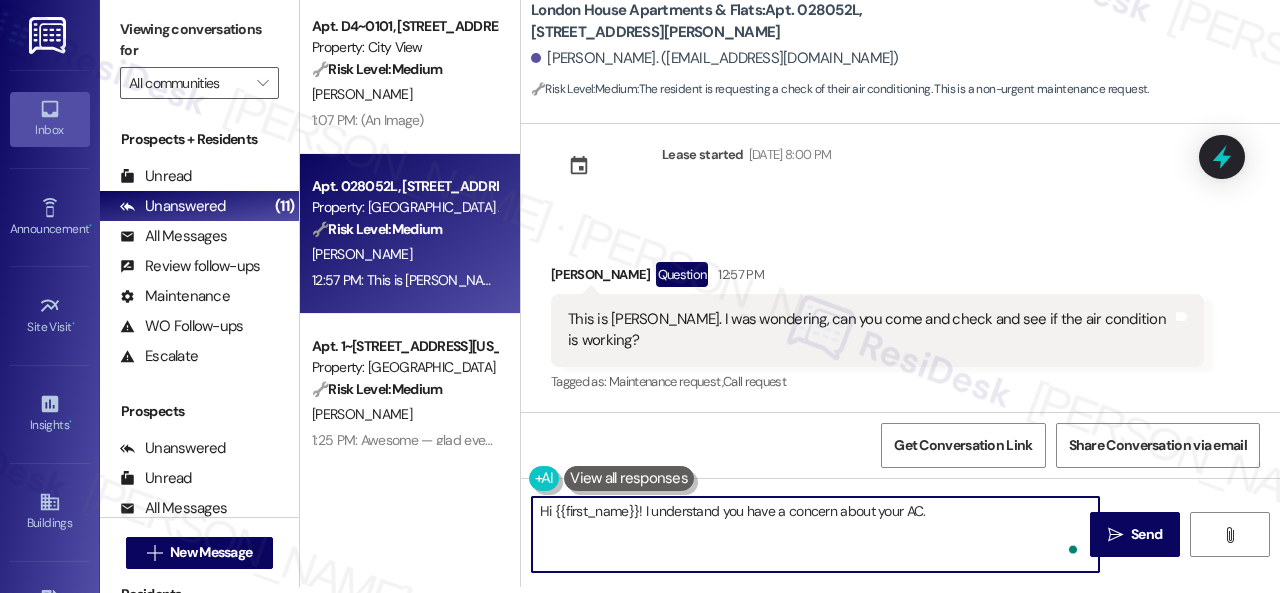 paste on "I'll be happy to submit a work order on your behalf. Please provide more details to explain the issue. Please be as detailed as possible and provide photos if available.
Note: Due to limited availability, our maintenance team isn't able to call or schedule visits in advance. By submitting a work order, you're you're permitting them to enter your apartment, even if you're not home. If any children may be alone during the visit, please let me know so we can inform the team." 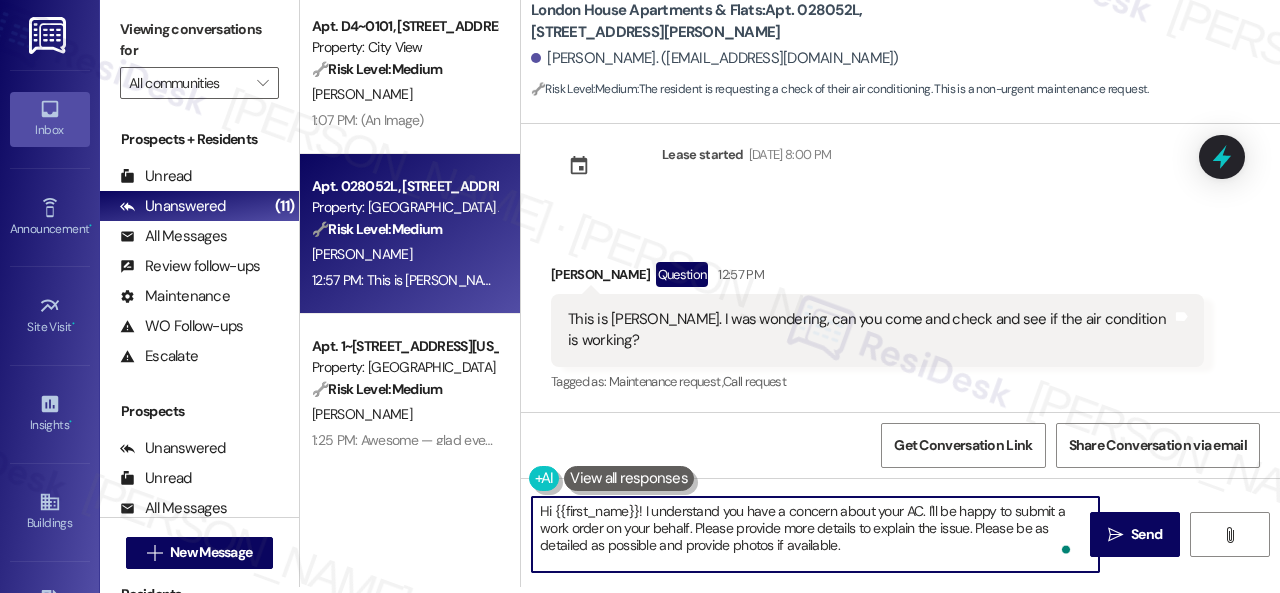 scroll, scrollTop: 68, scrollLeft: 0, axis: vertical 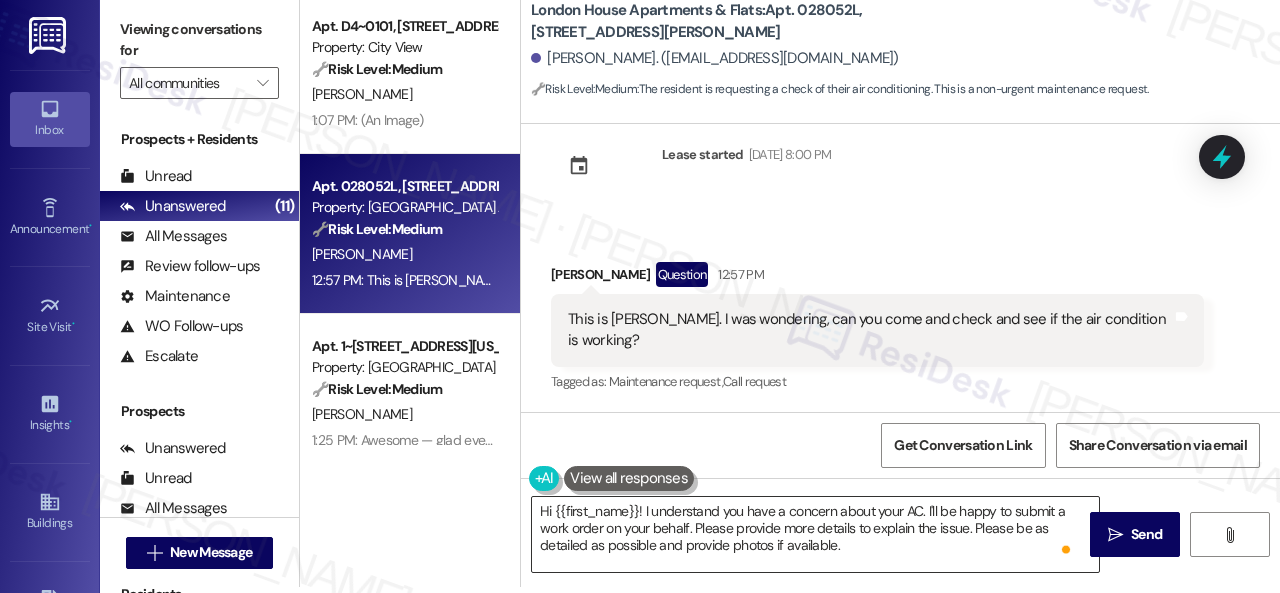 click on "Hi {{first_name}}! I understand you have a concern about your AC. I'll be happy to submit a work order on your behalf. Please provide more details to explain the issue. Please be as detailed as possible and provide photos if available.
Note: Due to limited availability, our maintenance team isn't able to call or schedule visits in advance. By submitting a work order, you're you're permitting them to enter your apartment, even if you're not home. If any children may be alone during the visit, please let me know so we can inform the team." at bounding box center (815, 534) 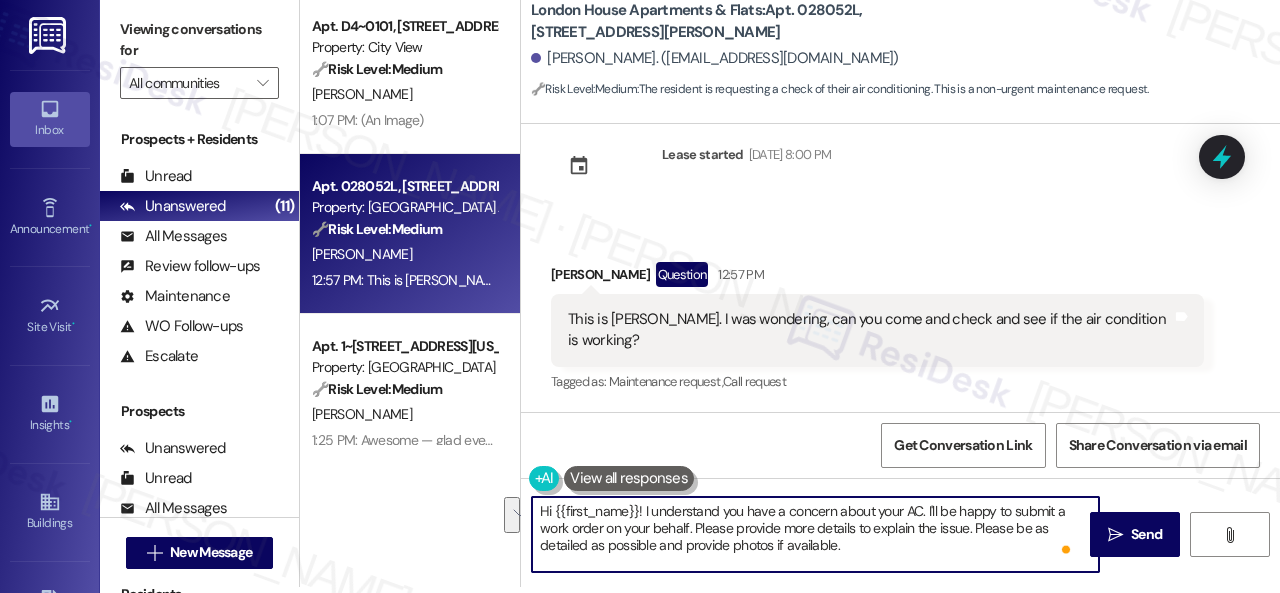 drag, startPoint x: 692, startPoint y: 526, endPoint x: 836, endPoint y: 553, distance: 146.50938 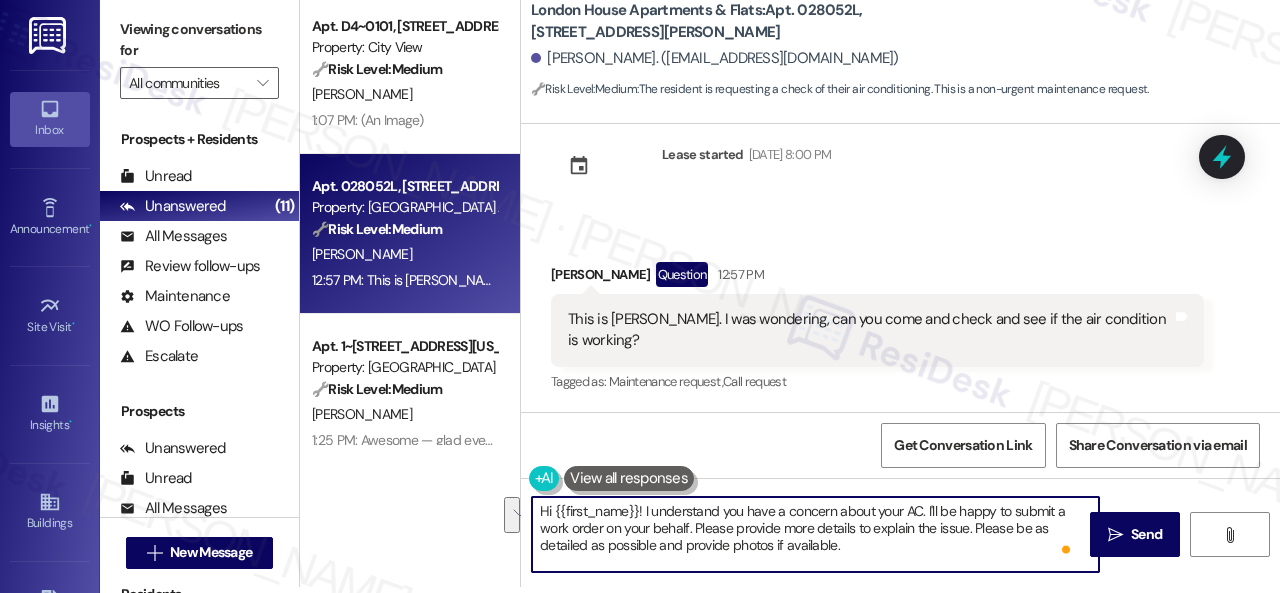 click on "Hi {{first_name}}! I understand you have a concern about your AC. I'll be happy to submit a work order on your behalf. Please provide more details to explain the issue. Please be as detailed as possible and provide photos if available.
Note: Due to limited availability, our maintenance team isn't able to call or schedule visits in advance. By submitting a work order, you're you're permitting them to enter your apartment, even if you're not home. If any children may be alone during the visit, please let me know so we can inform the team." at bounding box center (815, 534) 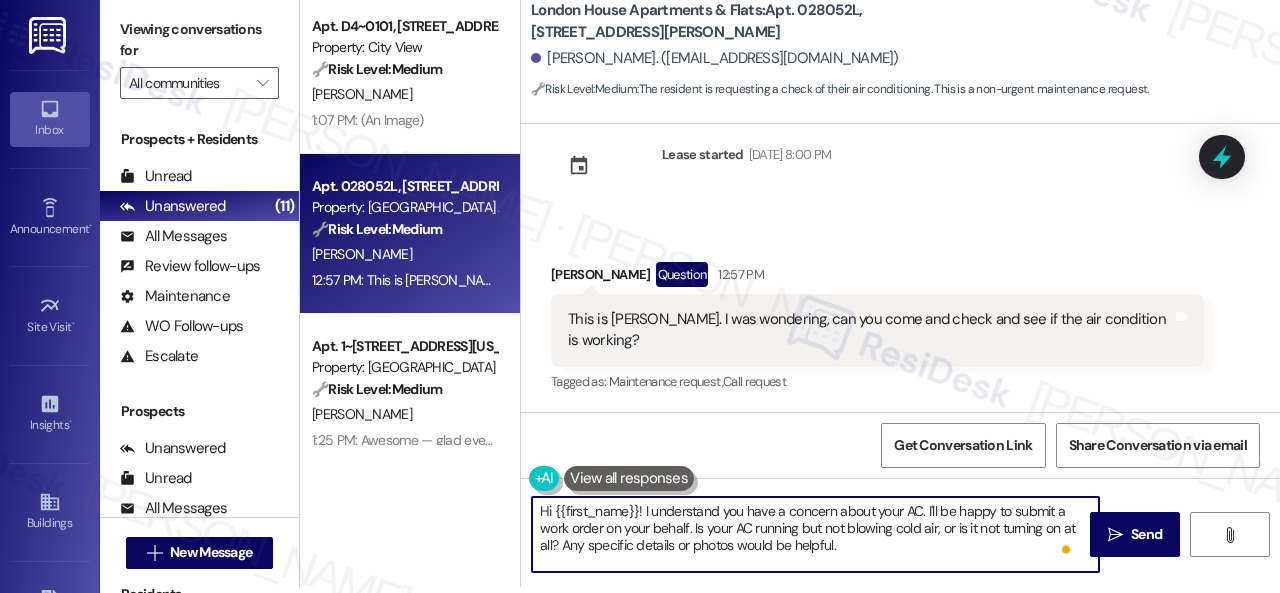 scroll, scrollTop: 49, scrollLeft: 0, axis: vertical 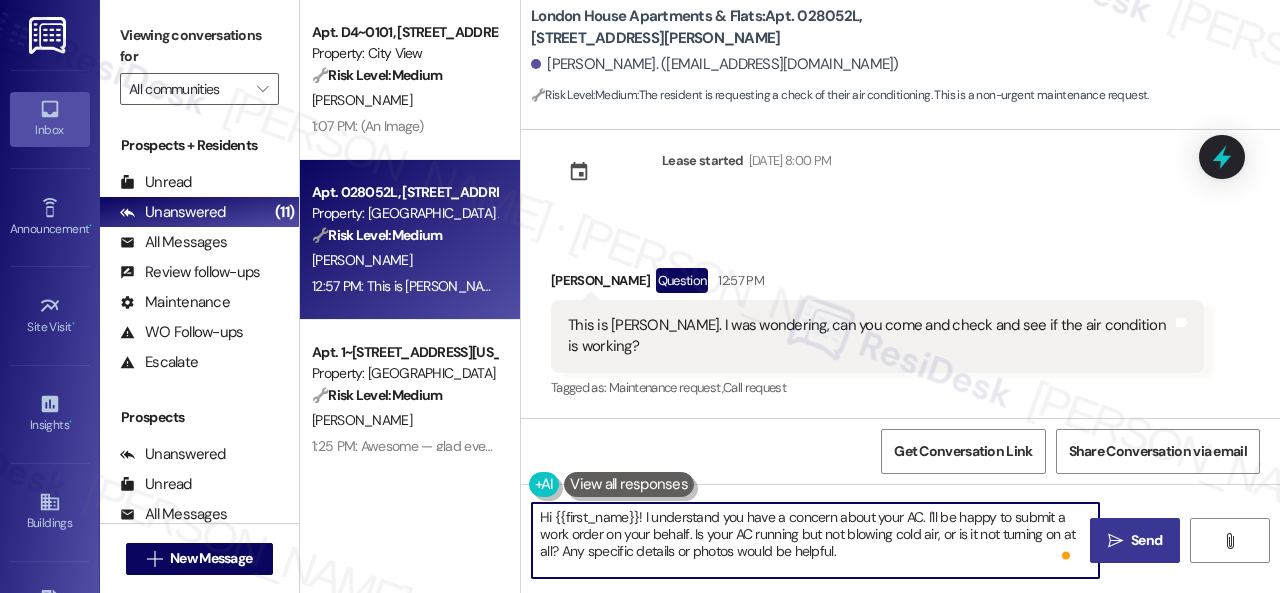 type on "Hi {{first_name}}! I understand you have a concern about your AC. I'll be happy to submit a work order on your behalf. Is your AC running but not blowing cold air, or is it not turning on at all? Any specific details or photos would be helpful.
Note: Due to limited availability, our maintenance team isn't able to call or schedule visits in advance. By submitting a work order, you're you're permitting them to enter your apartment, even if you're not home. If any children may be alone during the visit, please let me know so we can inform the team." 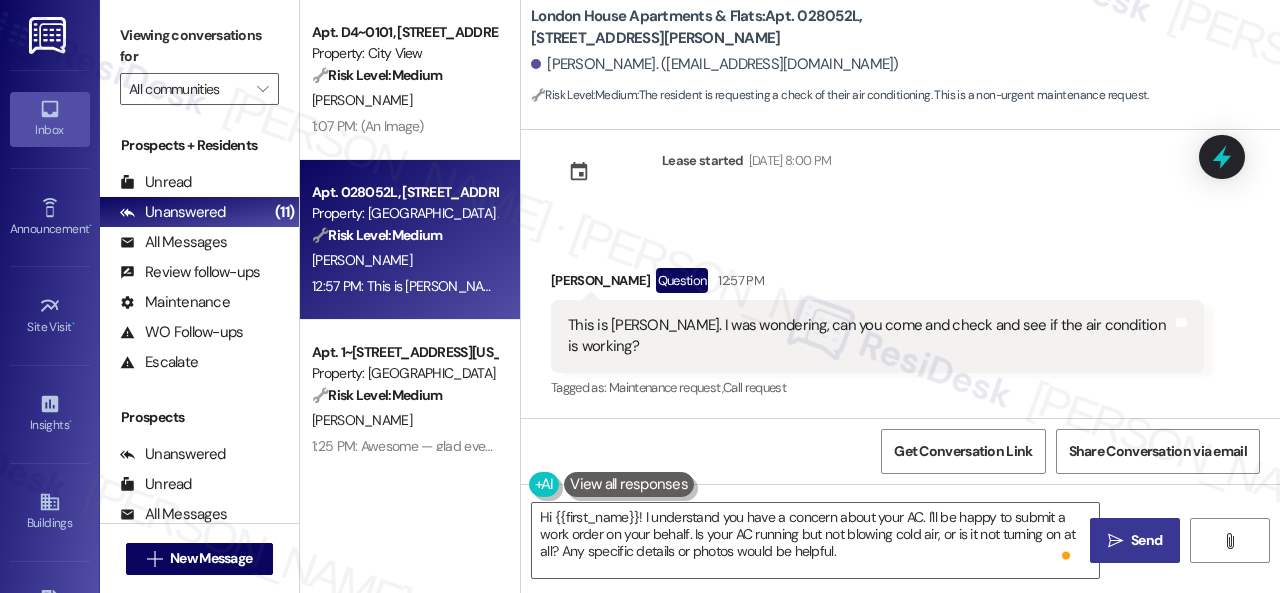 click on "Send" at bounding box center (1146, 540) 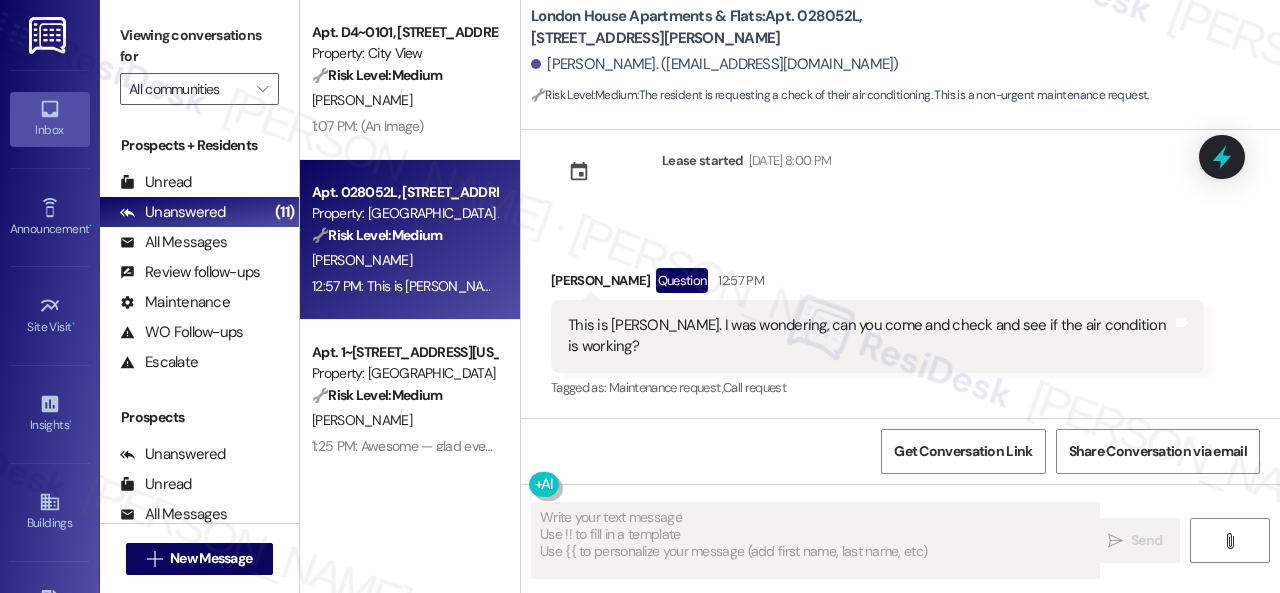type on "Fetching suggested responses. Please feel free to read through the conversation in the meantime." 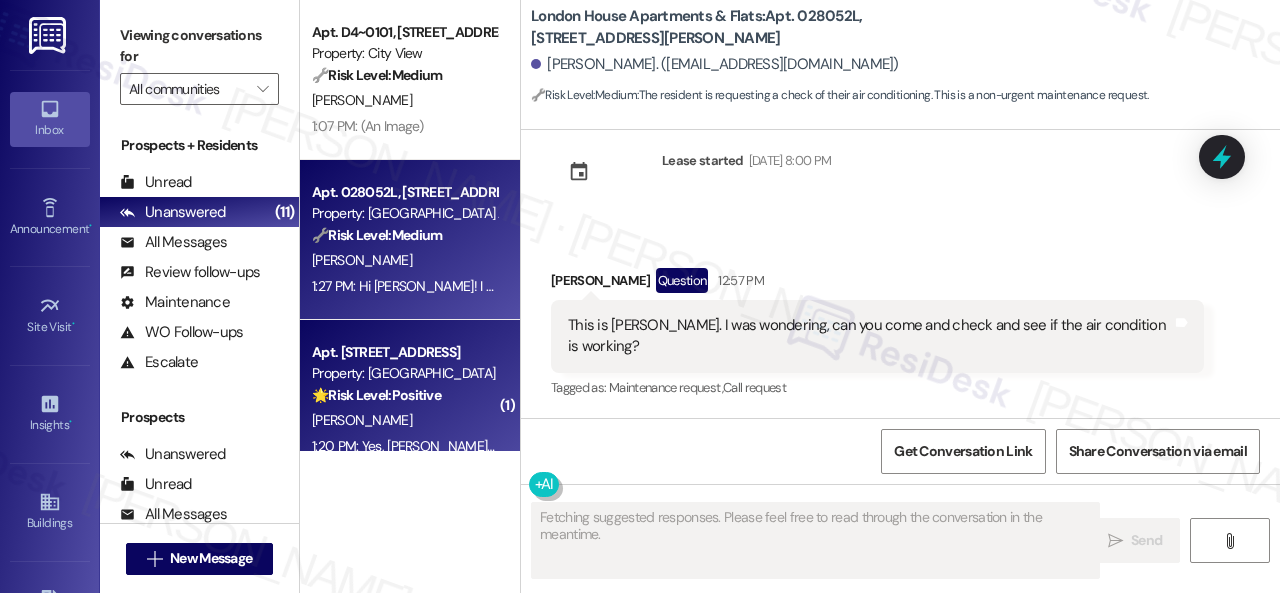 click on "🌟  Risk Level:  Positive The resident is providing positive feedback about the service and the technician. This is an opportunity for relationship building." at bounding box center [404, 395] 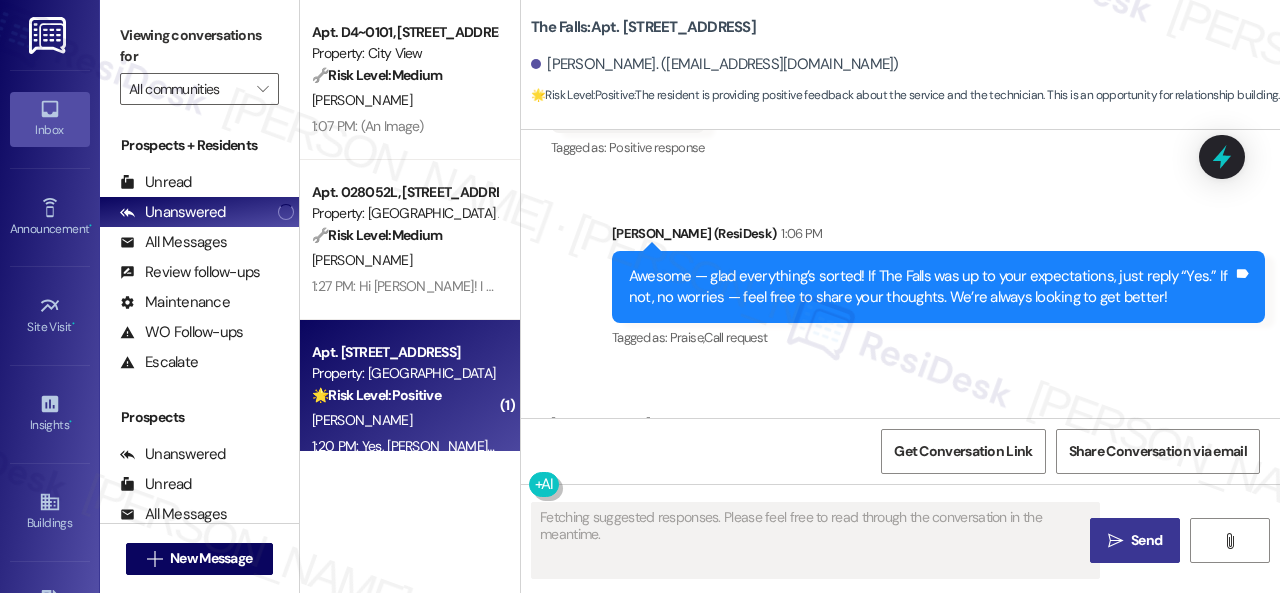 scroll, scrollTop: 2858, scrollLeft: 0, axis: vertical 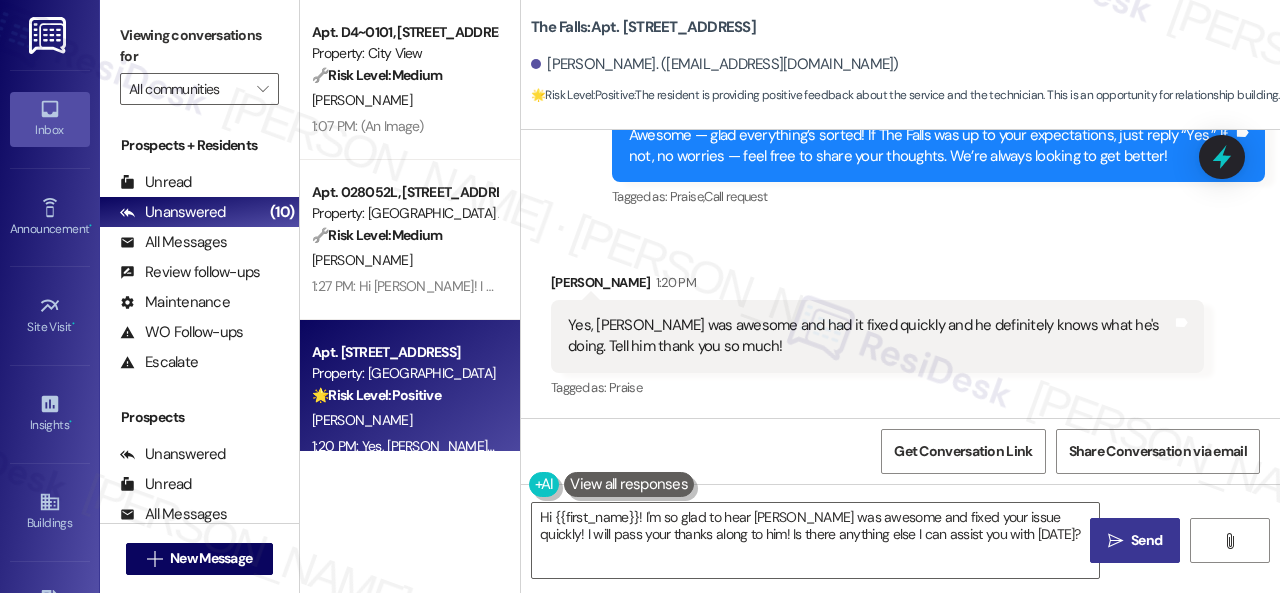 click on "Sent via SMS Sarah   (ResiDesk) 1:06 PM Awesome — glad everything’s sorted! If The Falls was up to your expectations, just reply “Yes.” If not, no worries — feel free to share your thoughts. We’re always looking to get better! Tags and notes Tagged as:   Praise ,  Click to highlight conversations about Praise Call request Click to highlight conversations about Call request" at bounding box center (938, 147) 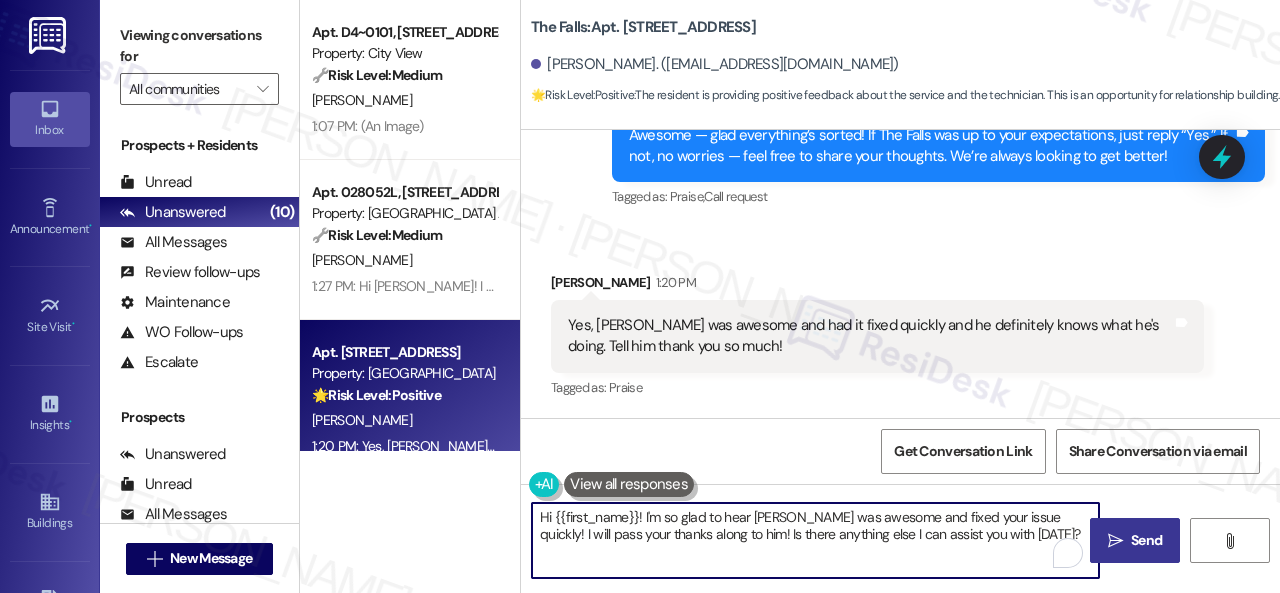 drag, startPoint x: 1024, startPoint y: 539, endPoint x: 399, endPoint y: 445, distance: 632.0293 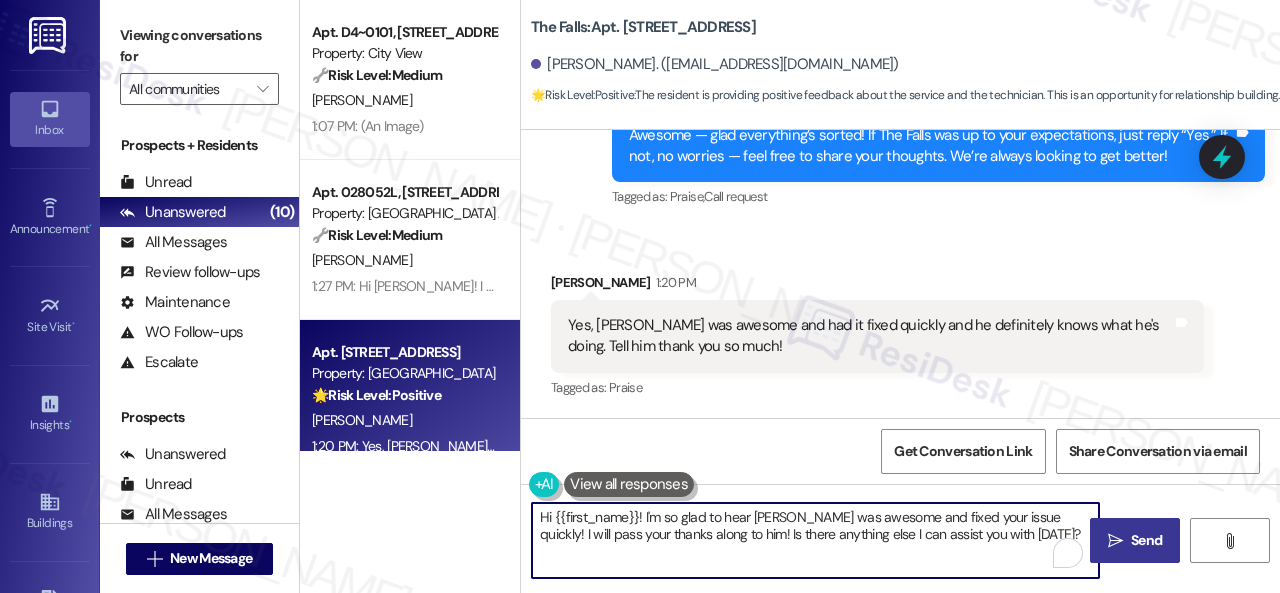click on "Apt. D4~0101, 2600 Cityview Drive Property: City View 🔧  Risk Level:  Medium The resident is following up on a completed work order and requesting a cosmetic adjustment (matching blinds). While the resident expresses a desire for the blinds to match, this is not an urgent maintenance issue or a safety concern. The resident is also polite and thankful, indicating no immediate dissatisfaction. S. Kirsch 1:07 PM: (An Image) 1:07 PM: (An Image) Apt. 028052L, 12901 Lord Nelson Dr Property: London House Apartments & Flats 🔧  Risk Level:  Medium The resident is requesting a check of their air conditioning. This is a non-urgent maintenance request. D. Hampton Apt. 3105, 6565 W Foxridge Dr Property: The Falls 🌟  Risk Level:  Positive The resident is providing positive feedback about the service and the technician. This is an opportunity for relationship building. S. Crowder 1:20 PM: Yes, Jason was awesome and had it fixed quickly and he definitely knows what he's doing. Tell him thank you so much!  🔧 ( 1 )" at bounding box center (790, 296) 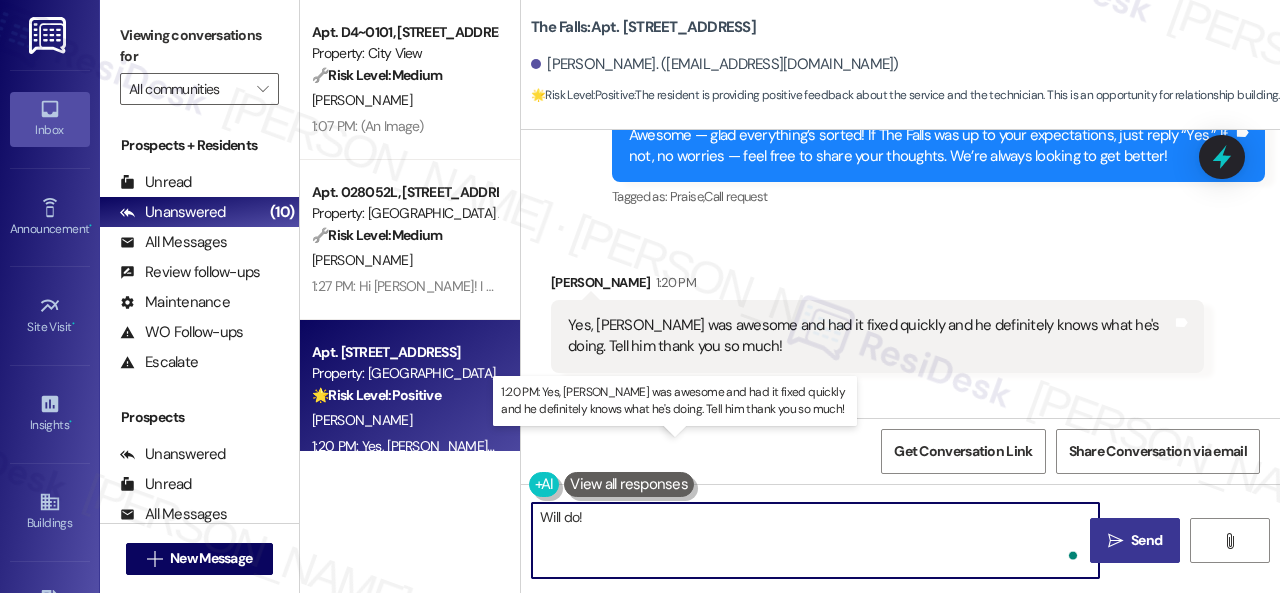 paste on "I'm glad you are satisfied with your home. Have you written a review for us before? If not, can I ask a quick favor? Would you mind writing one for us? I'll give you the link if you are willing.
If you've already done it or couldn't this time, no worries at all—no action is required. Thanks!" 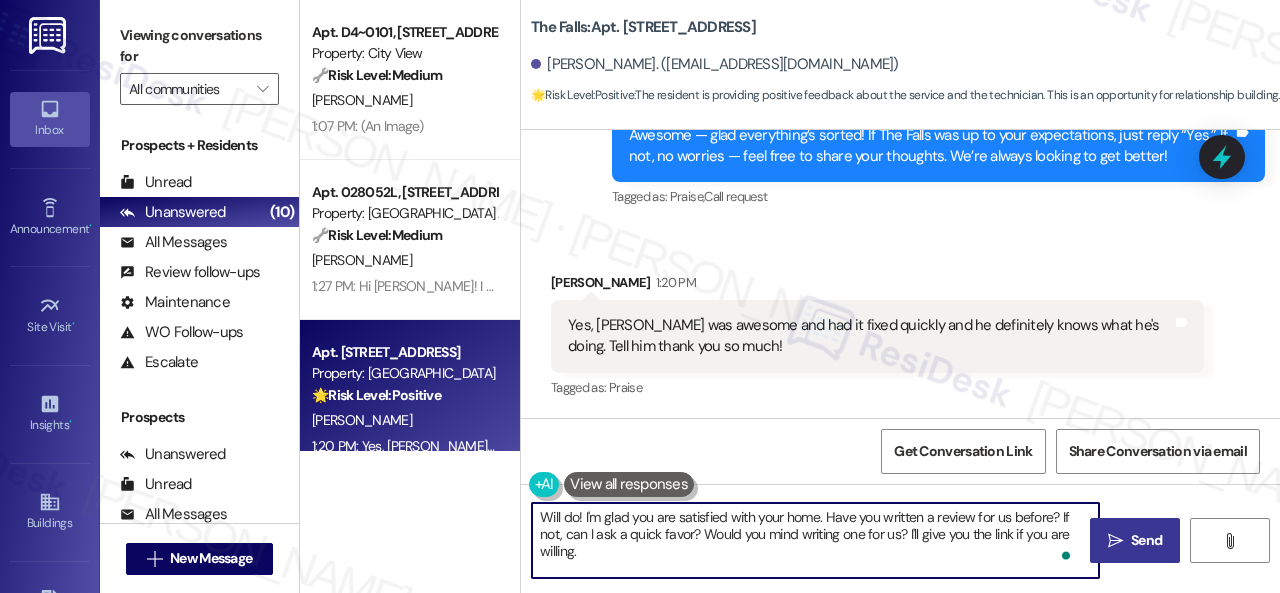 scroll, scrollTop: 16, scrollLeft: 0, axis: vertical 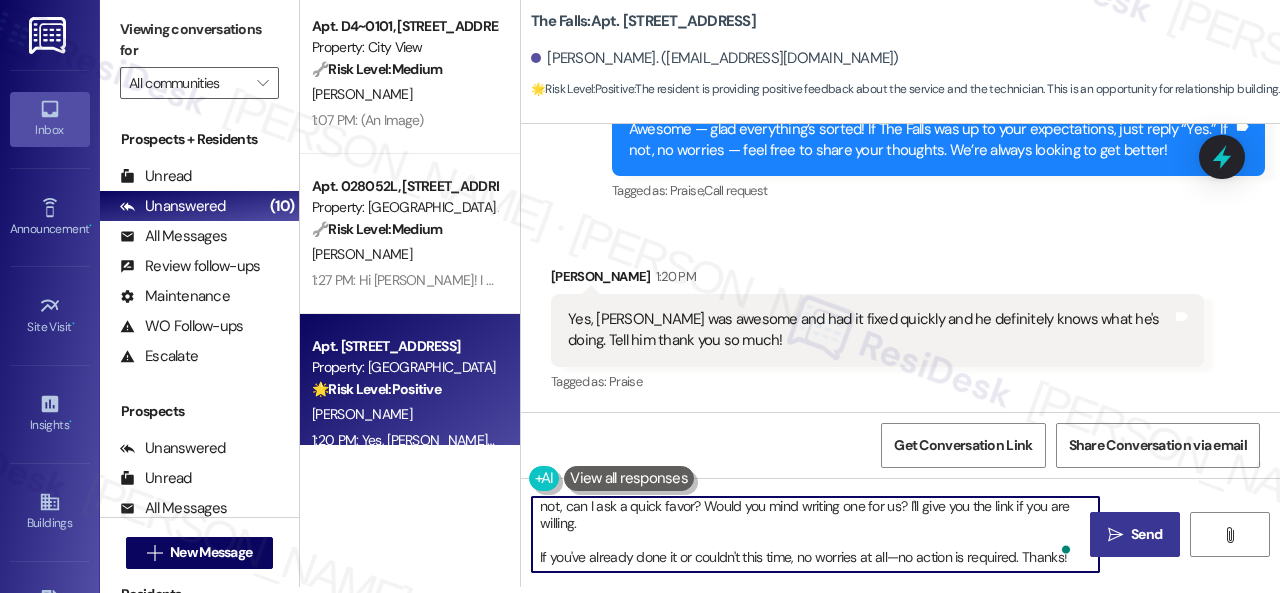 type on "Will do! I'm glad you are satisfied with your home. Have you written a review for us before? If not, can I ask a quick favor? Would you mind writing one for us? I'll give you the link if you are willing.
If you've already done it or couldn't this time, no worries at all—no action is required. Thanks!" 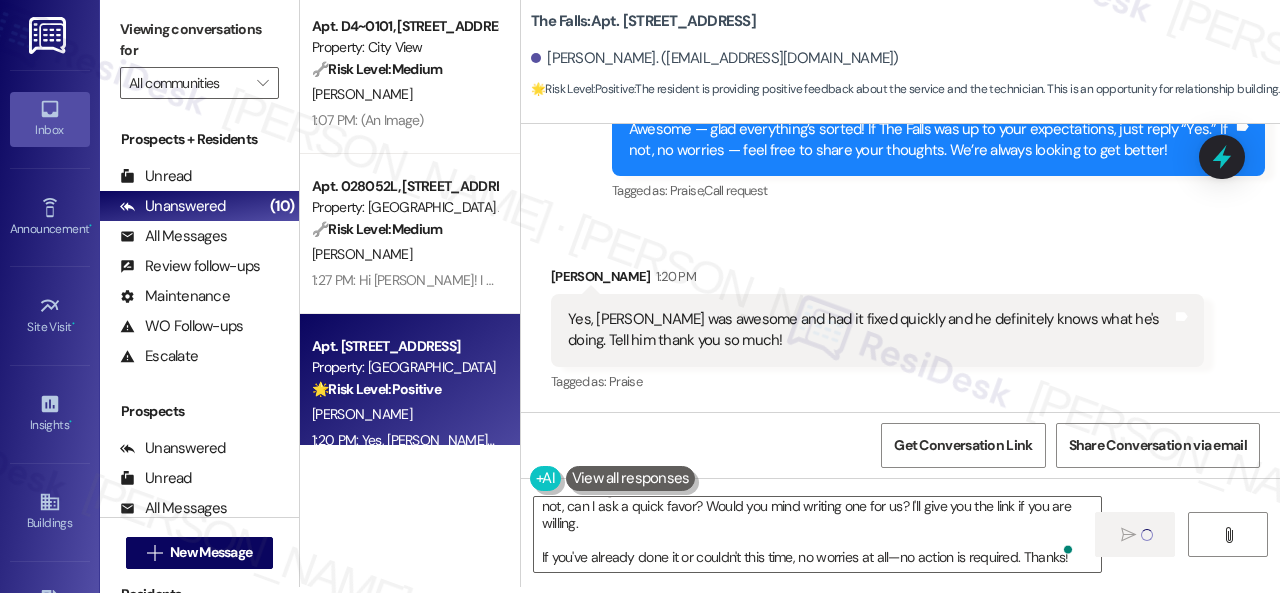 type 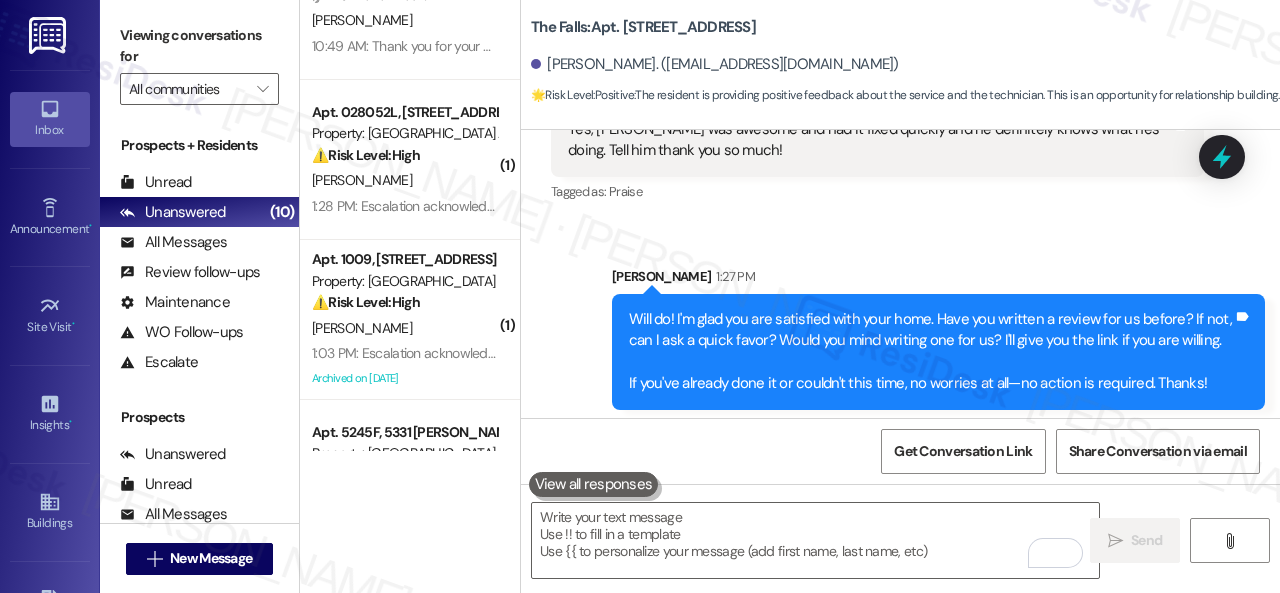 scroll, scrollTop: 3064, scrollLeft: 0, axis: vertical 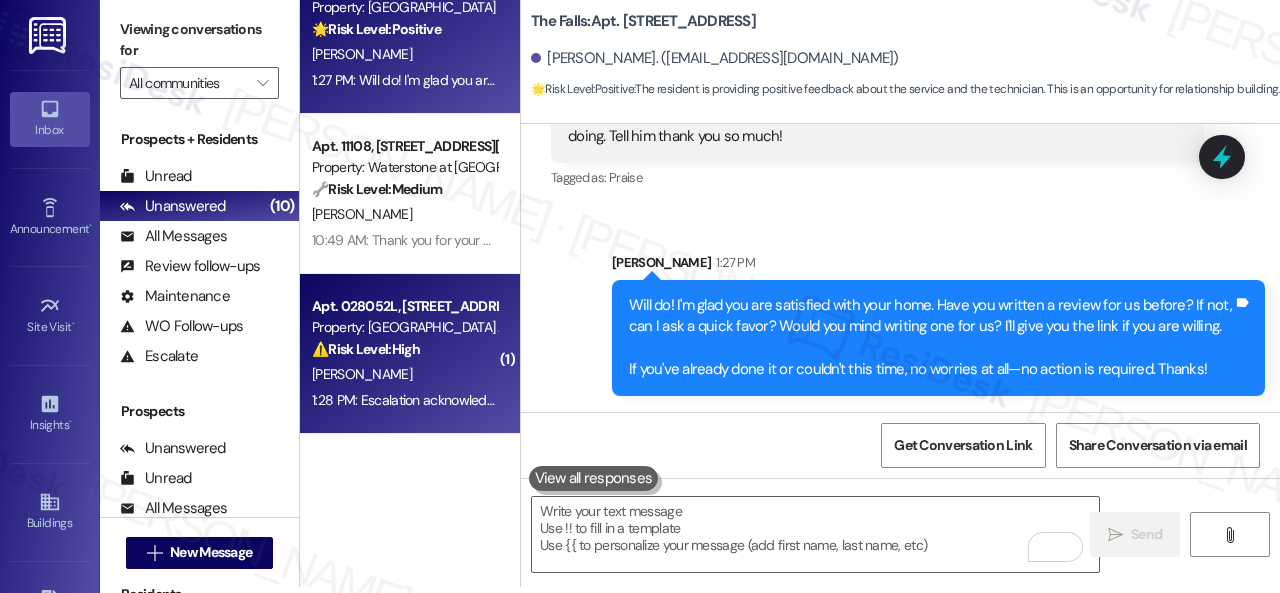 click on "D. Hampton" at bounding box center (404, 374) 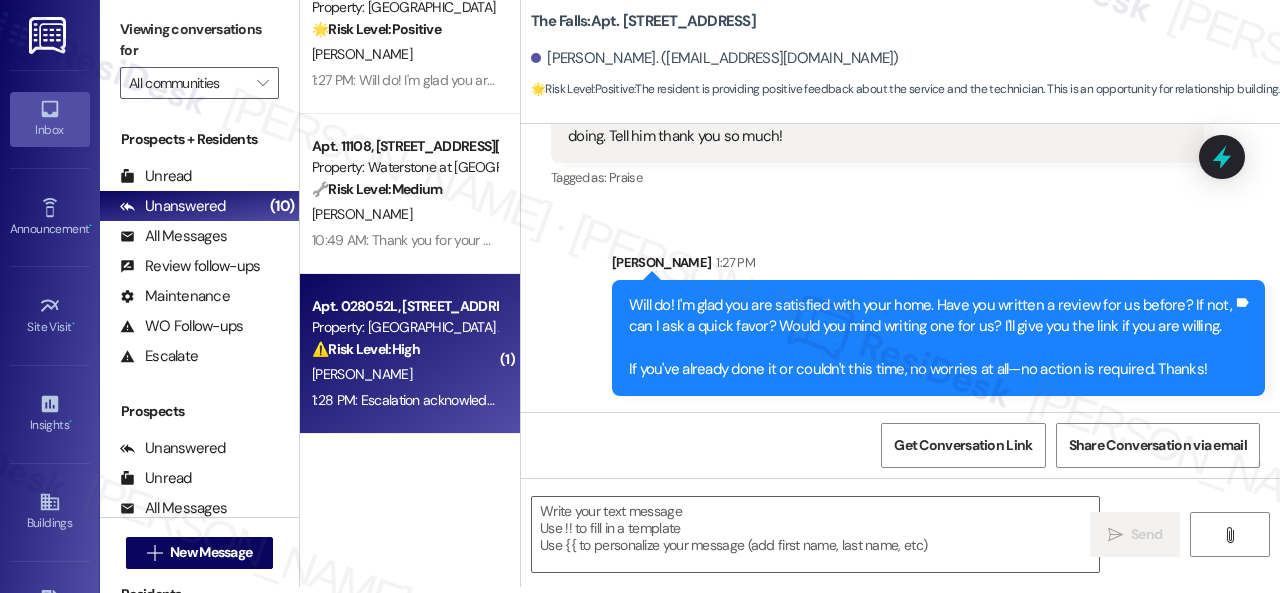 type on "Fetching suggested responses. Please feel free to read through the conversation in the meantime." 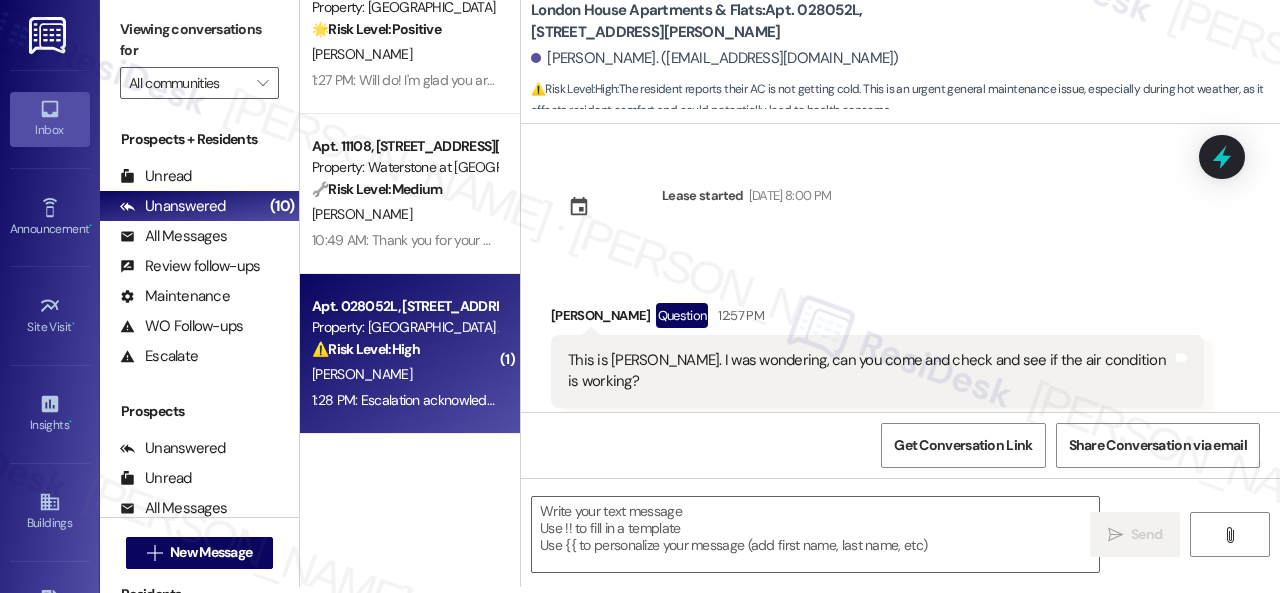 scroll, scrollTop: 0, scrollLeft: 0, axis: both 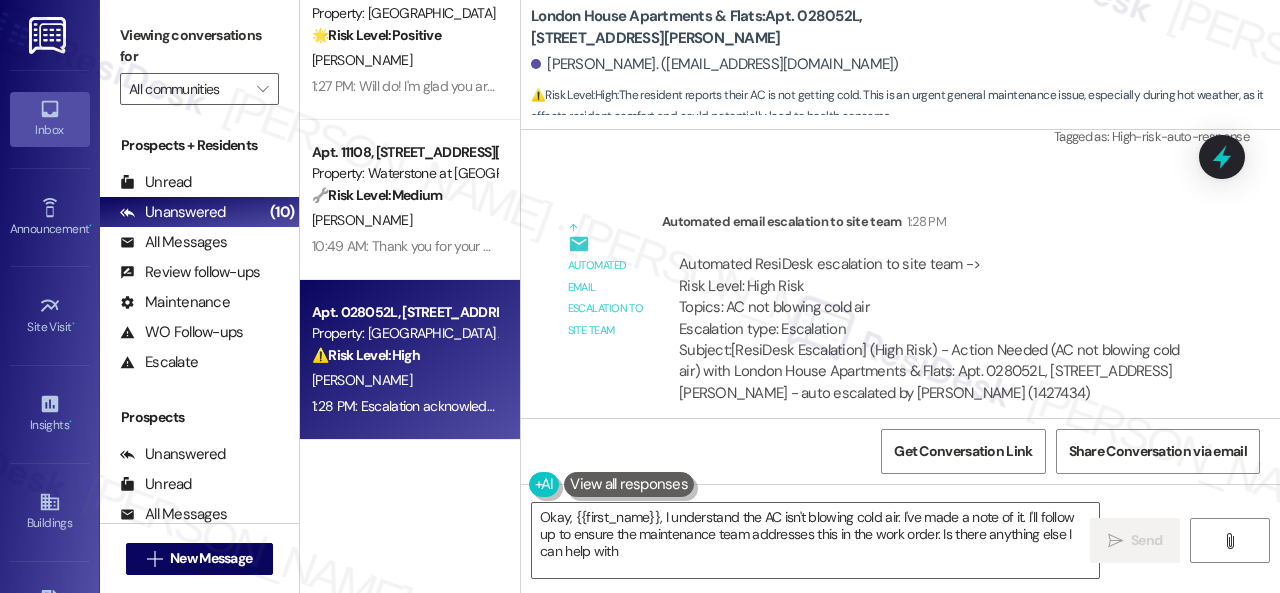 type on "Okay, {{first_name}}, I understand the AC isn't blowing cold air. I've made a note of it. I'll follow up to ensure the maintenance team addresses this in the work order. Is there anything else I can help with?" 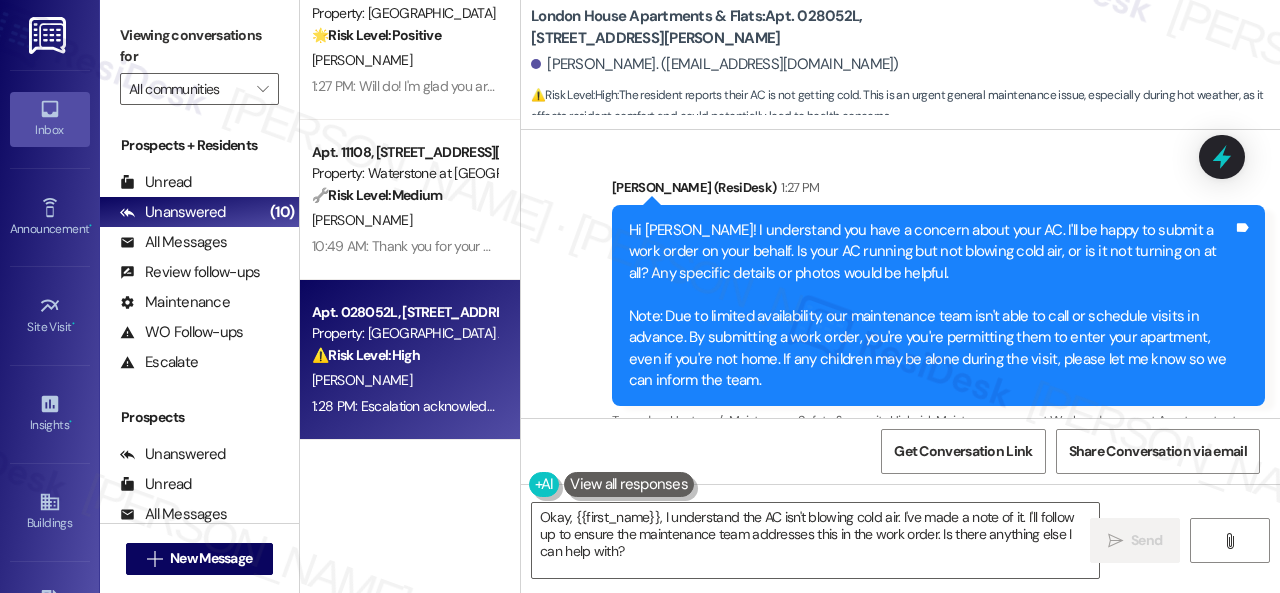 scroll, scrollTop: 226, scrollLeft: 0, axis: vertical 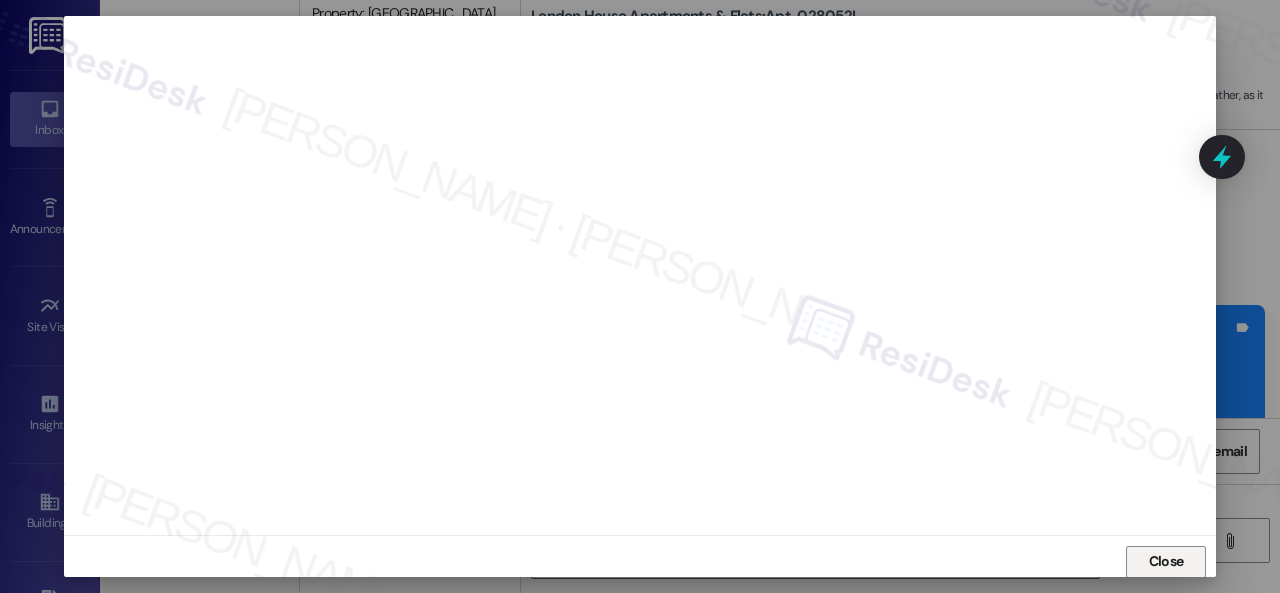 click on "Close" at bounding box center [1166, 561] 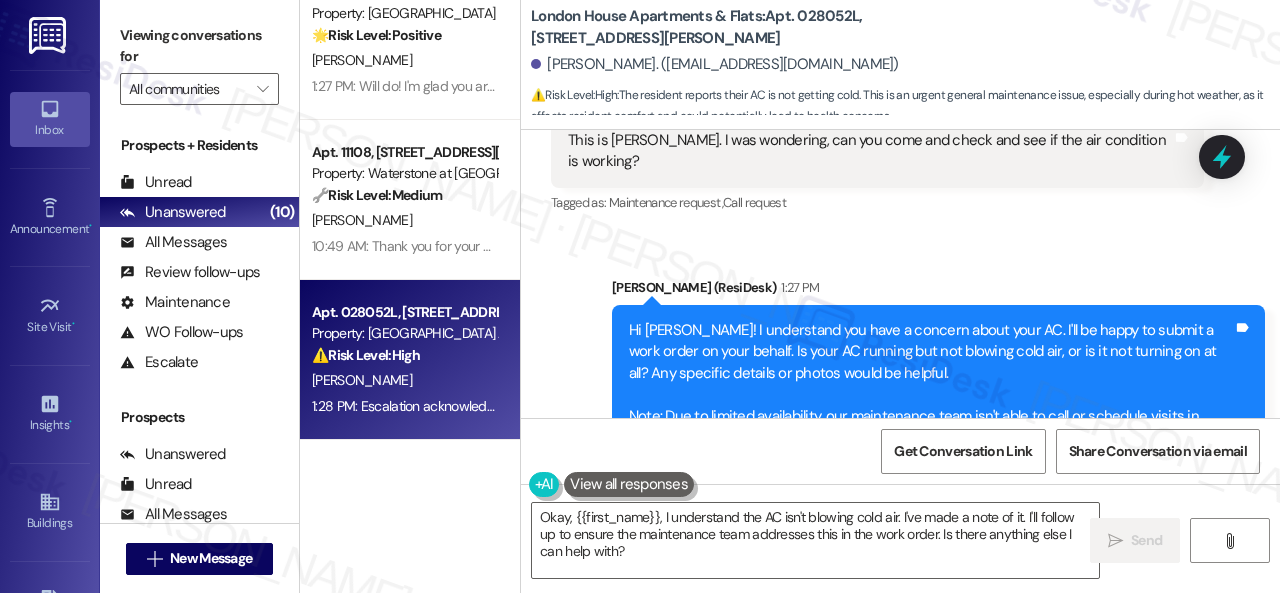 click on "Sent via SMS Sarah   (ResiDesk) 1:27 PM Hi Delecia! I understand you have a concern about your AC. I'll be happy to submit a work order on your behalf. Is your AC running but not blowing cold air, or is it not turning on at all? Any specific details or photos would be helpful.
Note: Due to limited availability, our maintenance team isn't able to call or schedule visits in advance. By submitting a work order, you're you're permitting them to enter your apartment, even if you're not home. If any children may be alone during the visit, please let me know so we can inform the team. Tags and notes Tagged as:   Heat or a/c ,  Click to highlight conversations about Heat or a/c Maintenance ,  Click to highlight conversations about Maintenance Safety & security ,  Click to highlight conversations about Safety & security High risk ,  Click to highlight conversations about High risk Maintenance request ,  Click to highlight conversations about Maintenance request Work order request ,  Apartment entry" at bounding box center (900, 391) 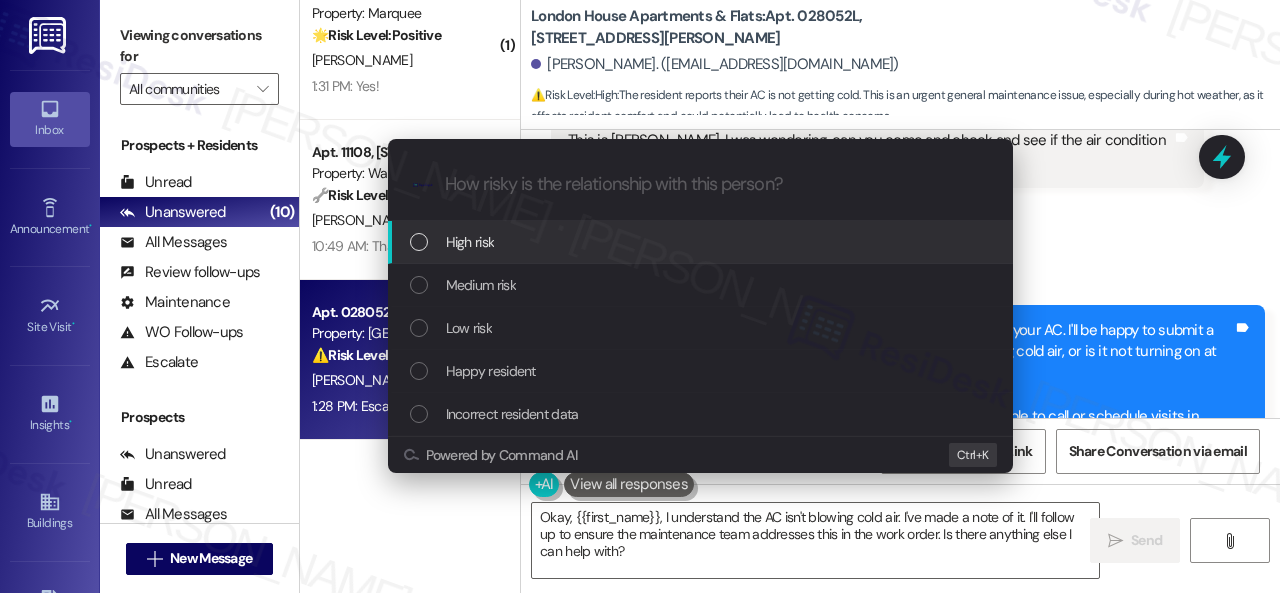 click on "High risk" at bounding box center [470, 242] 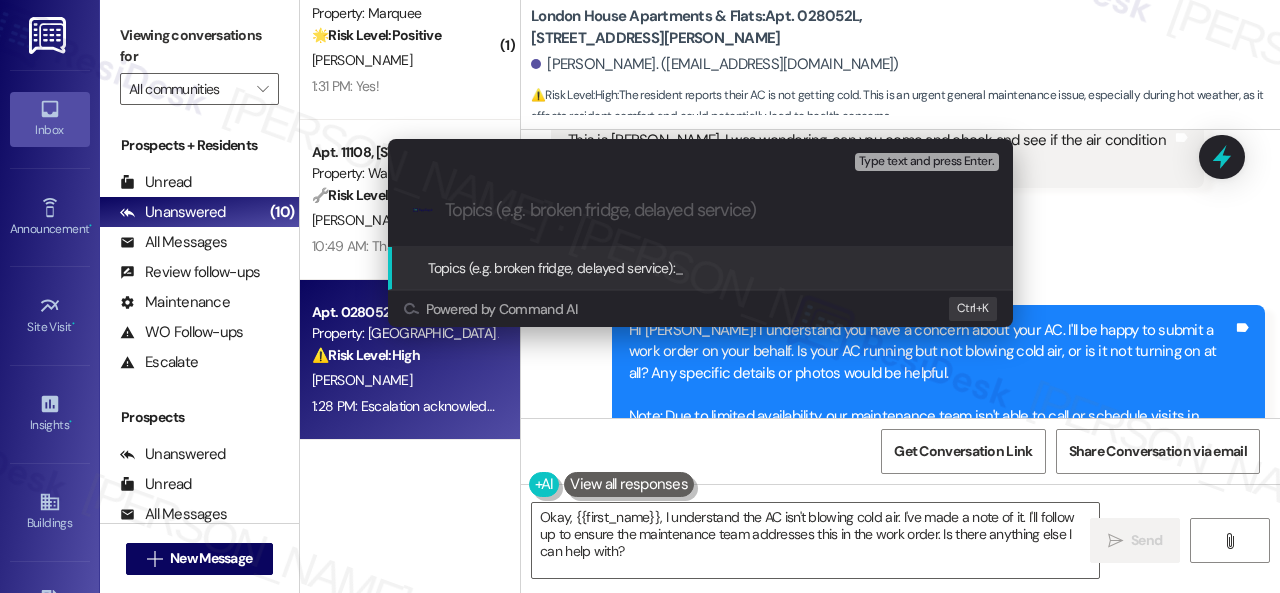 paste on "Work Order filed by ResiDesk 290345" 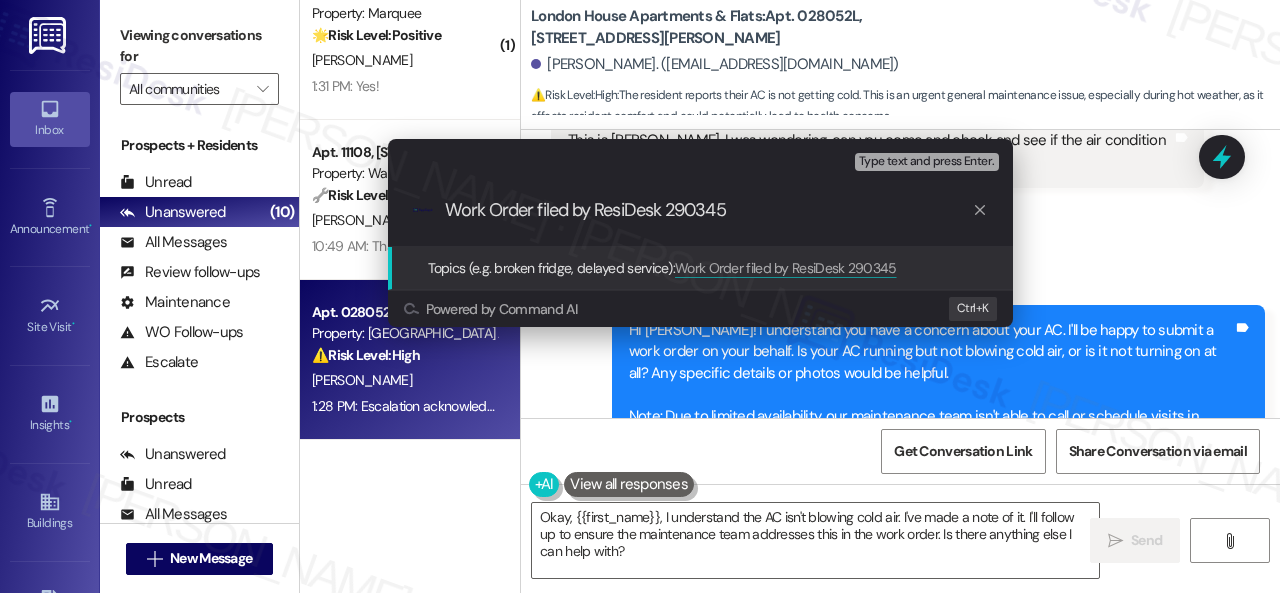 type 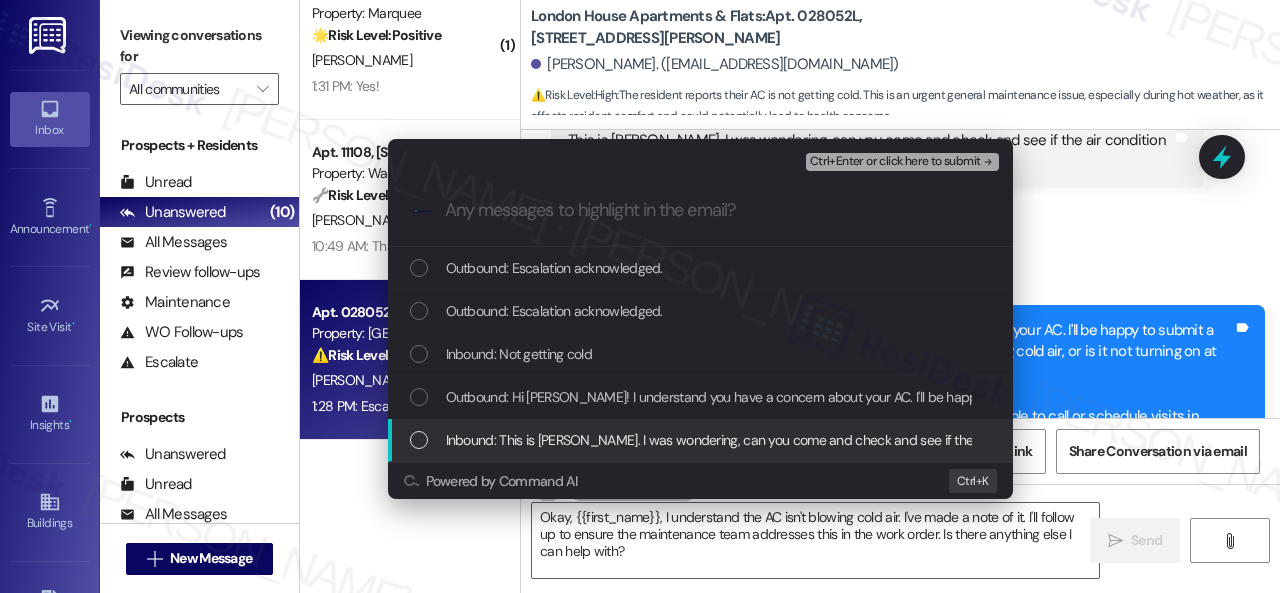 click on "Inbound: This is Mrs. Hampton. I was wondering, can you come and check and see if the air condition is working?" at bounding box center [780, 440] 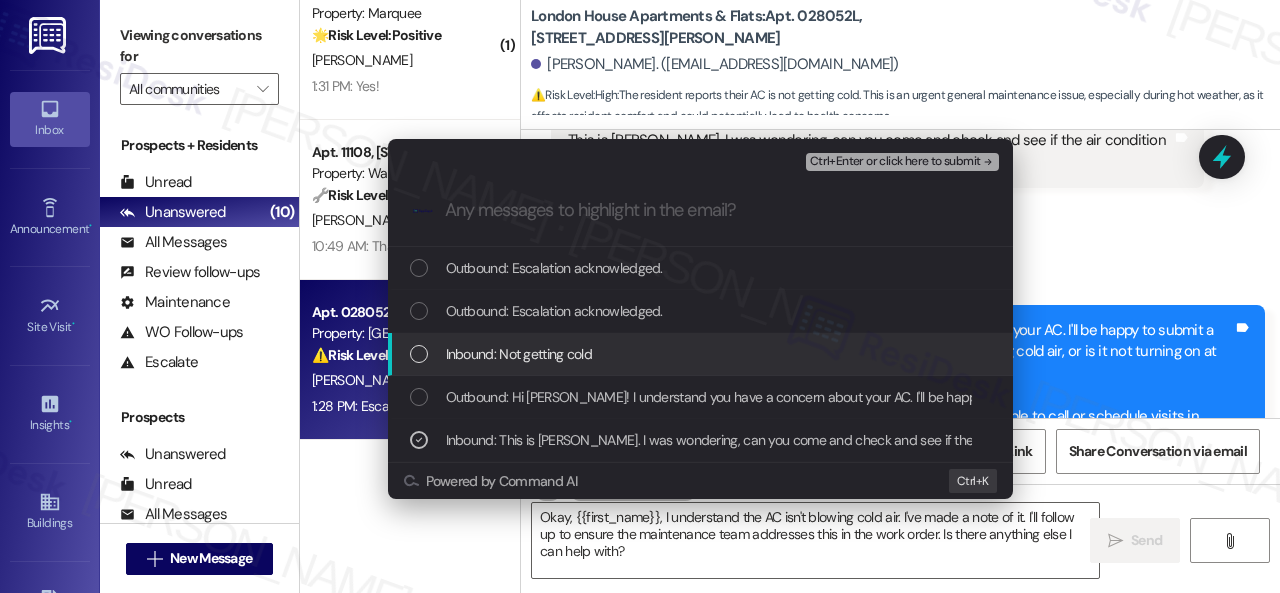 click on "Inbound: Not getting cold" at bounding box center [519, 354] 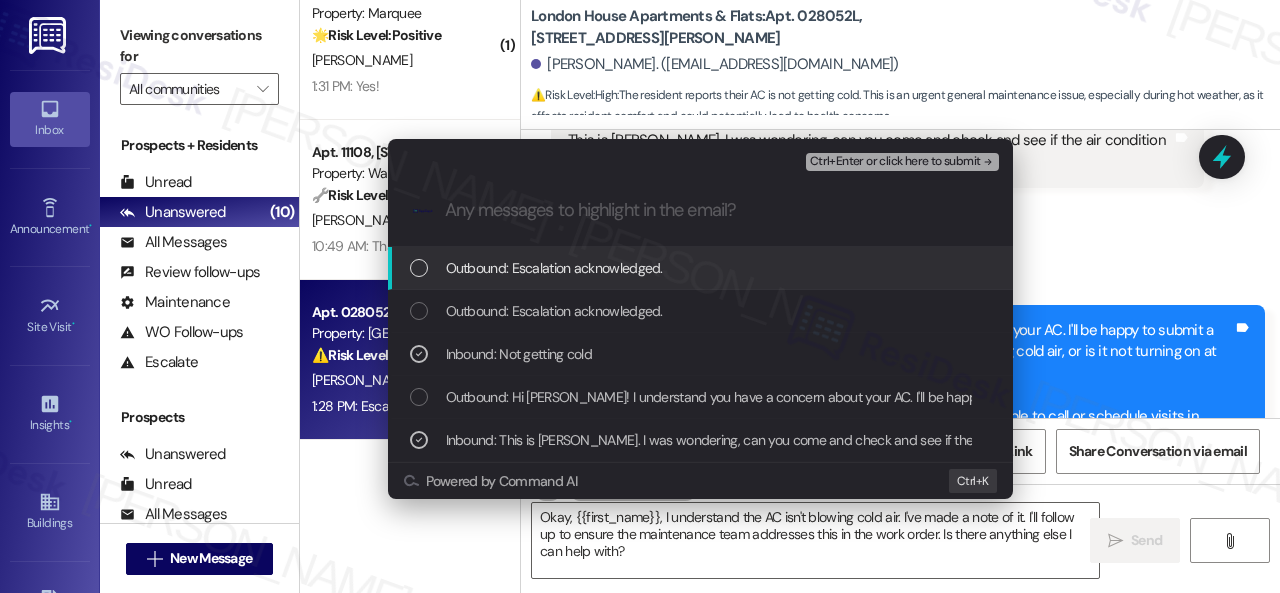 click on "Ctrl+Enter or click here to submit" at bounding box center (895, 162) 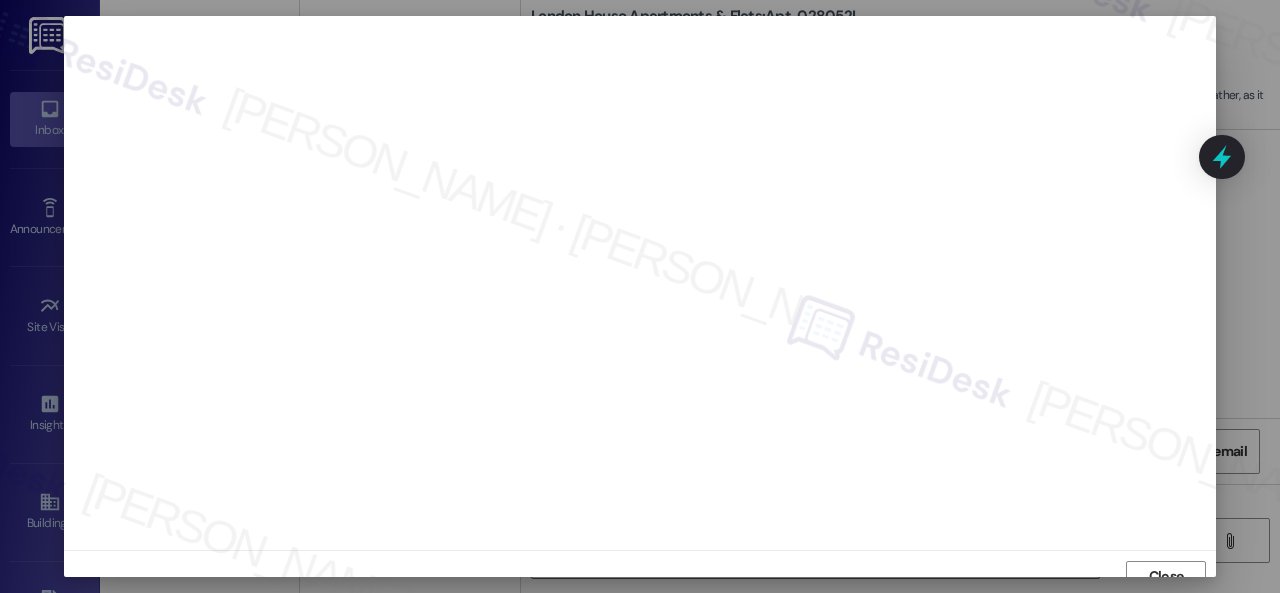 scroll, scrollTop: 0, scrollLeft: 0, axis: both 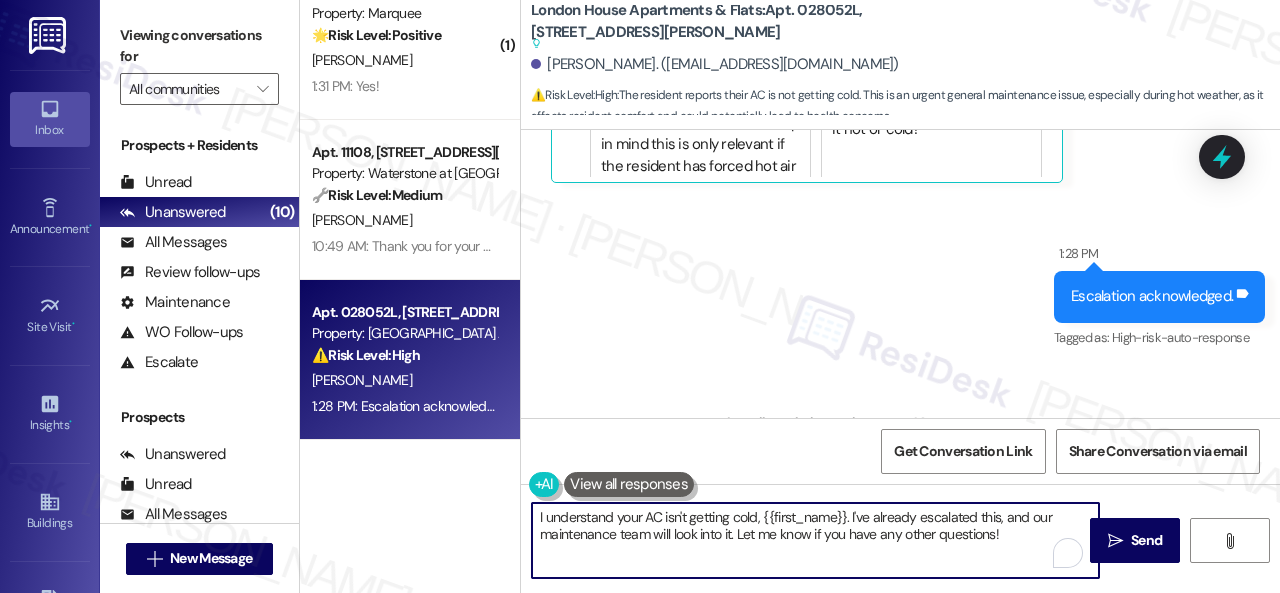 drag, startPoint x: 1026, startPoint y: 538, endPoint x: 385, endPoint y: 398, distance: 656.11053 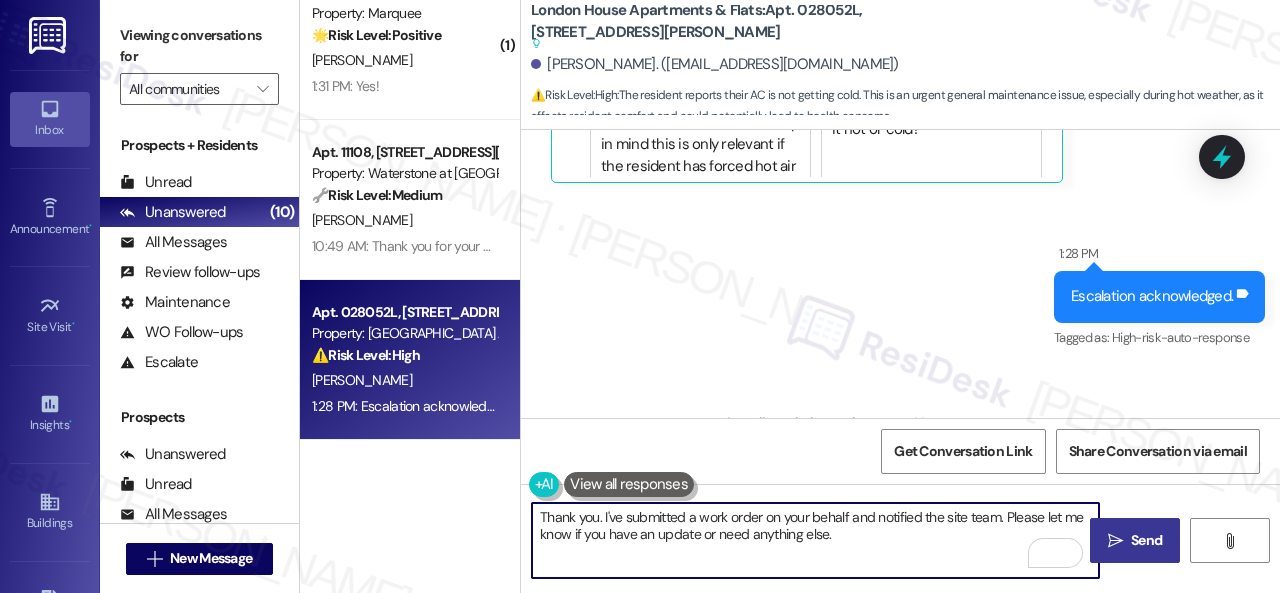 type on "Thank you. I've submitted a work order on your behalf and notified the site team. Please let me know if you have an update or need anything else." 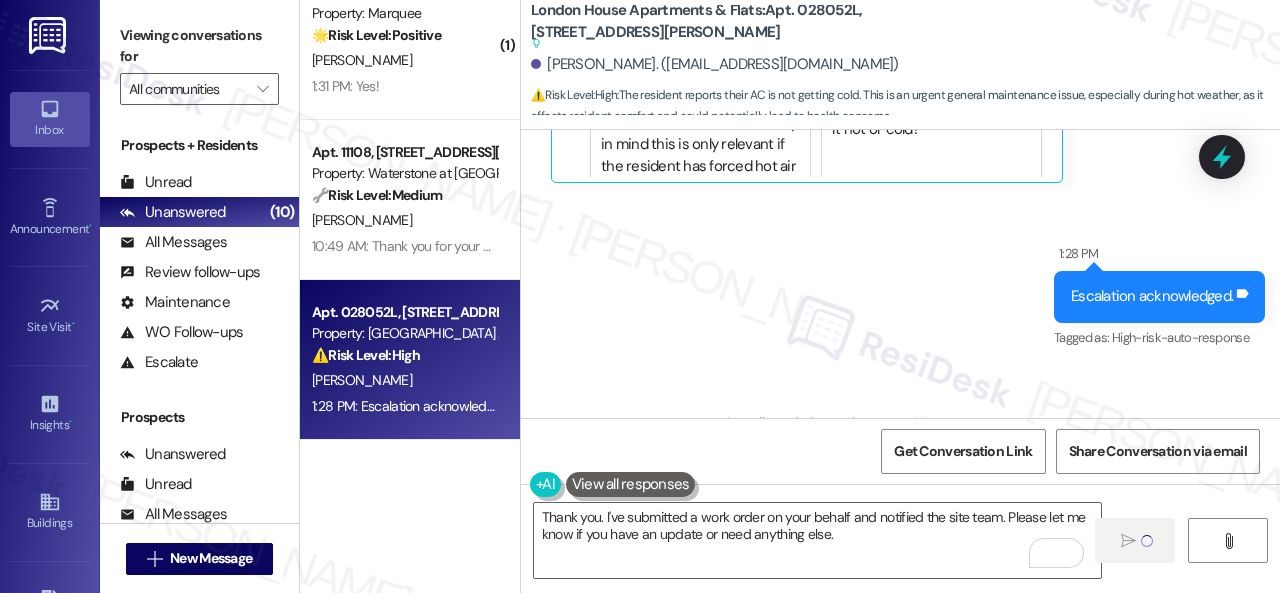 type 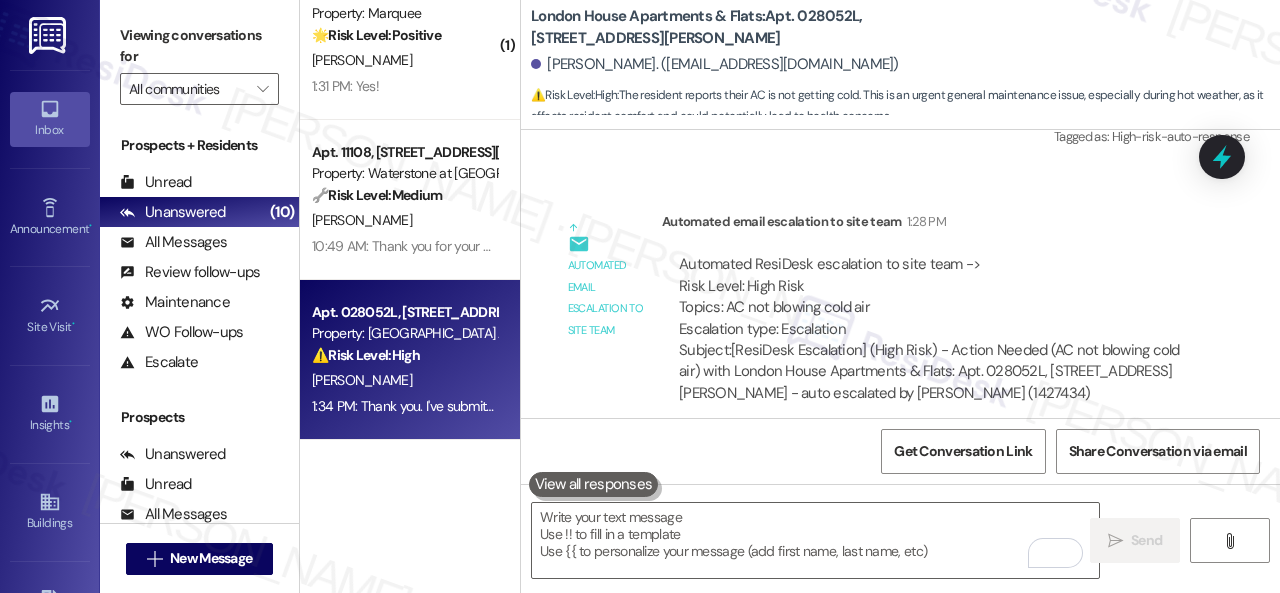 scroll, scrollTop: 1147, scrollLeft: 0, axis: vertical 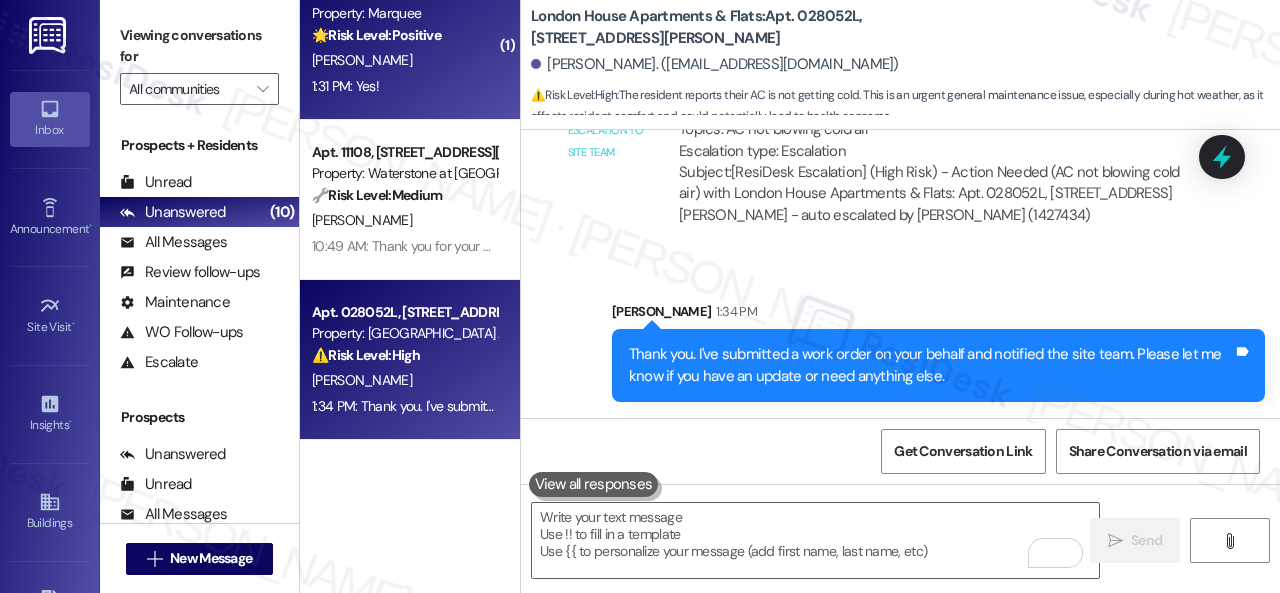 click on "1:31 PM: Yes! 1:31 PM: Yes!" at bounding box center [404, 86] 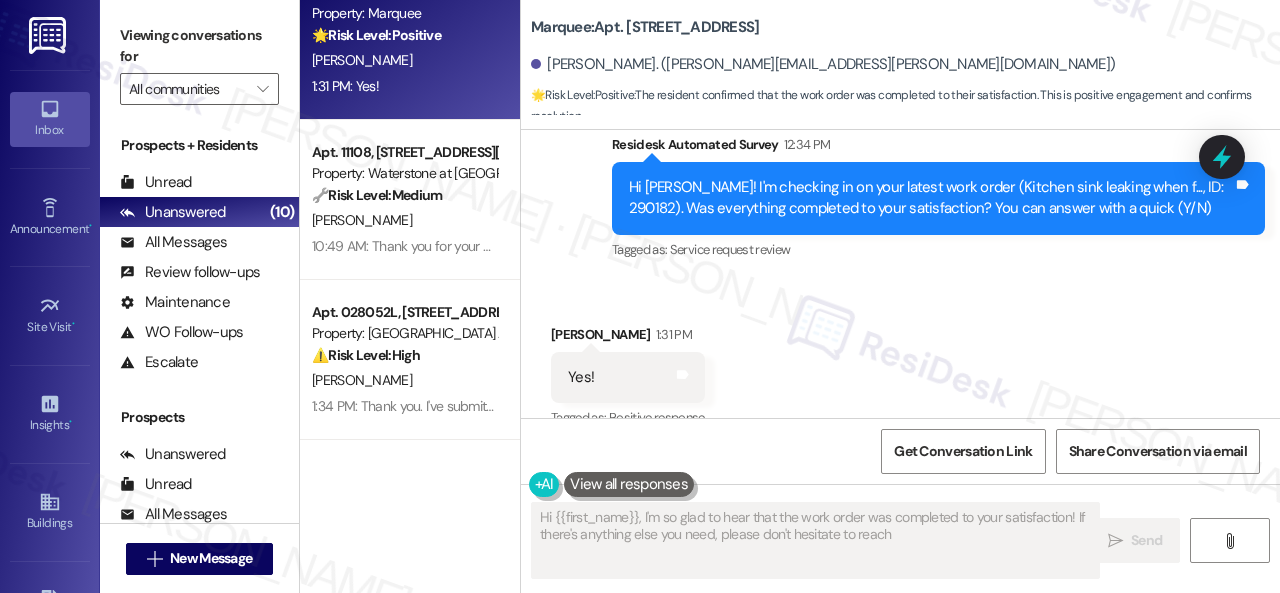 scroll, scrollTop: 962, scrollLeft: 0, axis: vertical 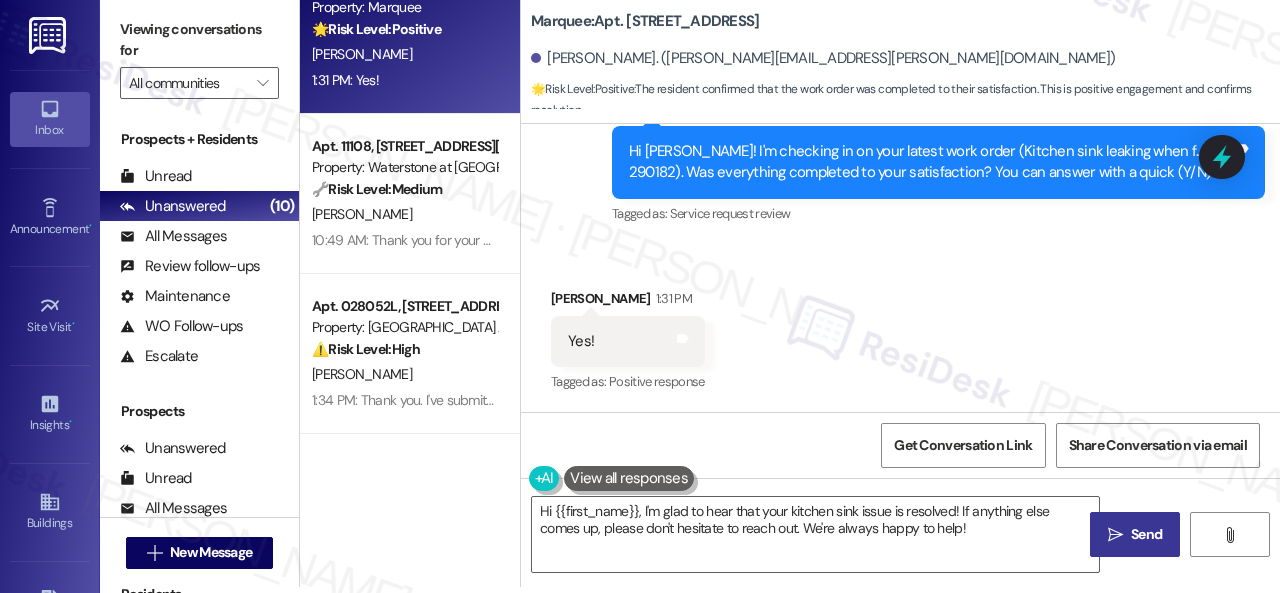 click on "Received via SMS [PERSON_NAME] 1:31 PM Yes! Tags and notes Tagged as:   Positive response Click to highlight conversations about Positive response" at bounding box center (900, 327) 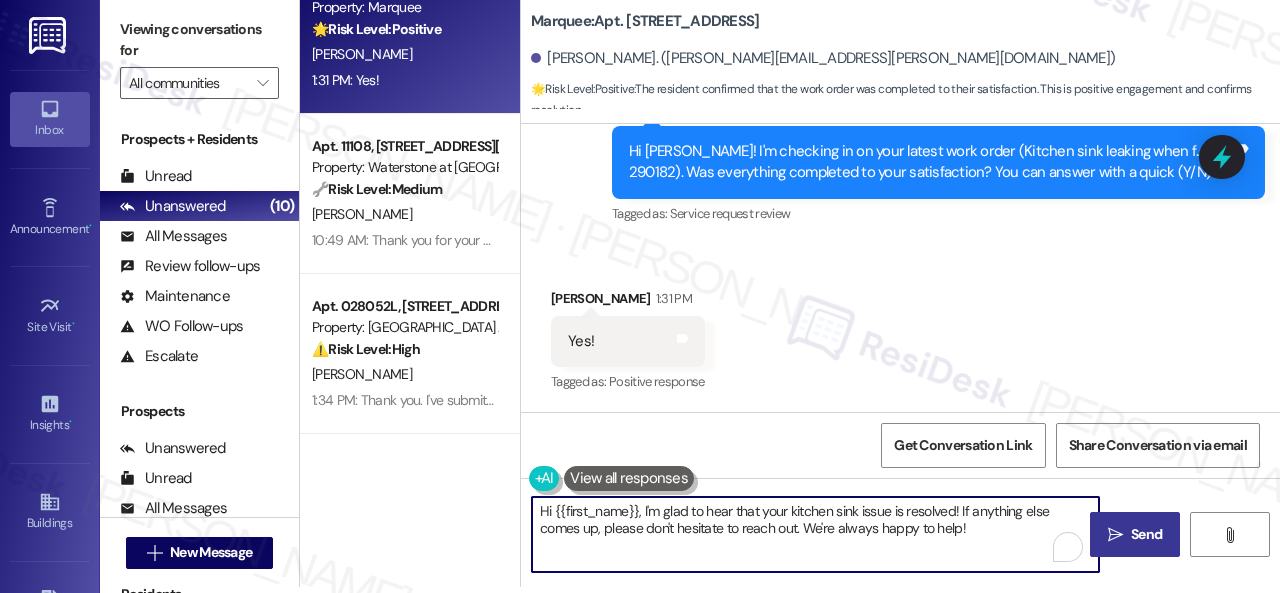 drag, startPoint x: 986, startPoint y: 531, endPoint x: 436, endPoint y: 494, distance: 551.24316 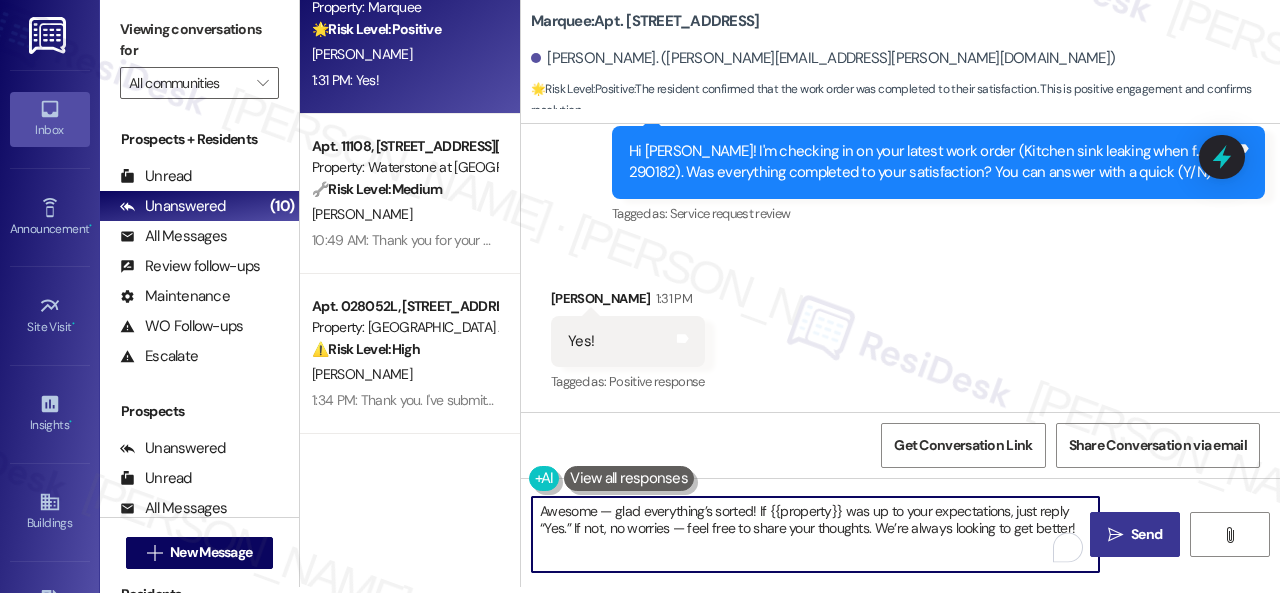 type on "Awesome — glad everything’s sorted! If {{property}} was up to your expectations, just reply “Yes.” If not, no worries — feel free to share your thoughts. We’re always looking to get better!" 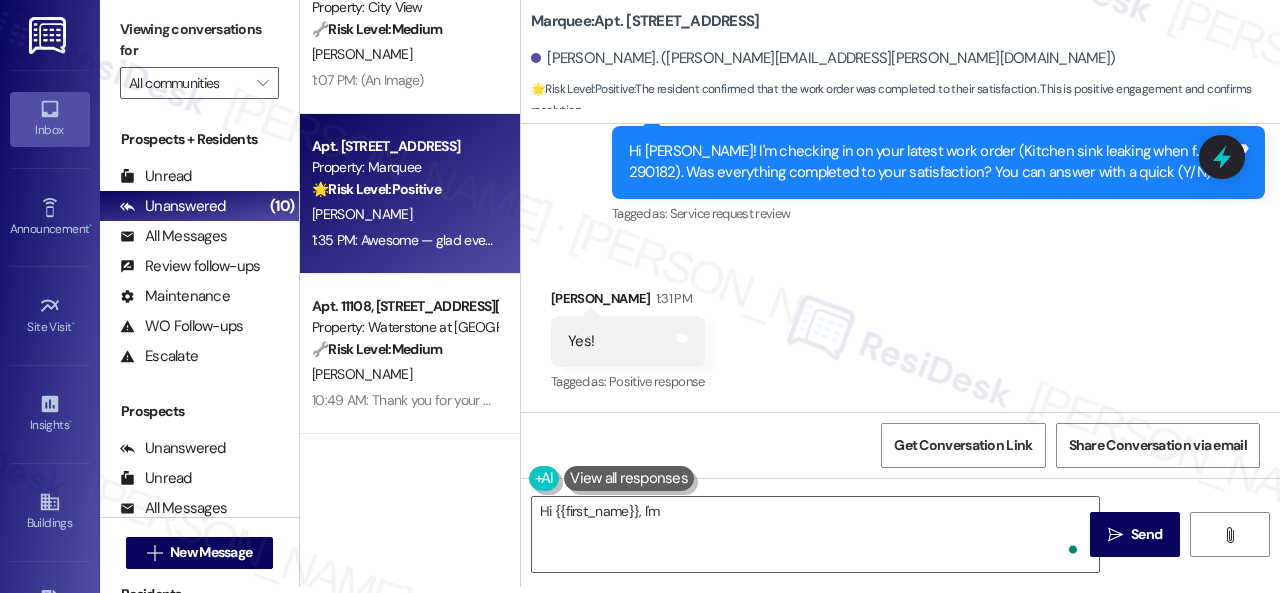 scroll, scrollTop: 0, scrollLeft: 0, axis: both 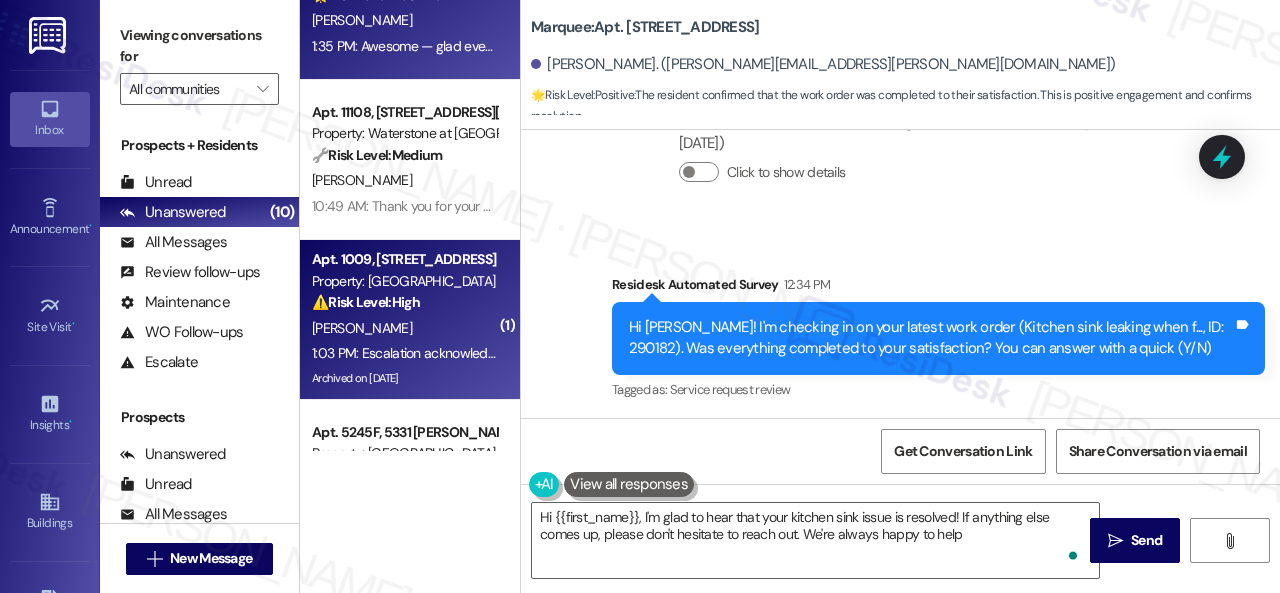 type on "Hi {{first_name}}, I'm glad to hear that your kitchen sink issue is resolved! If anything else comes up, please don't hesitate to reach out. We're always happy to help!" 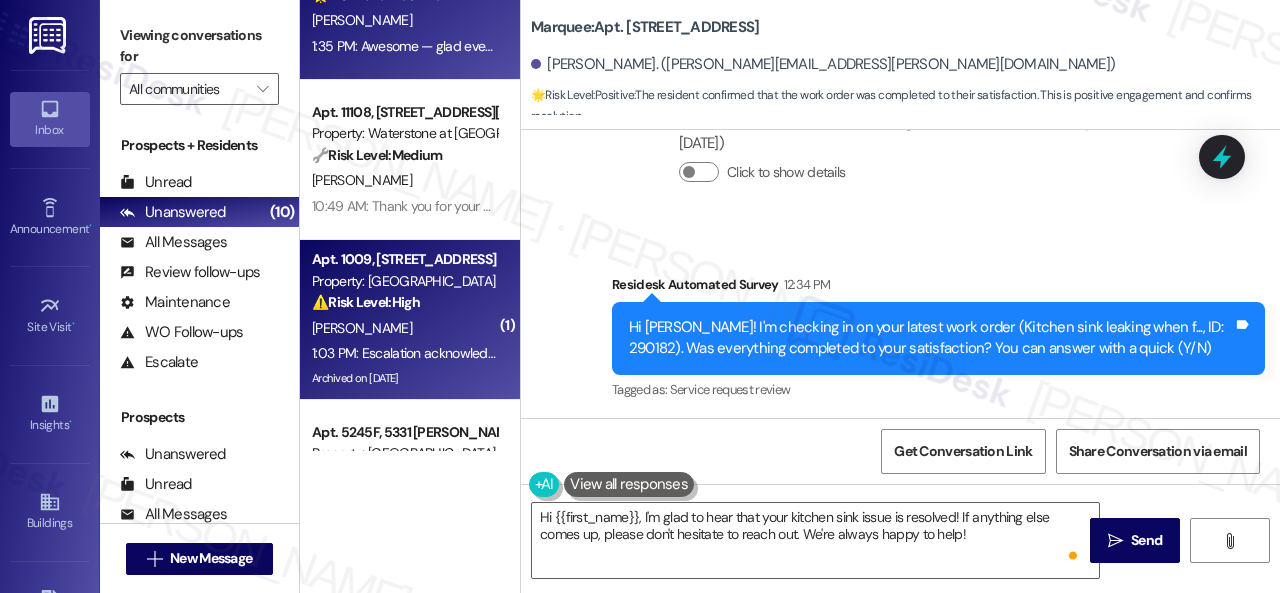 click on "B. Saul" at bounding box center (404, 328) 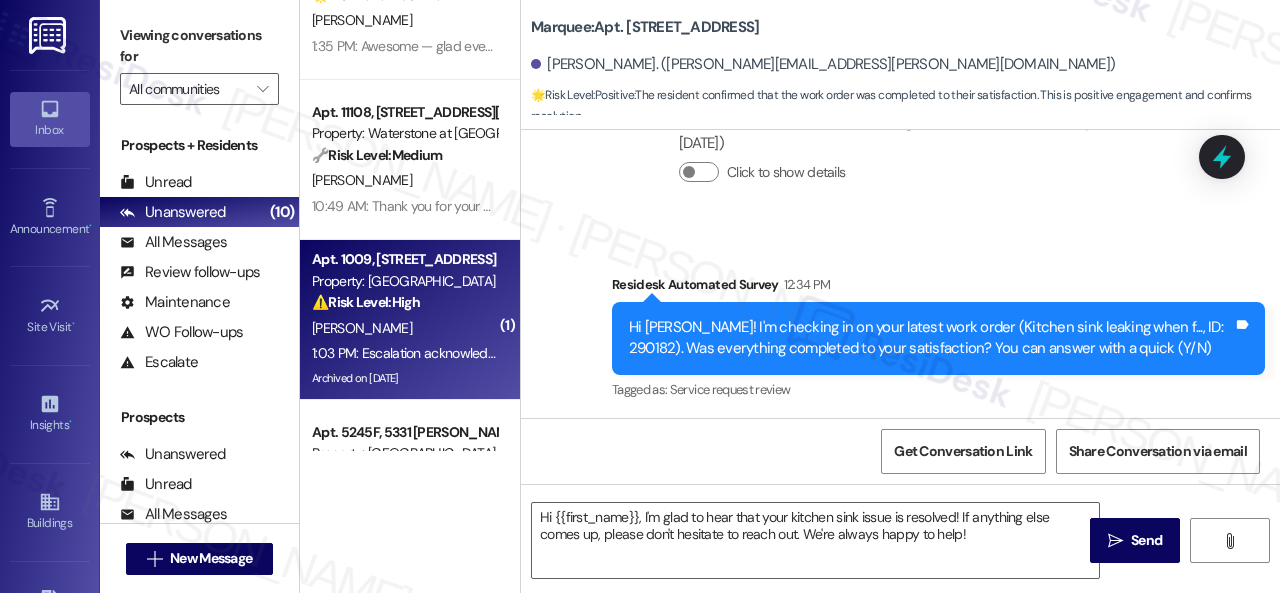 type on "Fetching suggested responses. Please feel free to read through the conversation in the meantime." 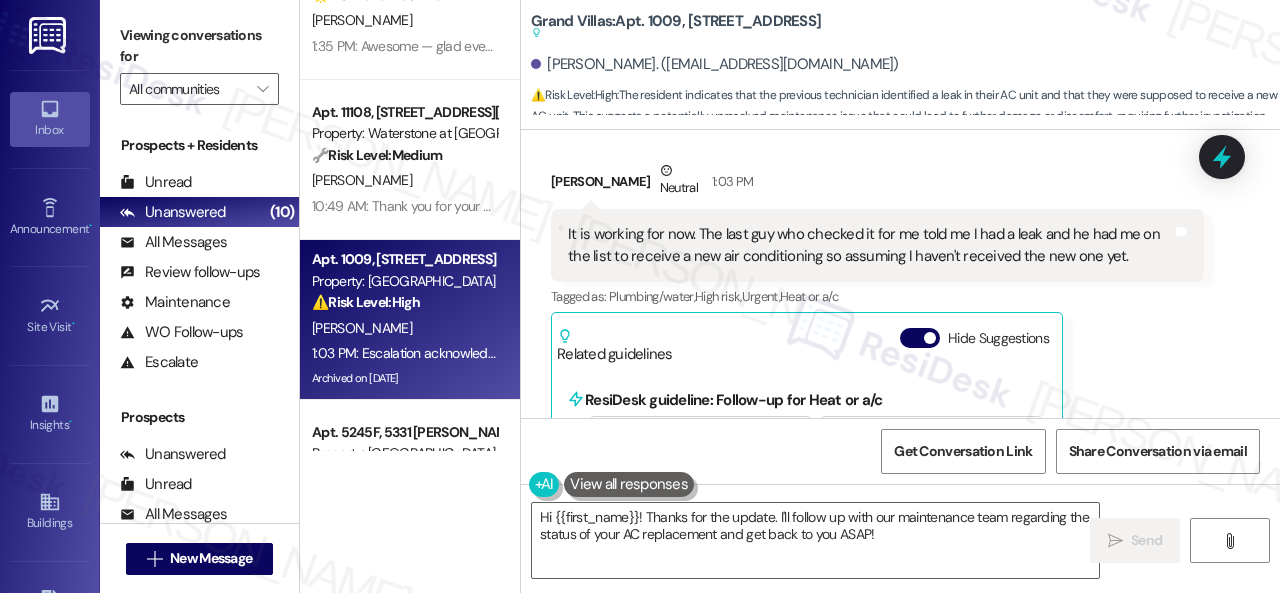 scroll, scrollTop: 14496, scrollLeft: 0, axis: vertical 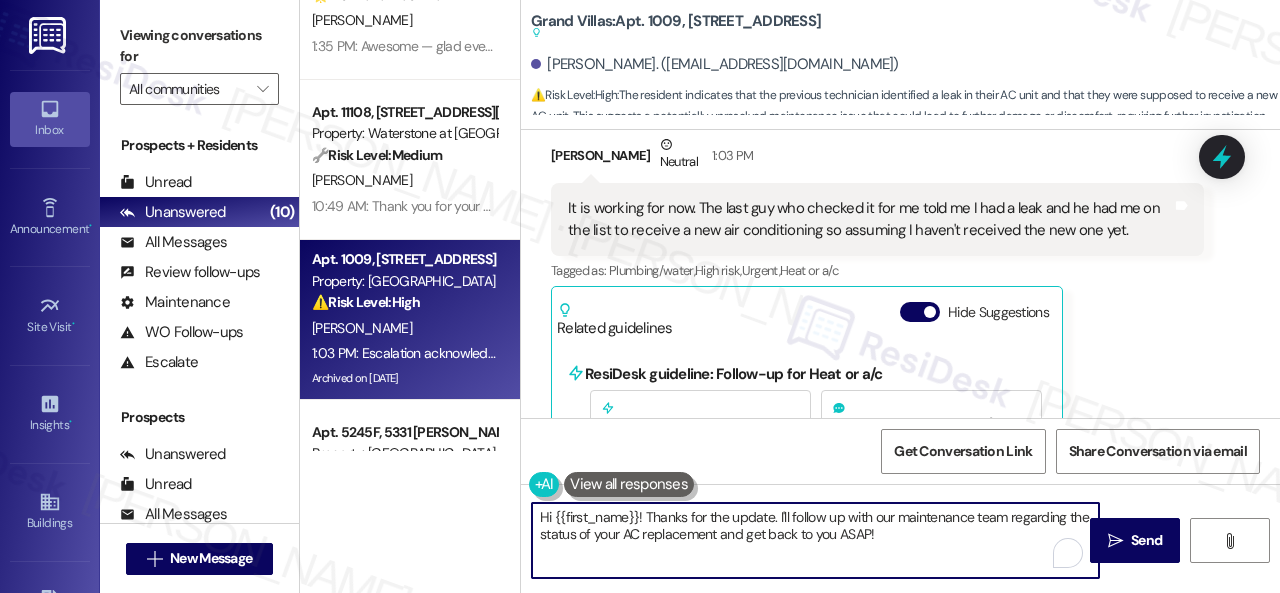 drag, startPoint x: 642, startPoint y: 513, endPoint x: 505, endPoint y: 512, distance: 137.00365 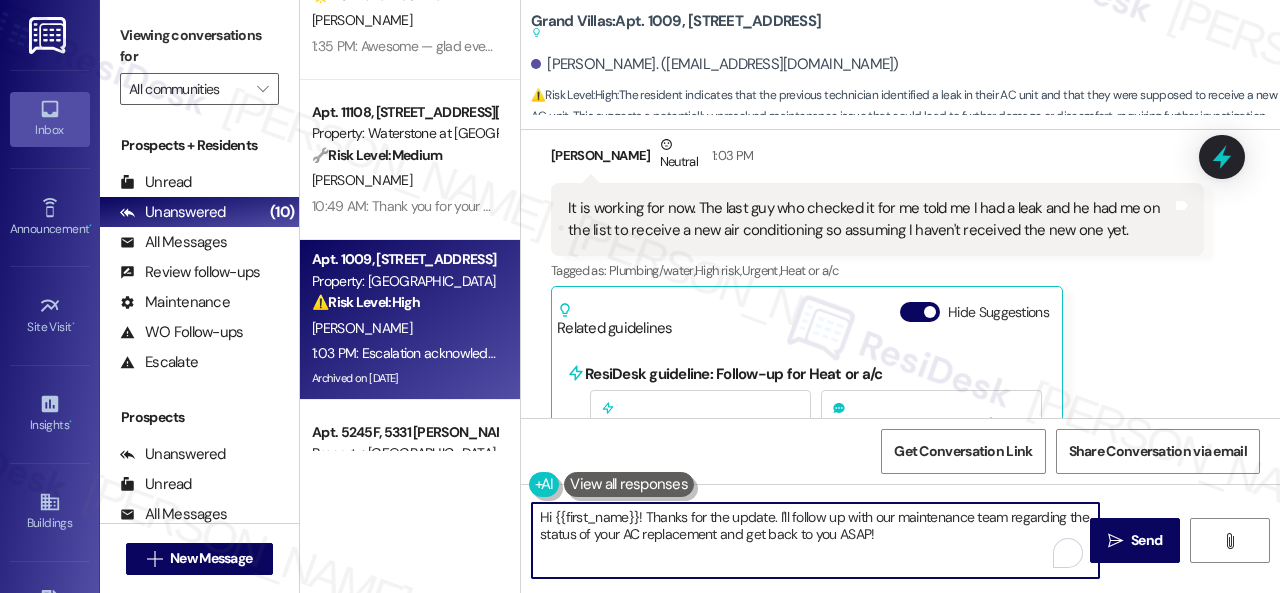 click on "( 1 ) Apt. 028052L, 12901 Lord Nelson Dr Property: London House Apartments & Flats ⚠️  Risk Level:  High The resident reports that their AC is not getting cold. While not an immediate emergency, this is an urgent maintenance issue affecting habitability, especially during hot weather. It requires prompt attention to ensure resident comfort and prevent further property damage (e.g., mold growth from humidity). D. Hampton 1:34 PM: OK, thank you very much 1:34 PM: OK, thank you very much Apt. D4~0101, 2600 Cityview Drive Property: City View 🔧  Risk Level:  Medium The resident is following up on a completed work order and requesting a cosmetic adjustment (matching blinds). While the resident expresses a desire for the blinds to match, this is not an urgent maintenance issue or a safety concern. The resident is also polite and thankful, indicating no immediate dissatisfaction. S. Kirsch 1:07 PM: (An Image) 1:07 PM: (An Image) Apt. 507, 1400 Nicollet Ave Property: Marquee 🌟  Risk Level:  Positive S. Wolf" at bounding box center (790, 296) 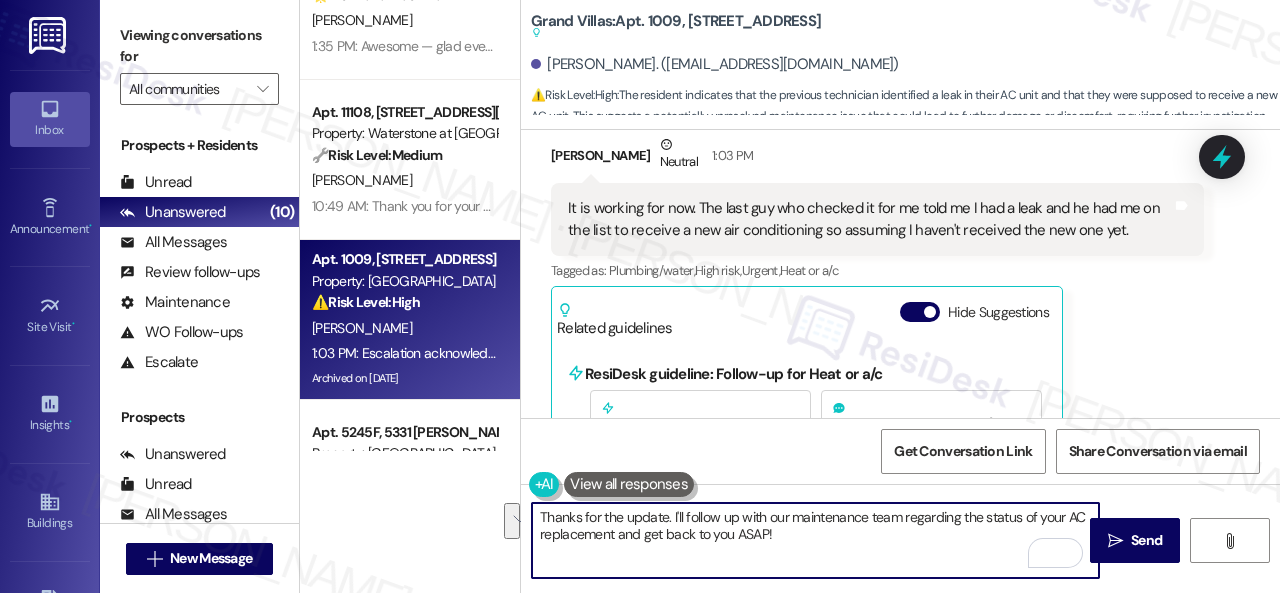drag, startPoint x: 670, startPoint y: 517, endPoint x: 798, endPoint y: 543, distance: 130.61394 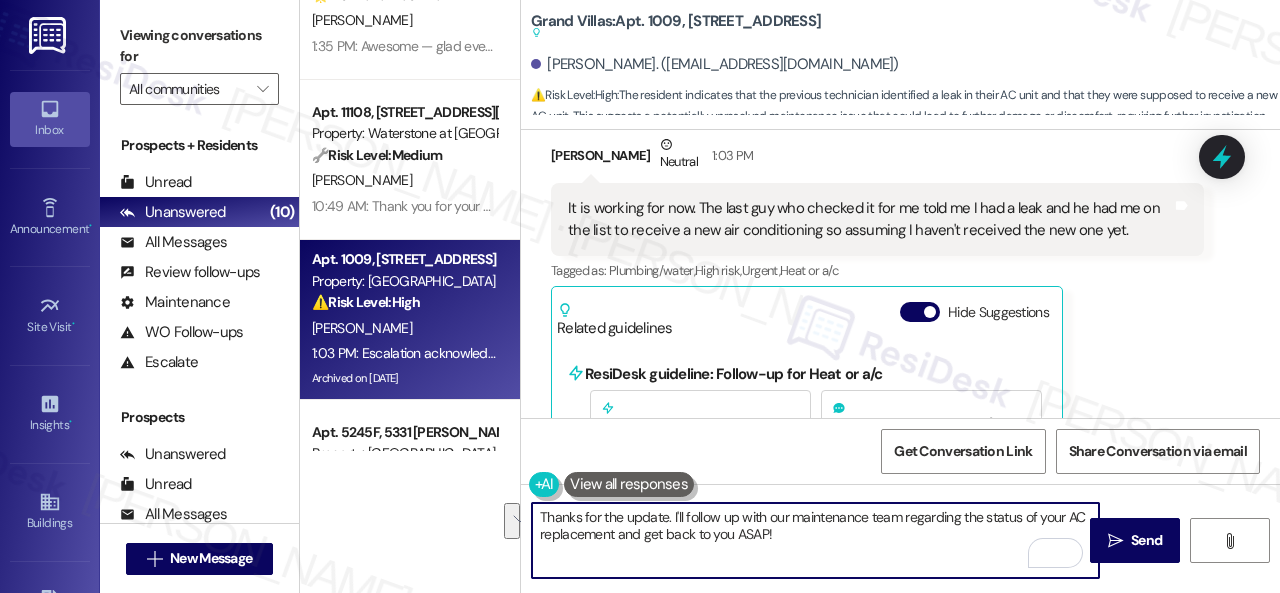click on "Thanks for the update. I'll follow up with our maintenance team regarding the status of your AC replacement and get back to you ASAP!" at bounding box center [815, 540] 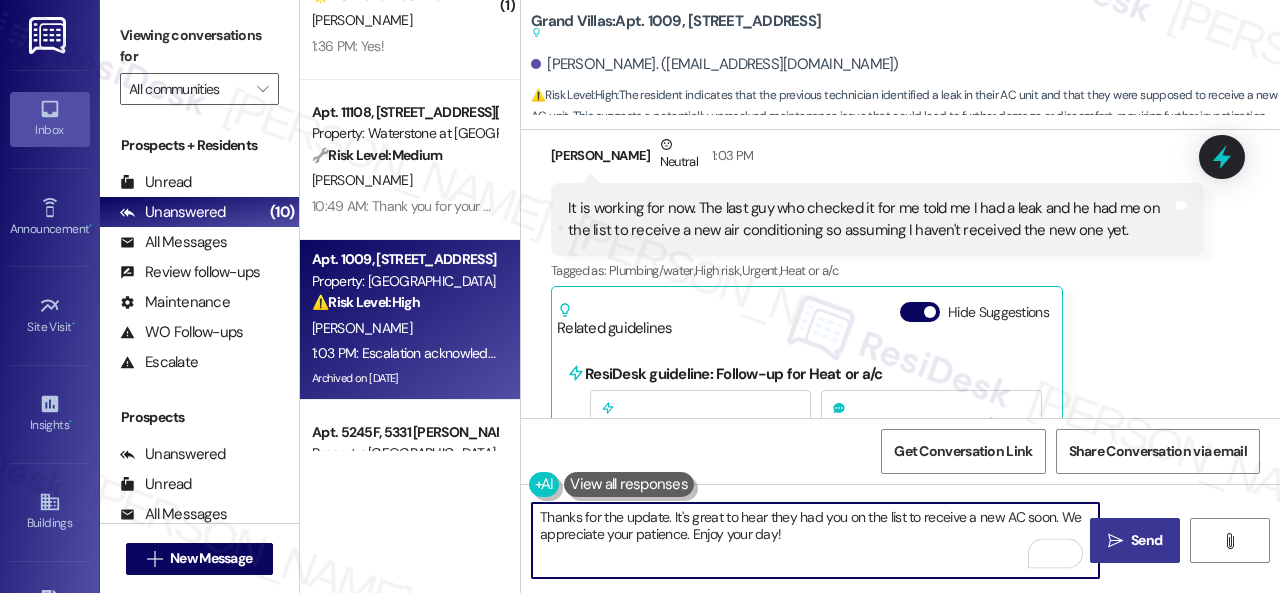 type on "Thanks for the update. It's great to hear they had you on the list to receive a new AC soon. We appreciate your patience. Enjoy your day!" 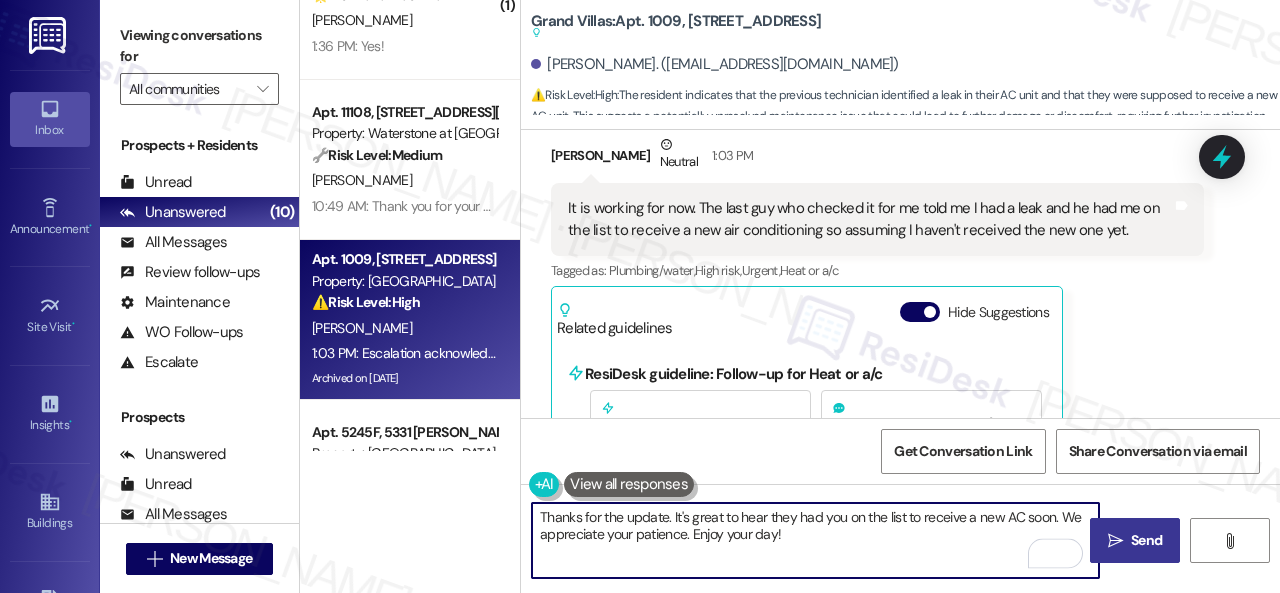 click on "Send" at bounding box center (1146, 540) 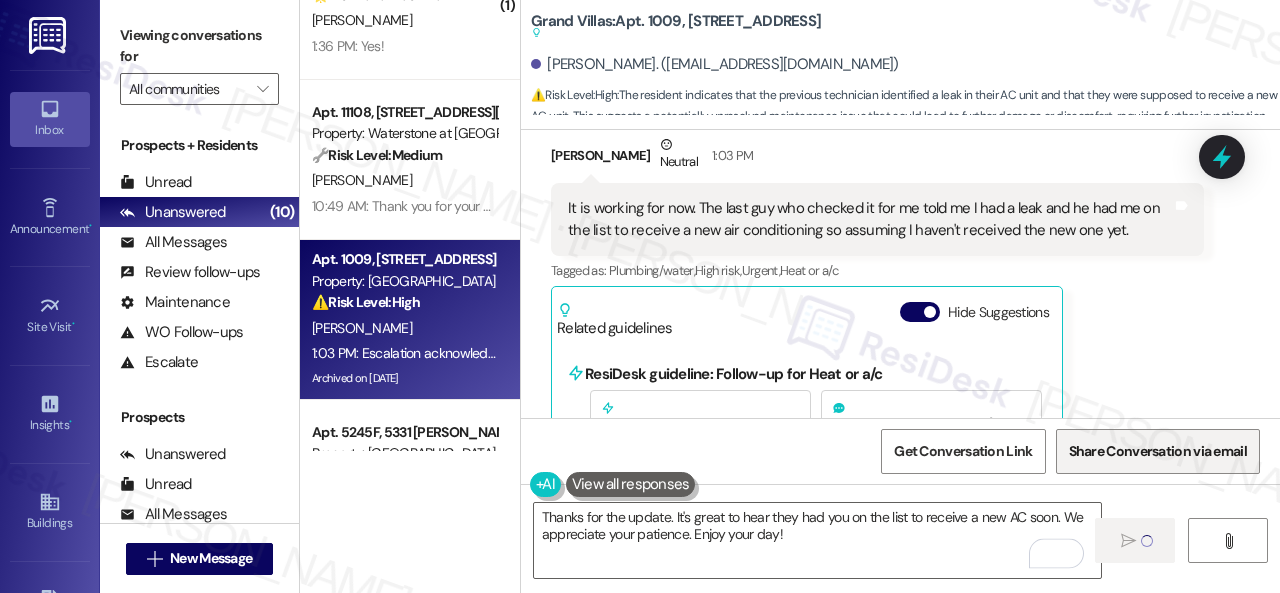type 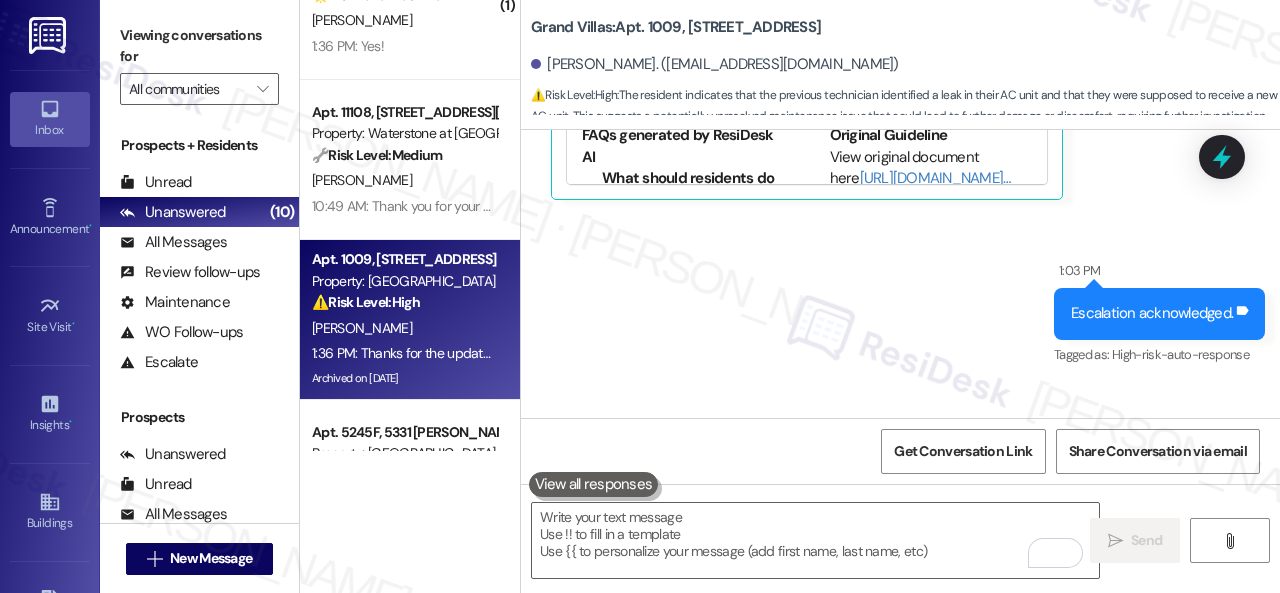 scroll, scrollTop: 15019, scrollLeft: 0, axis: vertical 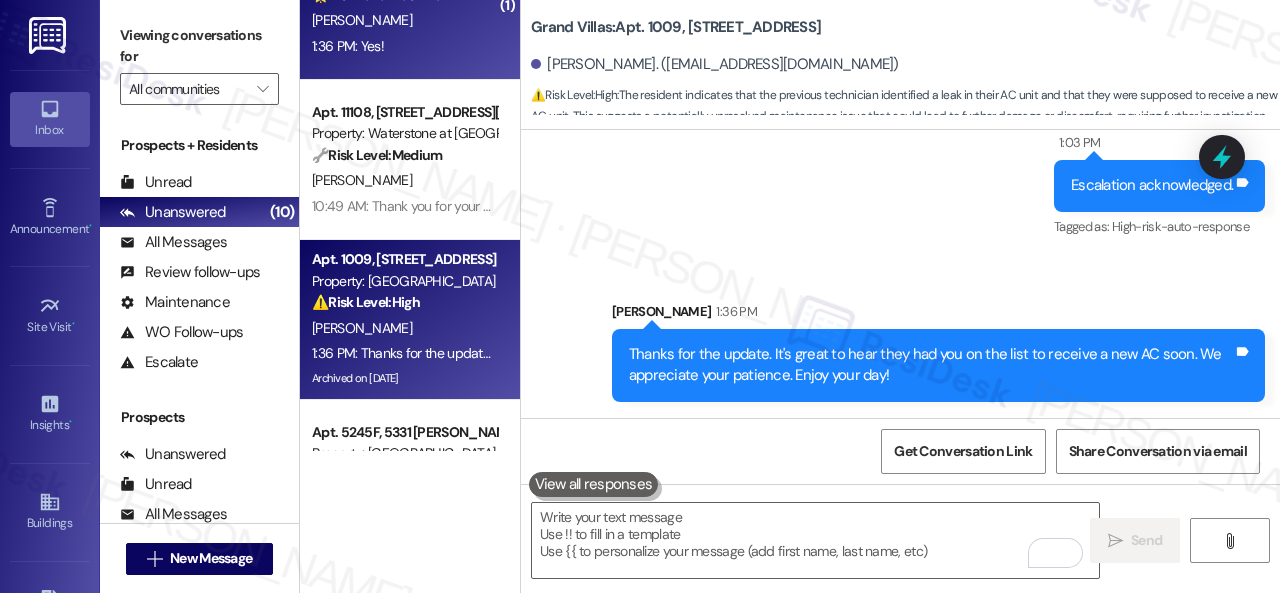 click on "S. Wolf" at bounding box center (404, 20) 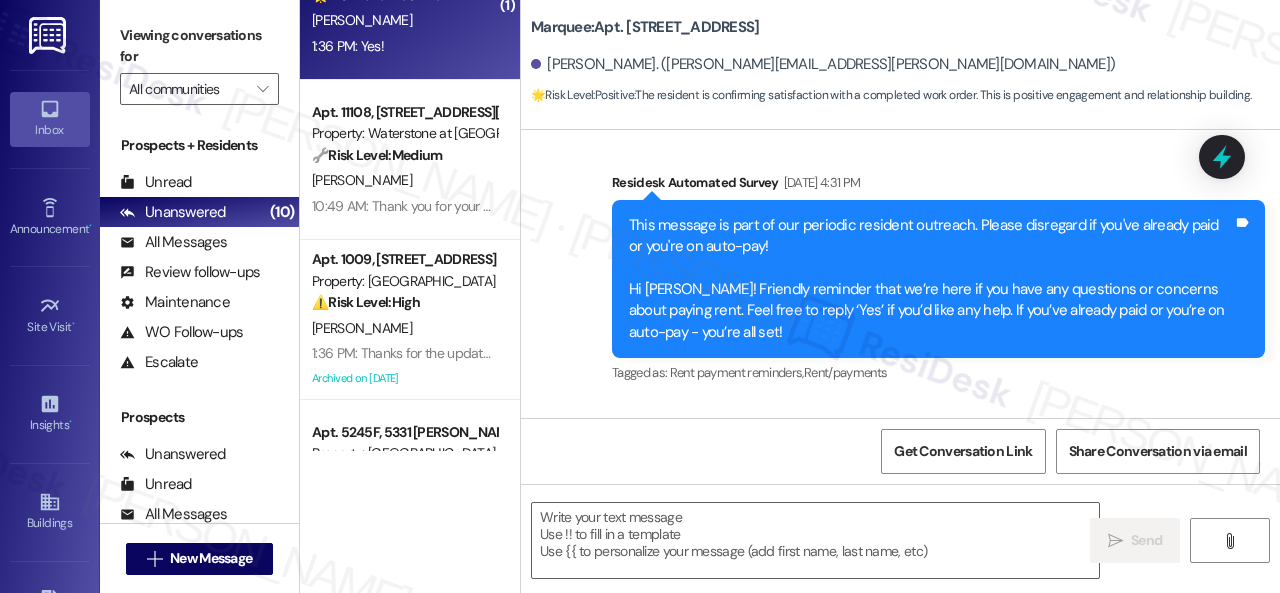type on "Fetching suggested responses. Please feel free to read through the conversation in the meantime." 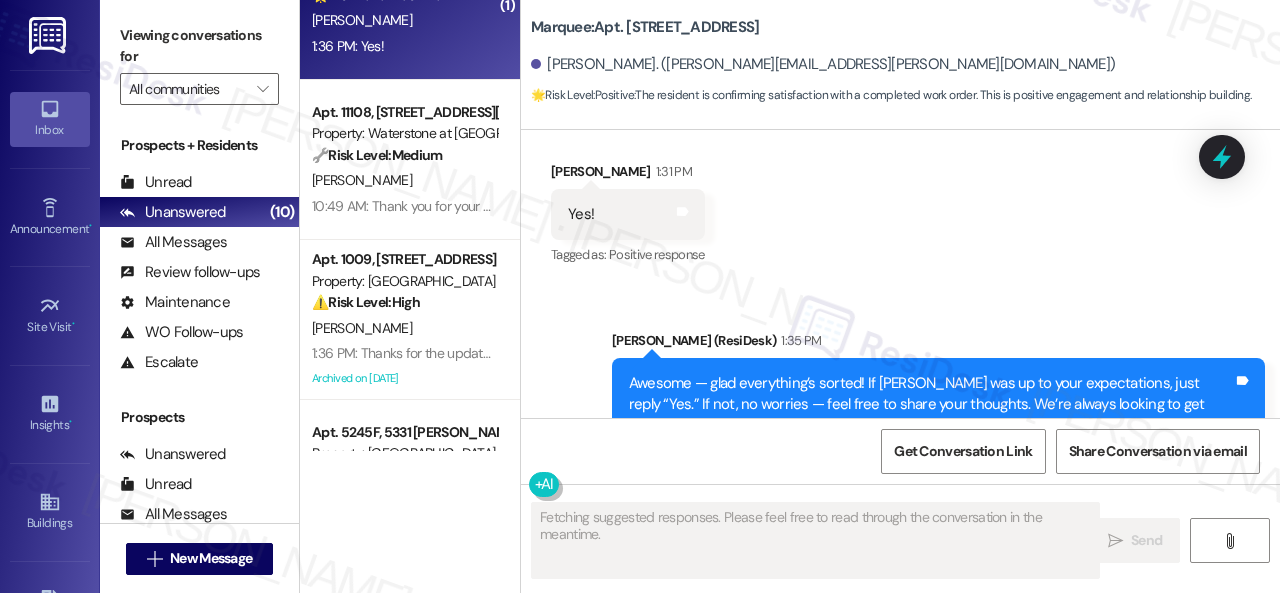 scroll, scrollTop: 1320, scrollLeft: 0, axis: vertical 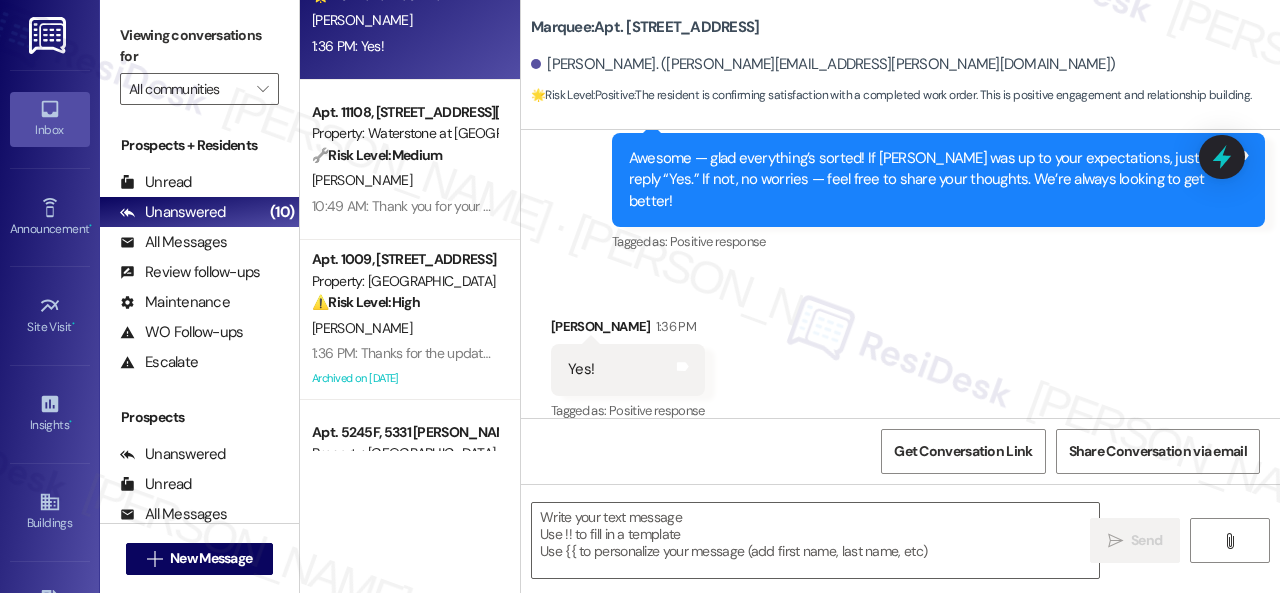 click on "Sent via SMS Sarah   (ResiDesk) 1:35 PM Awesome — glad everything’s sorted! If Marquee was up to your expectations, just reply “Yes.” If not, no worries — feel free to share your thoughts. We’re always looking to get better! Tags and notes Tagged as:   Positive response Click to highlight conversations about Positive response" at bounding box center [900, 166] 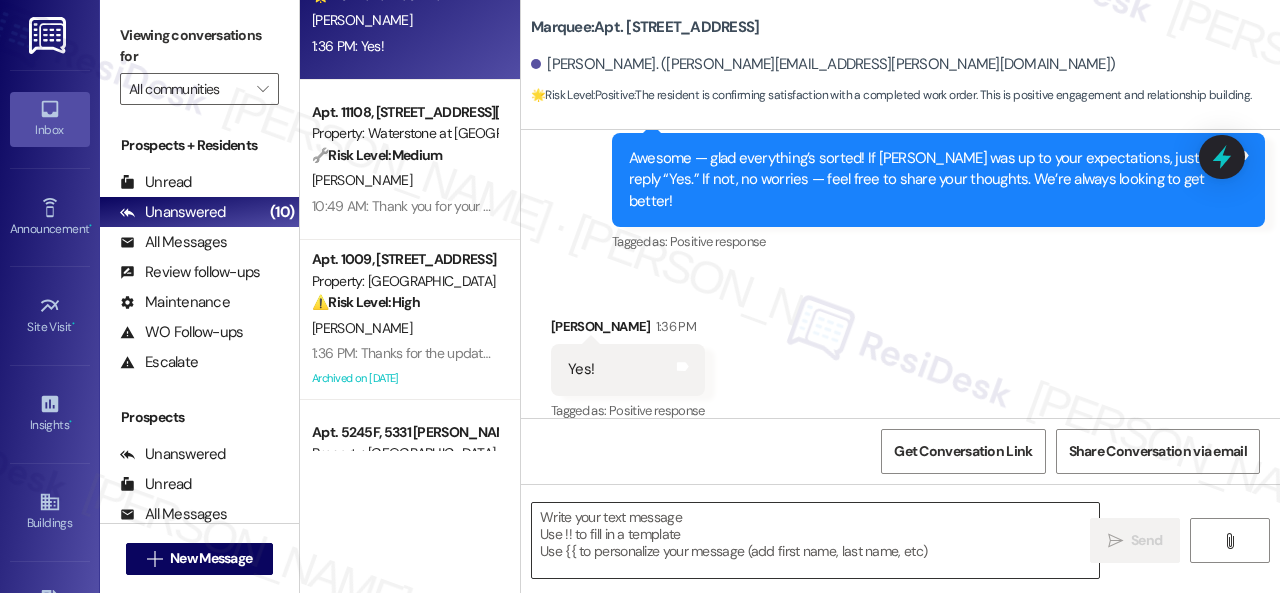 drag, startPoint x: 669, startPoint y: 514, endPoint x: 680, endPoint y: 514, distance: 11 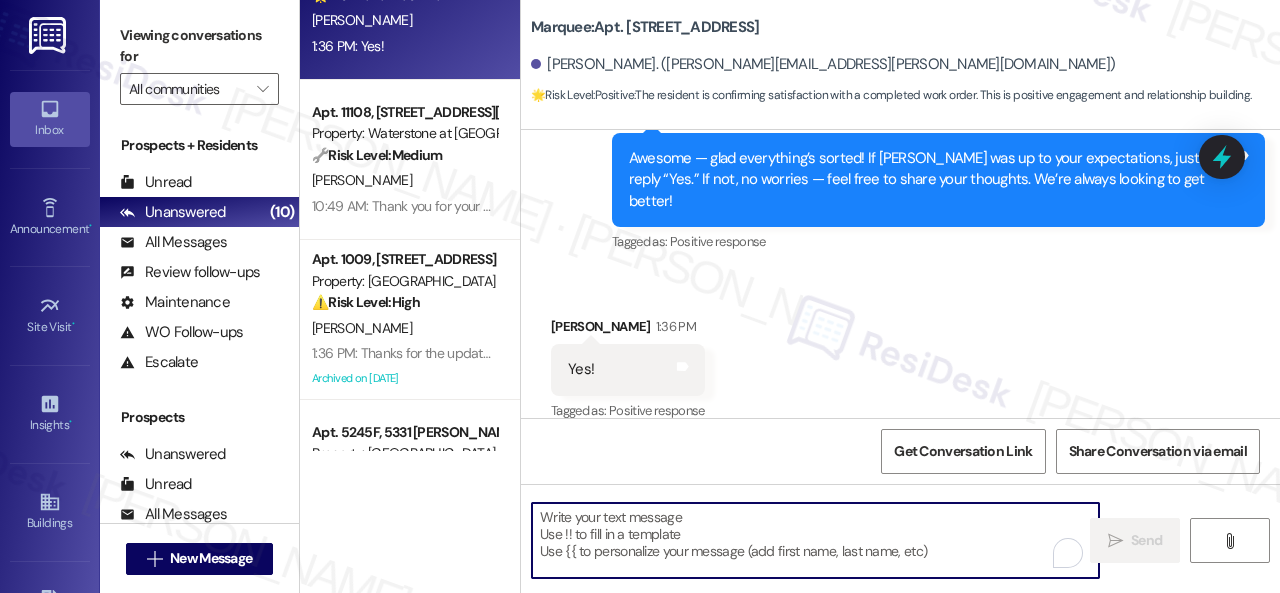paste on "I'm glad you are satisfied with your home. Have you written a review for us before? If not, can I ask a quick favor? Would you mind writing one for us? I'll give you the link if you are willing.
If you've already done it or couldn't this time, no worries at all—no action is required. Thanks!" 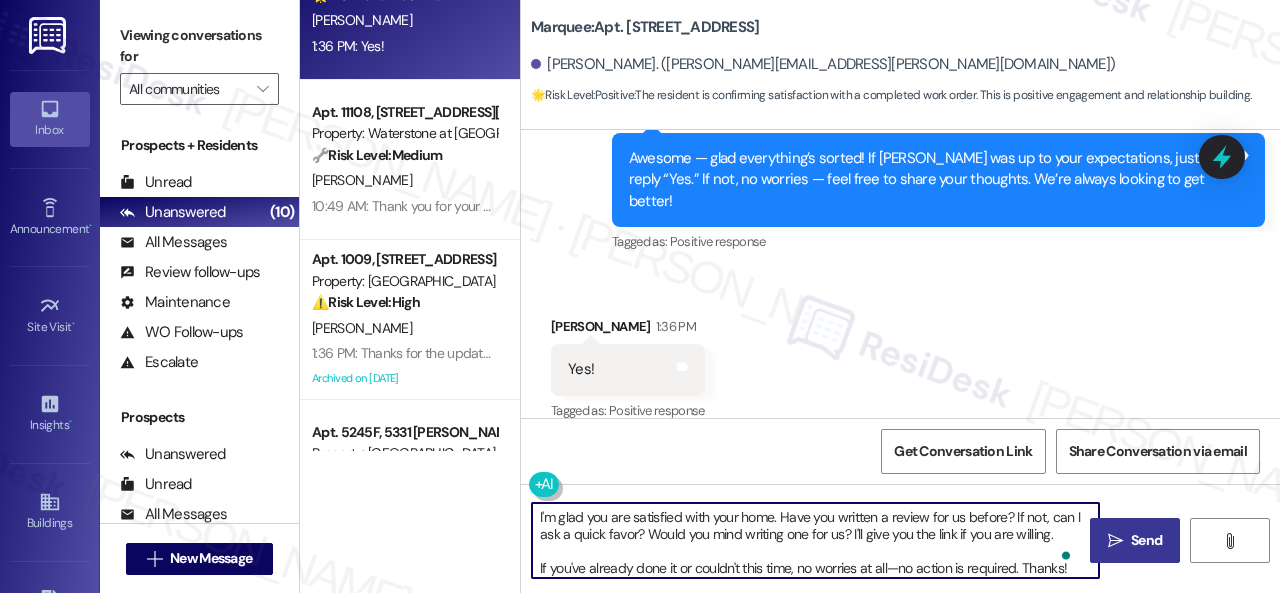 type on "I'm glad you are satisfied with your home. Have you written a review for us before? If not, can I ask a quick favor? Would you mind writing one for us? I'll give you the link if you are willing.
If you've already done it or couldn't this time, no worries at all—no action is required. Thanks!" 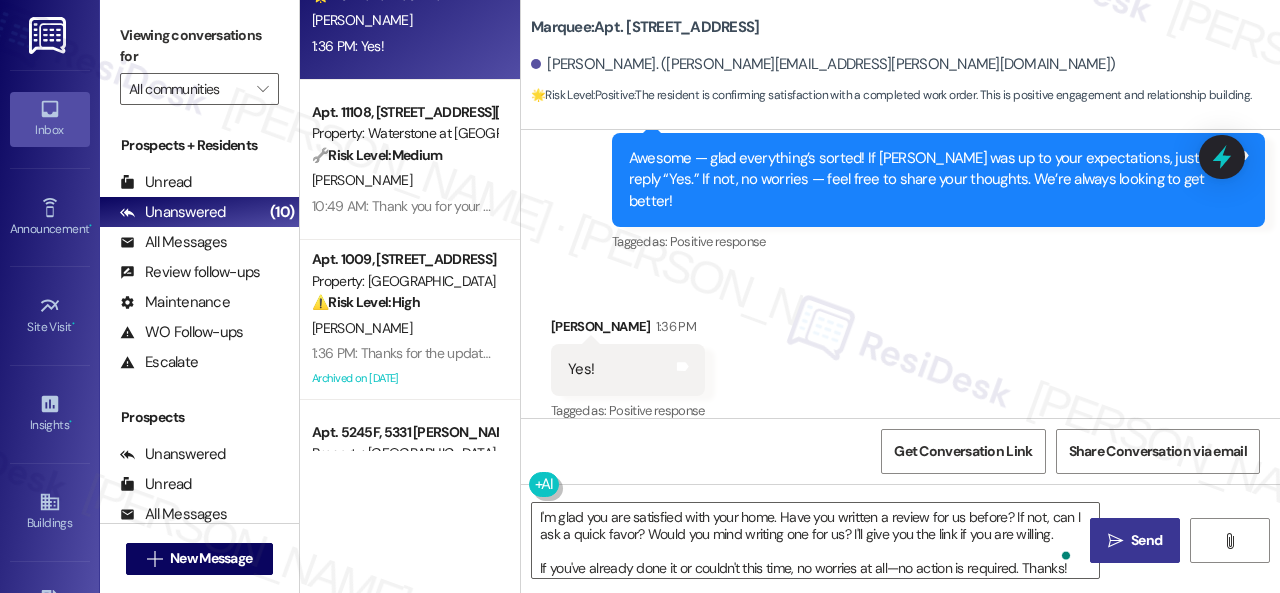click on "Send" at bounding box center [1146, 540] 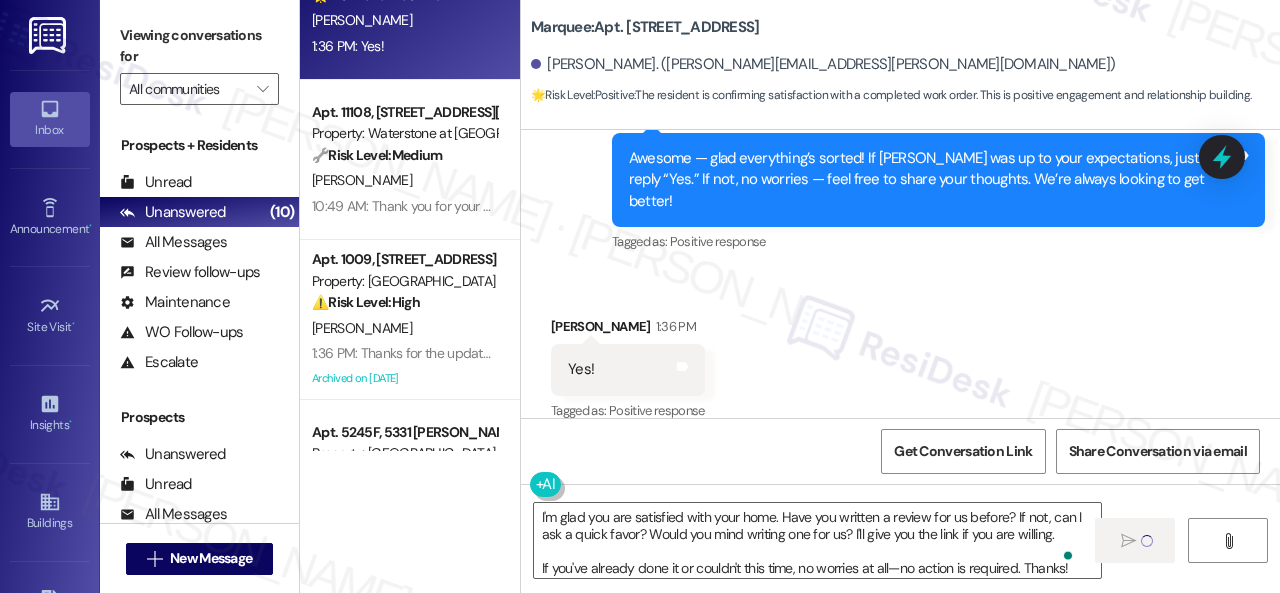 type 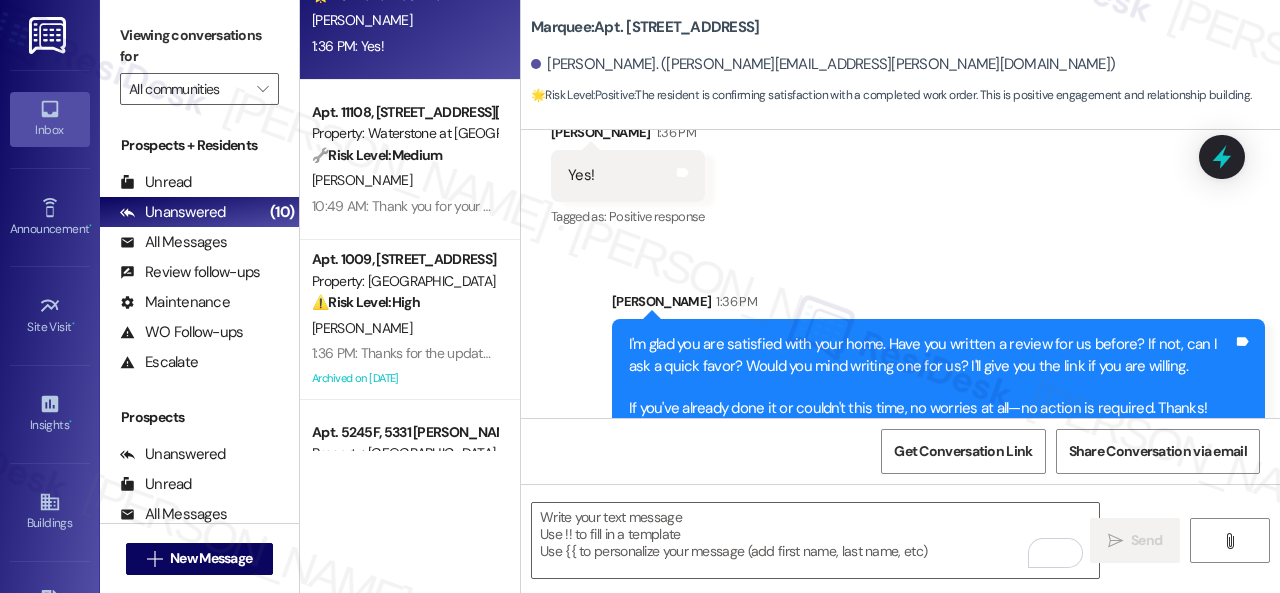scroll, scrollTop: 1525, scrollLeft: 0, axis: vertical 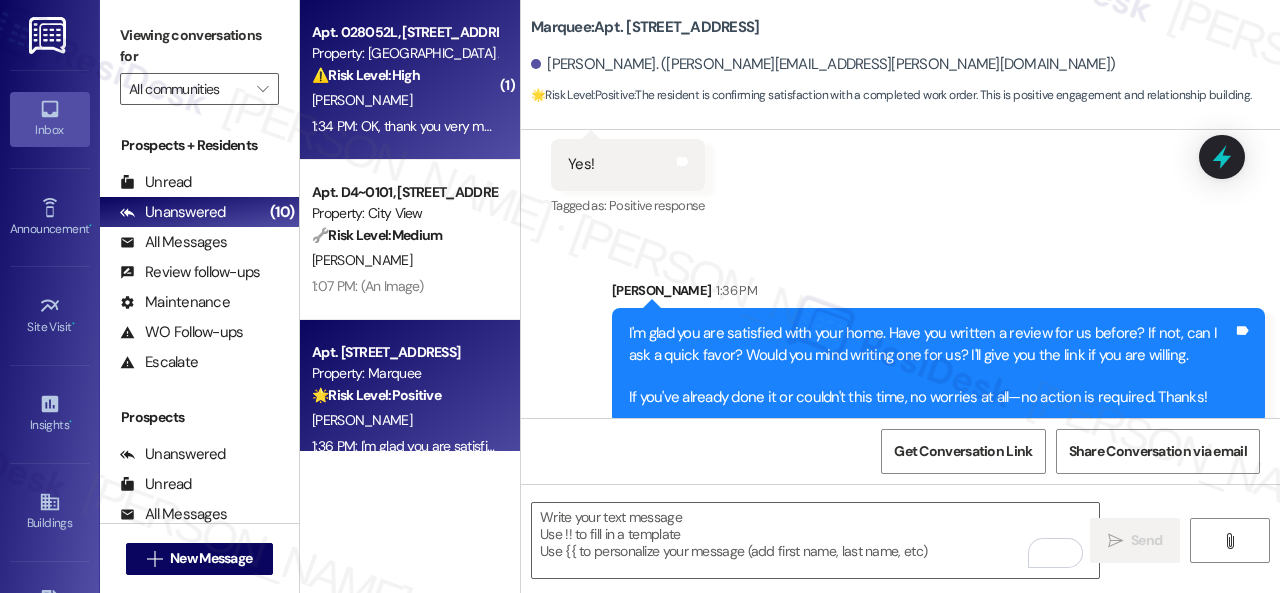 click on "D. Hampton" at bounding box center [404, 100] 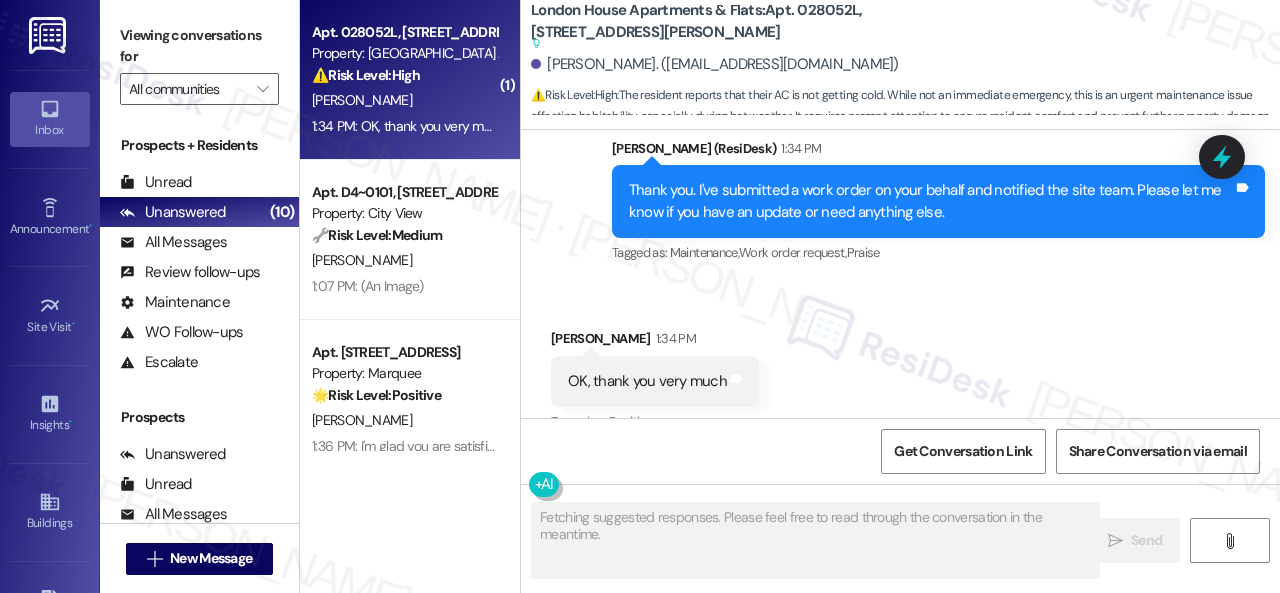 scroll, scrollTop: 1671, scrollLeft: 0, axis: vertical 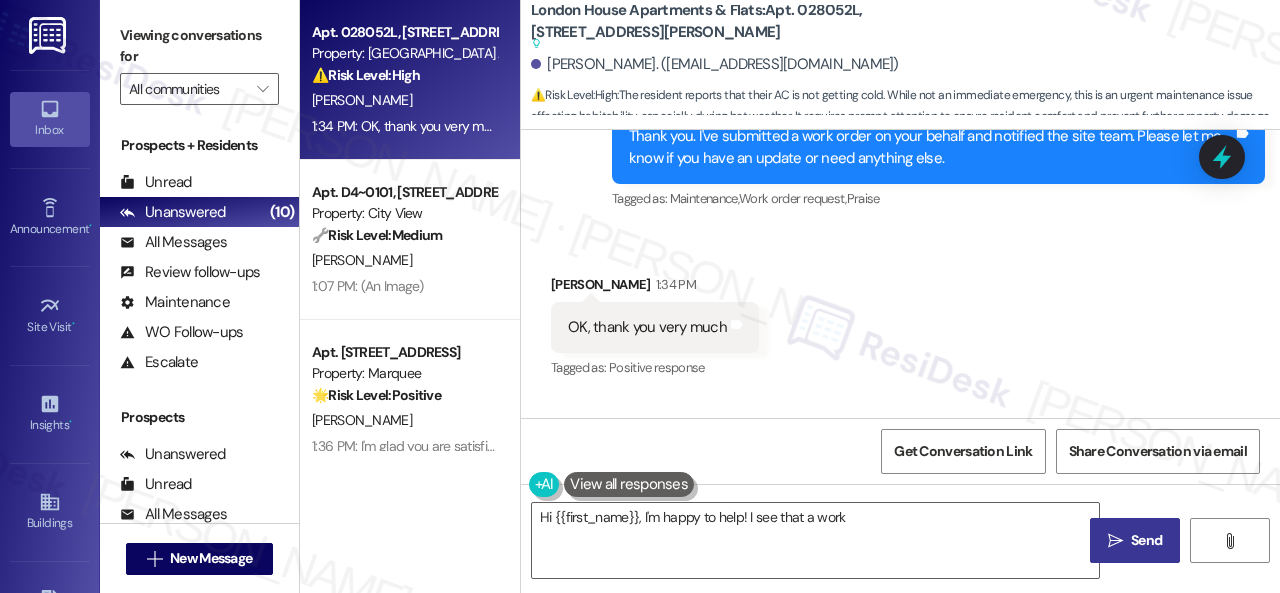 drag, startPoint x: 810, startPoint y: 289, endPoint x: 799, endPoint y: 331, distance: 43.416588 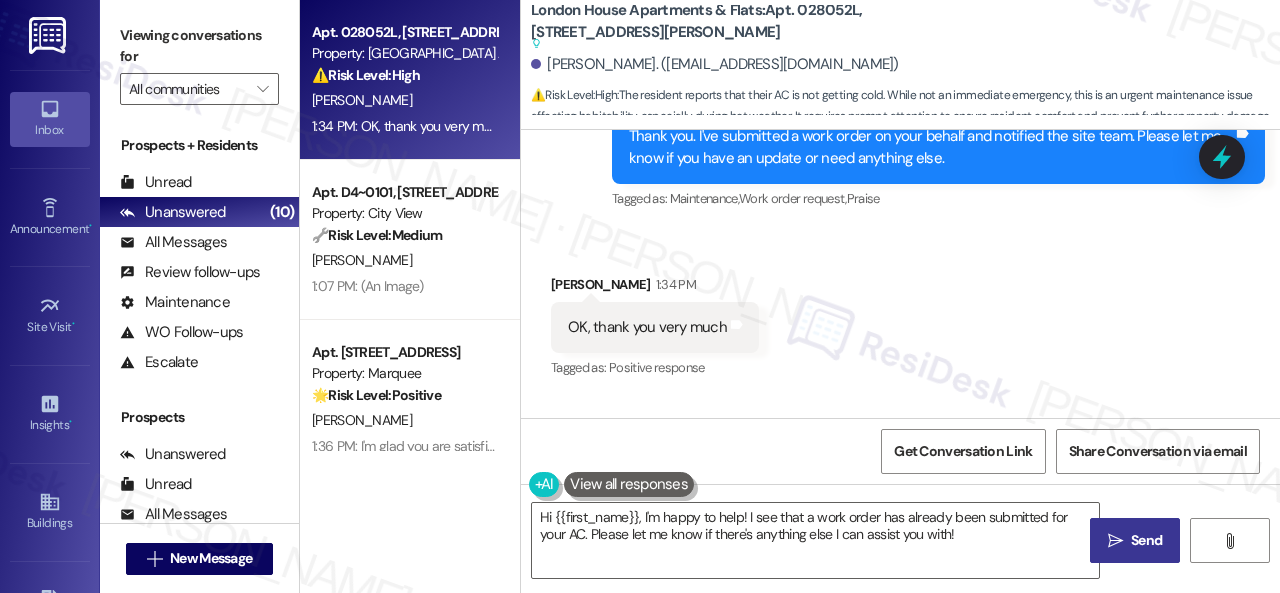 drag, startPoint x: 363, startPoint y: 424, endPoint x: 236, endPoint y: 393, distance: 130.72873 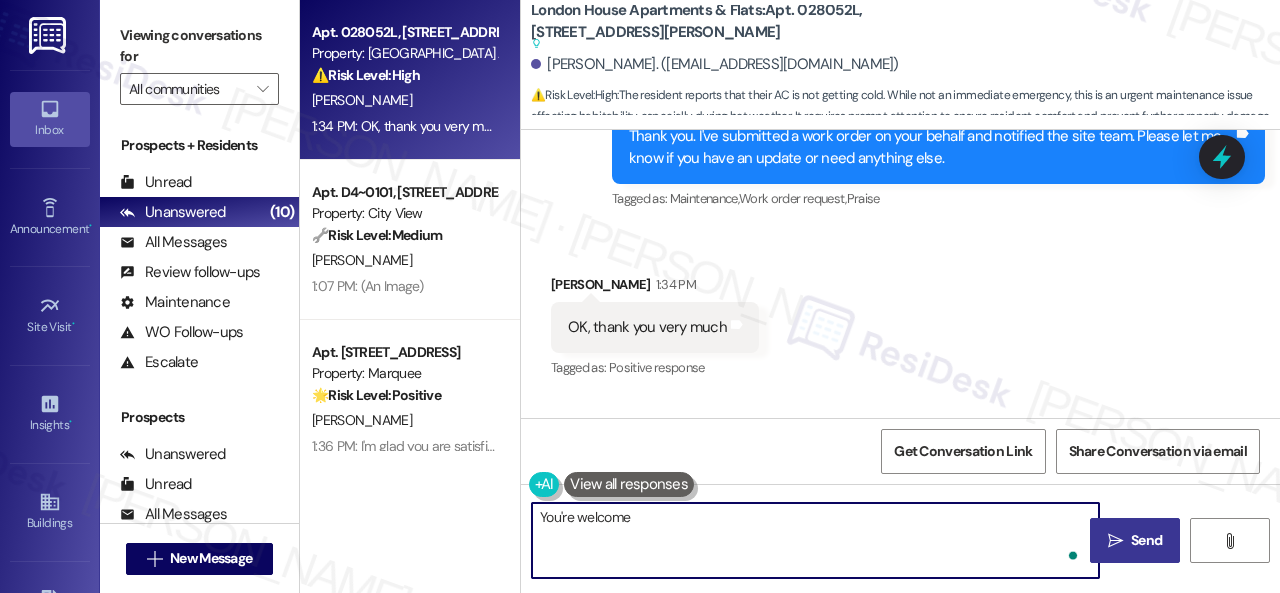 type on "You're welcome!" 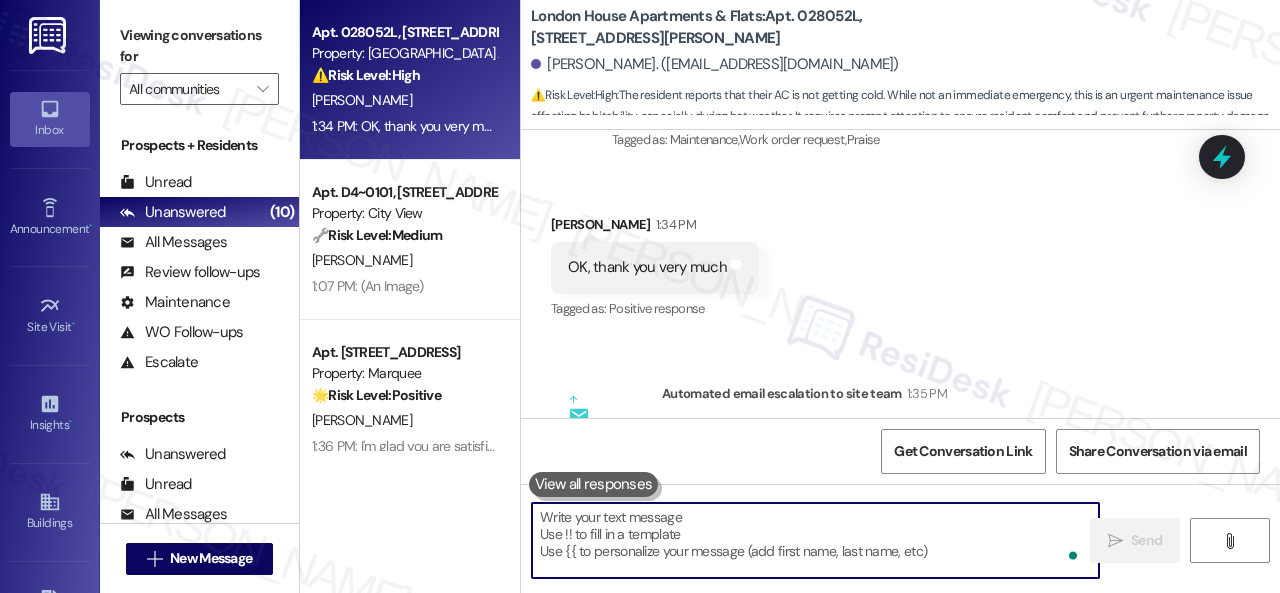 scroll, scrollTop: 1612, scrollLeft: 0, axis: vertical 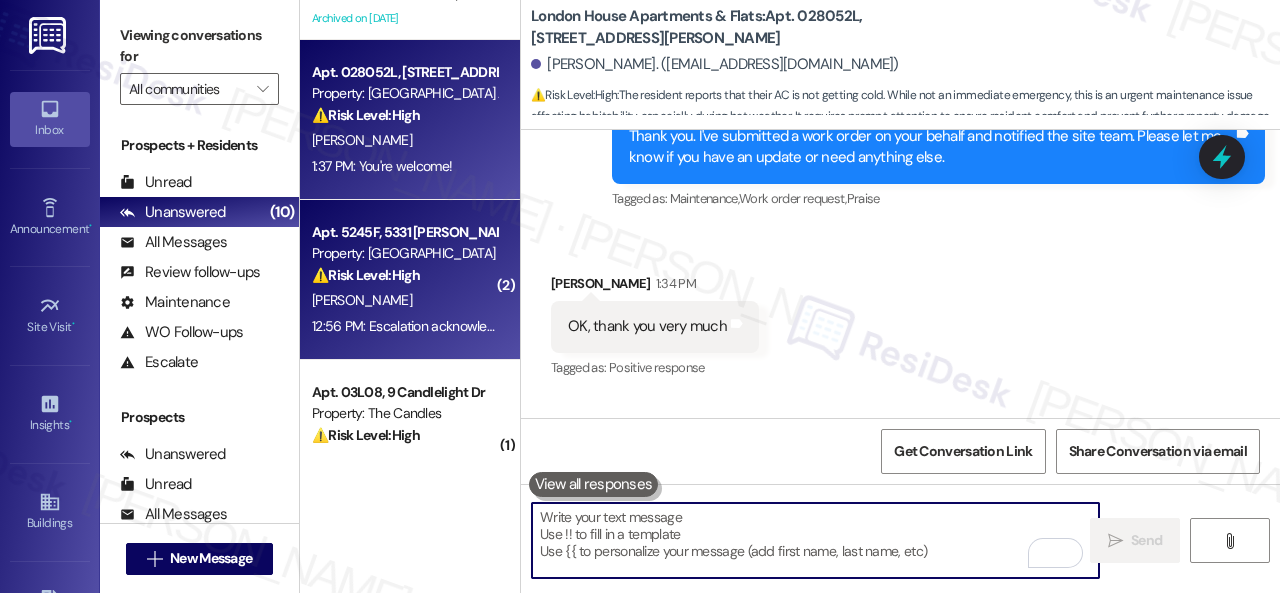type 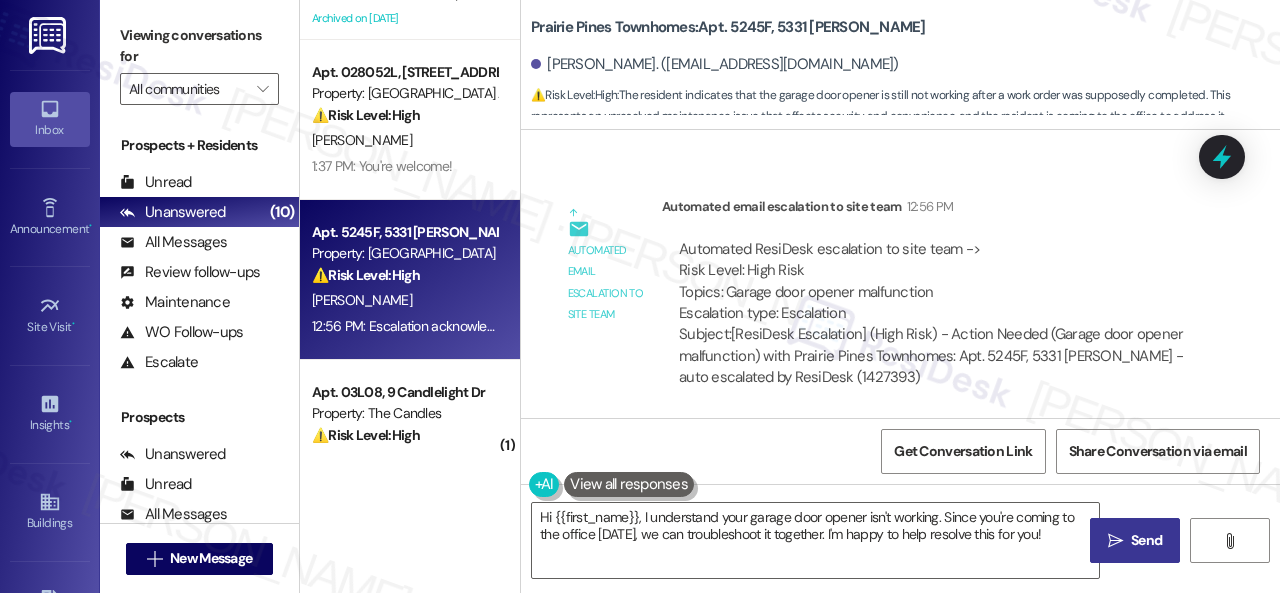 scroll, scrollTop: 832, scrollLeft: 0, axis: vertical 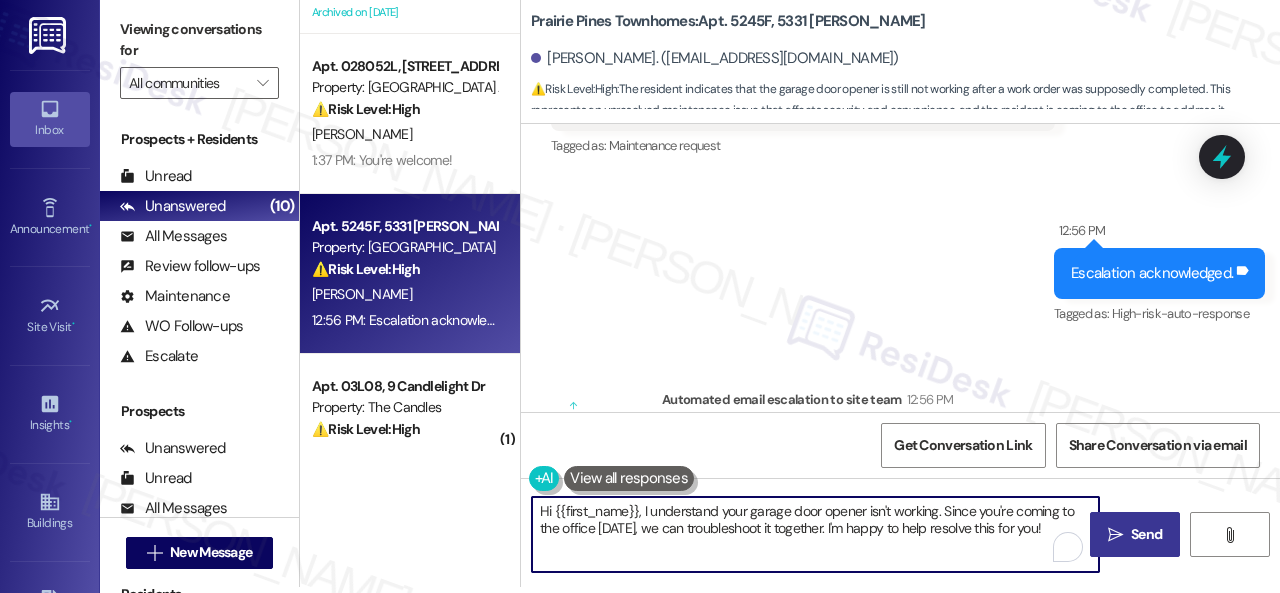 drag, startPoint x: 536, startPoint y: 514, endPoint x: 1064, endPoint y: 564, distance: 530.3621 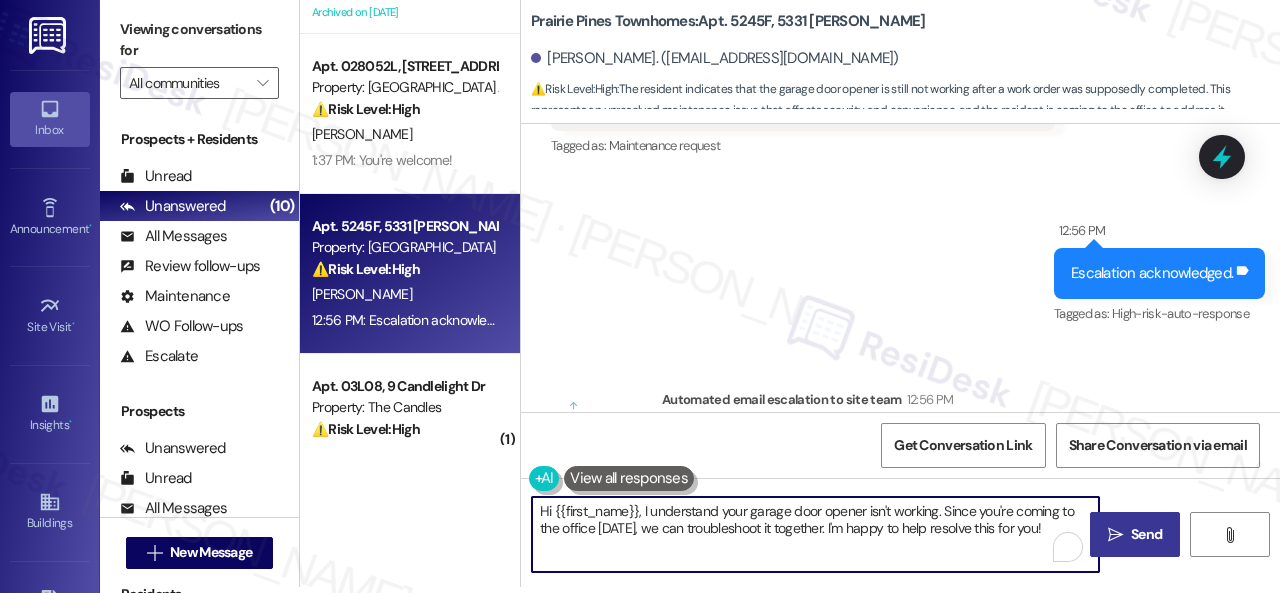 click on "Hi {{first_name}}, I understand your garage door opener isn't working. Since you're coming to the office today, we can troubleshoot it together. I'm happy to help resolve this for you!" at bounding box center (815, 534) 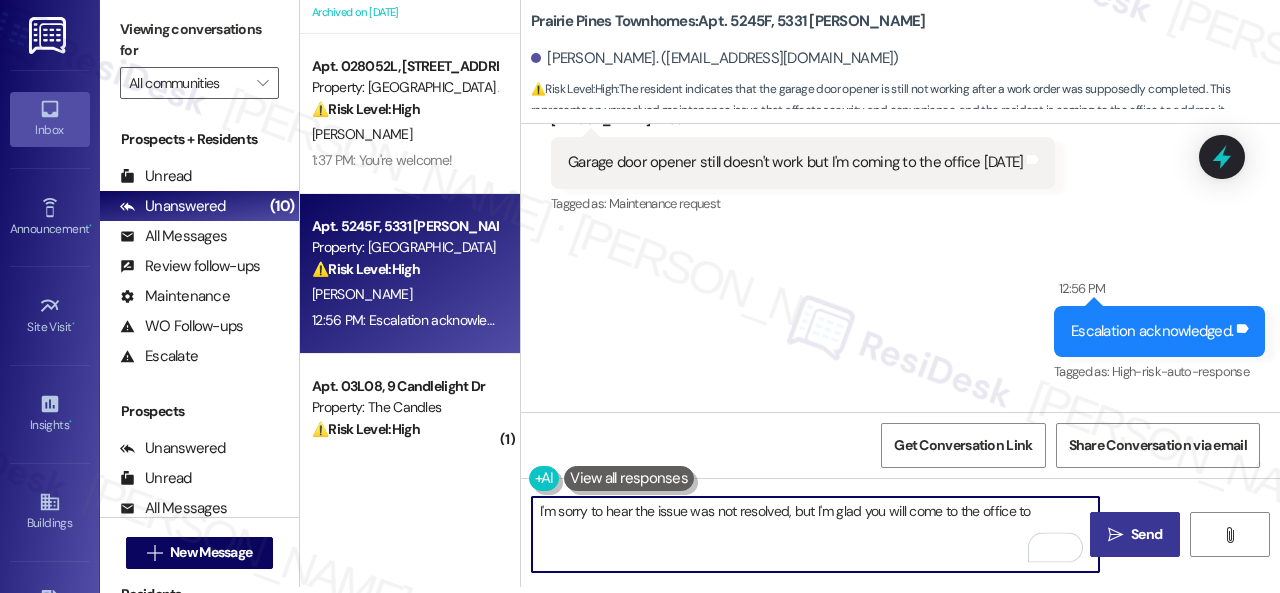 scroll, scrollTop: 532, scrollLeft: 0, axis: vertical 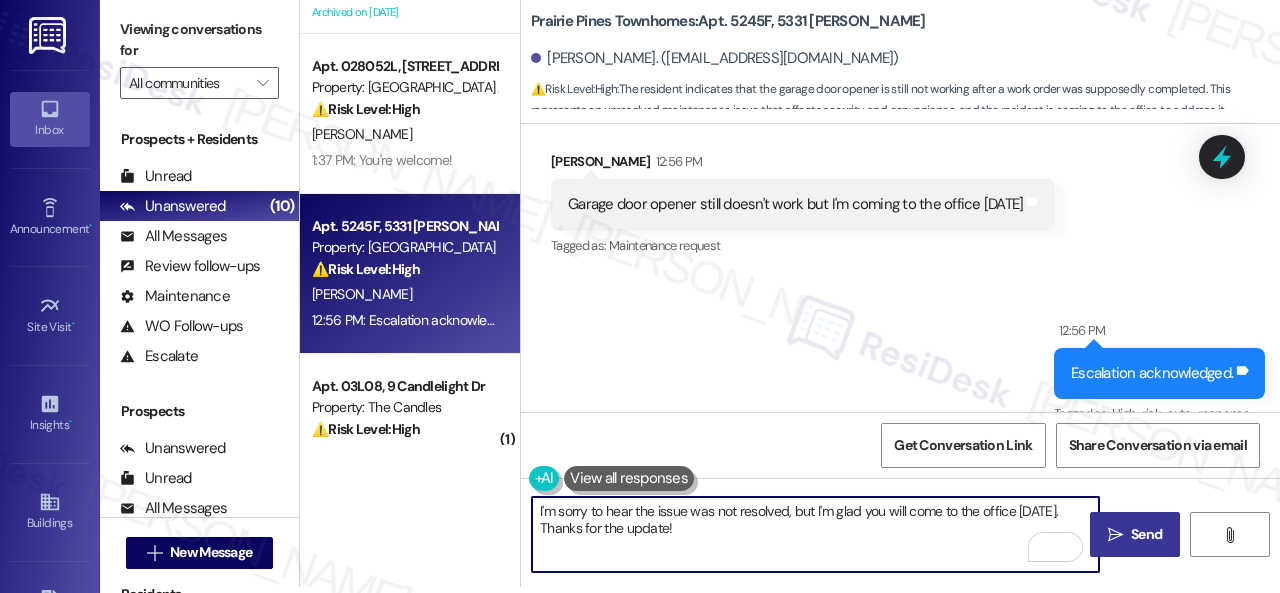 click on "I'm sorry to hear the issue was not resolved, but I'm glad you will come to the office today. Thanks for the update!" at bounding box center (815, 534) 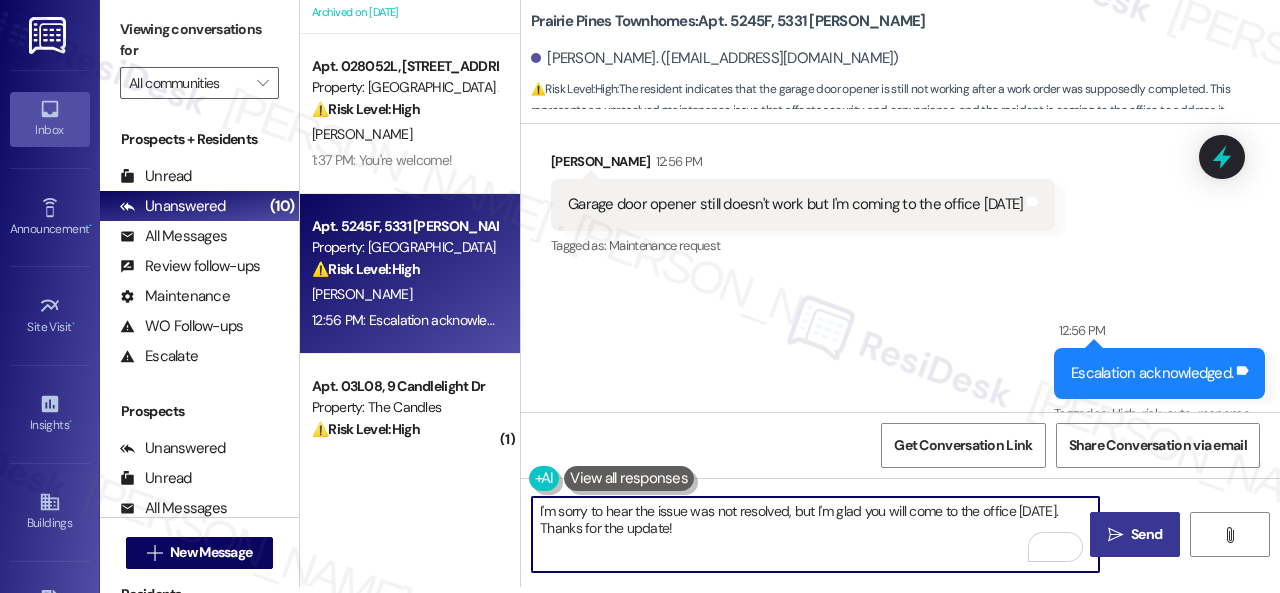 drag, startPoint x: 792, startPoint y: 515, endPoint x: 814, endPoint y: 511, distance: 22.36068 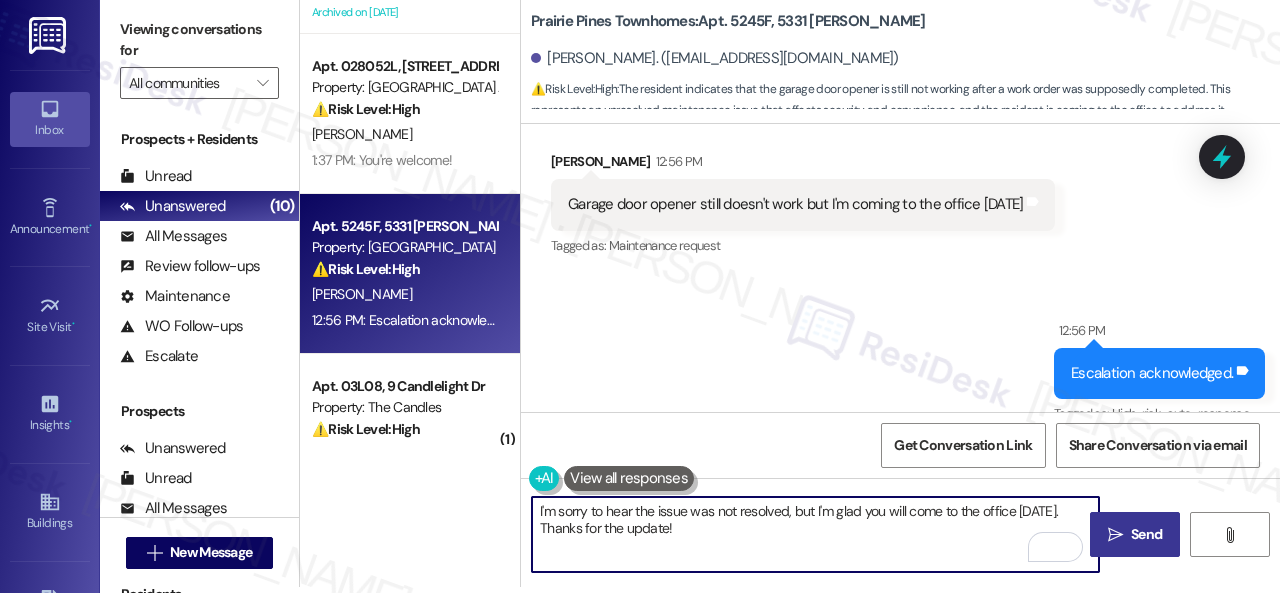 click on "I'm sorry to hear the issue was not resolved, but I'm glad you will come to the office today. Thanks for the update!" at bounding box center (815, 534) 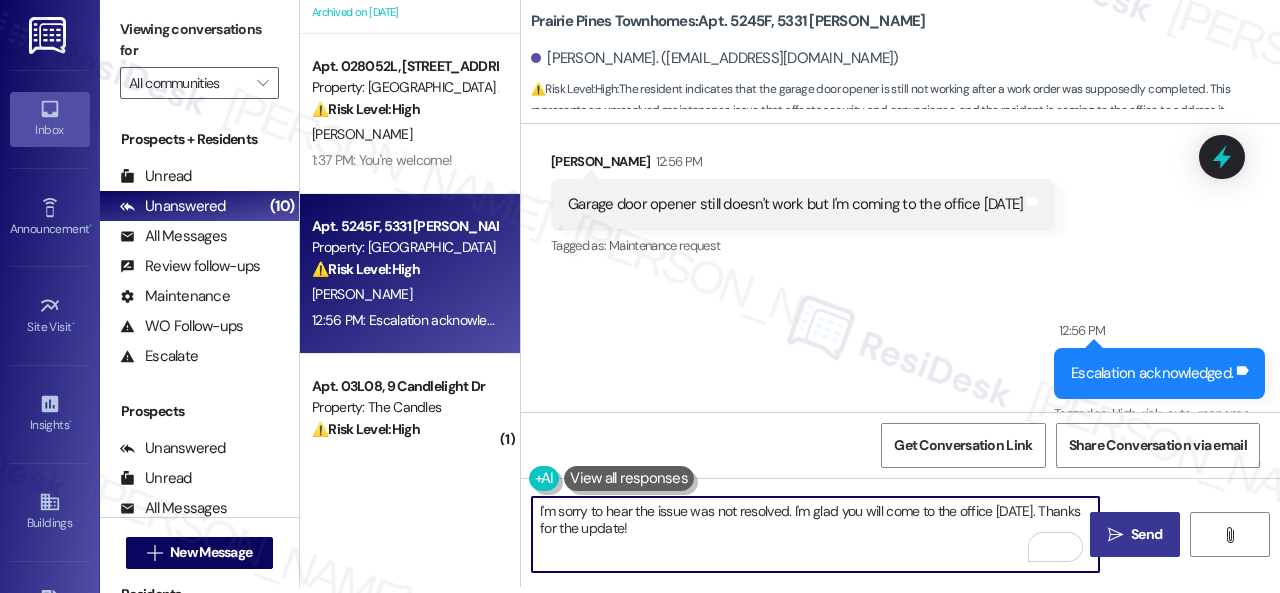 click on "I'm sorry to hear the issue was not resolved. I'm glad you will come to the office today. Thanks for the update!" at bounding box center (815, 534) 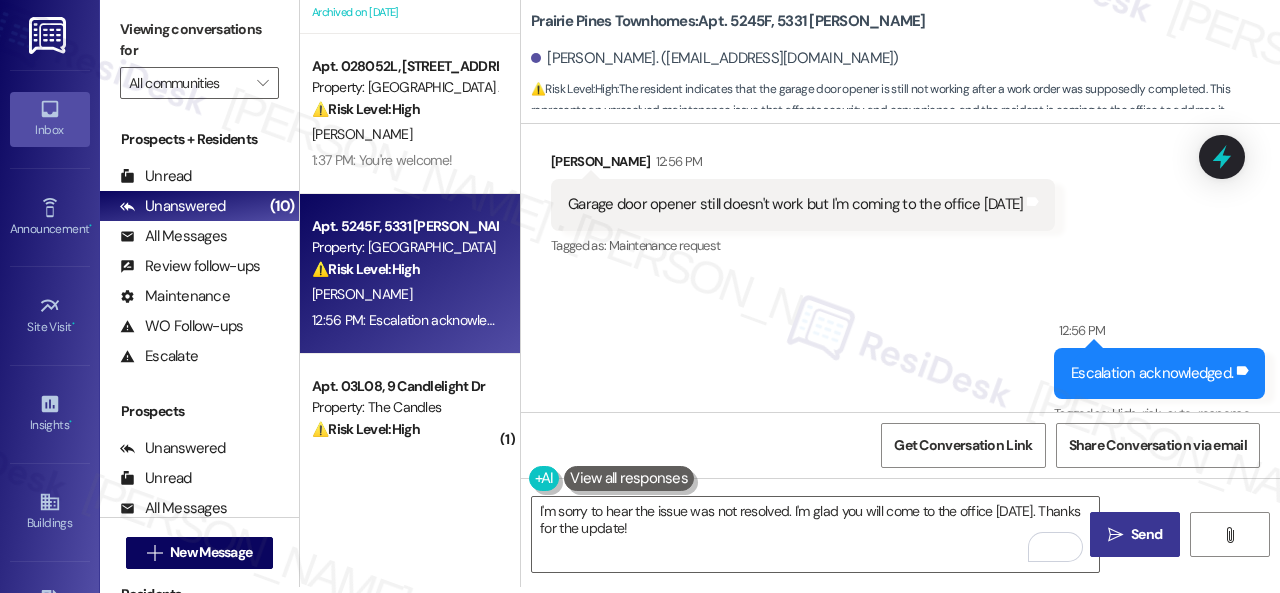 click on " Send" at bounding box center (1135, 534) 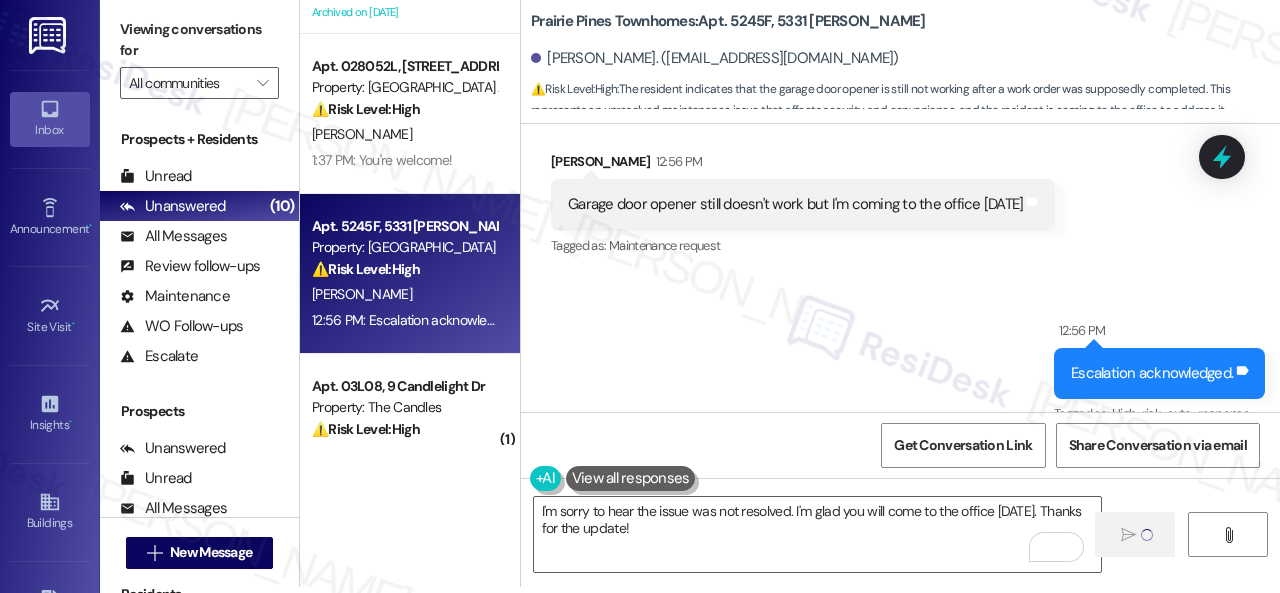 type 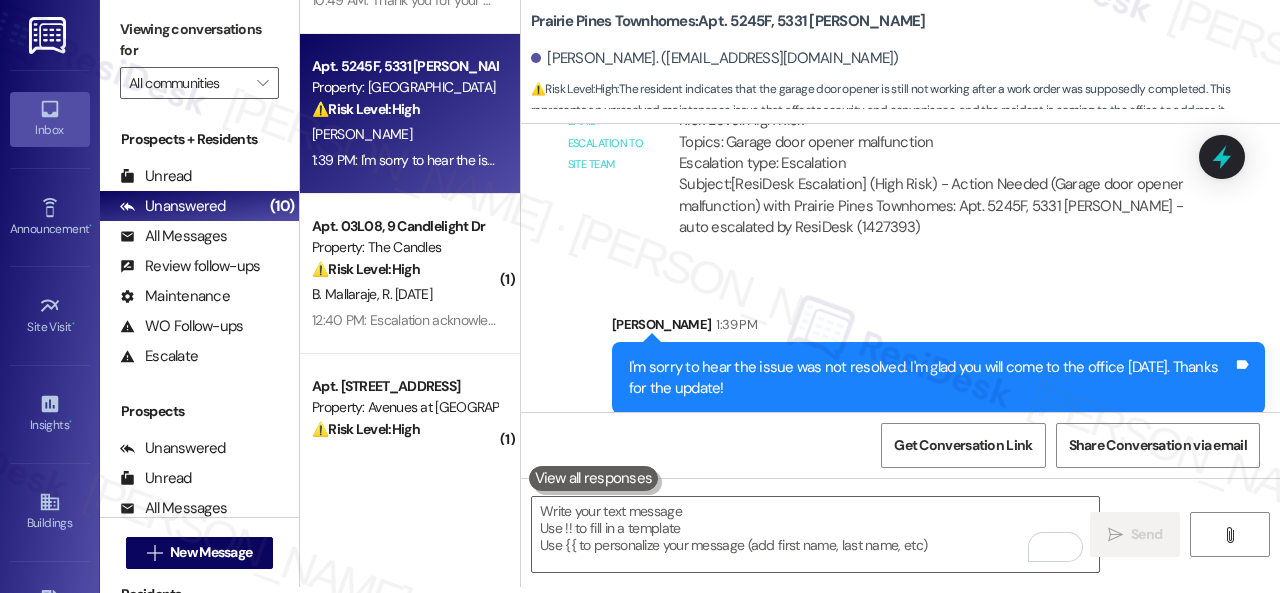 scroll, scrollTop: 993, scrollLeft: 0, axis: vertical 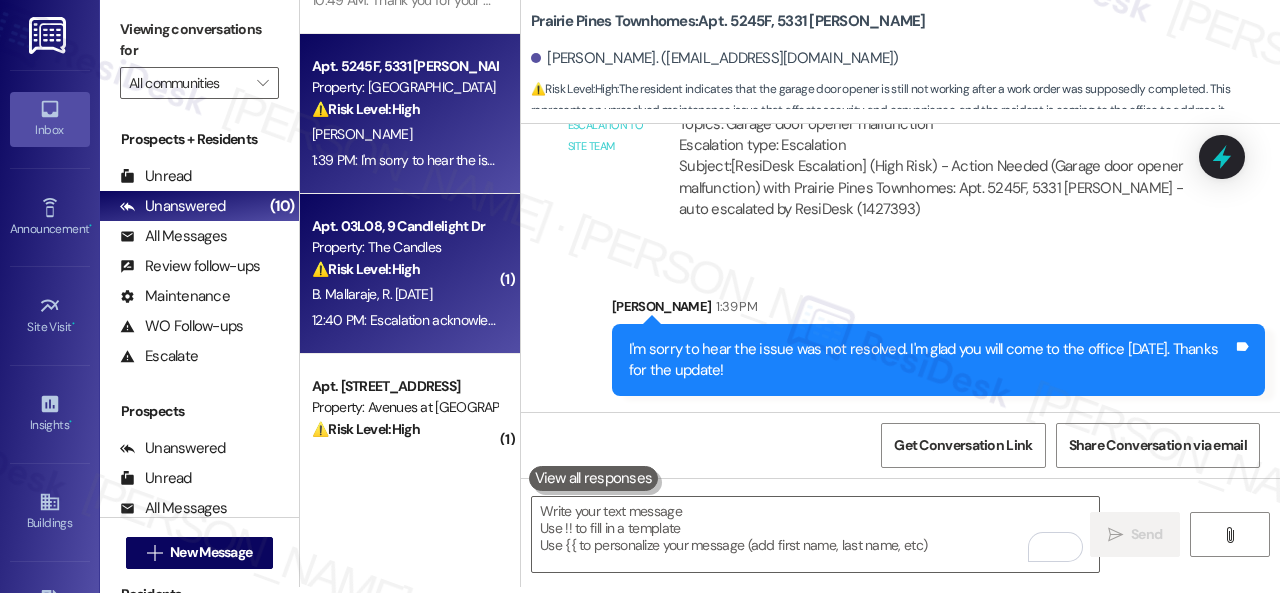 click on "Property: The Candles" at bounding box center (404, 247) 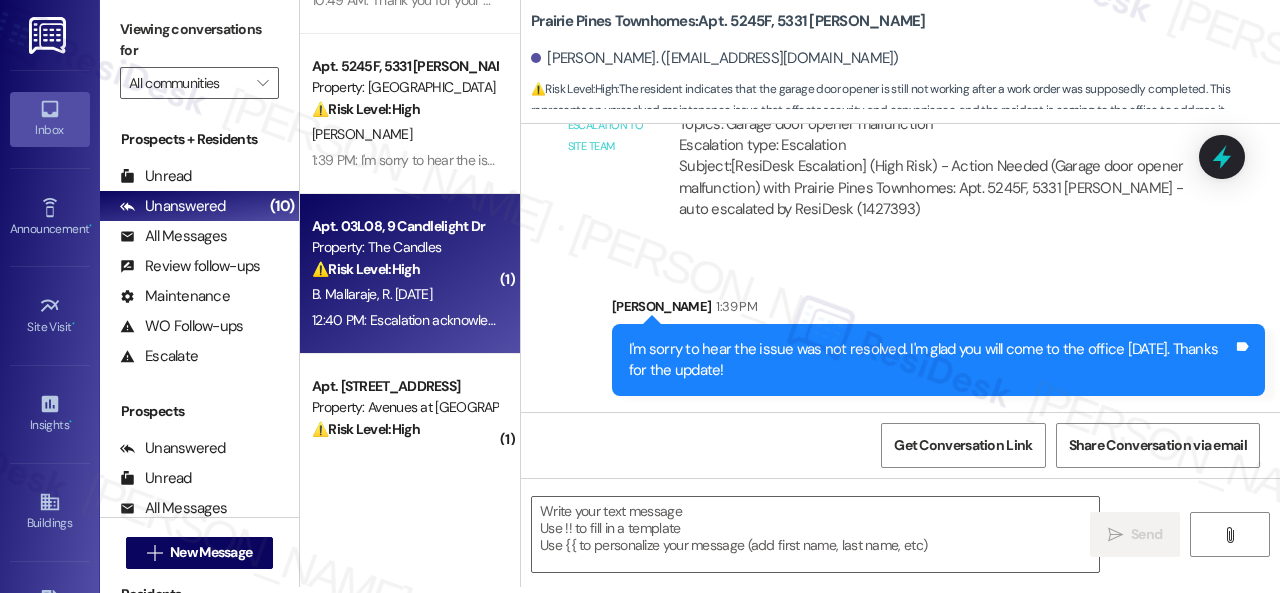 type on "Fetching suggested responses. Please feel free to read through the conversation in the meantime." 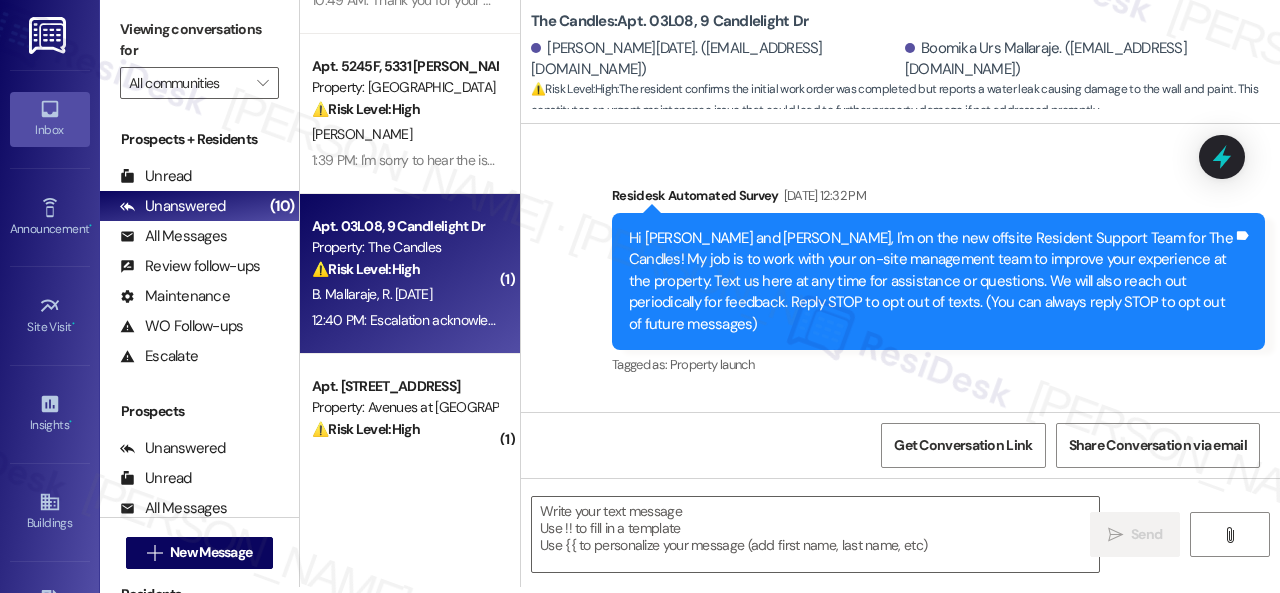 scroll, scrollTop: 0, scrollLeft: 0, axis: both 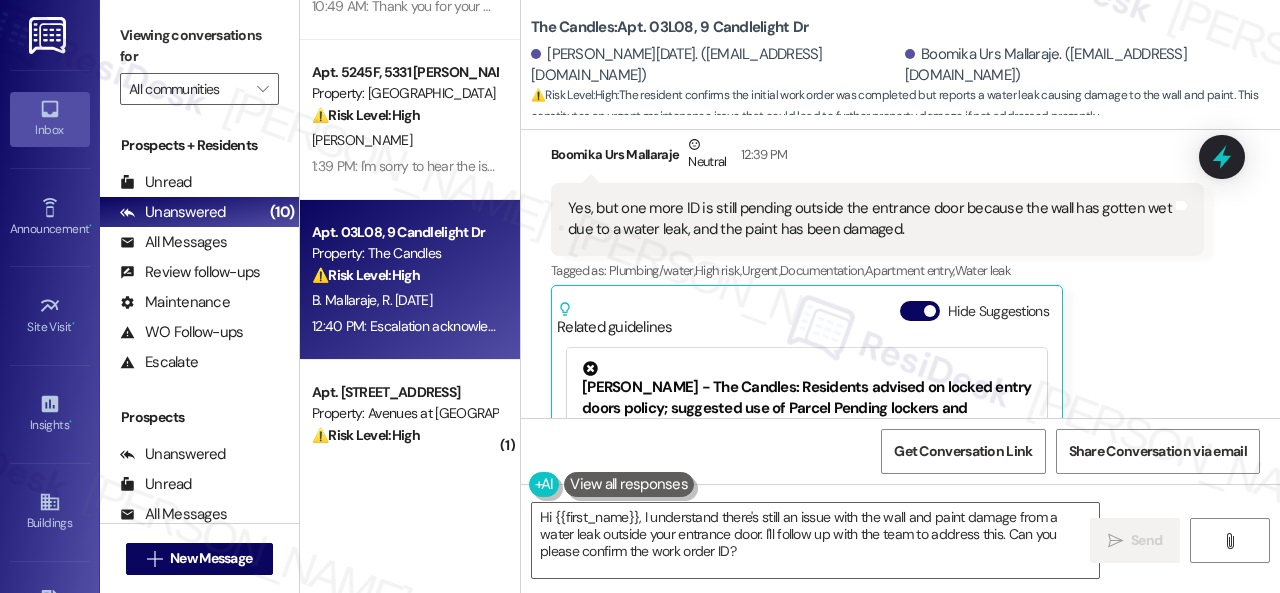 click on "Boomika Urs Mallaraje   Neutral 12:39 PM Yes, but one more ID is still pending outside the entrance door because the wall has gotten wet due to a water leak, and the paint has been damaged.
Tags and notes Tagged as:   Plumbing/water ,  Click to highlight conversations about Plumbing/water High risk ,  Click to highlight conversations about High risk Urgent ,  Click to highlight conversations about Urgent Documentation ,  Click to highlight conversations about Documentation Apartment entry ,  Click to highlight conversations about Apartment entry Water leak Click to highlight conversations about Water leak  Related guidelines Hide Suggestions Nolan - The Candles: Residents advised on locked entry doors policy; suggested use of Parcel Pending lockers and contacting deliveries when arriving to retrieve packages. Created  a year ago Property level guideline  ( 72 % match) FAQs generated by ResiDesk AI What can I do if I'm expecting a delivery? How can I get help setting up the Parcel Pending locker system?  (" at bounding box center (877, 358) 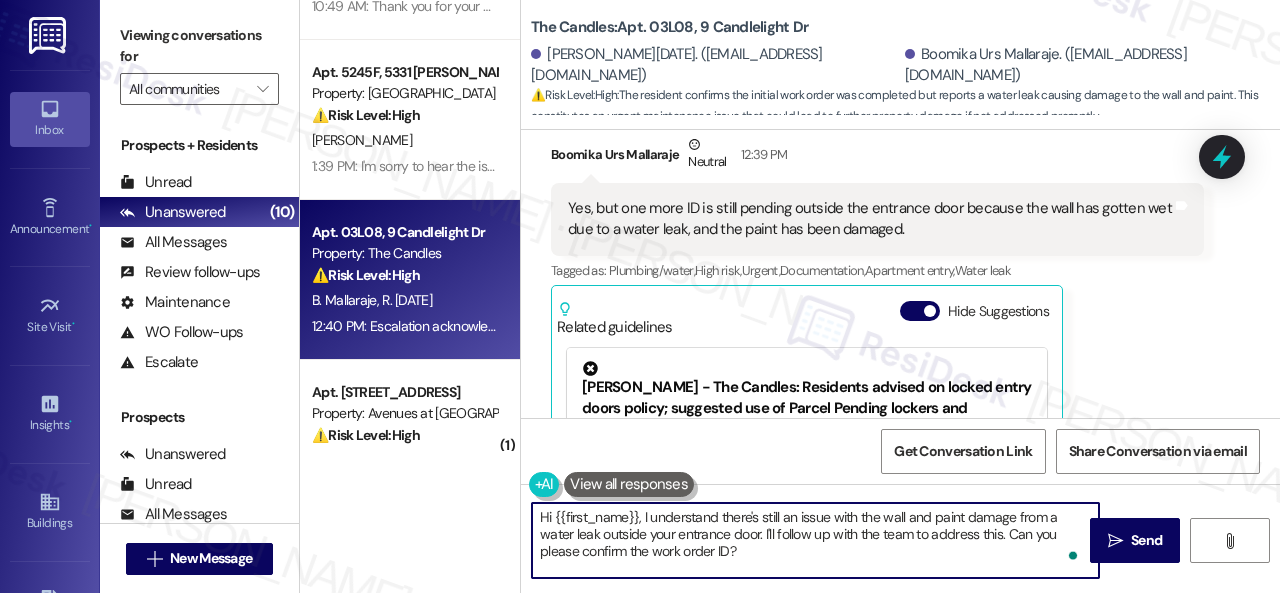 drag, startPoint x: 767, startPoint y: 532, endPoint x: 772, endPoint y: 550, distance: 18.681541 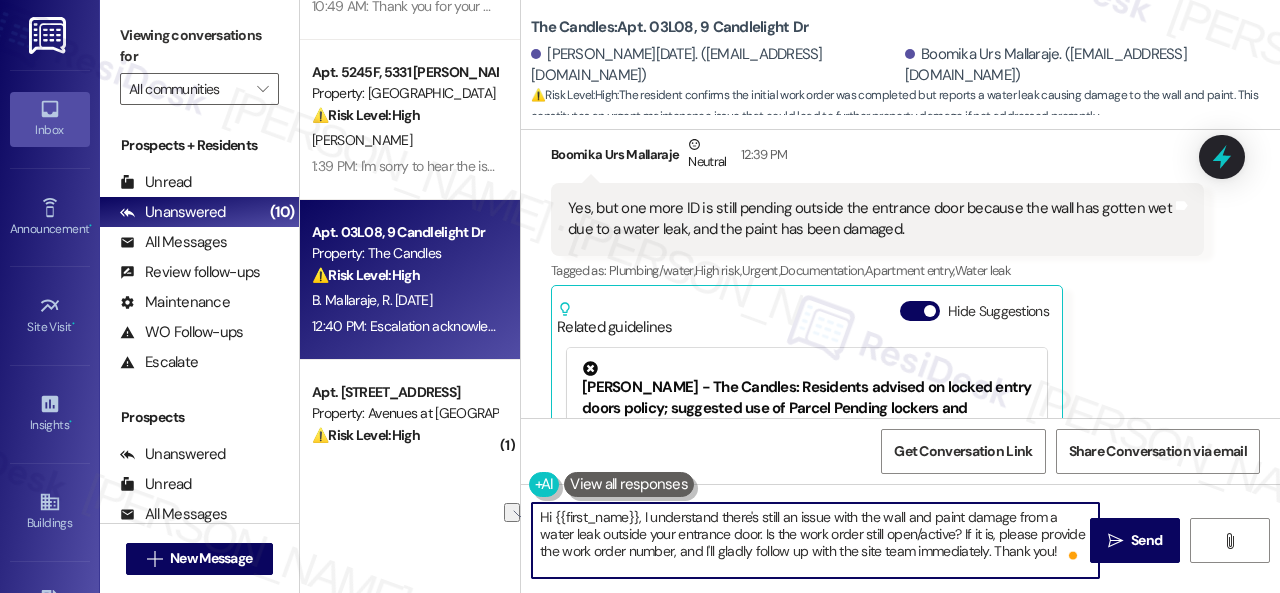 drag, startPoint x: 642, startPoint y: 520, endPoint x: 529, endPoint y: 520, distance: 113 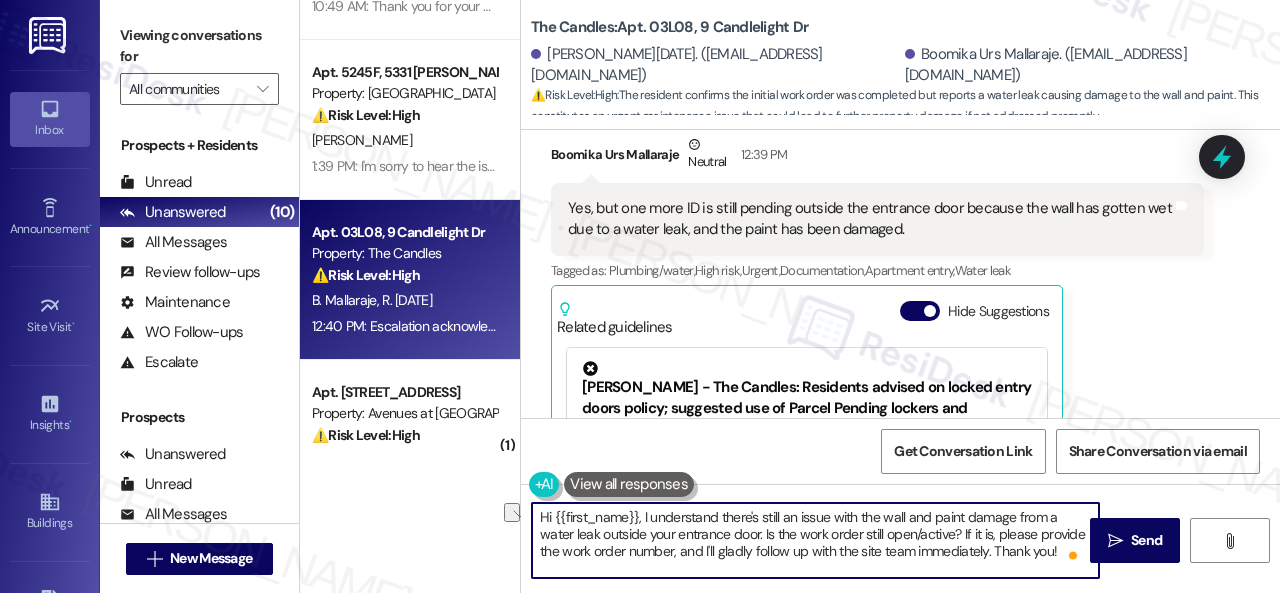 click on "Hi {{first_name}}, I understand there's still an issue with the wall and paint damage from a water leak outside your entrance door. Is the work order still open/active? If it is, please provide the work order number, and I'll gladly follow up with the site team immediately. Thank you!" at bounding box center (805, 540) 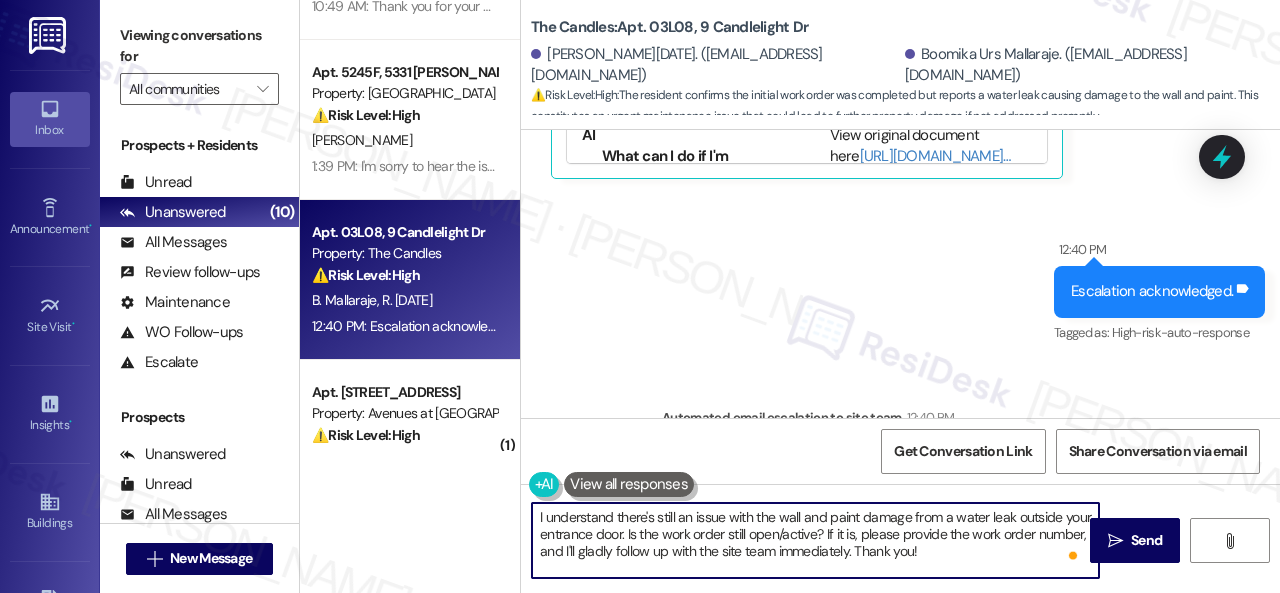 scroll, scrollTop: 22495, scrollLeft: 0, axis: vertical 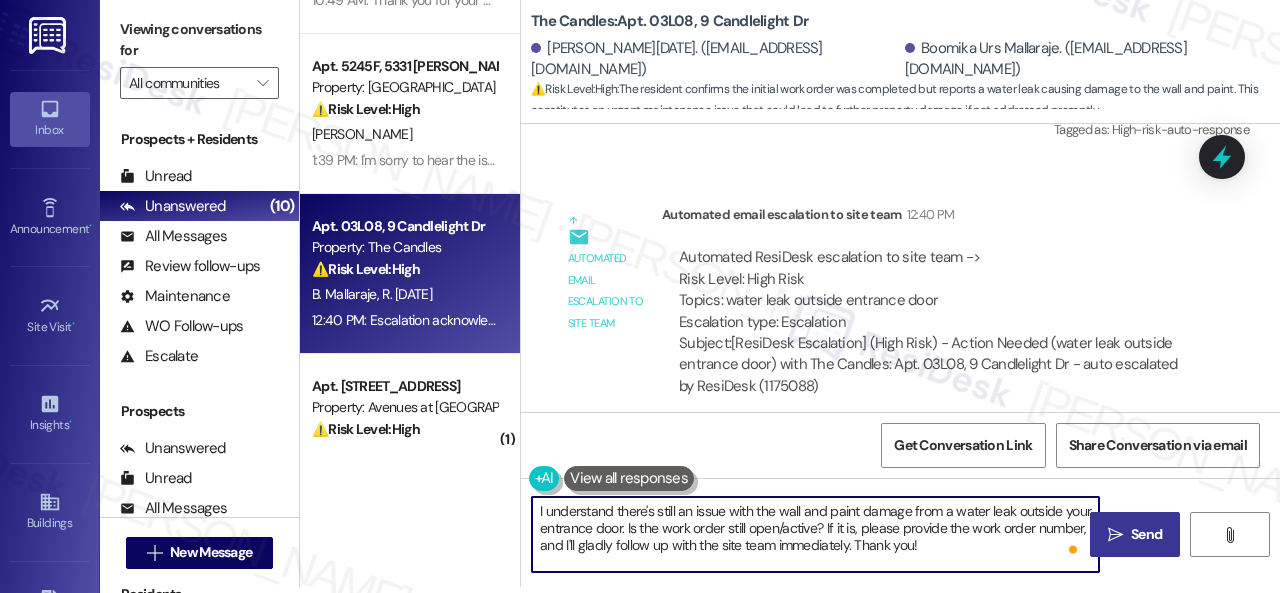 type on "I understand there's still an issue with the wall and paint damage from a water leak outside your entrance door. Is the work order still open/active? If it is, please provide the work order number, and I'll gladly follow up with the site team immediately. Thank you!" 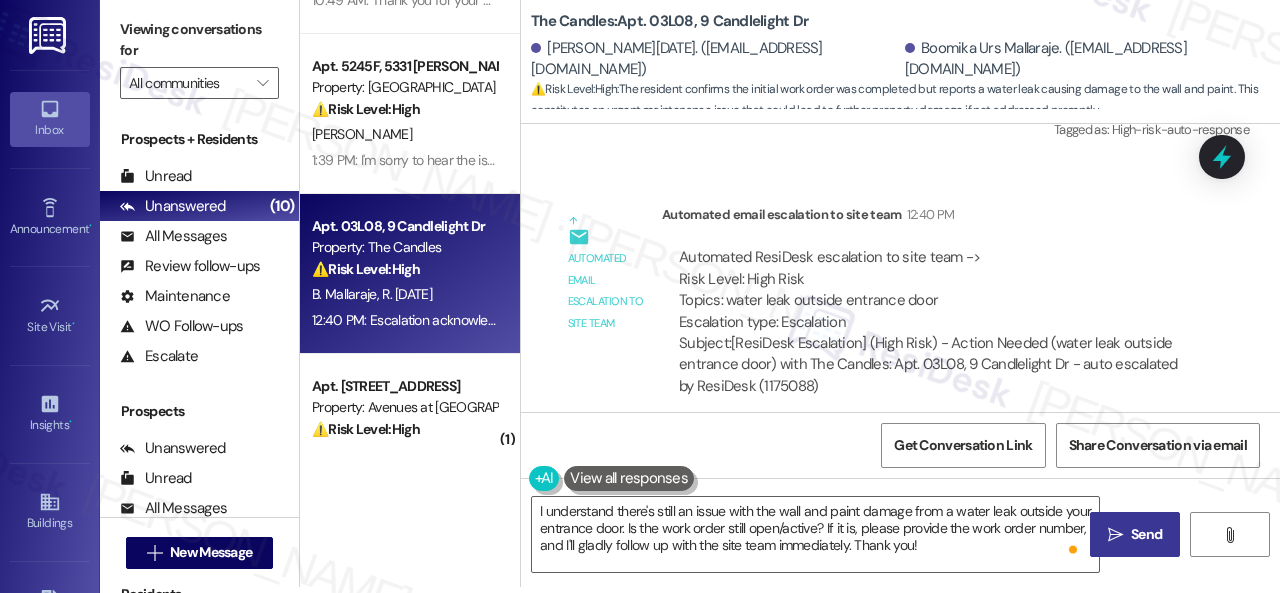 click on "Send" at bounding box center [1146, 534] 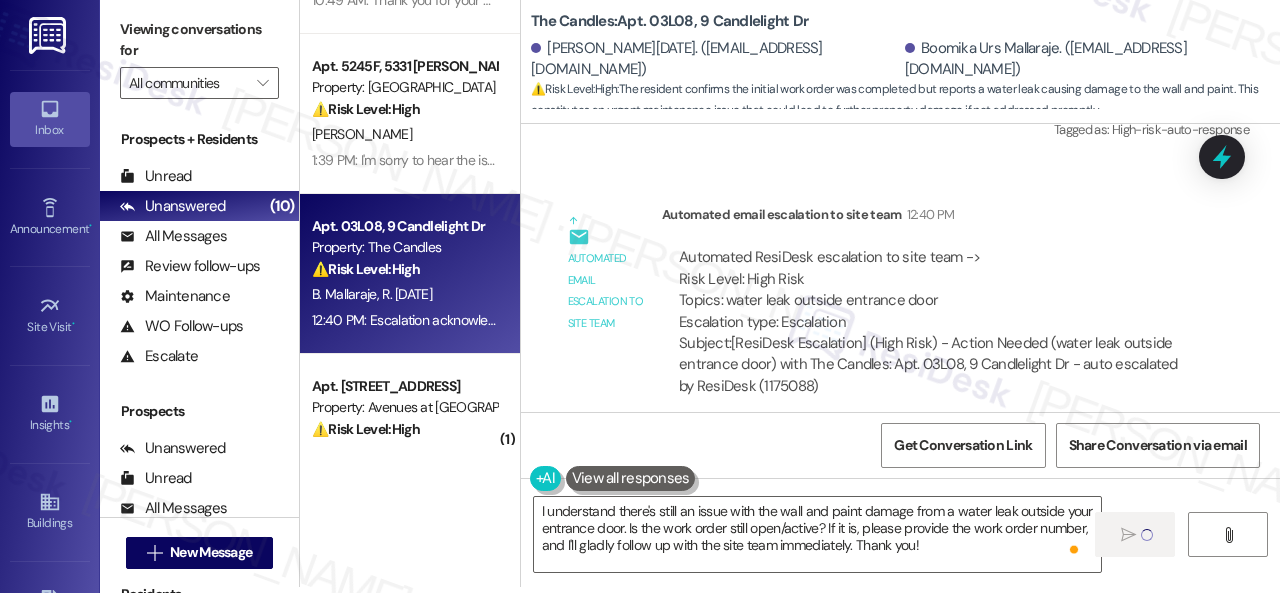 type 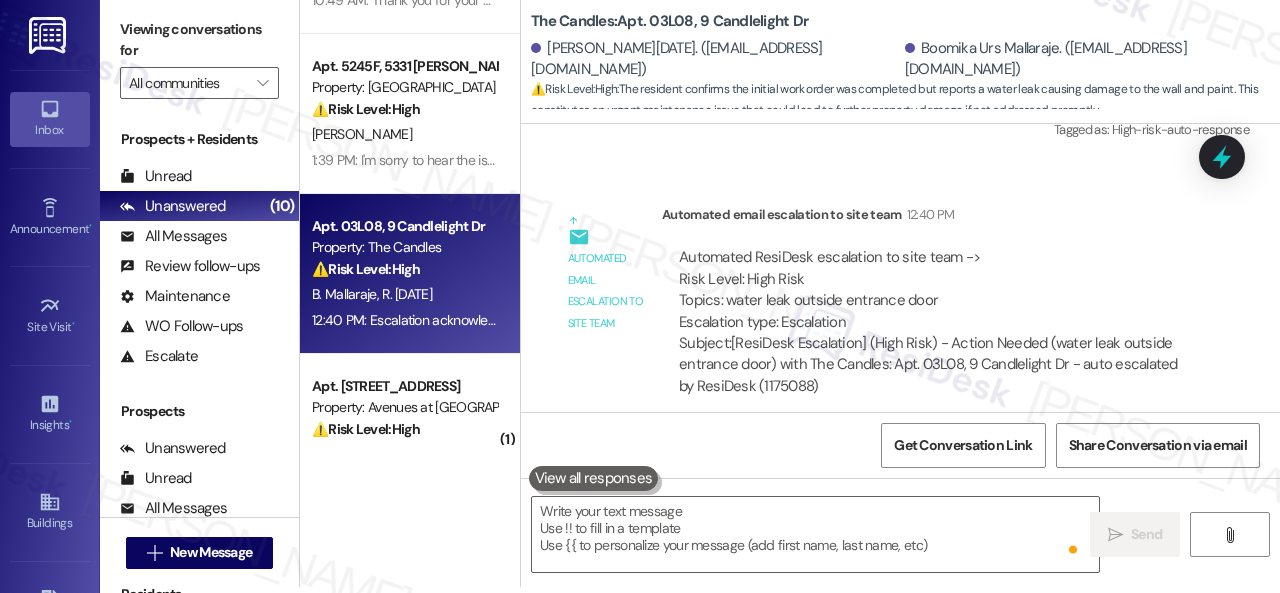 scroll, scrollTop: 0, scrollLeft: 0, axis: both 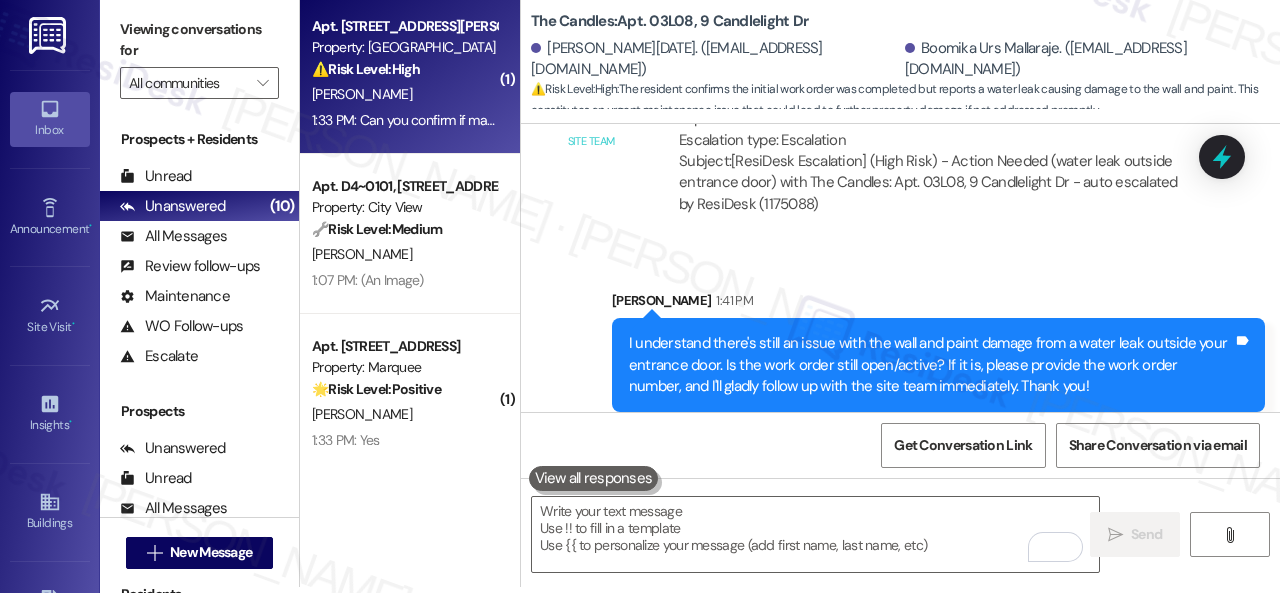 click on "R. Crump" at bounding box center (404, 94) 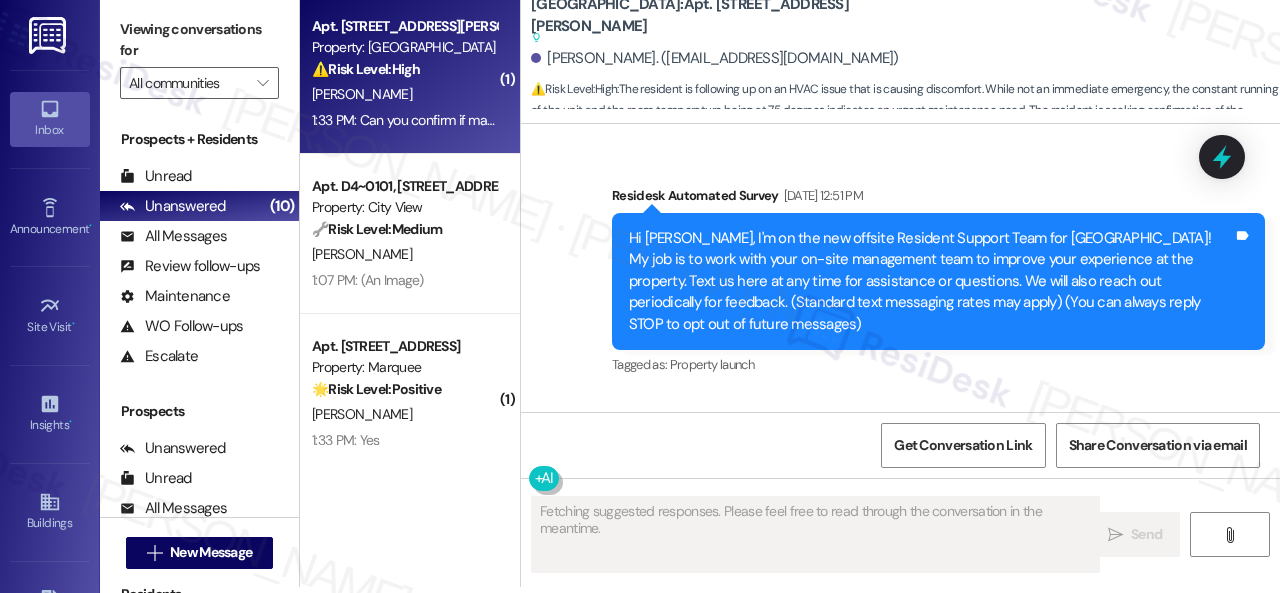 scroll, scrollTop: 0, scrollLeft: 0, axis: both 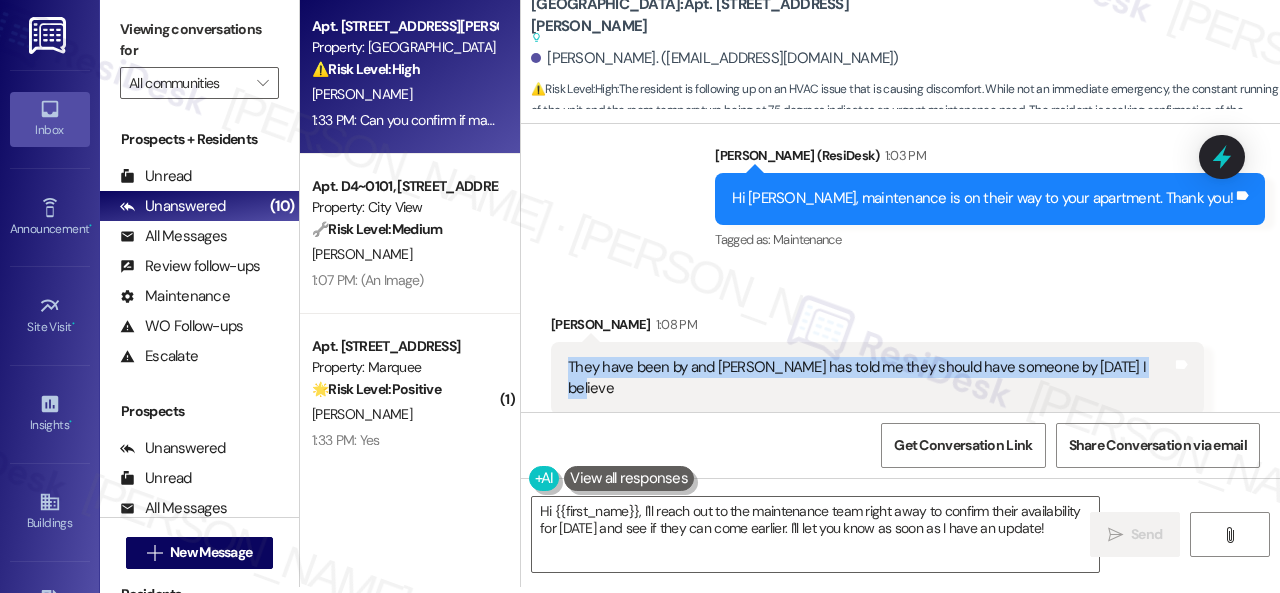 drag, startPoint x: 565, startPoint y: 344, endPoint x: 1145, endPoint y: 354, distance: 580.0862 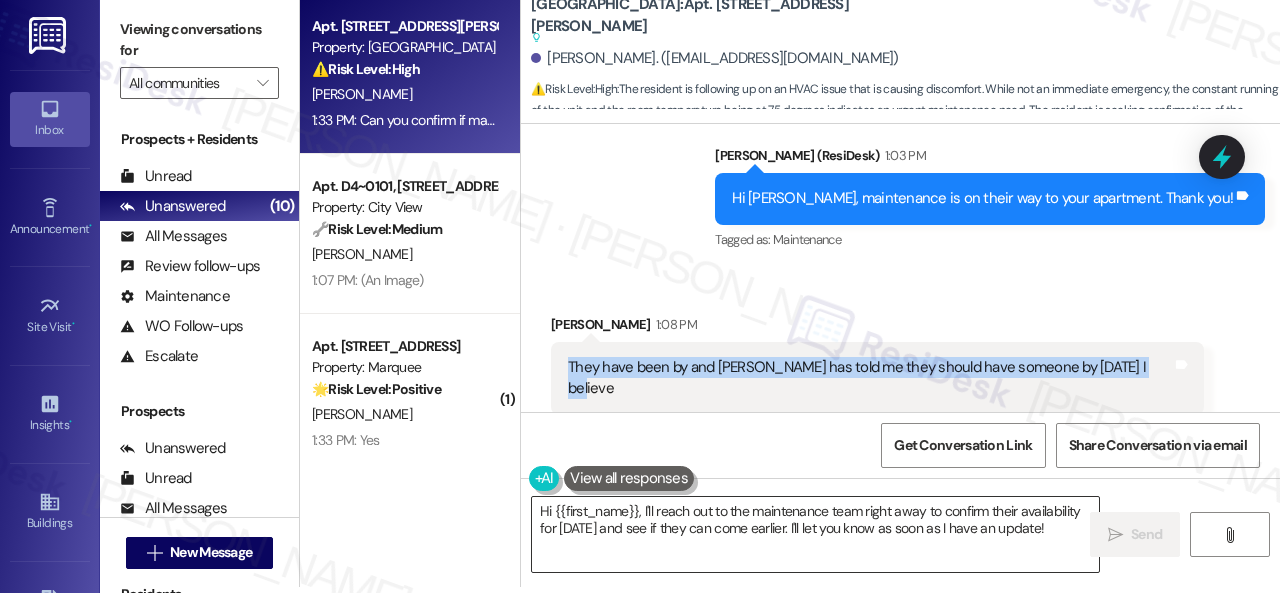 copy on "They have been by and Jessica has told me they should have someone by tomorrow I believe" 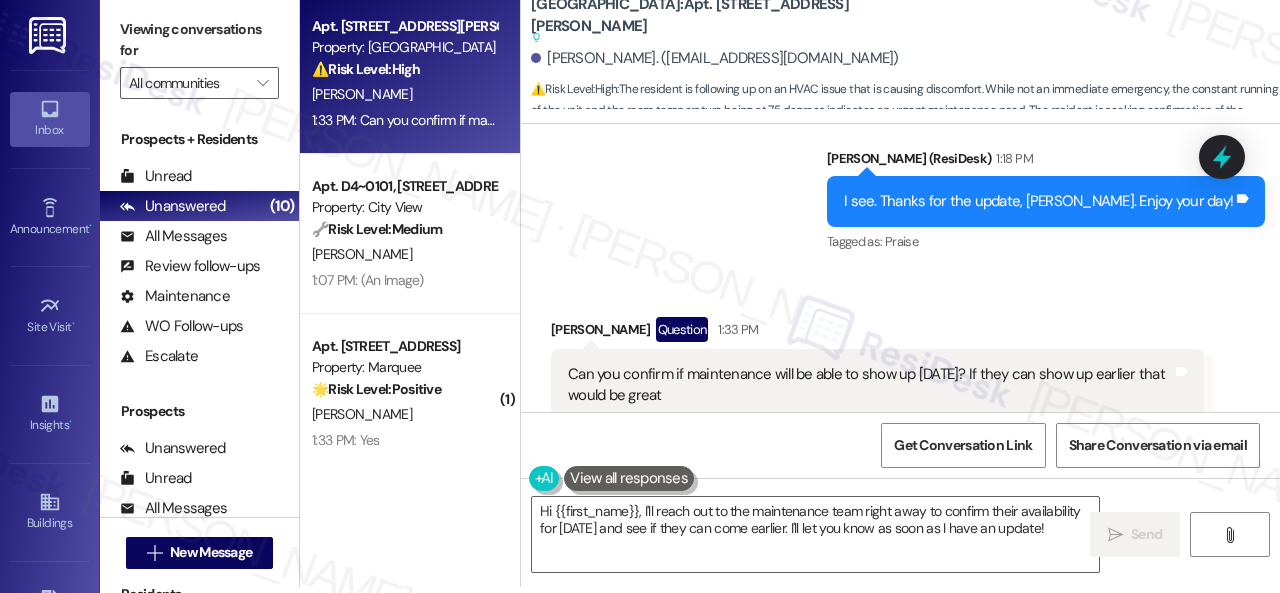 scroll, scrollTop: 4171, scrollLeft: 0, axis: vertical 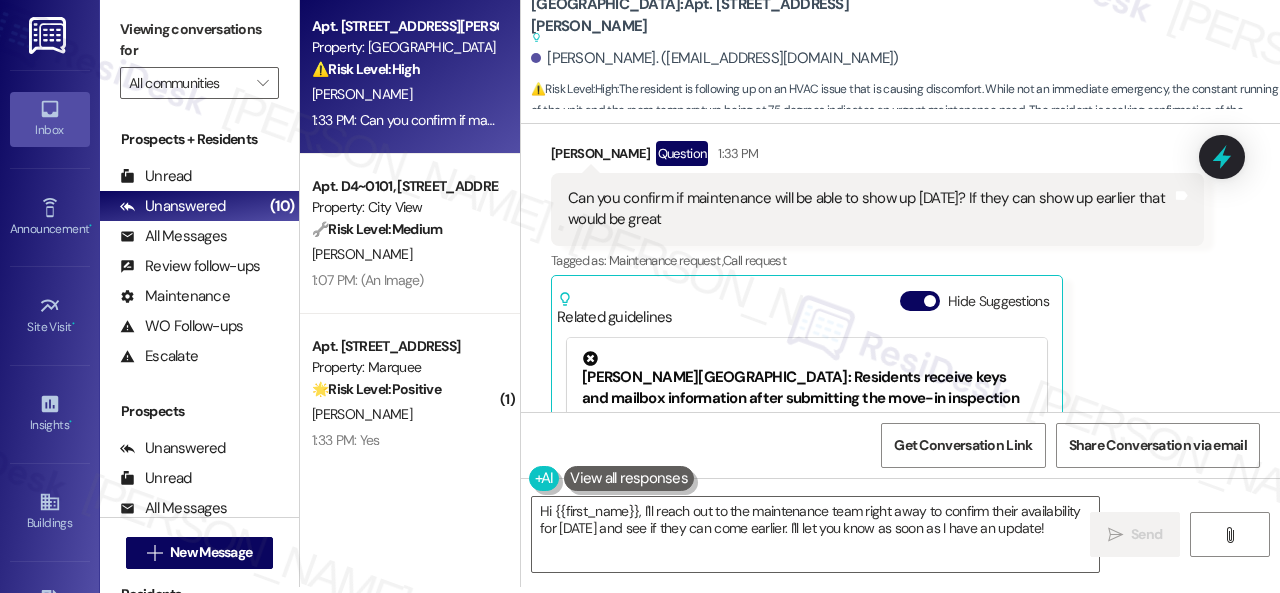 drag, startPoint x: 569, startPoint y: 153, endPoint x: 702, endPoint y: 169, distance: 133.95895 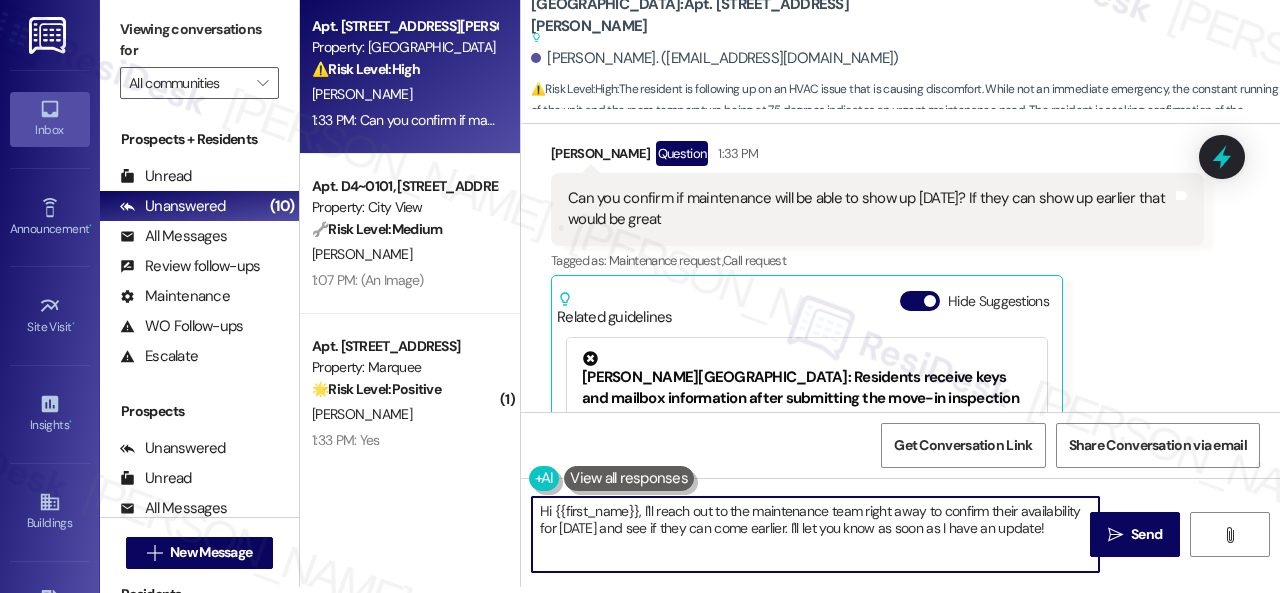 drag, startPoint x: 758, startPoint y: 506, endPoint x: 422, endPoint y: 482, distance: 336.85605 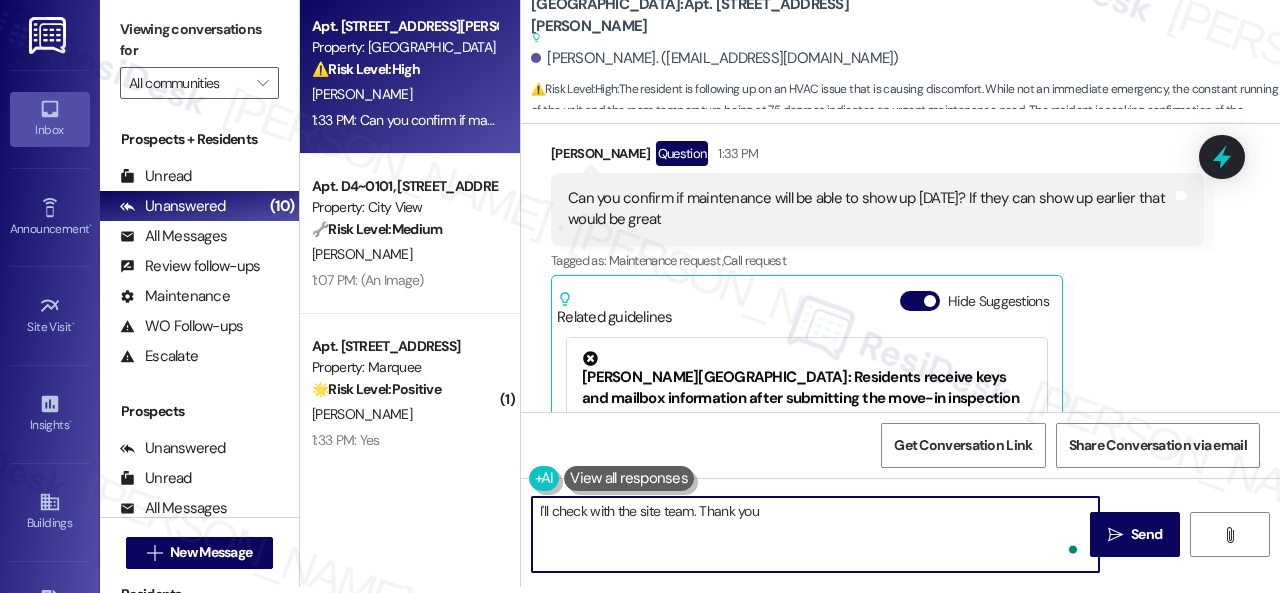 type on "I'll check with the site team. Thank you." 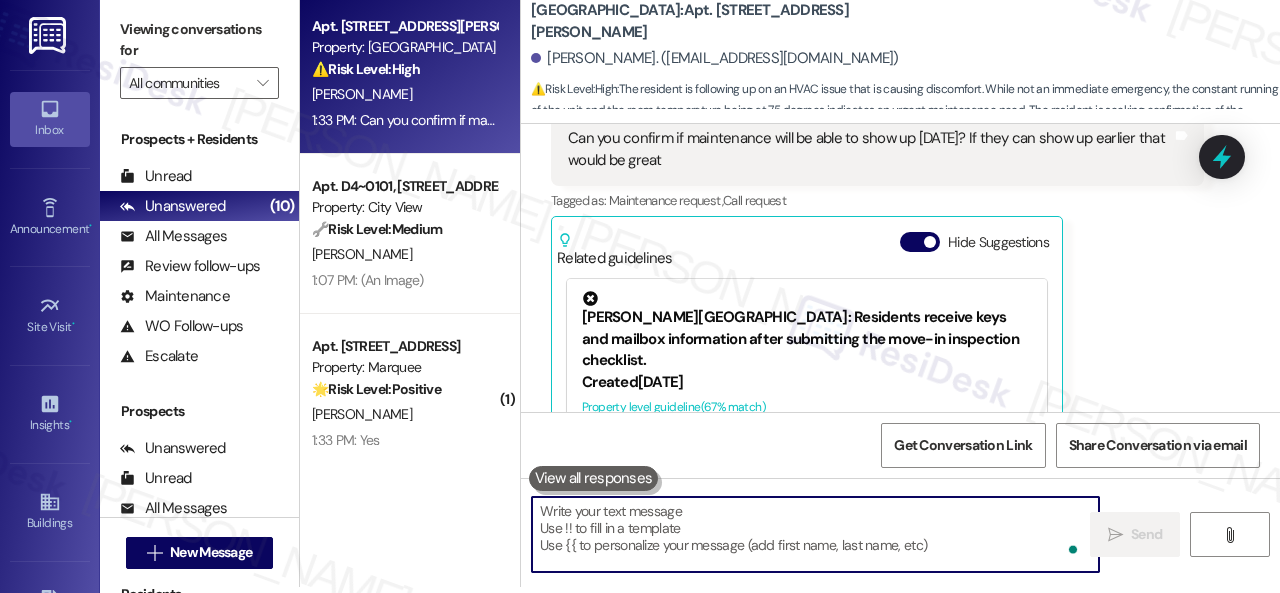 scroll, scrollTop: 4243, scrollLeft: 0, axis: vertical 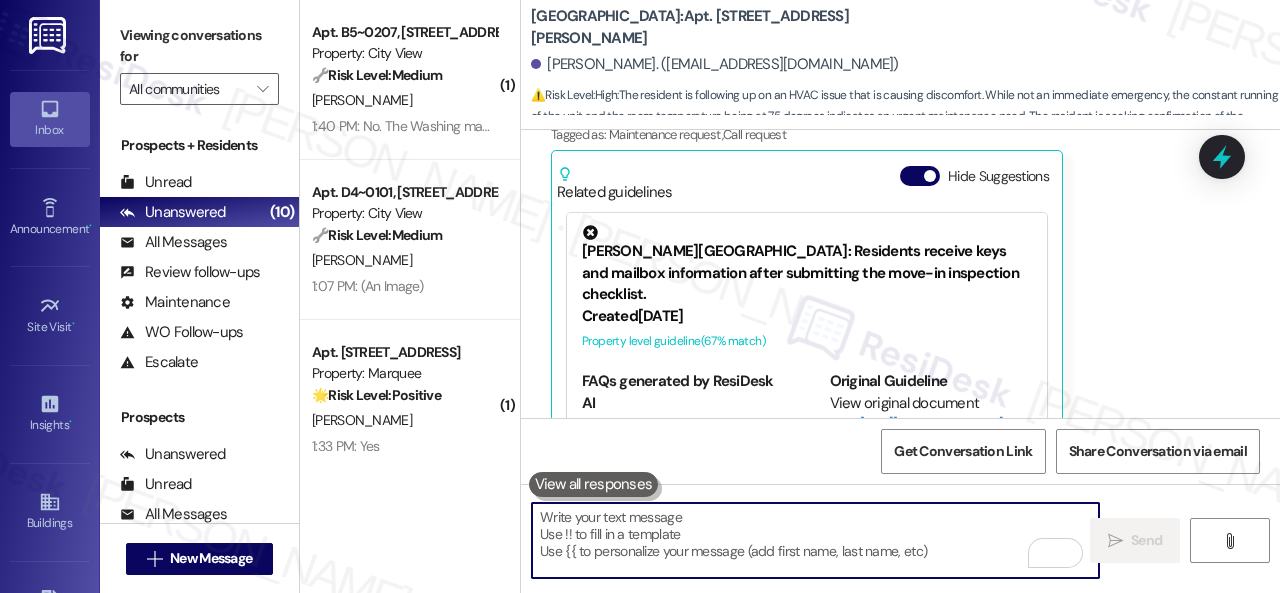 type 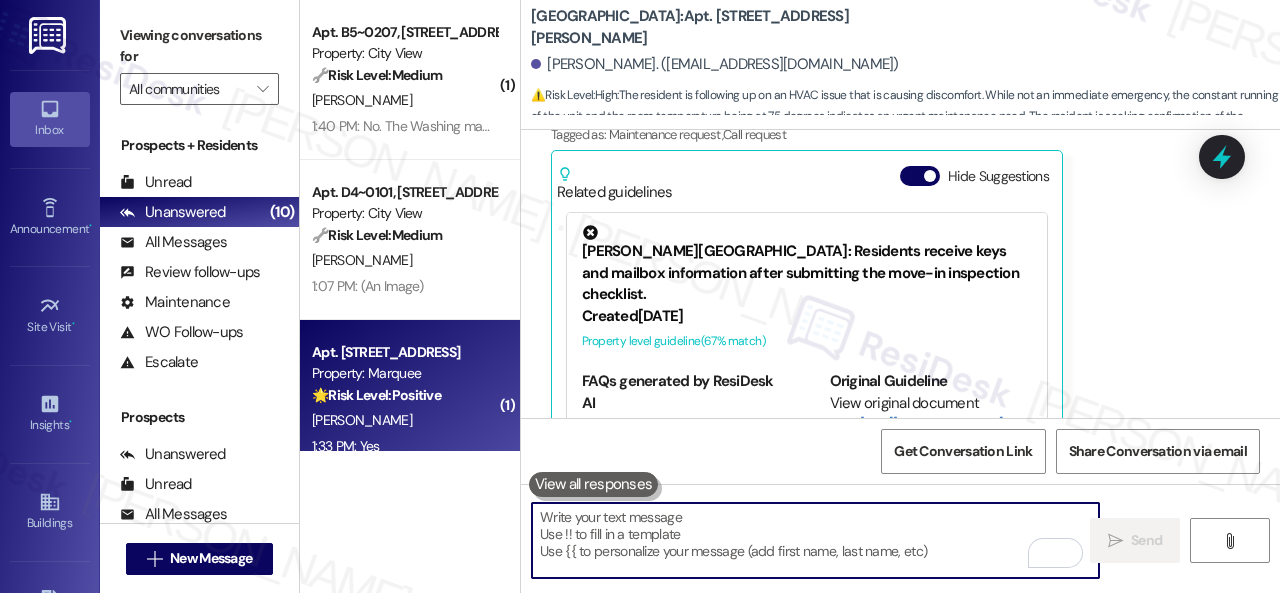 click on "( 1 ) Apt. B5~0207, 2600 Cityview Drive Property: City View 🔧  Risk Level:  Medium The resident is reporting that the washer repair was not completed to their satisfaction, citing chemical smells and residue. This is a non-urgent maintenance issue related to asset preservation and resident satisfaction, but does not pose an immediate threat or safety hazard. W. Keel 1:40 PM: No. The Washing machine smelled like chemicals (similar to WD40) and had residue left in it from previous usages.  1:40 PM: No. The Washing machine smelled like chemicals (similar to WD40) and had residue left in it from previous usages.  Apt. D4~0101, 2600 Cityview Drive Property: City View 🔧  Risk Level:  Medium The resident is following up on a completed work order and requesting a cosmetic adjustment (matching blinds). While the resident expresses a desire for the blinds to match, this is not an urgent maintenance issue or a safety concern. The resident is also polite and thankful, indicating no immediate dissatisfaction. ( 1 )" at bounding box center [410, 296] 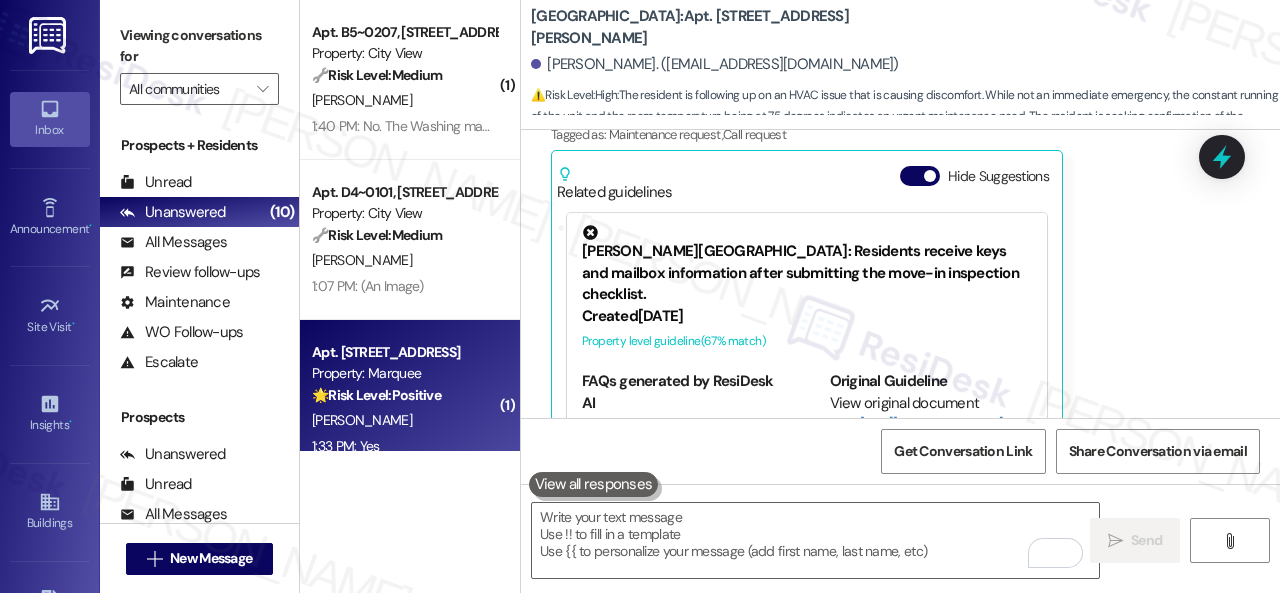 scroll, scrollTop: 13, scrollLeft: 0, axis: vertical 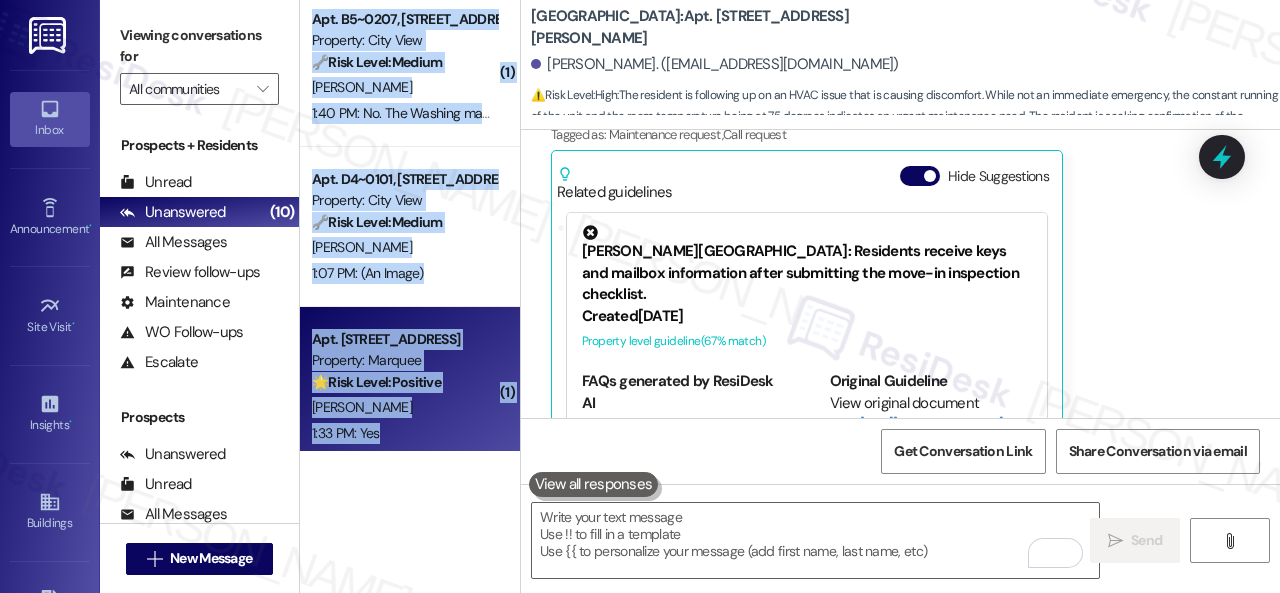 click on "A. Wiltgen" at bounding box center (404, 407) 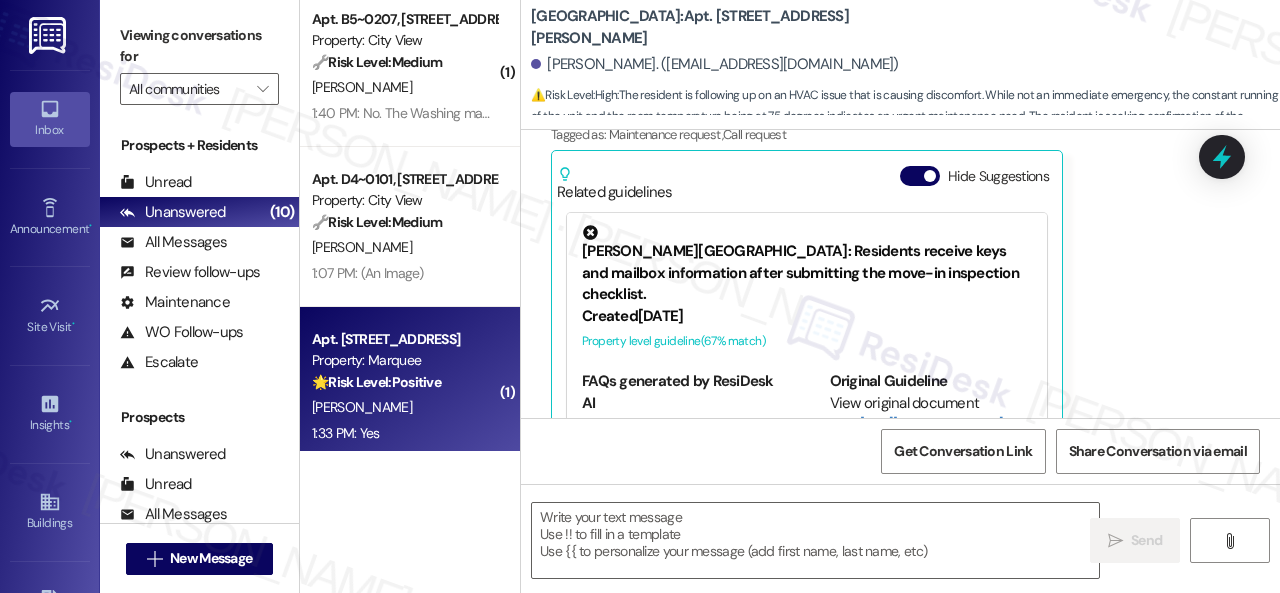 type on "Fetching suggested responses. Please feel free to read through the conversation in the meantime." 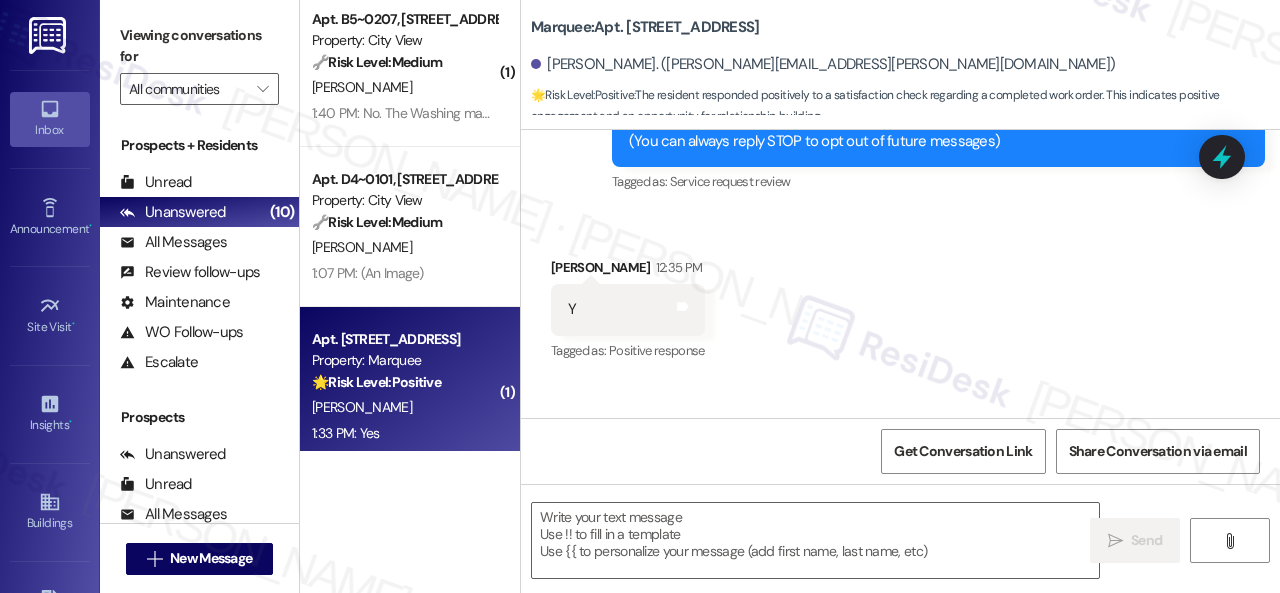 type on "Fetching suggested responses. Please feel free to read through the conversation in the meantime." 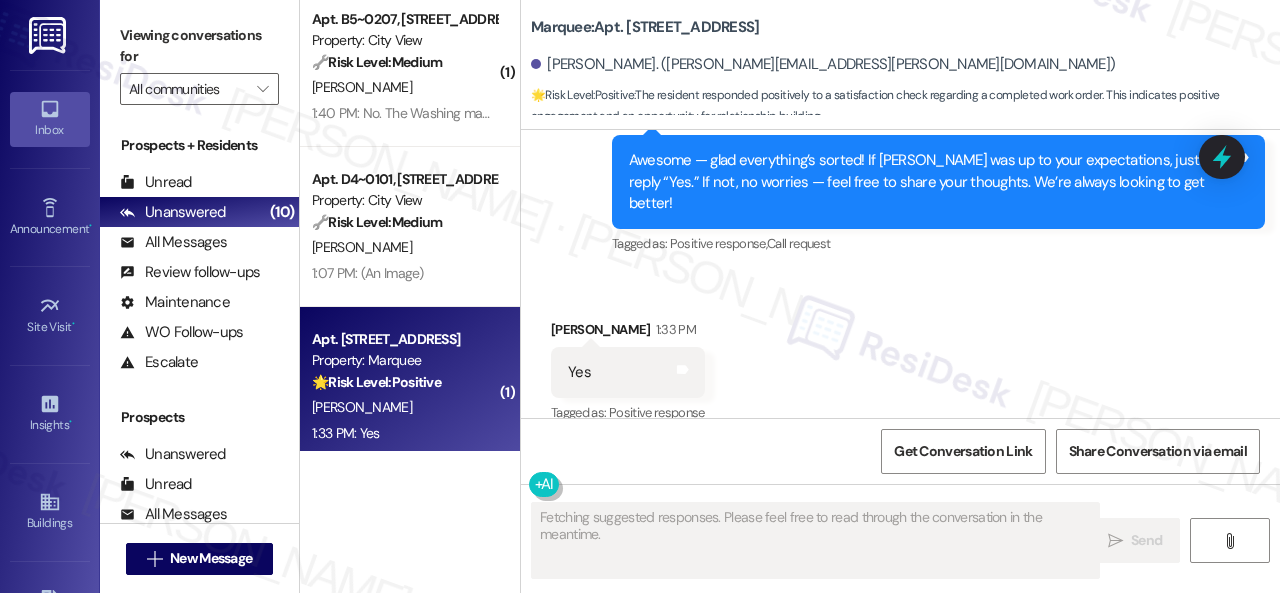 scroll, scrollTop: 585, scrollLeft: 0, axis: vertical 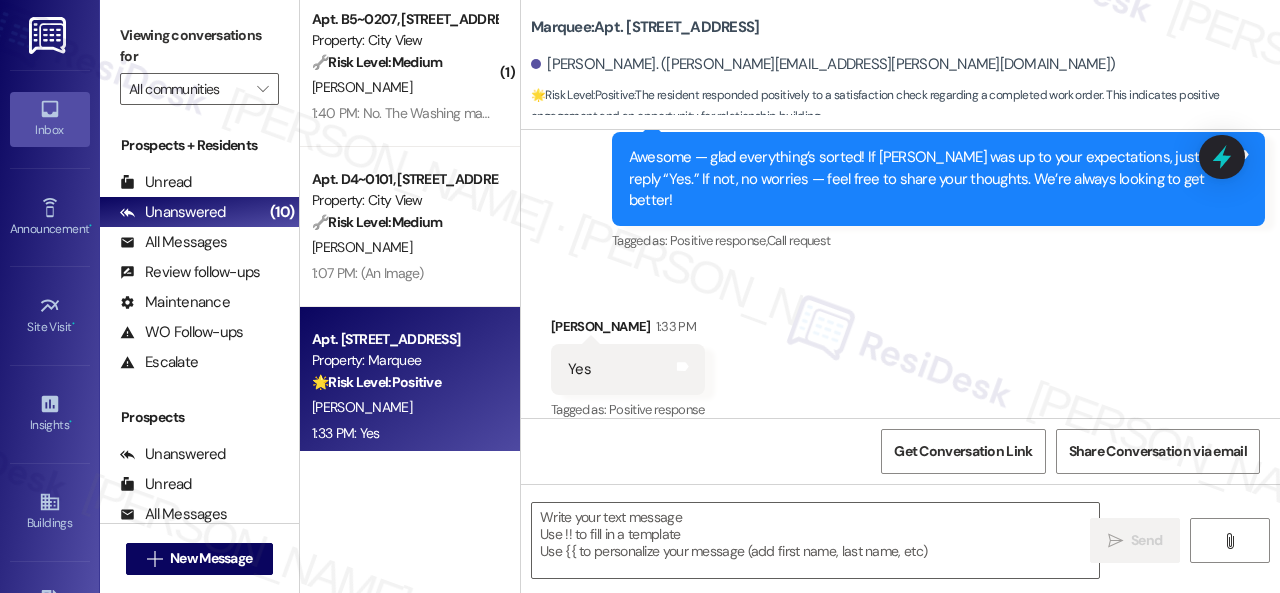 click on "Sent via SMS Sarah   (ResiDesk) 1:05 PM Awesome — glad everything’s sorted! If Marquee was up to your expectations, just reply “Yes.” If not, no worries — feel free to share your thoughts. We’re always looking to get better! Tags and notes Tagged as:   Positive response ,  Click to highlight conversations about Positive response Call request Click to highlight conversations about Call request" at bounding box center [900, 165] 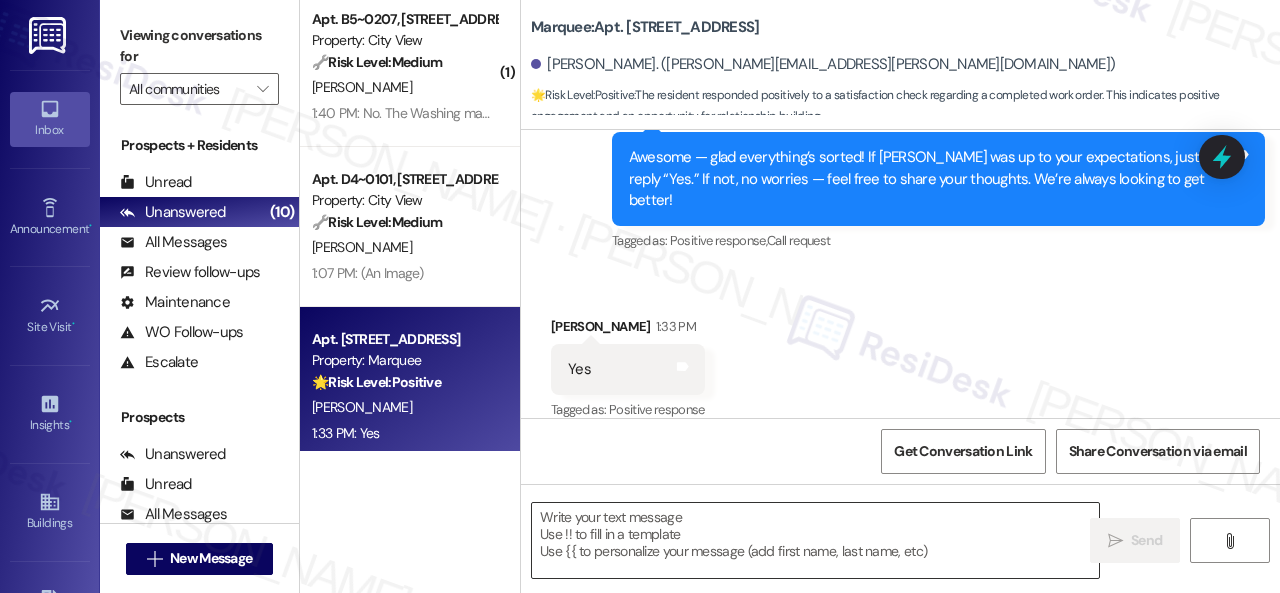 click at bounding box center [815, 540] 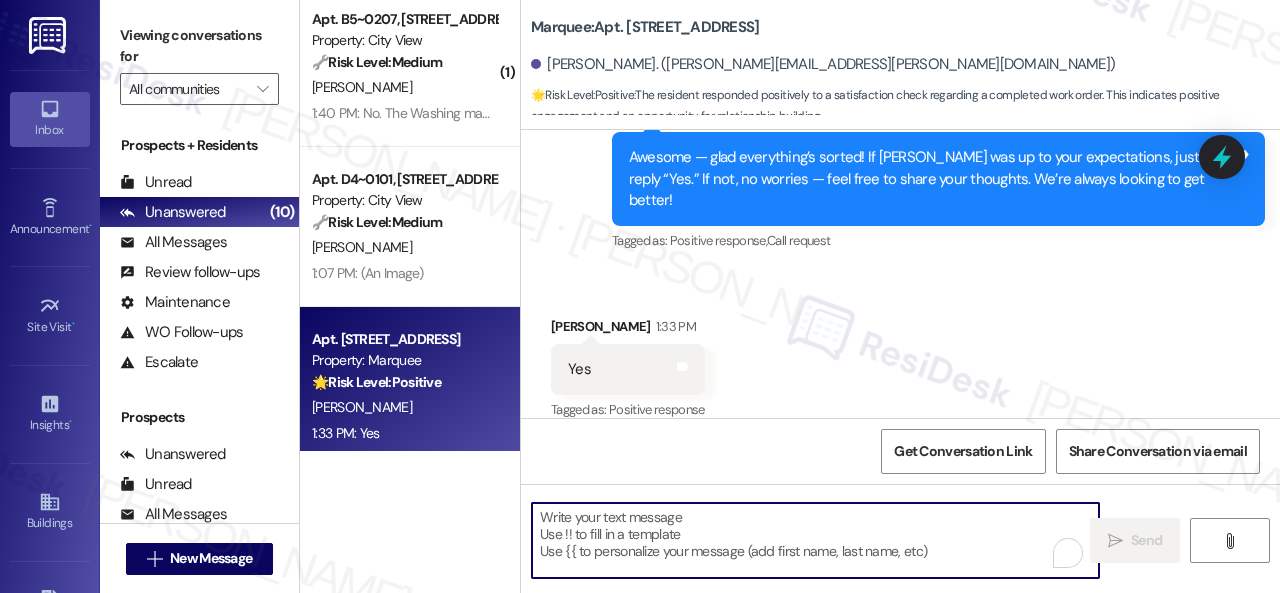 paste on "I'm glad you are satisfied with your home. Have you written a review for us before? If not, can I ask a quick favor? Would you mind writing one for us? I'll give you the link if you are willing.
If you've already done it or couldn't this time, no worries at all—no action is required. Thanks!" 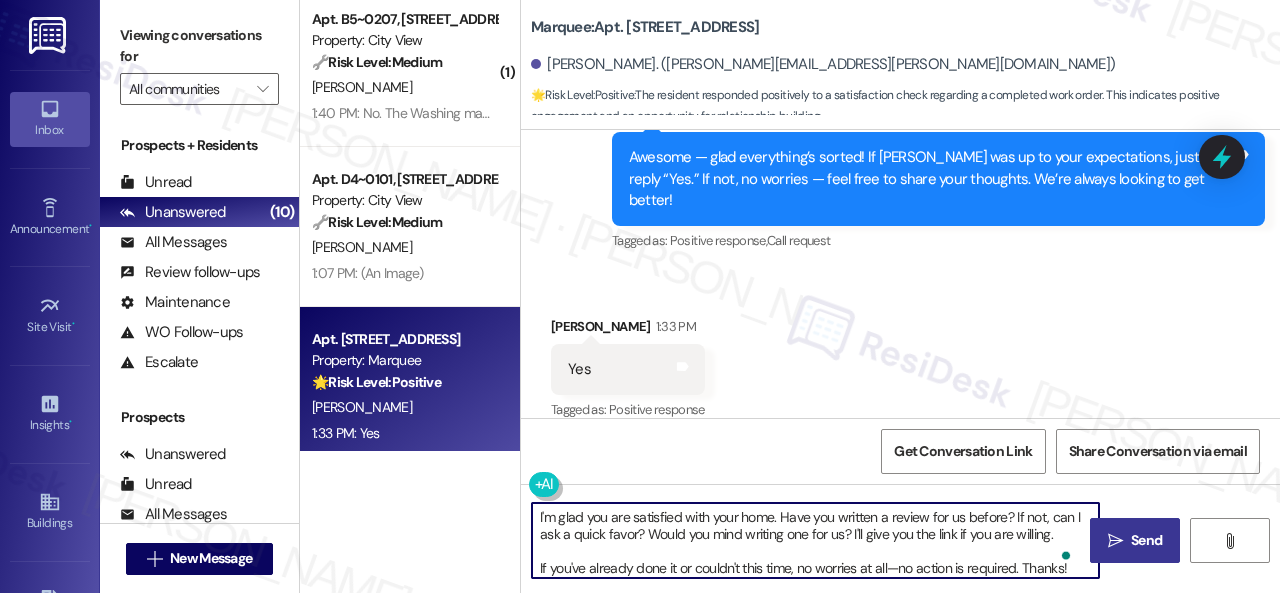 type on "I'm glad you are satisfied with your home. Have you written a review for us before? If not, can I ask a quick favor? Would you mind writing one for us? I'll give you the link if you are willing.
If you've already done it or couldn't this time, no worries at all—no action is required. Thanks!" 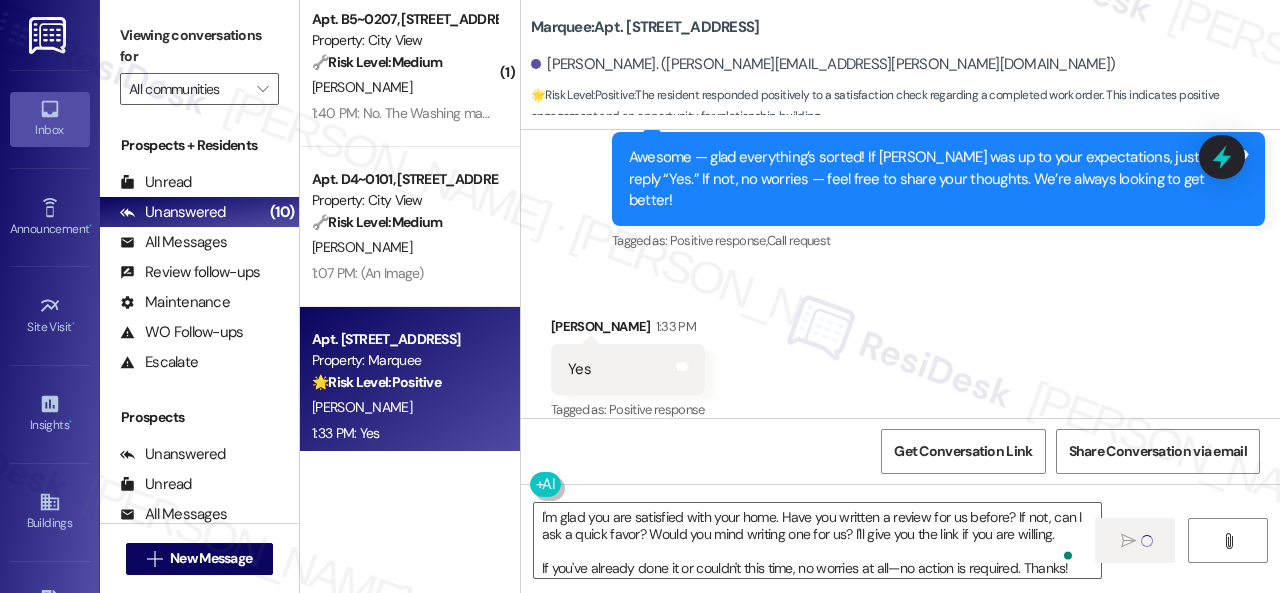 type 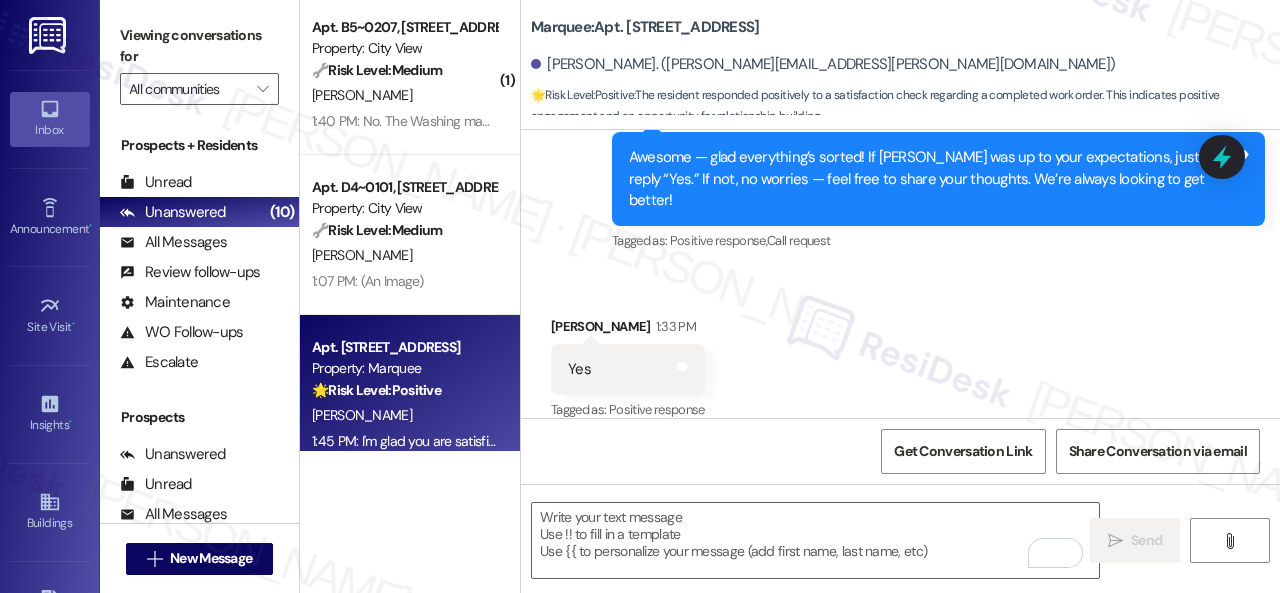scroll, scrollTop: 0, scrollLeft: 0, axis: both 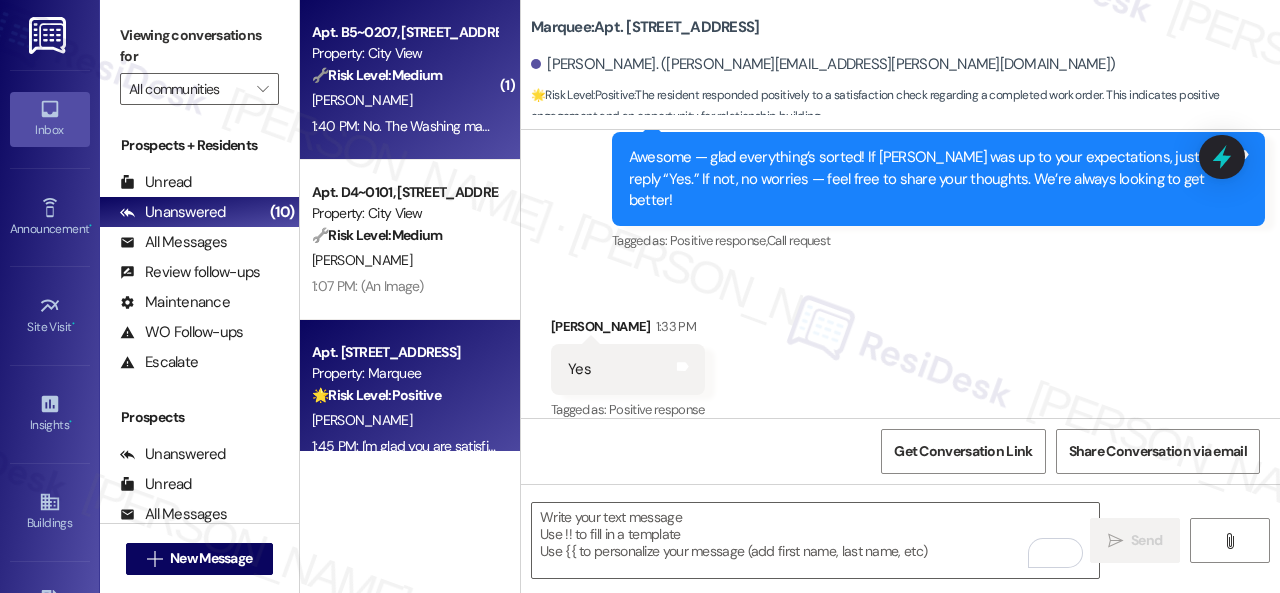 click on "W. Keel" at bounding box center (404, 100) 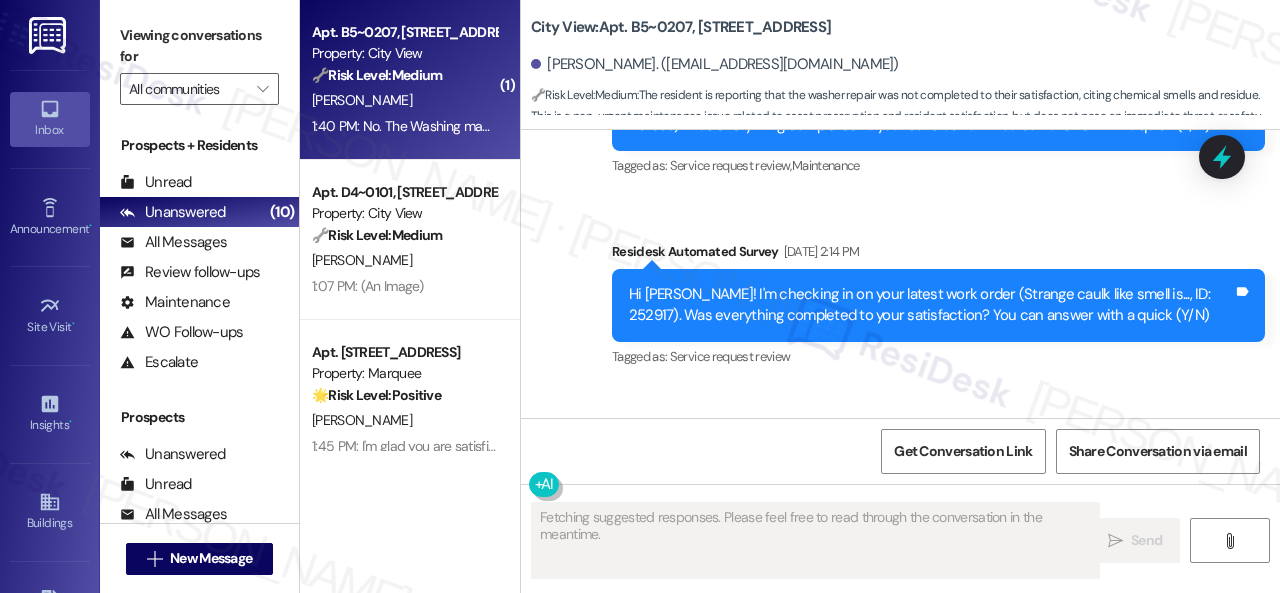 scroll, scrollTop: 2633, scrollLeft: 0, axis: vertical 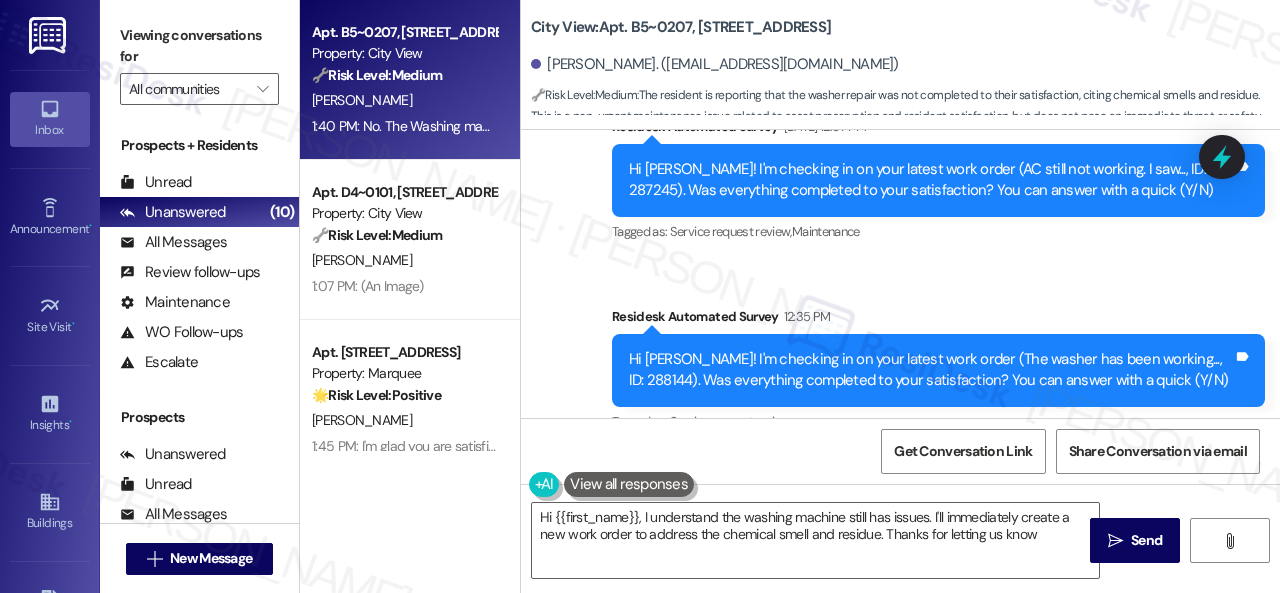 type on "Hi {{first_name}}, I understand the washing machine still has issues. I'll immediately create a new work order to address the chemical smell and residue. Thanks for letting us know!" 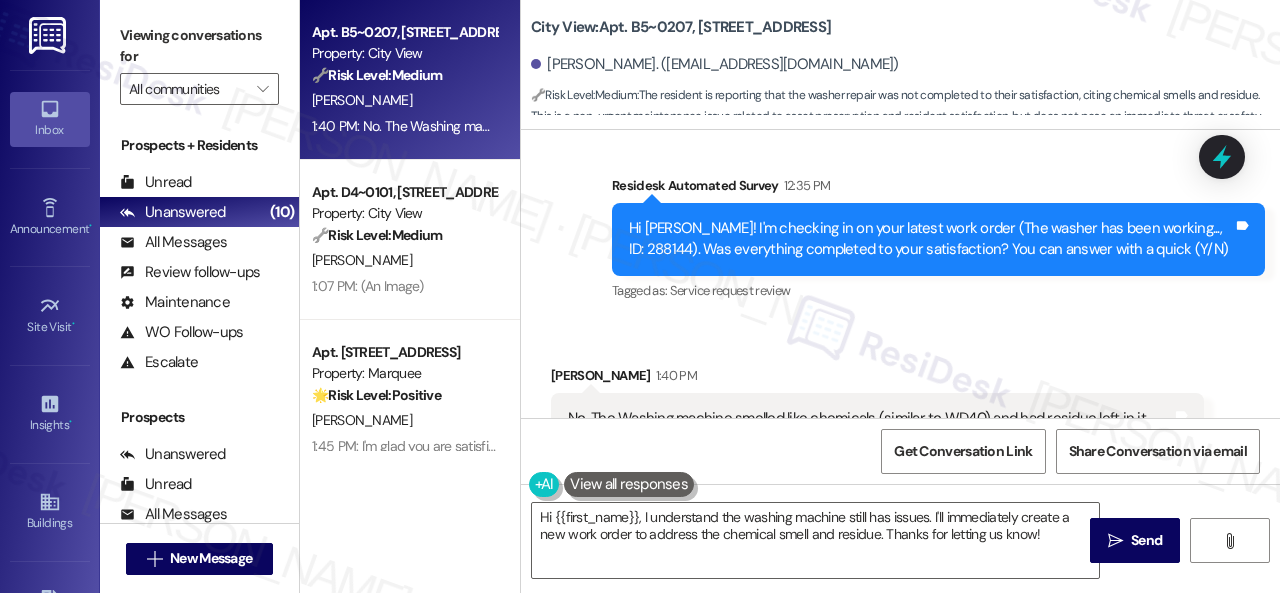 scroll, scrollTop: 2933, scrollLeft: 0, axis: vertical 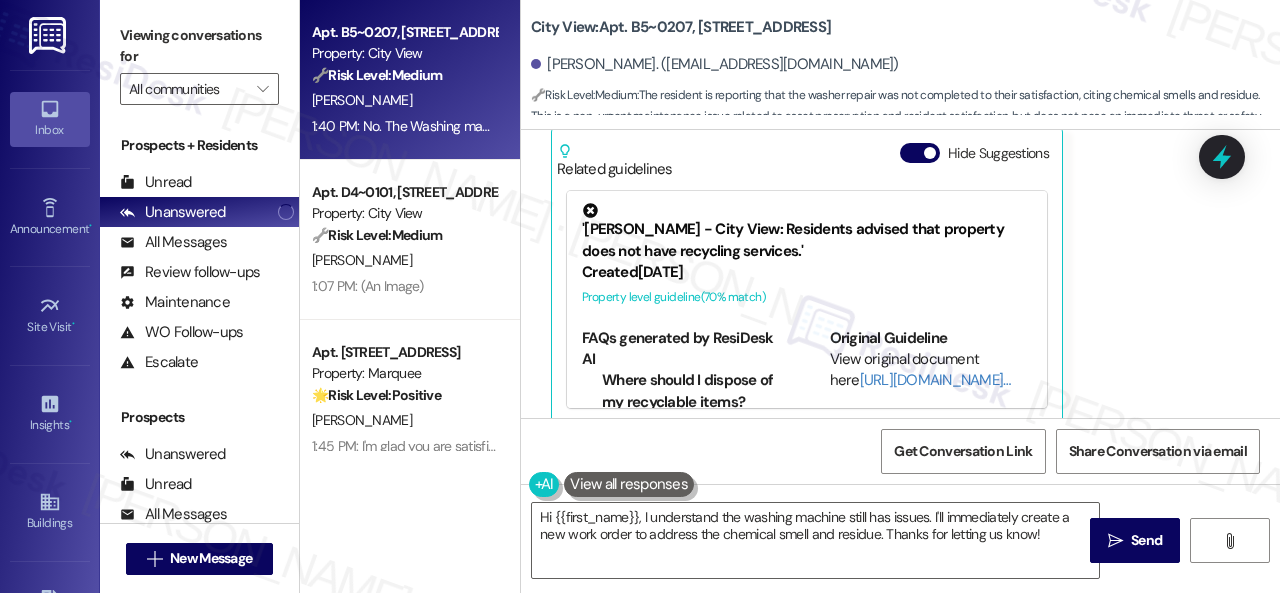 drag, startPoint x: 532, startPoint y: 282, endPoint x: 544, endPoint y: 277, distance: 13 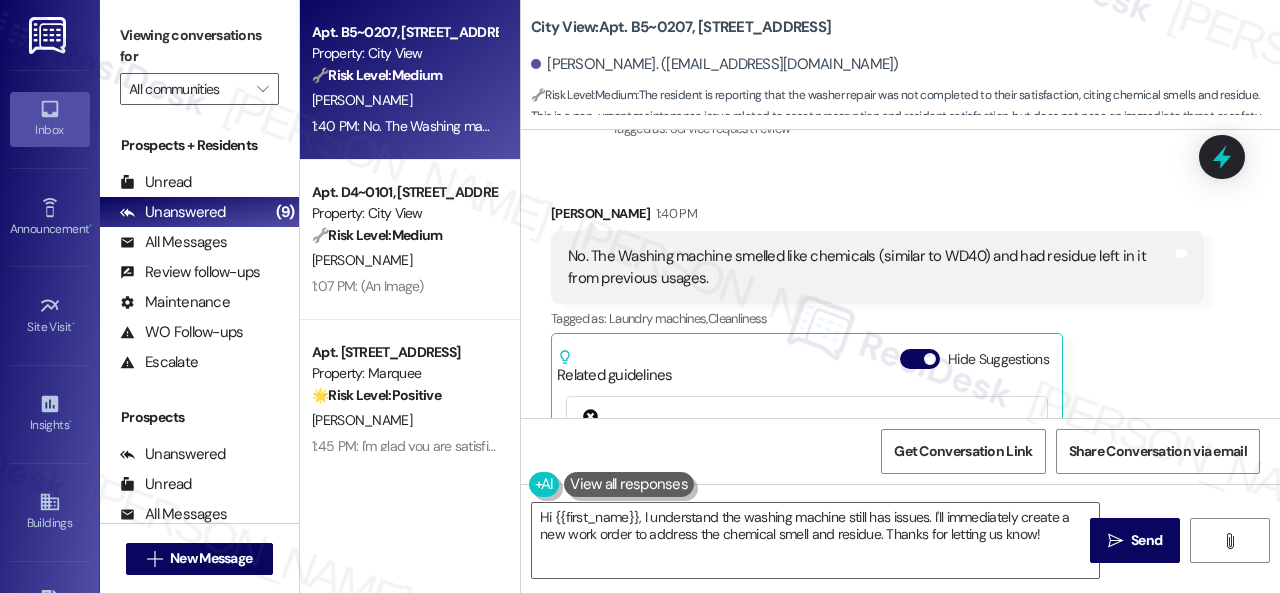 scroll, scrollTop: 3032, scrollLeft: 0, axis: vertical 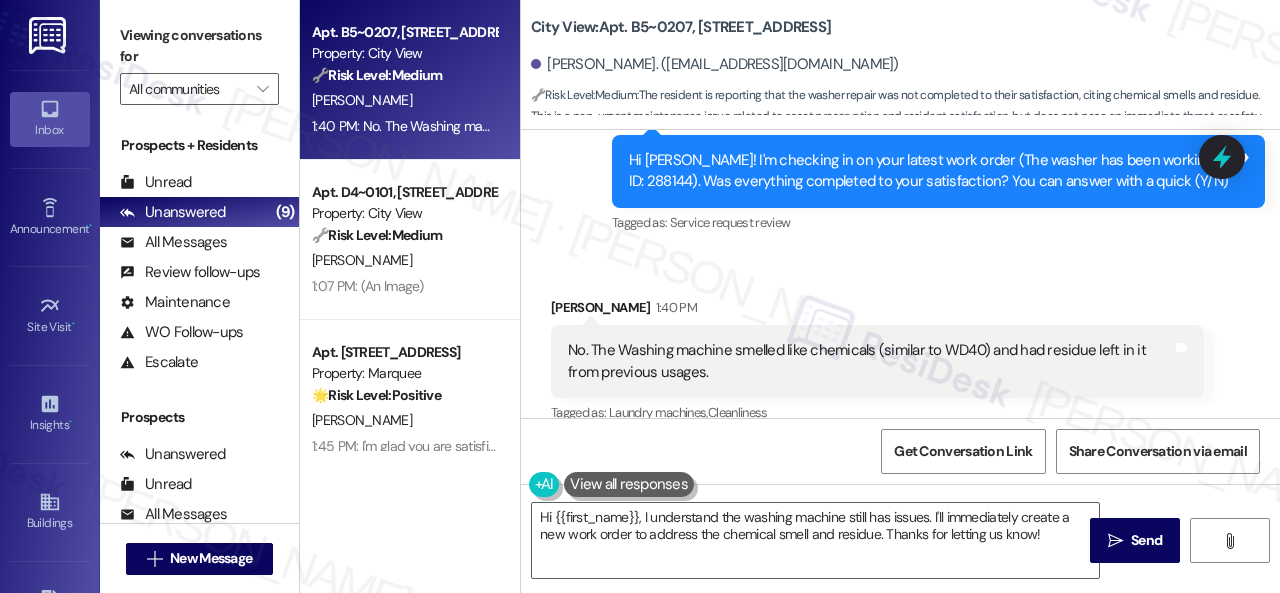 click on "Received via SMS [PERSON_NAME] 1:40 PM No. The Washing machine smelled like chemicals (similar to WD40) and had residue left in it from previous usages.  Tags and notes Tagged as:   Laundry machines ,  Click to highlight conversations about Laundry machines Cleanliness Click to highlight conversations about Cleanliness  Related guidelines Hide Suggestions '[PERSON_NAME] - City View: Residents advised that property does not have recycling services.' Created  [DATE] Property level guideline  ( 70 % match) FAQs generated by ResiDesk AI Where should I dispose of my recyclable items? As we don't have recycling on the property, you'll need to find a local recycling center or community drop-off point for your recyclables. Are there plans to introduce recycling facilities in the future? Currently, there are no plans to introduce recycling facilities on the property. We'll inform residents if this changes in the future. How can I reduce waste without on-site recycling? Is there a nearby recycling center I can use?  ( 70" at bounding box center (900, 495) 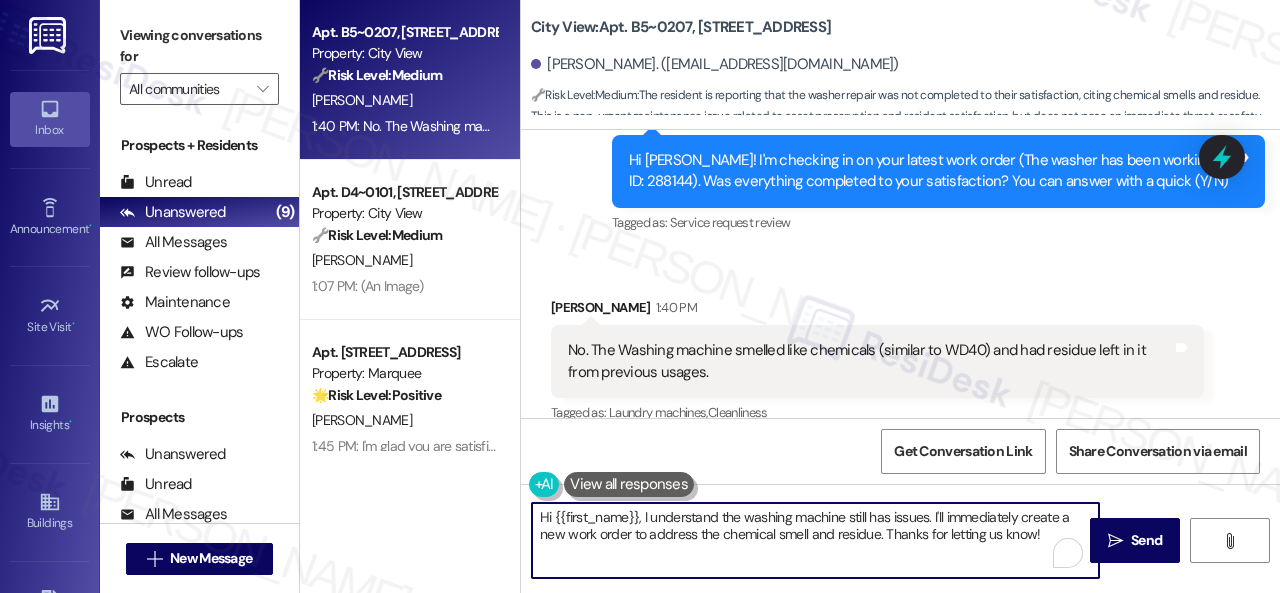 drag, startPoint x: 1058, startPoint y: 534, endPoint x: 378, endPoint y: 506, distance: 680.57623 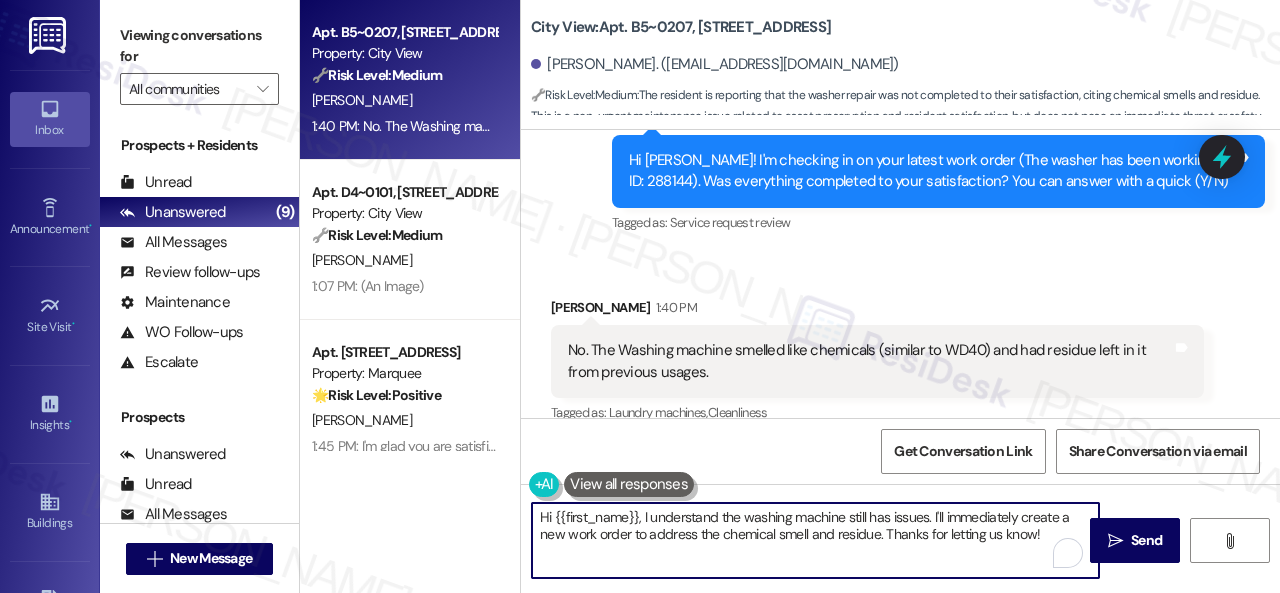 click on "Apt. B5~0207, [STREET_ADDRESS] Property: City View 🔧  Risk Level:  Medium The resident is reporting that the washer repair was not completed to their satisfaction, citing chemical smells and residue. This is a non-urgent maintenance issue related to asset preservation and resident satisfaction, but does not pose an immediate threat or safety hazard. [PERSON_NAME] 1:40 PM: No. The Washing machine smelled like chemicals (similar to WD40) and had residue left in it from previous usages.  1:40 PM: No. The Washing machine smelled like chemicals (similar to WD40) and had residue left in it from previous usages.  Apt. D4~0101, [STREET_ADDRESS] Property: City View 🔧  Risk Level:  Medium The resident is following up on a completed work order and requesting a cosmetic adjustment (matching blinds). While the resident expresses a desire for the blinds to match, this is not an urgent maintenance issue or a safety concern. The resident is also polite and thankful, indicating no immediate dissatisfaction. [PERSON_NAME]" at bounding box center (790, 296) 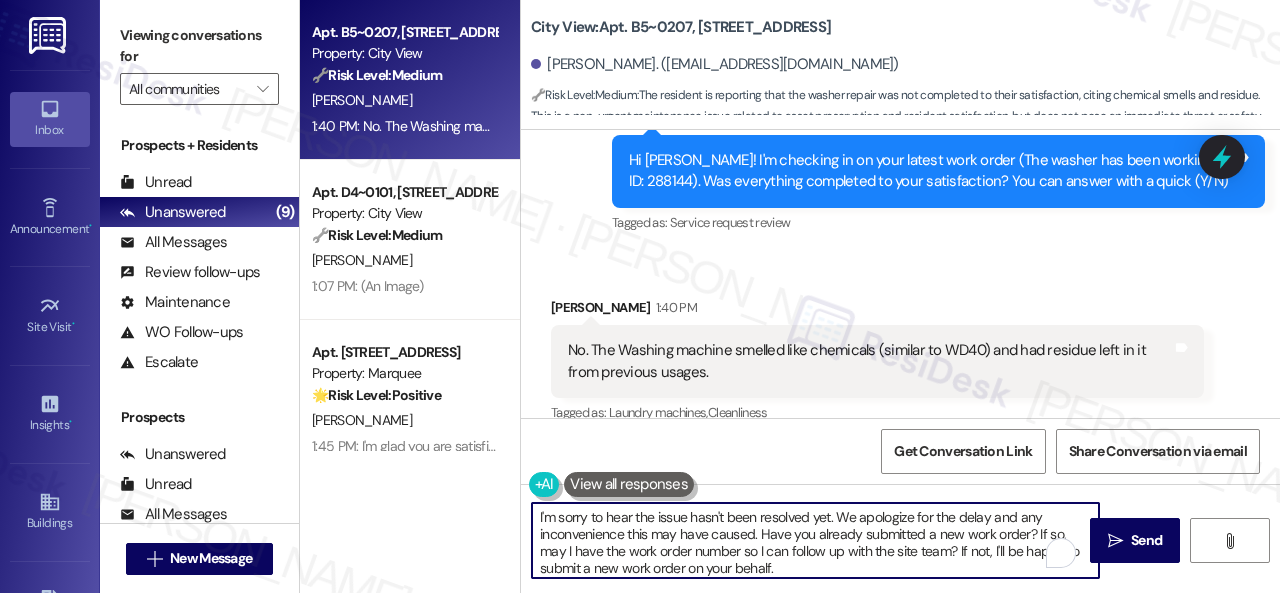 scroll, scrollTop: 84, scrollLeft: 0, axis: vertical 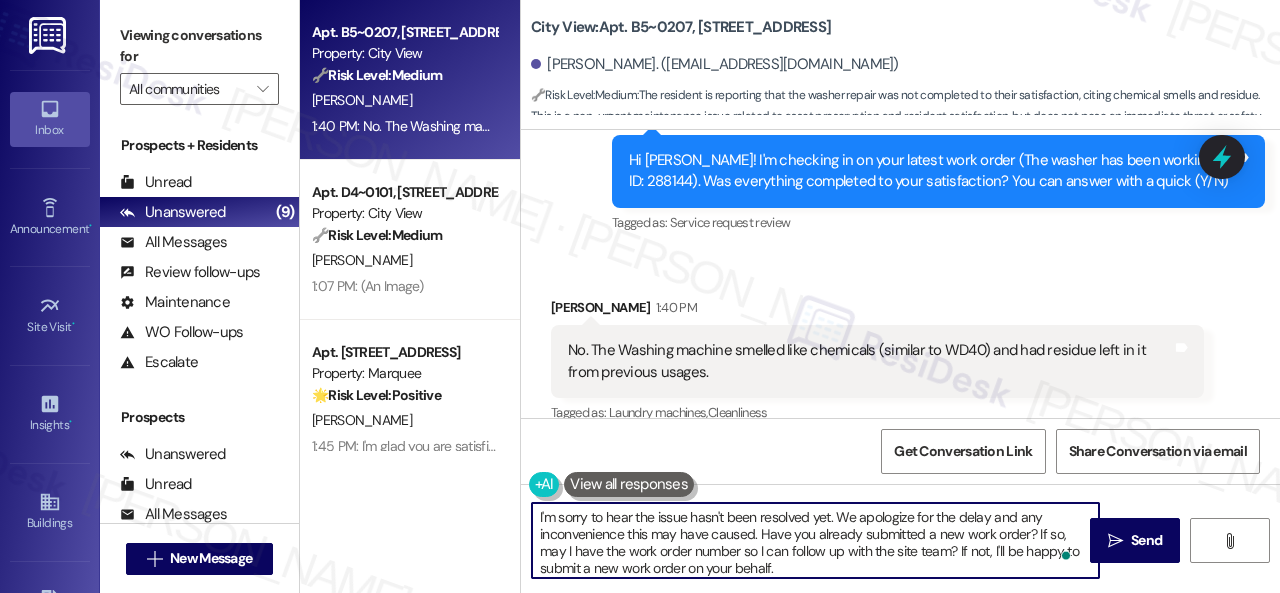 click on "I'm sorry to hear the issue hasn't been resolved yet. We apologize for the delay and any inconvenience this may have caused. Have you already submitted a new work order? If so, may I have the work order number so I can follow up with the site team? If not, I'll be happy to submit a new work order on your behalf.
Note: Due to limited availability, our maintenance team isn't able to call or schedule visits in advance. By submitting a work order, you're permitting them to enter your apartment, even if you're not home. If any children may be alone during the visit, please let me know so we can inform the team." at bounding box center [815, 540] 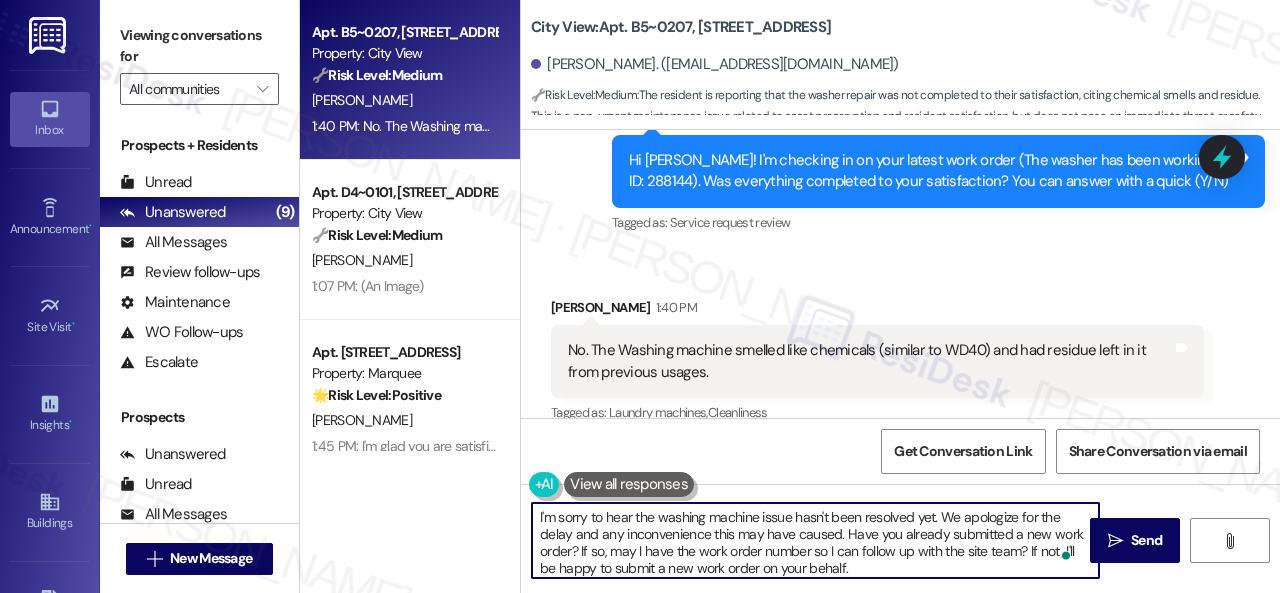 scroll, scrollTop: 38, scrollLeft: 0, axis: vertical 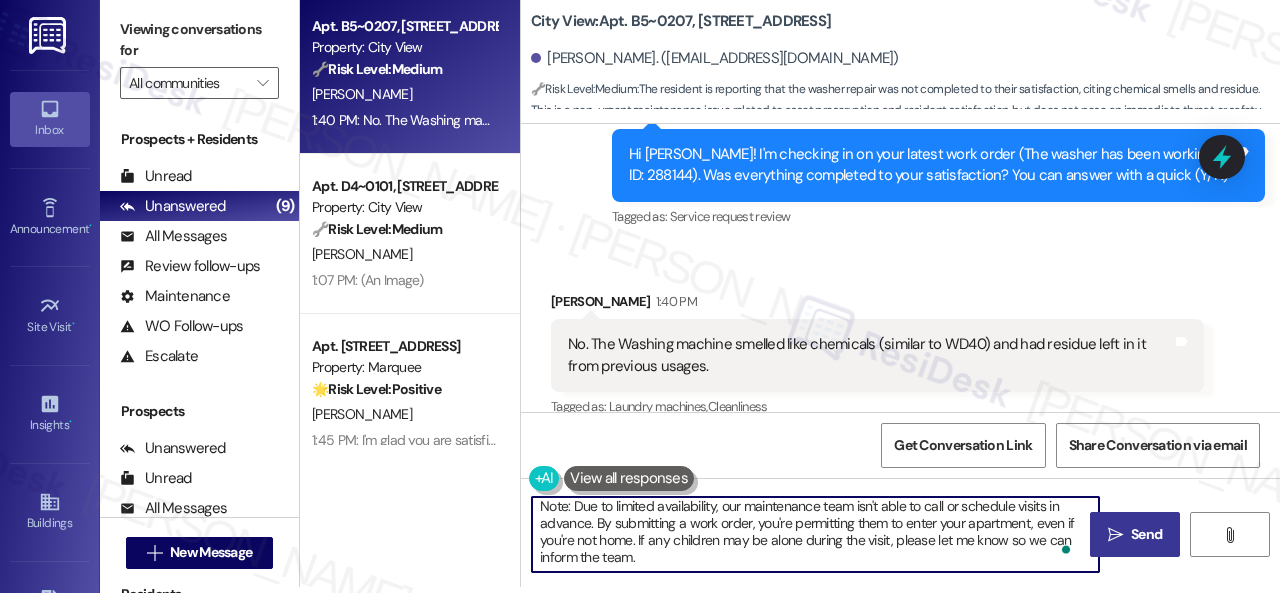 type on "I'm sorry to hear the washing machine issue hasn't been resolved yet. We apologize for the delay and any inconvenience this may have caused. Have you already submitted a new work order? If so, may I have the work order number so I can follow up with the site team? If not, I'll be happy to submit a new work order on your behalf.
Note: Due to limited availability, our maintenance team isn't able to call or schedule visits in advance. By submitting a work order, you're permitting them to enter your apartment, even if you're not home. If any children may be alone during the visit, please let me know so we can inform the team." 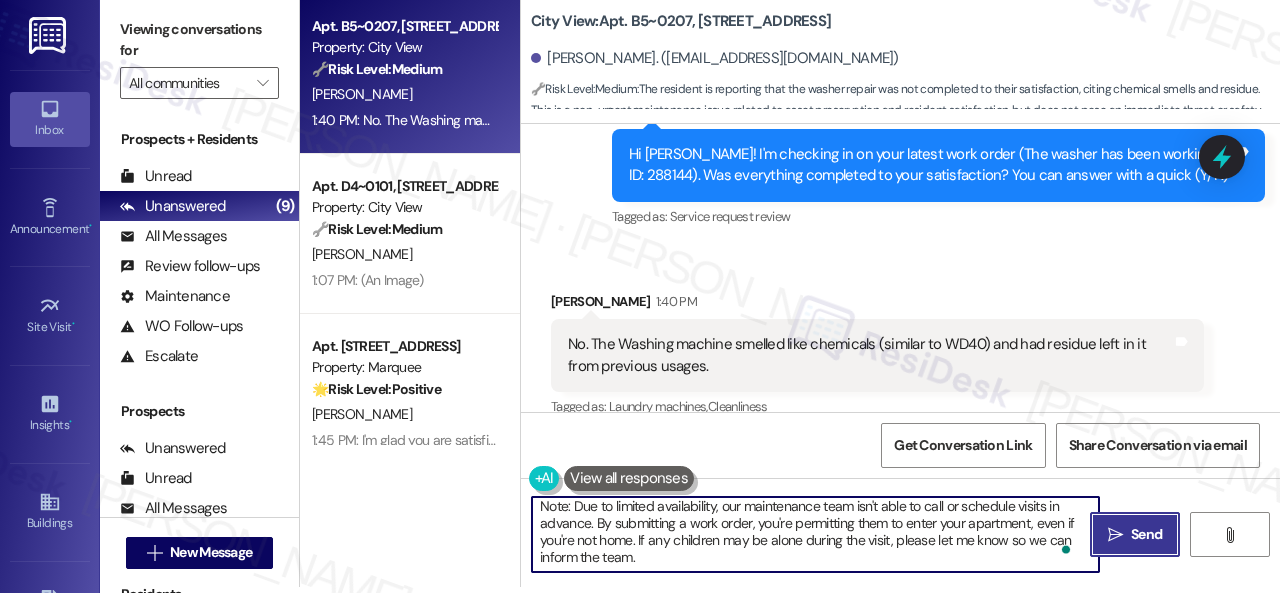 click on "Send" at bounding box center [1146, 534] 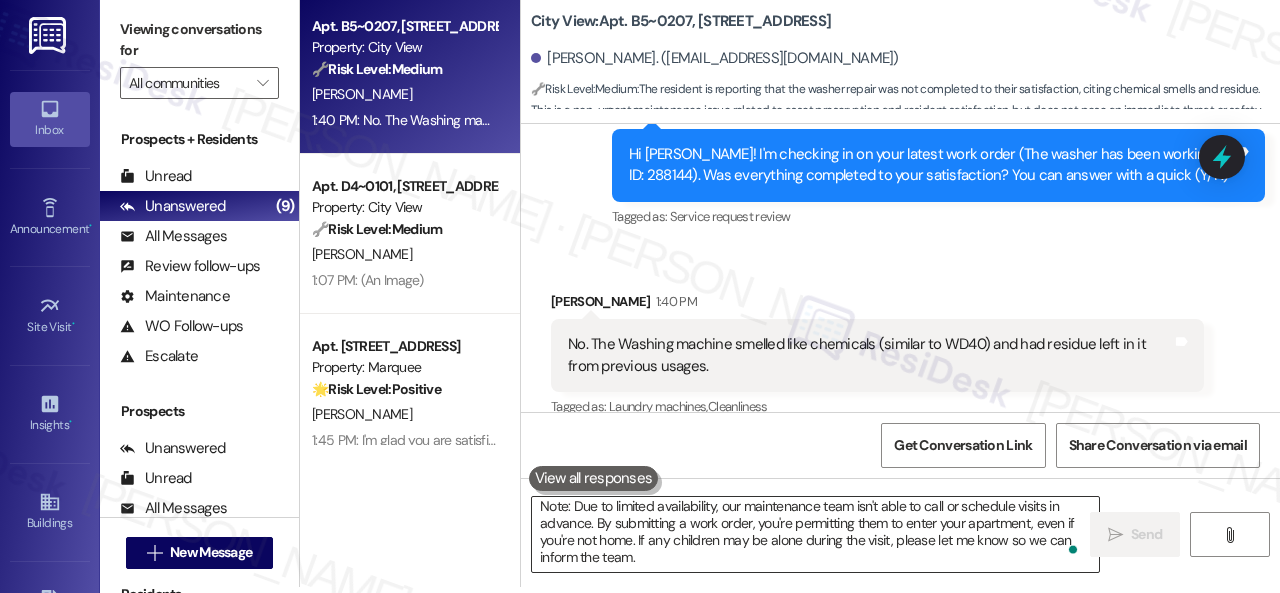 scroll, scrollTop: 0, scrollLeft: 0, axis: both 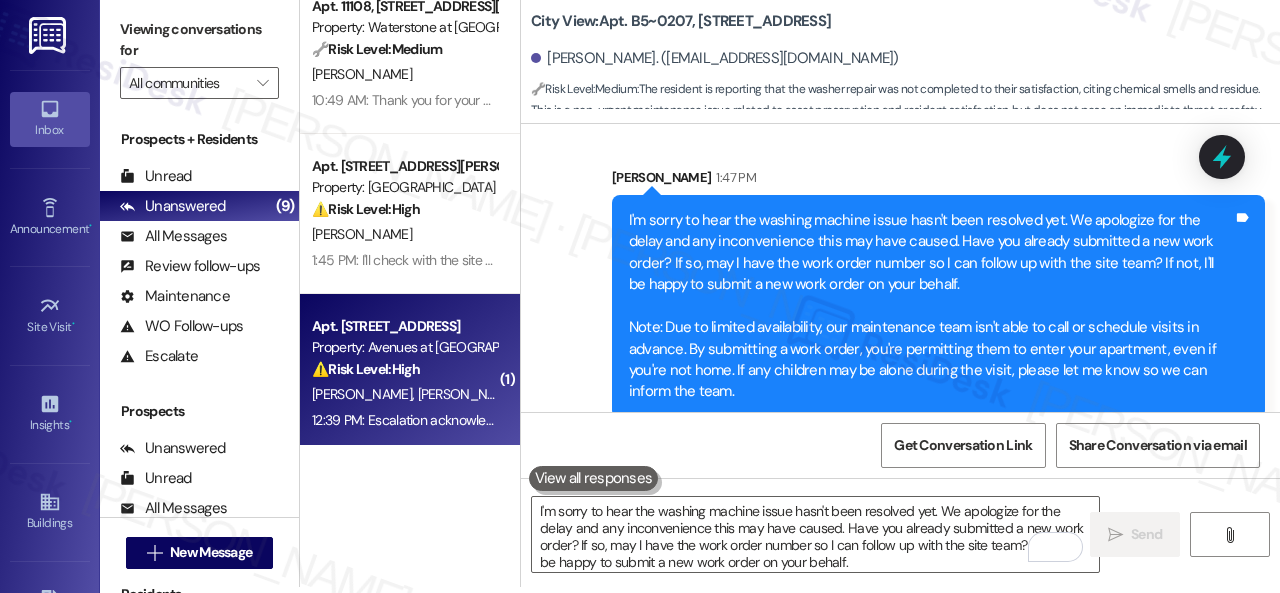 click on "⚠️  Risk Level:  High The resident indicates that the A/C repair was not fully effective, with continued high temperatures. This suggests a potential ongoing maintenance issue affecting resident comfort and potentially property condition if the unit is running constantly." at bounding box center (404, 369) 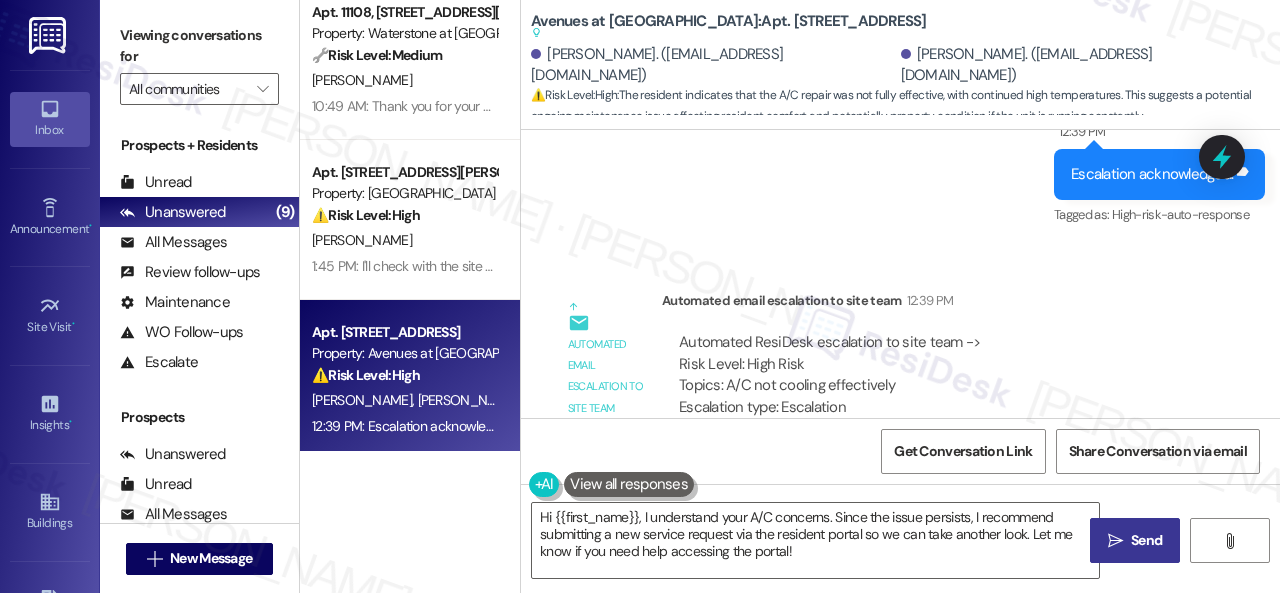 scroll, scrollTop: 3406, scrollLeft: 0, axis: vertical 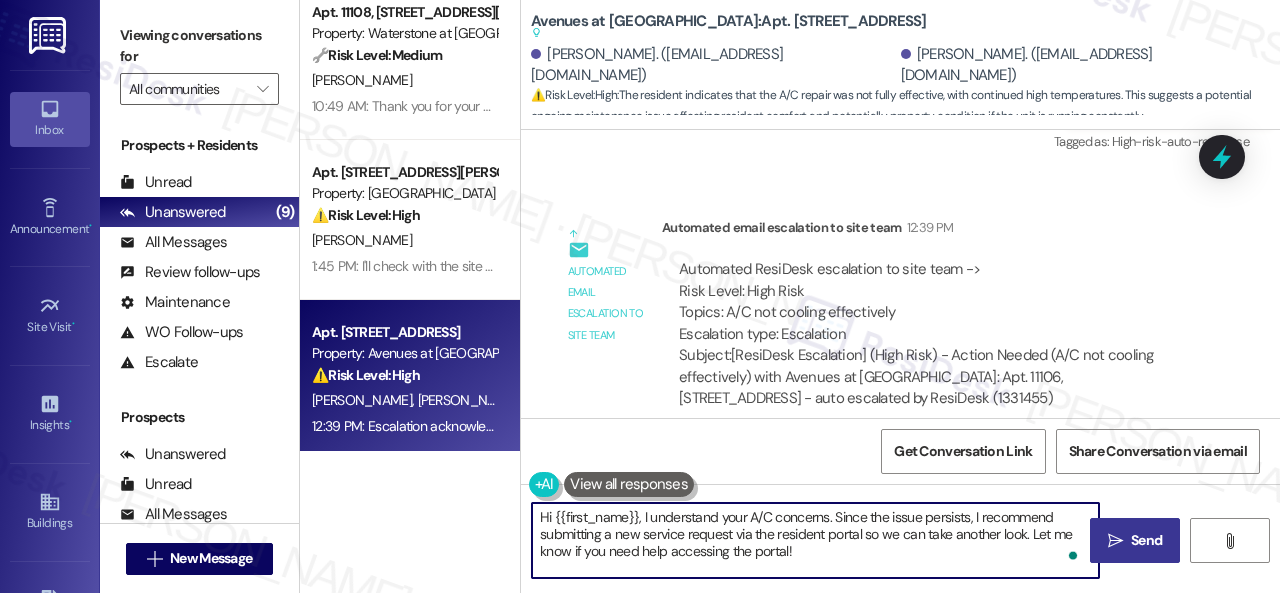 drag, startPoint x: 721, startPoint y: 541, endPoint x: 496, endPoint y: 522, distance: 225.8008 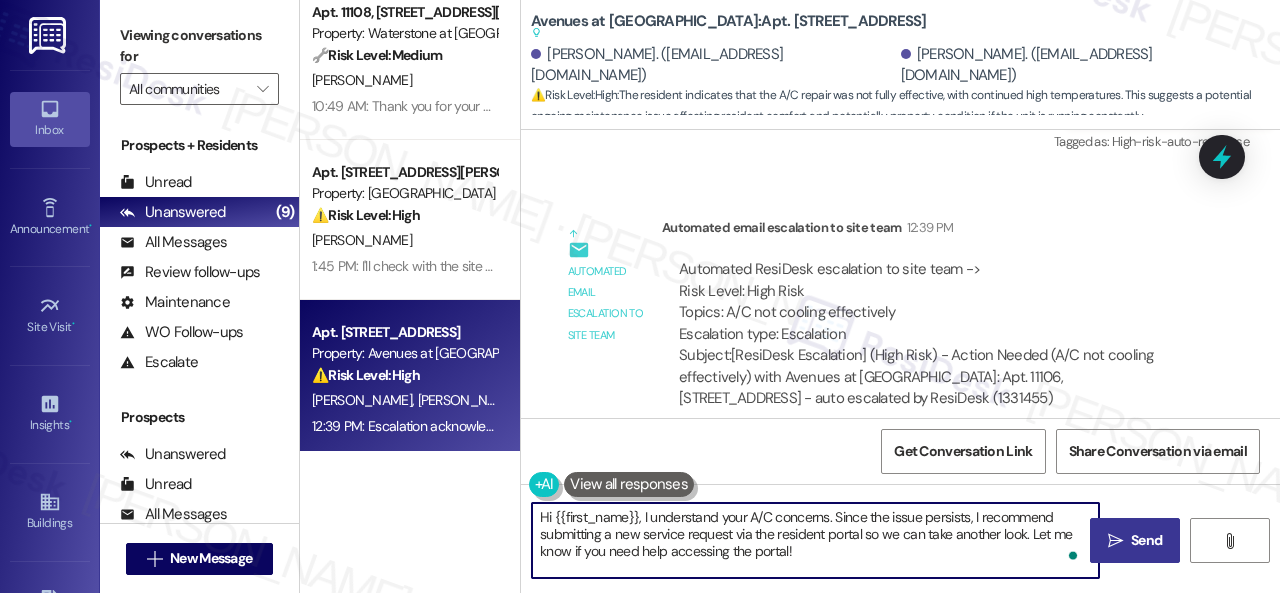 click on "Apt. B5~0207, [STREET_ADDRESS] Property: City View 🔧  Risk Level:  Medium The resident is reporting that the washer repair was not completed to their satisfaction, citing chemical smells and residue. This is a non-urgent maintenance issue related to asset preservation and resident satisfaction, but does not pose an immediate threat or safety hazard. [PERSON_NAME] 1:47 PM: I'm sorry to hear the washing machine issue hasn't been resolved yet. We apologize for the delay and any inconvenience this may have caused. Have you already submitted a new work order? If so, may I have the work order number so I can follow up with the site team? If not, I'll be happy to submit a new work order on your behalf.
Note: Due to limited availability, our maintenance team isn't able to call or schedule visits in advance. By submitting a work order, you're permitting them to enter your apartment, even if you're not home. If any children may be alone during the visit, please let me know so we can inform the team. Property: Marquee" at bounding box center [790, 296] 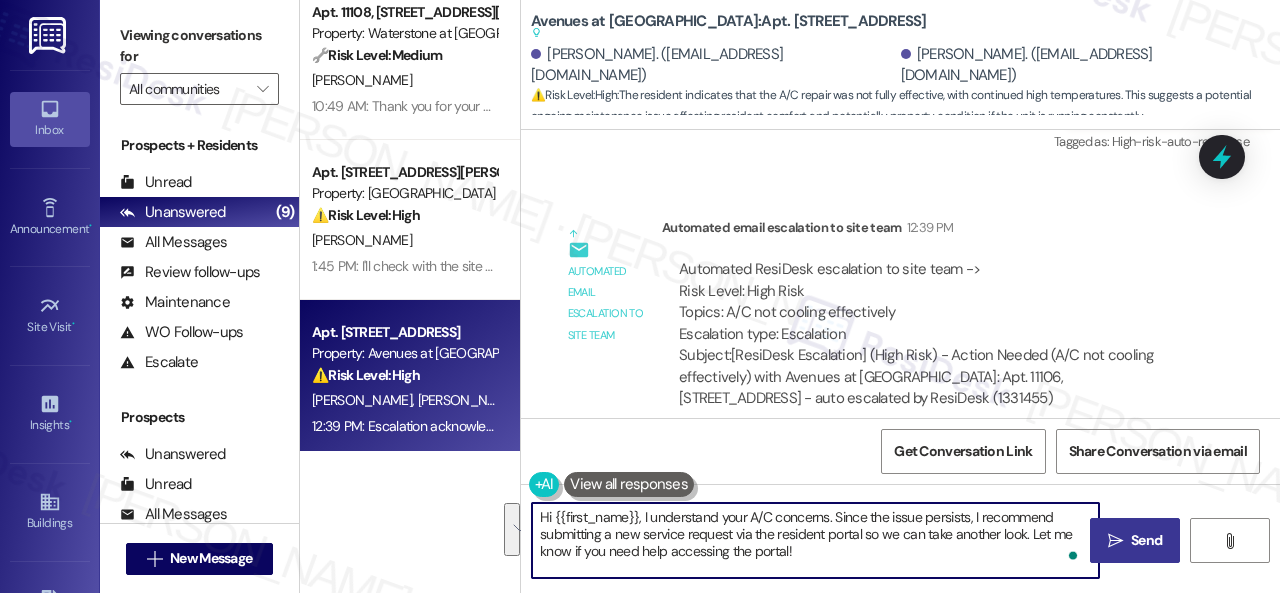 type on "N" 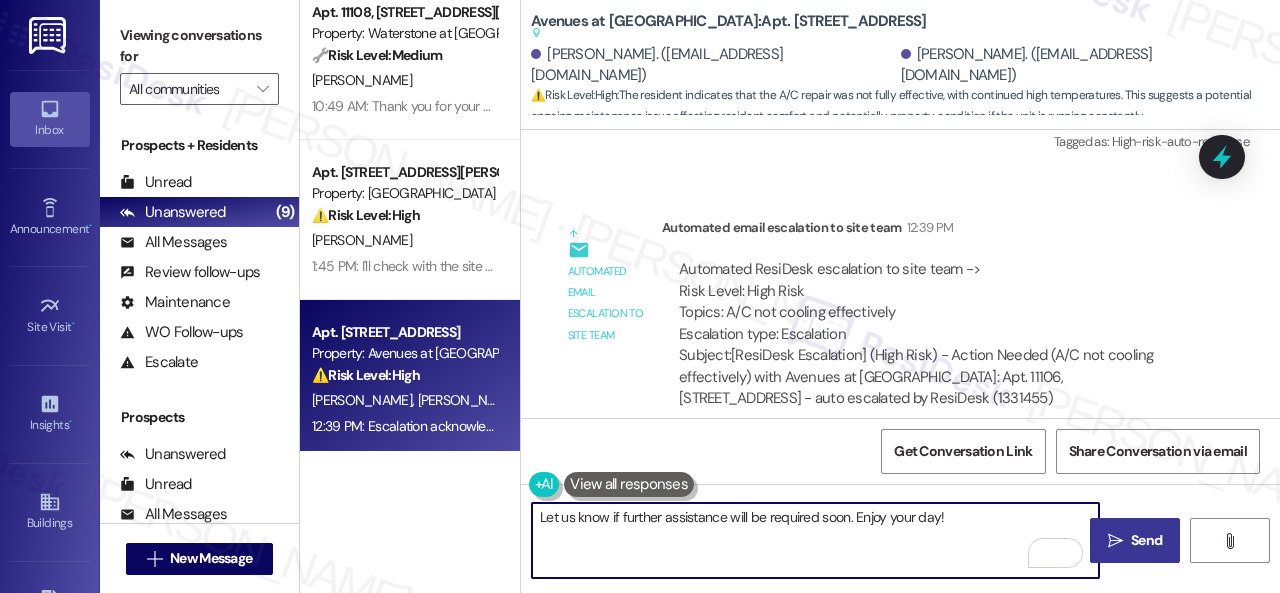 type on "Let us know if further assistance will be required soon. Enjoy your day!" 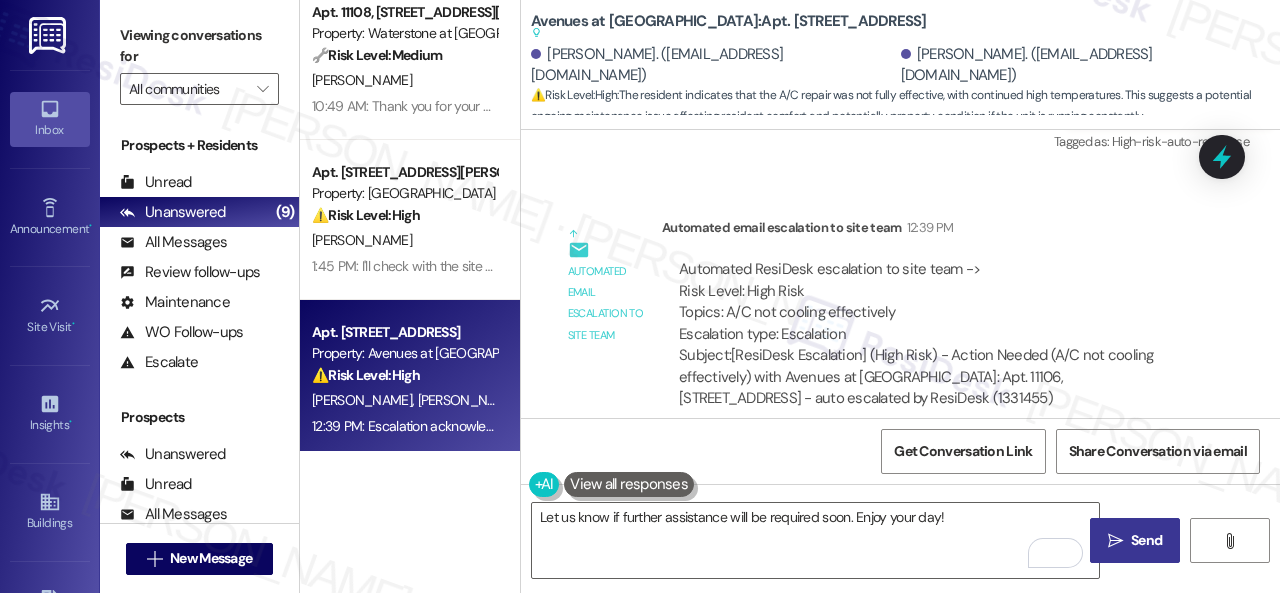 click on "Send" at bounding box center [1146, 540] 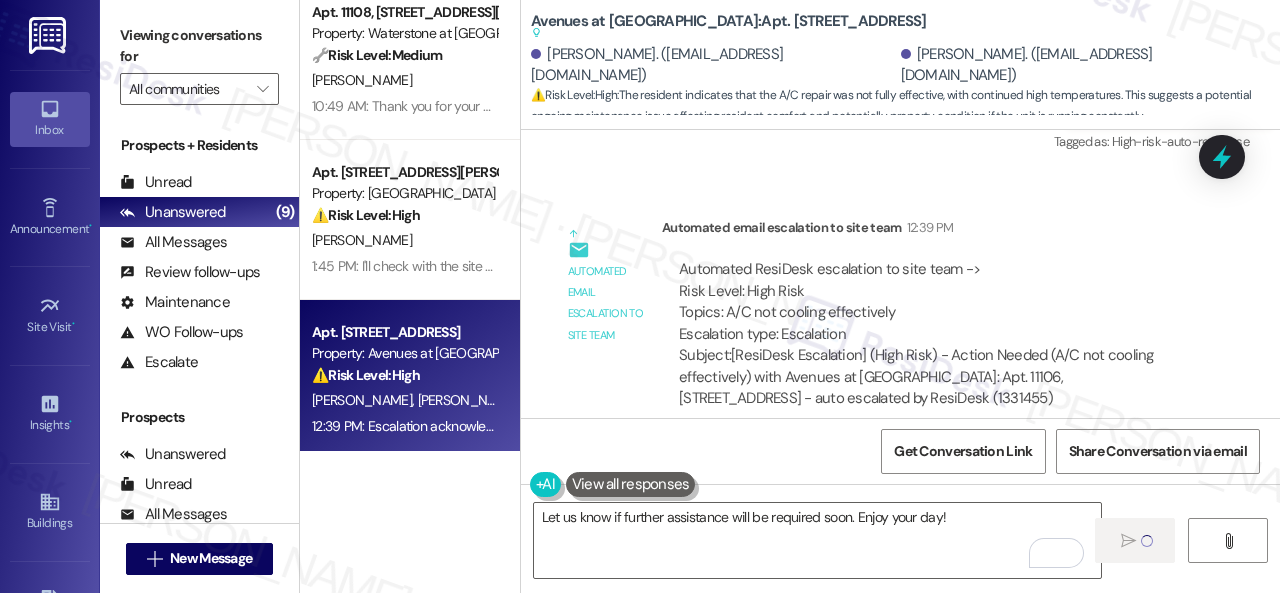 type 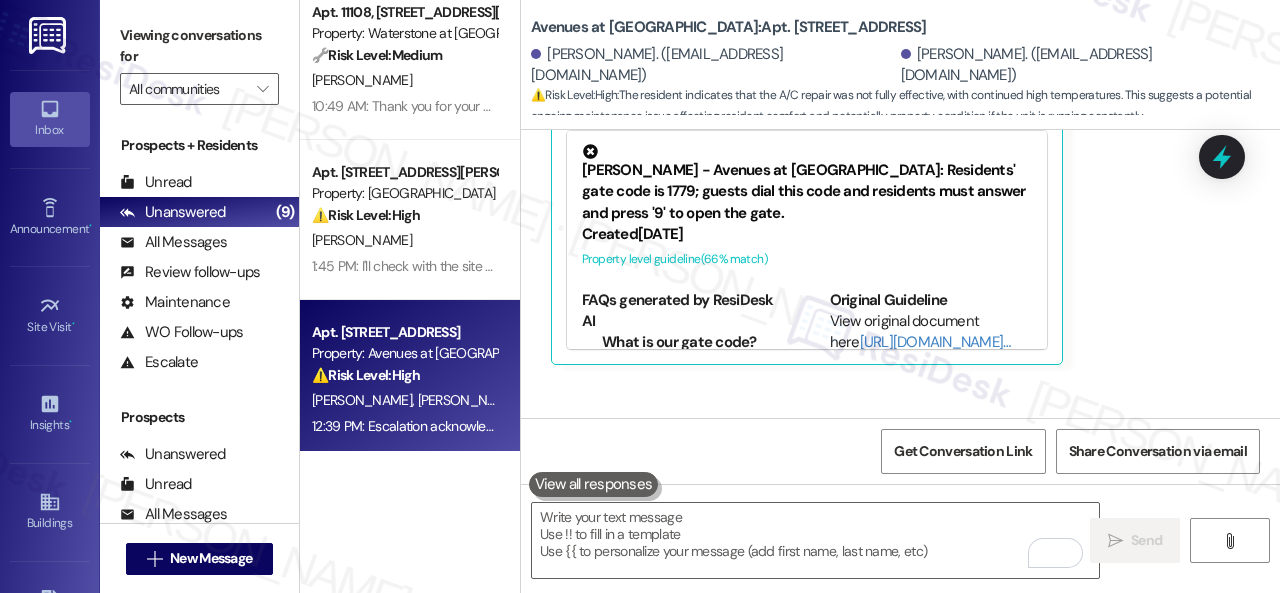 scroll, scrollTop: 2730, scrollLeft: 0, axis: vertical 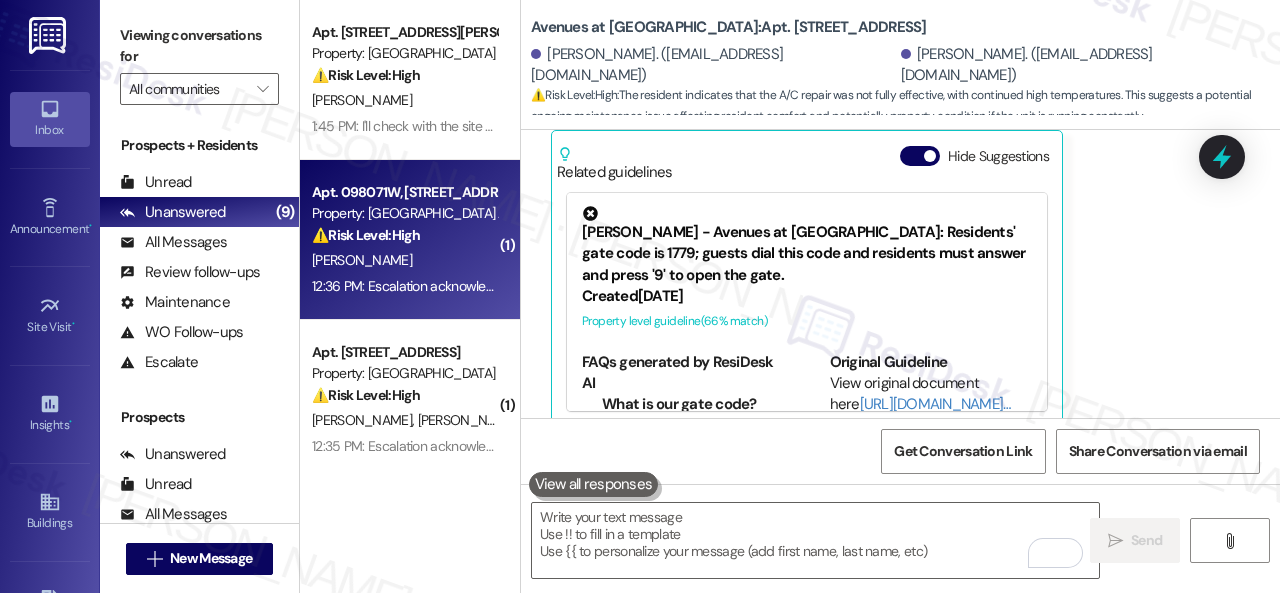click on "[PERSON_NAME]" at bounding box center (404, 260) 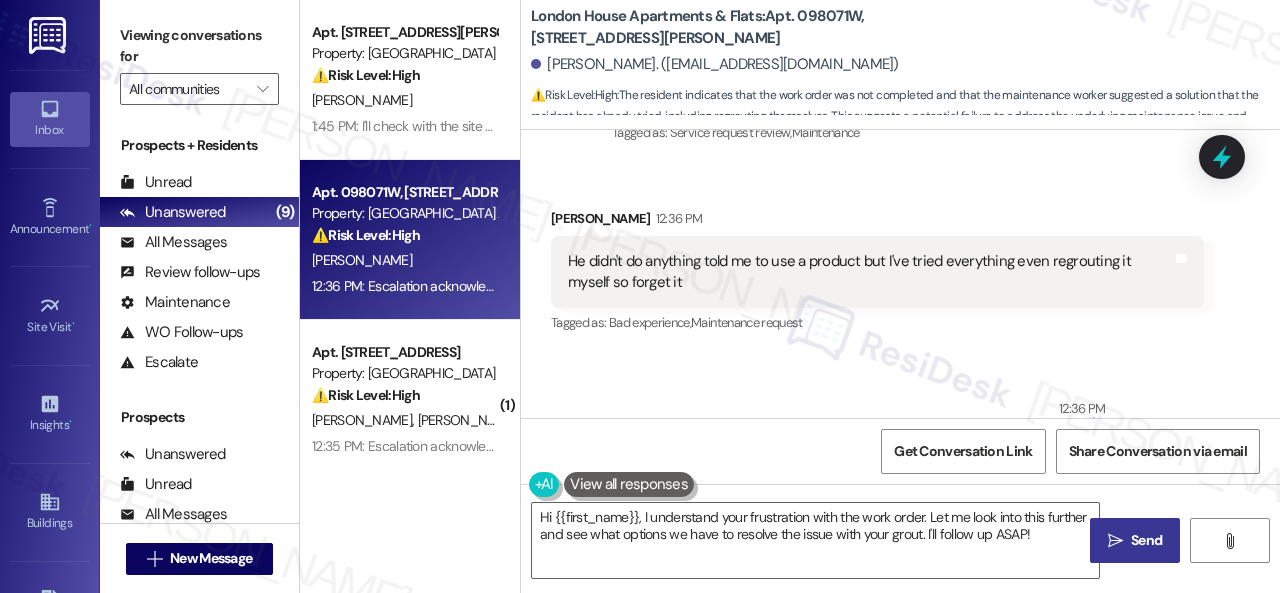 scroll, scrollTop: 2208, scrollLeft: 0, axis: vertical 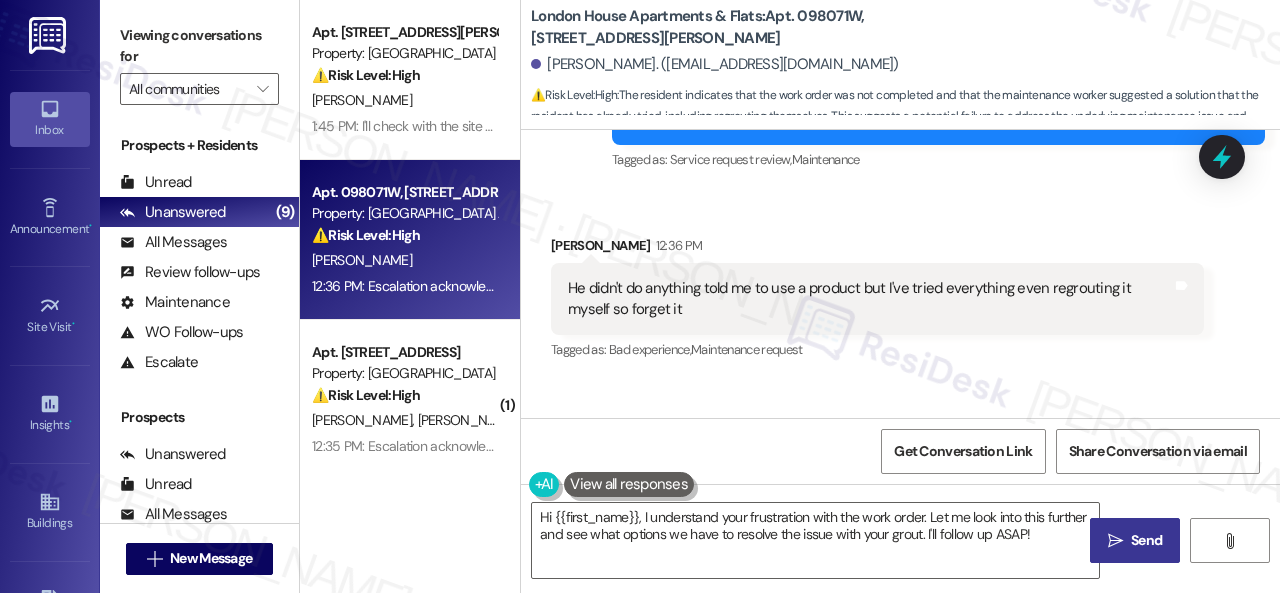click on "Received via SMS Martina Mchenry 12:36 PM He didn't do anything told me to use a product but I've tried everything even regrouting  it myself so forget it  Tags and notes Tagged as:   Bad experience ,  Click to highlight conversations about Bad experience Maintenance request Click to highlight conversations about Maintenance request" at bounding box center (900, 285) 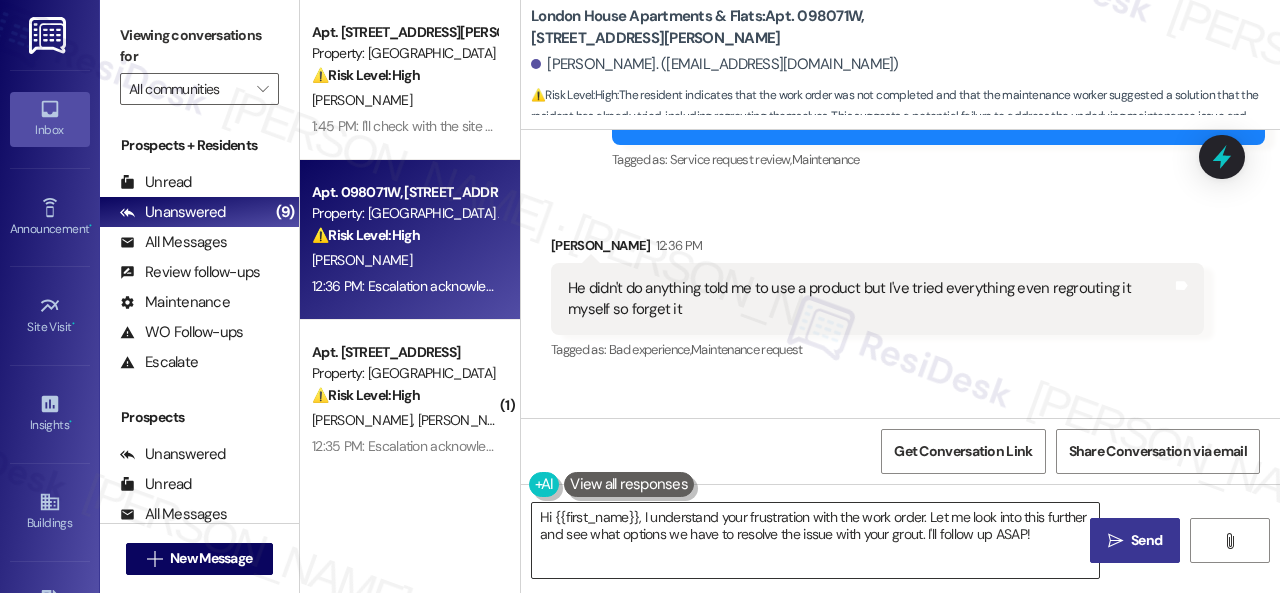 click on "Hi {{first_name}}, I understand your frustration with the work order. Let me look into this further and see what options we have to resolve the issue with your grout. I'll follow up ASAP!" at bounding box center (815, 540) 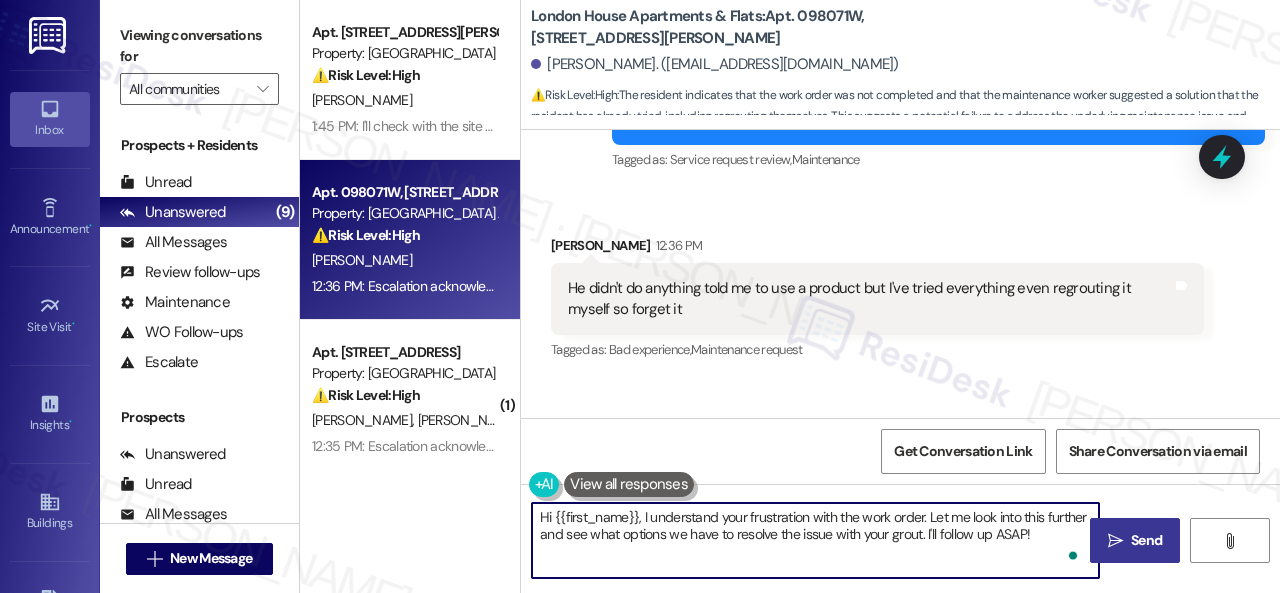 paste on "I'm sorry to hear the issue hasn't been resolved yet. We apologize for the delay and any inconvenience this may have caused. Have you already submitted a new work order? If so, may I have the work order number so I can follow up with the site team? If not, I'll be happy to submit a new work order on your behalf. Please provide more detailed information about the problem. Any specific details, like the location or photos, would be helpful.
Note: Due to limited availability, our maintenance team isn't able to call or schedule visits in advance. By submitting a work order, you're permitting them to enter your apartment, even if you're not home. If any children may be alone during the visit, please let me know so we can inform the team." 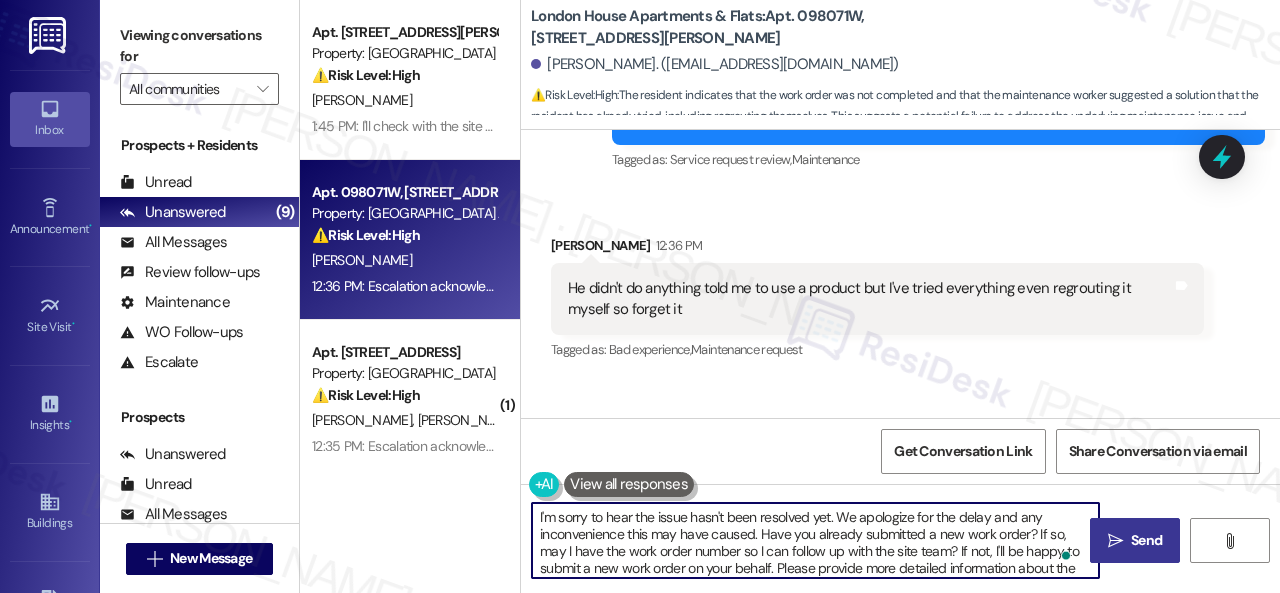 scroll, scrollTop: 102, scrollLeft: 0, axis: vertical 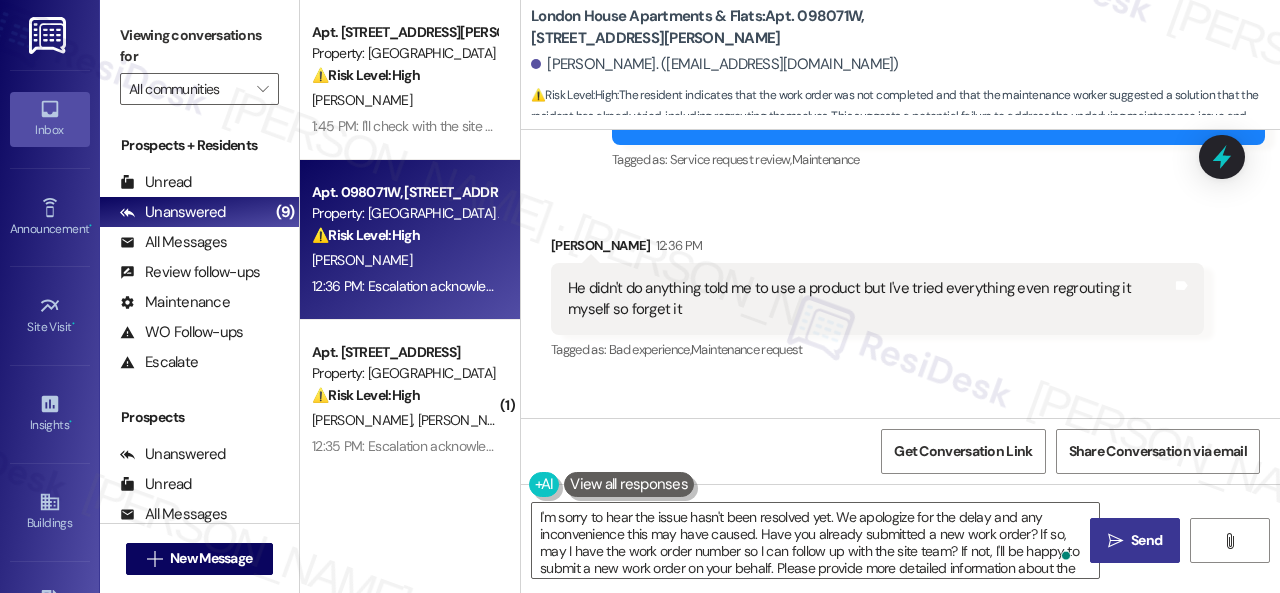 click on " Send" at bounding box center (1135, 540) 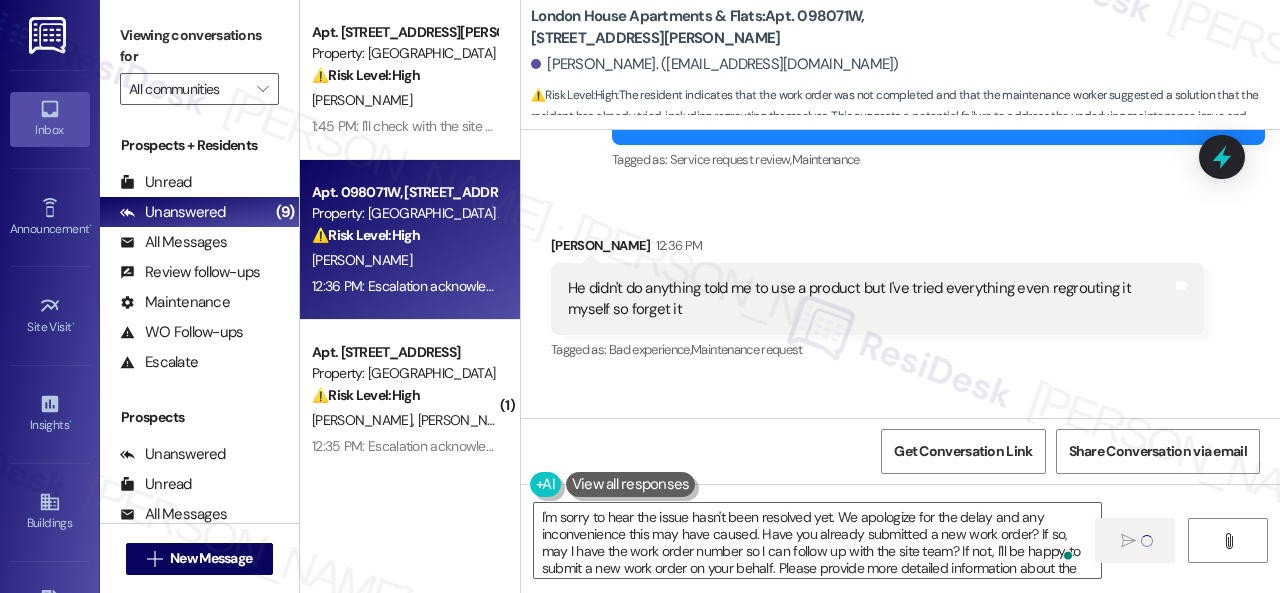 type 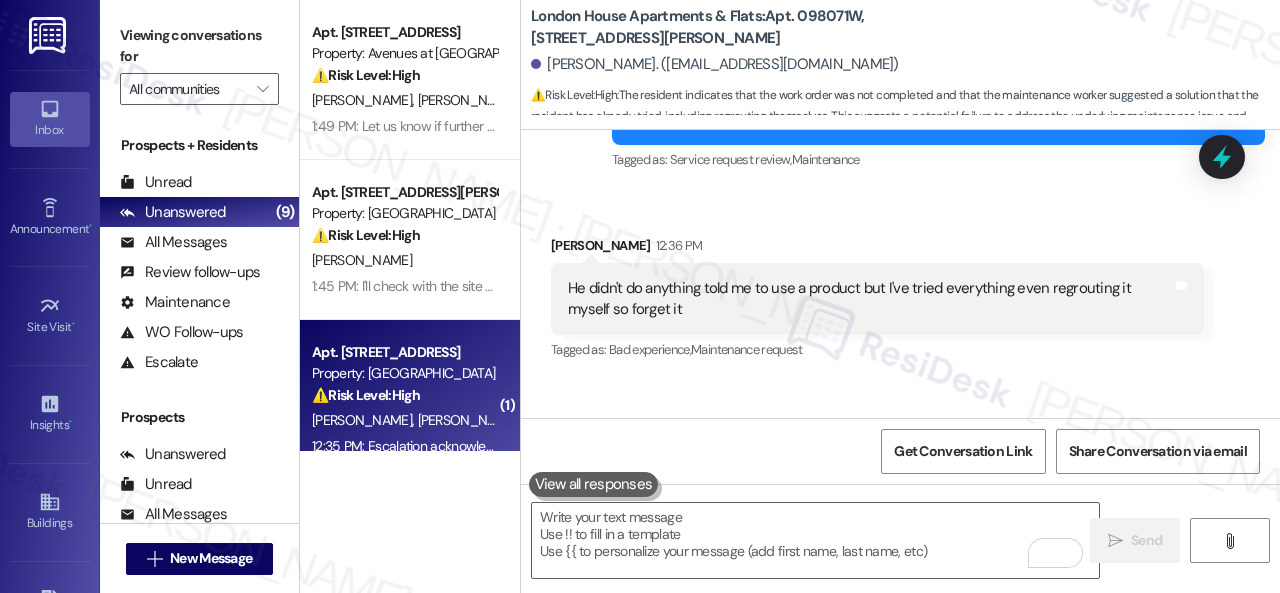 click on "T. Mancil M. Blocker" at bounding box center [404, 420] 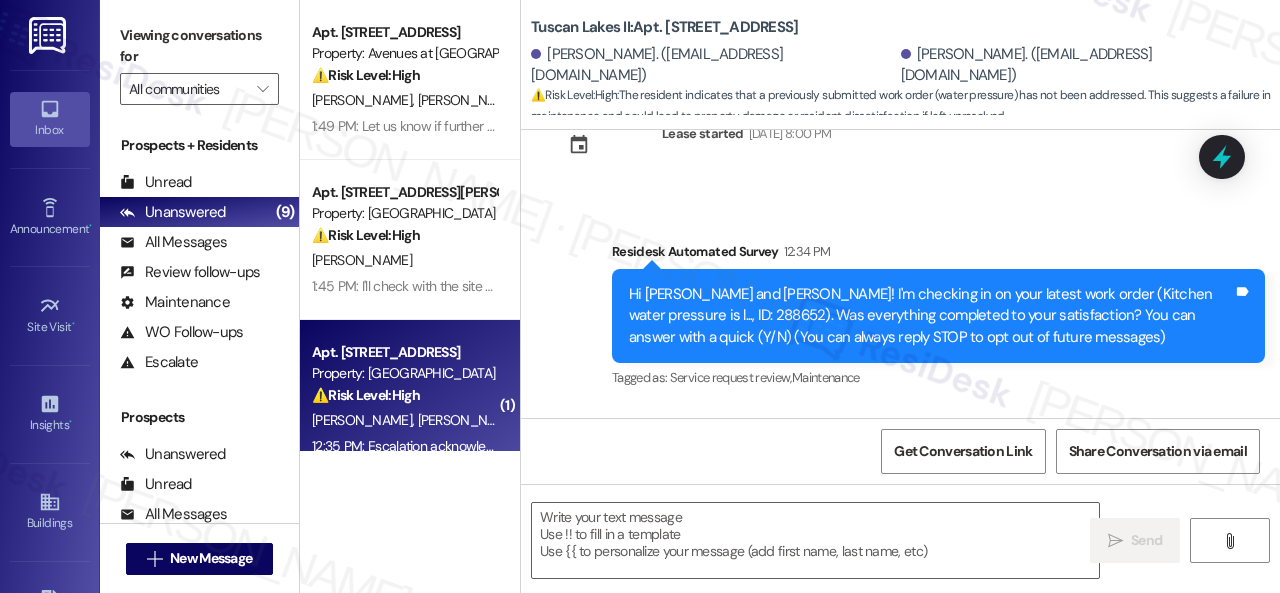 scroll, scrollTop: 226, scrollLeft: 0, axis: vertical 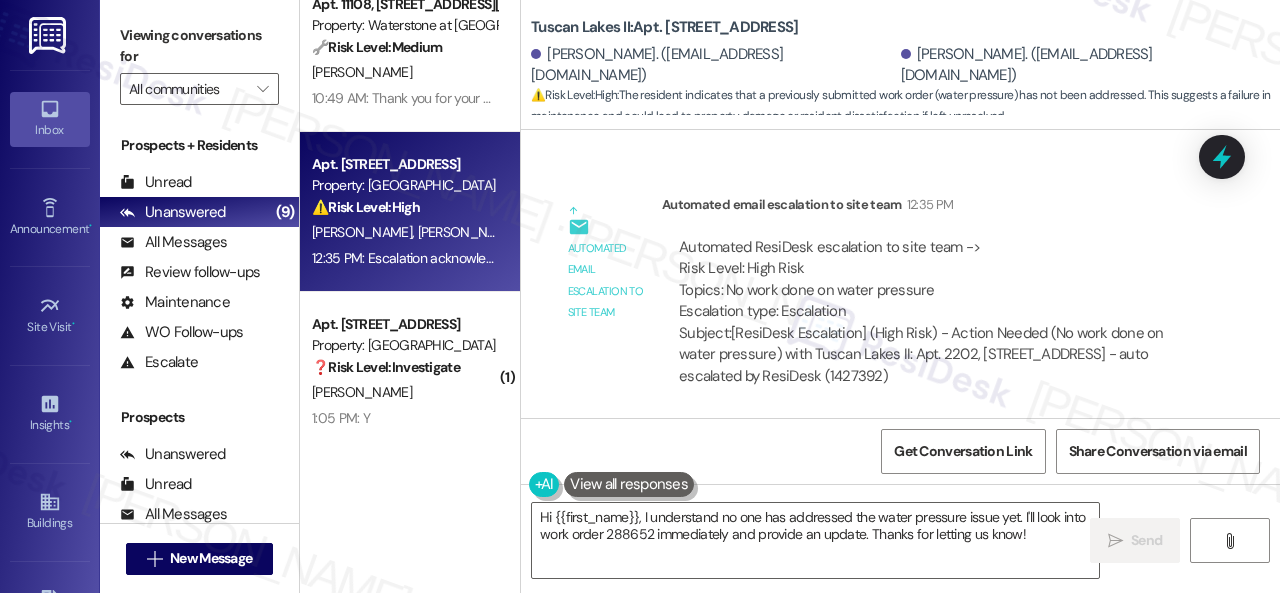 click on "Automated email escalation to site team Automated email escalation to site team 12:35 PM Automated ResiDesk escalation to site team ->
Risk Level: High Risk
Topics: No work done on water pressure
Escalation type: Escalation Subject:  [ResiDesk Escalation] (High Risk) - Action Needed (No work done on water pressure) with Tuscan Lakes II: Apt. 2202, 1805 S Egret Bay Blvd - auto escalated by ResiDesk (1427392)" at bounding box center [877, 298] 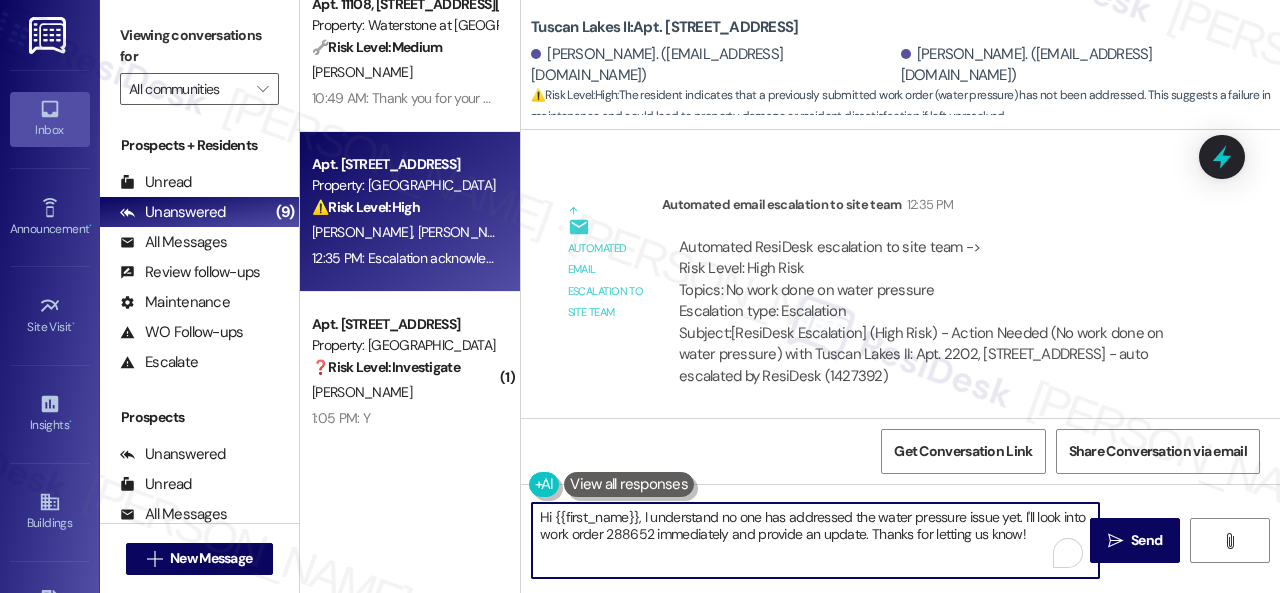 drag, startPoint x: 1046, startPoint y: 543, endPoint x: 370, endPoint y: 511, distance: 676.75696 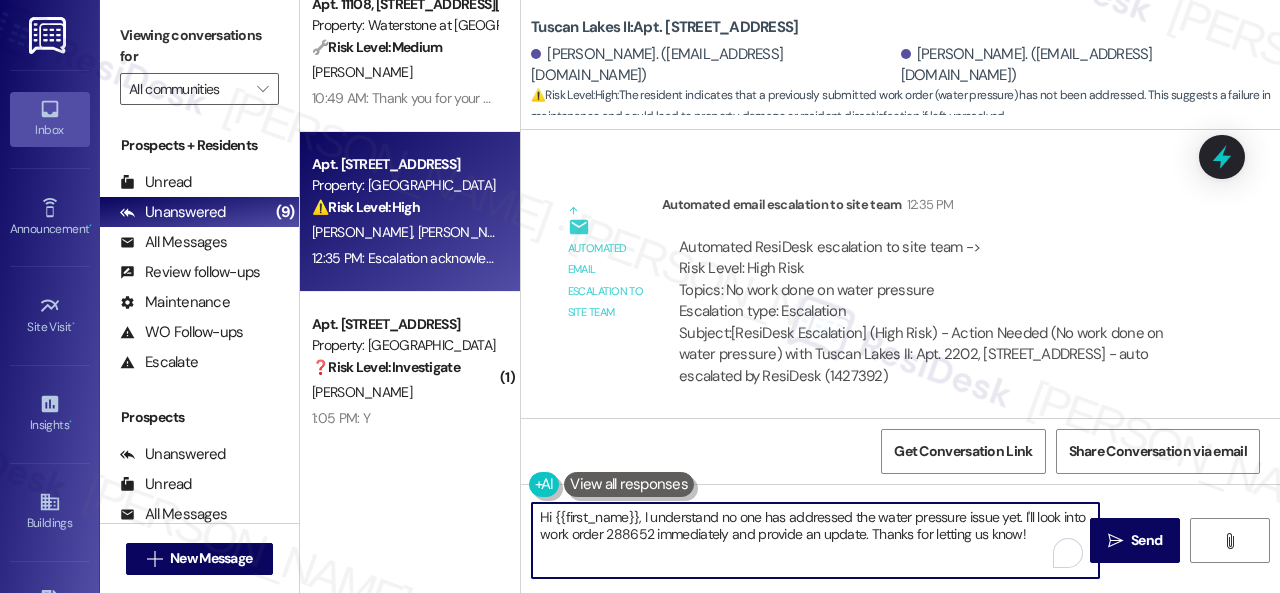 click on "Apt. 098071W, 12901 Lord Nelson Dr Property: London House Apartments & Flats ⚠️  Risk Level:  High The resident indicates that the work order was not completed and that the maintenance worker suggested a solution that the resident has already tried, including regrouting themselves. This suggests a potential failure to address the underlying maintenance issue and resident dissatisfaction. M. Mchenry ( 1 ) Apt. 11~101, 13310 Melrose Lane Property: Sovereign at Overland Park 🌟  Risk Level:  Positive The resident is confirming satisfaction with a completed work order. This is positive engagement and an opportunity for relationship building. J. West S. West 1:49 PM: Yes 1:49 PM: Yes Apt. 11108, 6855 S Mason Rd Property: Waterstone at Cinco Ranch 🔧  Risk Level:  Medium D. Reid 10:49 AM: Thank you for your message. Our offices are currently closed, but we will contact you when we resume operations. For emergencies, please contact your emergency number 844-900-3642 Option 3. Apt. 2202, 1805 S Egret Bay Blvd" at bounding box center [790, 296] 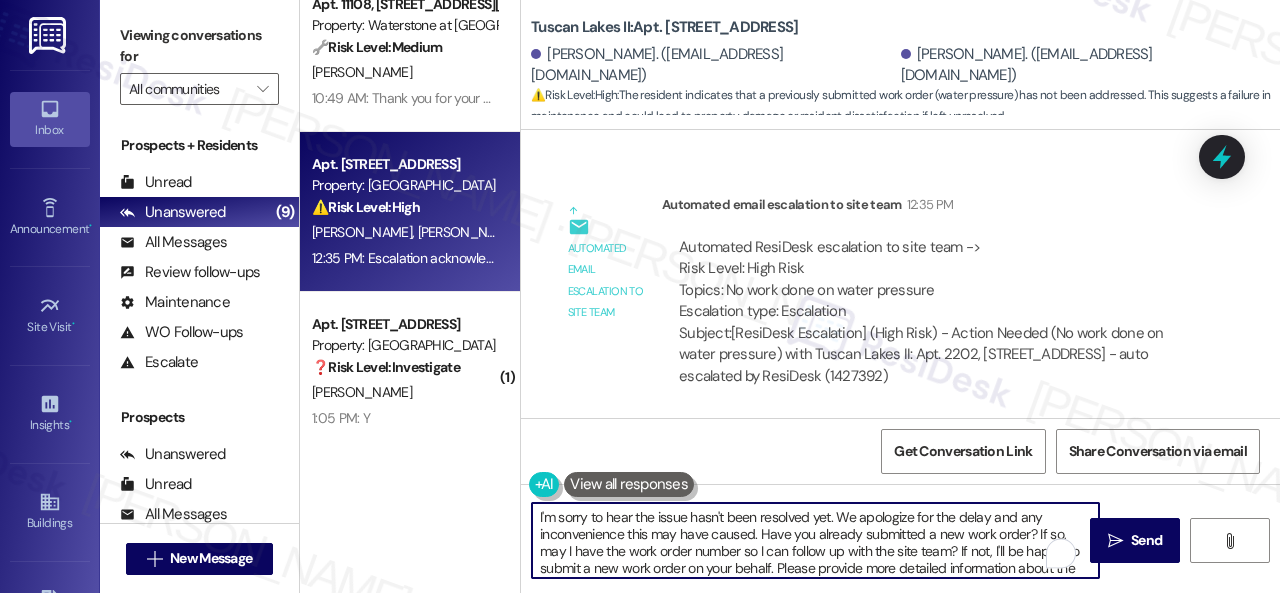 scroll, scrollTop: 102, scrollLeft: 0, axis: vertical 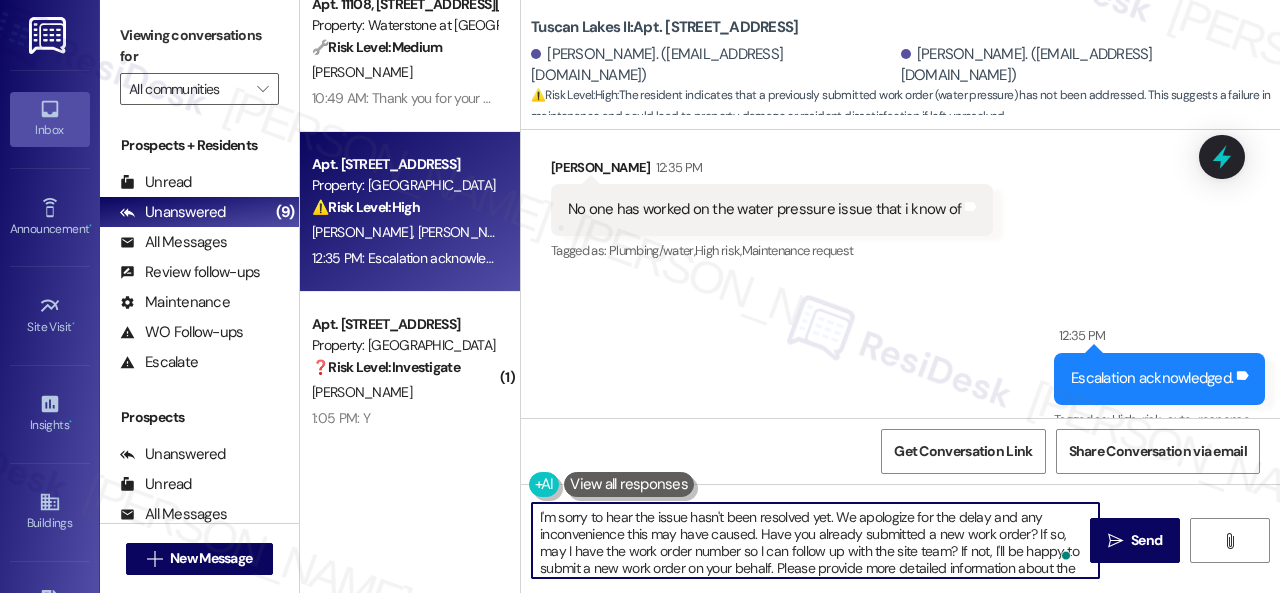 click on "I'm sorry to hear the issue hasn't been resolved yet. We apologize for the delay and any inconvenience this may have caused. Have you already submitted a new work order? If so, may I have the work order number so I can follow up with the site team? If not, I'll be happy to submit a new work order on your behalf. Please provide more detailed information about the problem. Any specific details, like the location or photos, would be helpful.
Note: Due to limited availability, our maintenance team isn't able to call or schedule visits in advance. By submitting a work order, you're permitting them to enter your apartment, even if you're not home. If any children may be alone during the visit, please let me know so we can inform the team." at bounding box center [815, 540] 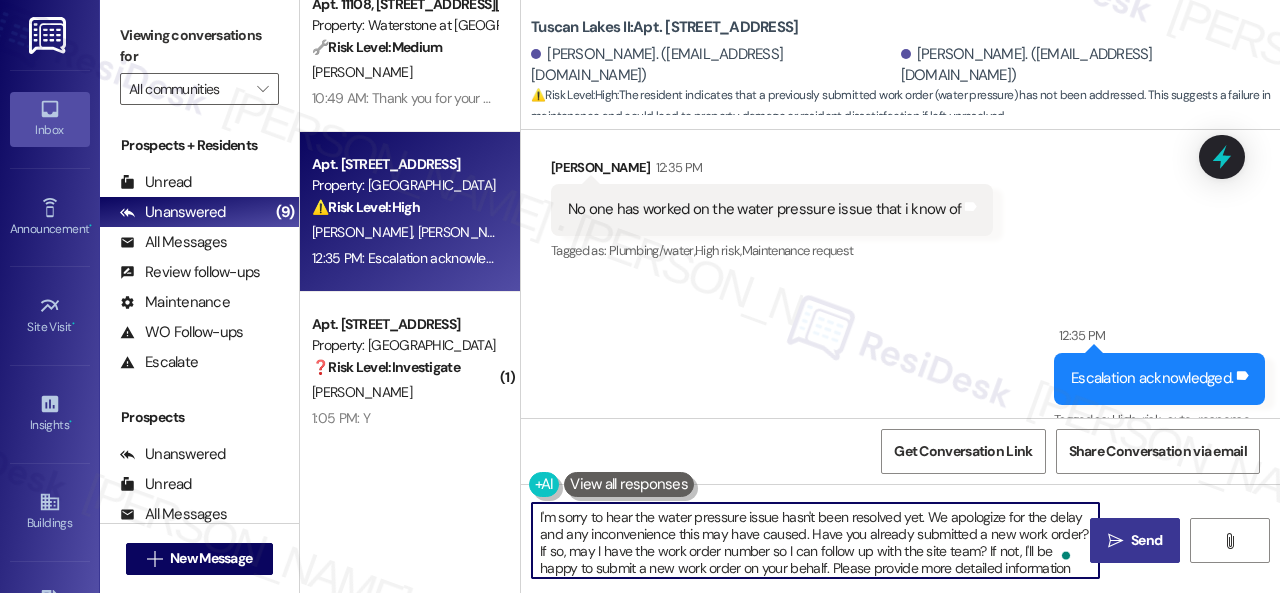type on "I'm sorry to hear the water pressure issue hasn't been resolved yet. We apologize for the delay and any inconvenience this may have caused. Have you already submitted a new work order? If so, may I have the work order number so I can follow up with the site team? If not, I'll be happy to submit a new work order on your behalf. Please provide more detailed information about the problem. Any specific details, like the location or photos, would be helpful.
Note: Due to limited availability, our maintenance team isn't able to call or schedule visits in advance. By submitting a work order, you're permitting them to enter your apartment, even if you're not home. If any children may be alone during the visit, please let me know so we can inform the team." 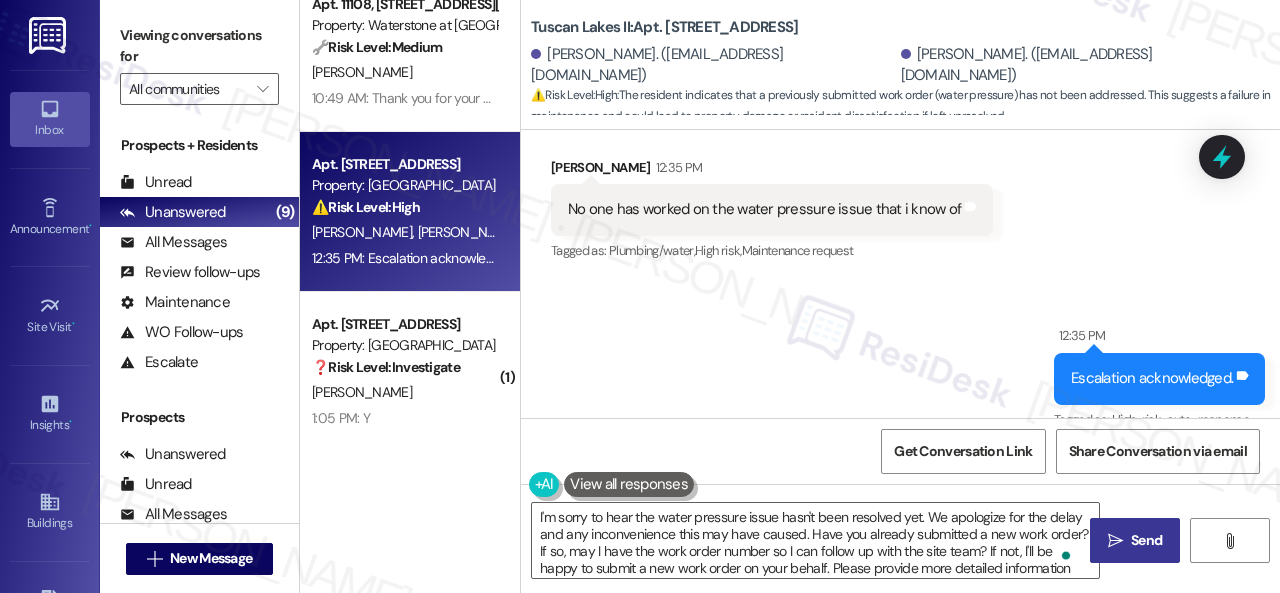 click on "Send" at bounding box center [1146, 540] 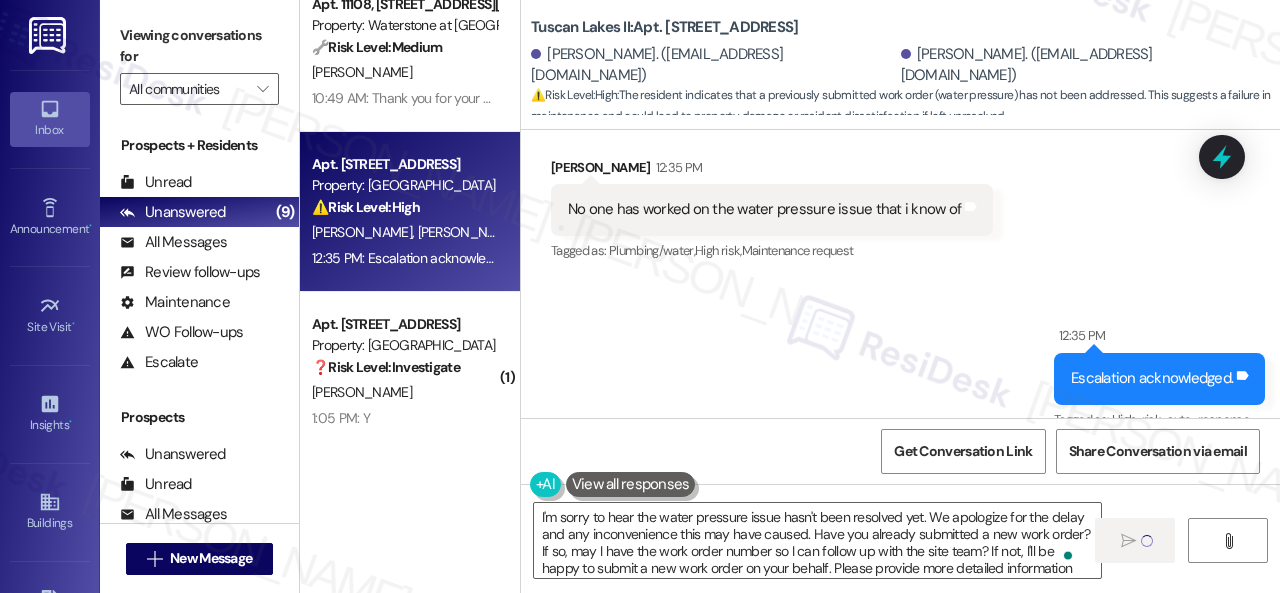 type 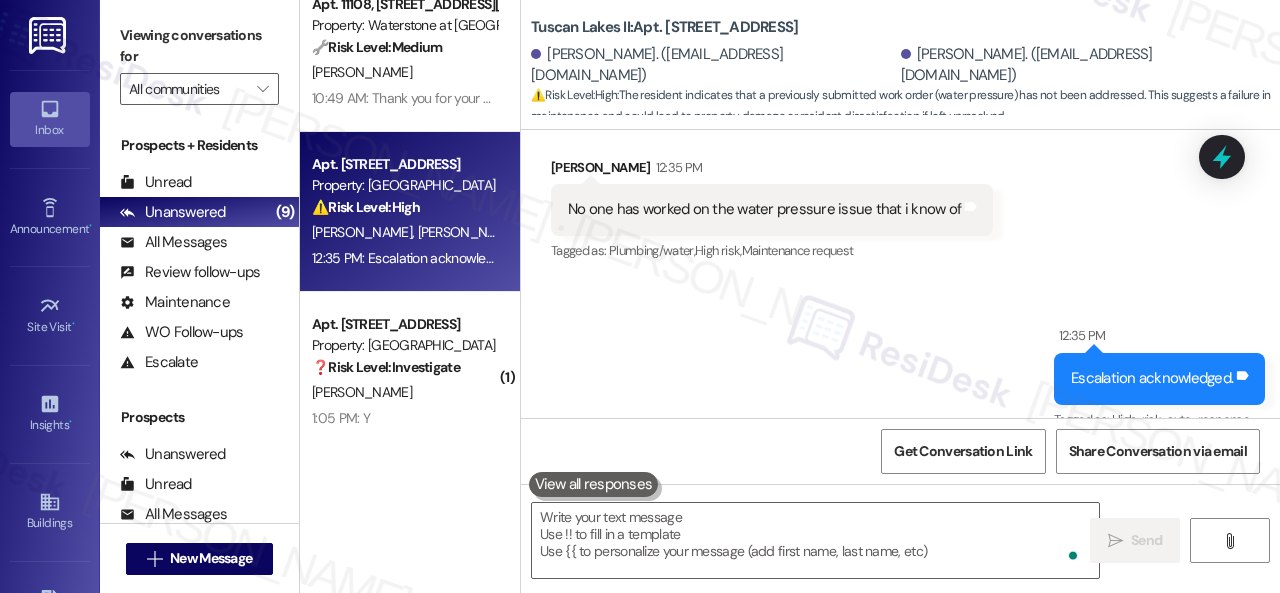 scroll, scrollTop: 226, scrollLeft: 0, axis: vertical 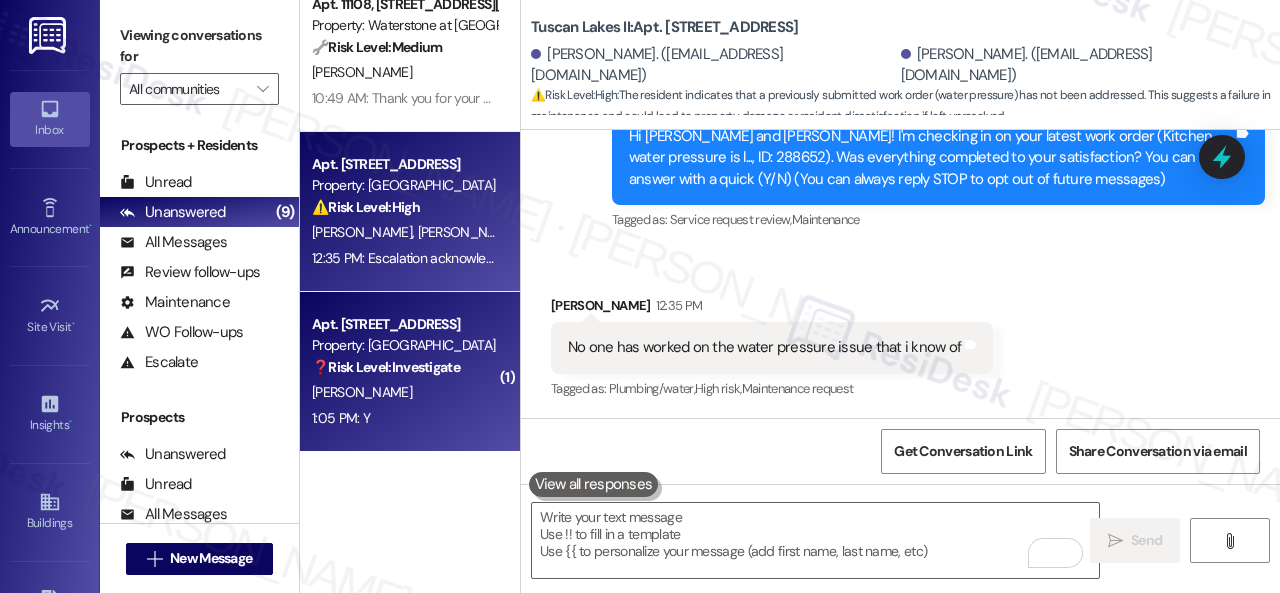 click on "[PERSON_NAME]" at bounding box center [404, 392] 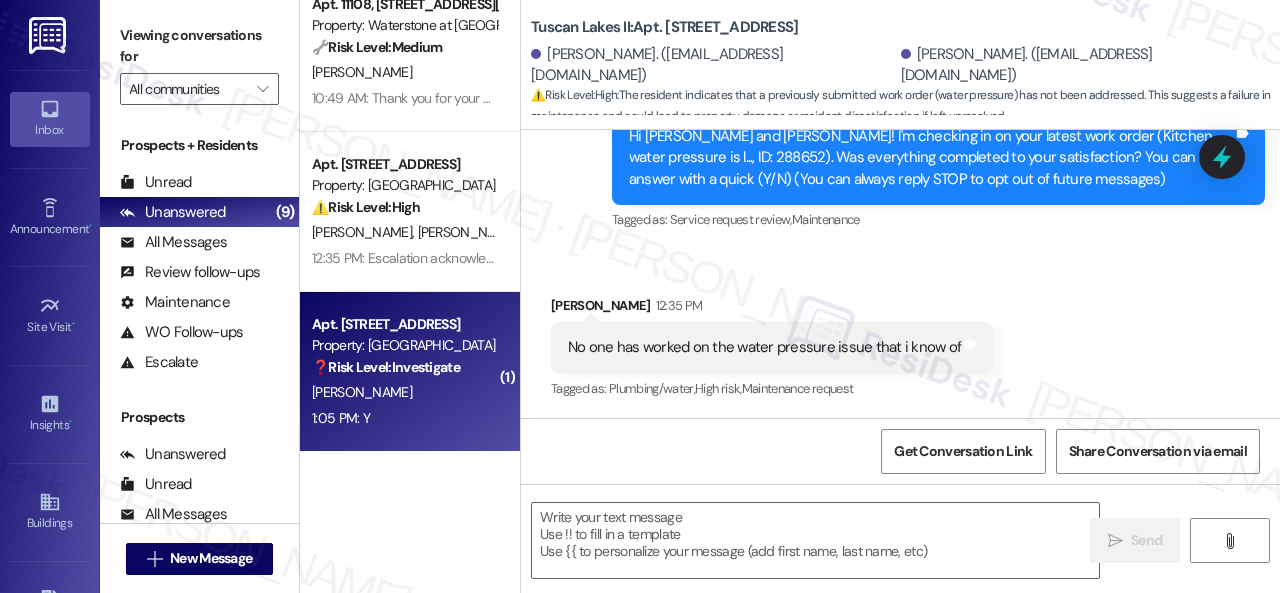 type on "Fetching suggested responses. Please feel free to read through the conversation in the meantime." 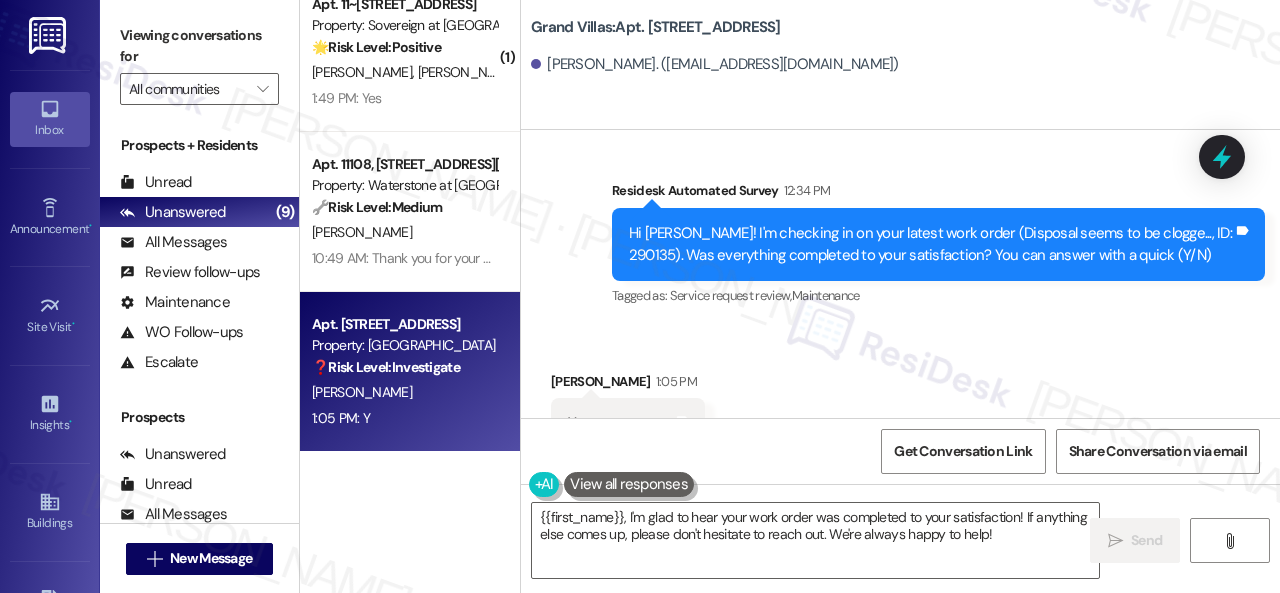 scroll, scrollTop: 11059, scrollLeft: 0, axis: vertical 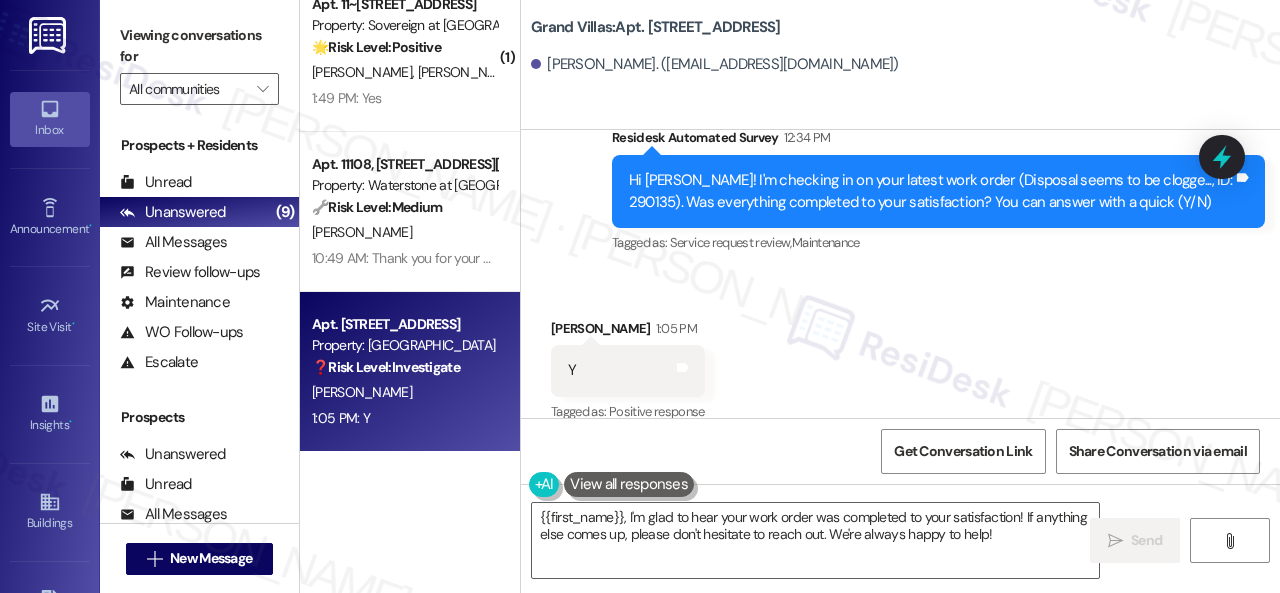 click on "Received via SMS Huiwen Liu 1:05 PM Y Tags and notes Tagged as:   Positive response Click to highlight conversations about Positive response" at bounding box center (900, 357) 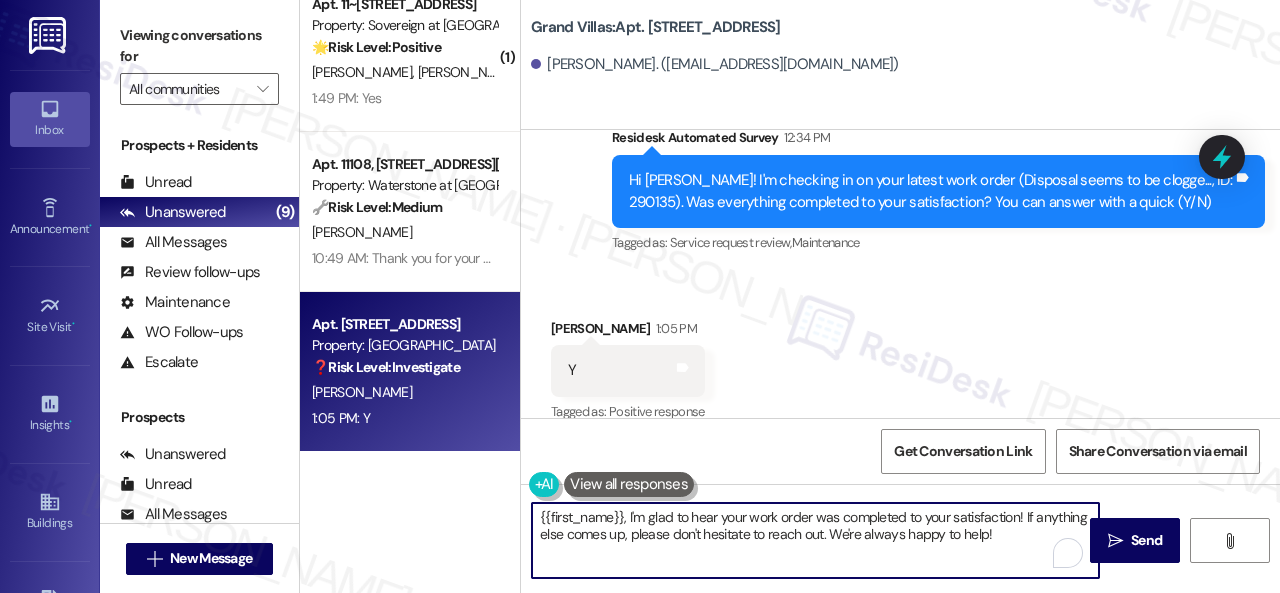 drag, startPoint x: 1012, startPoint y: 534, endPoint x: 462, endPoint y: 508, distance: 550.6142 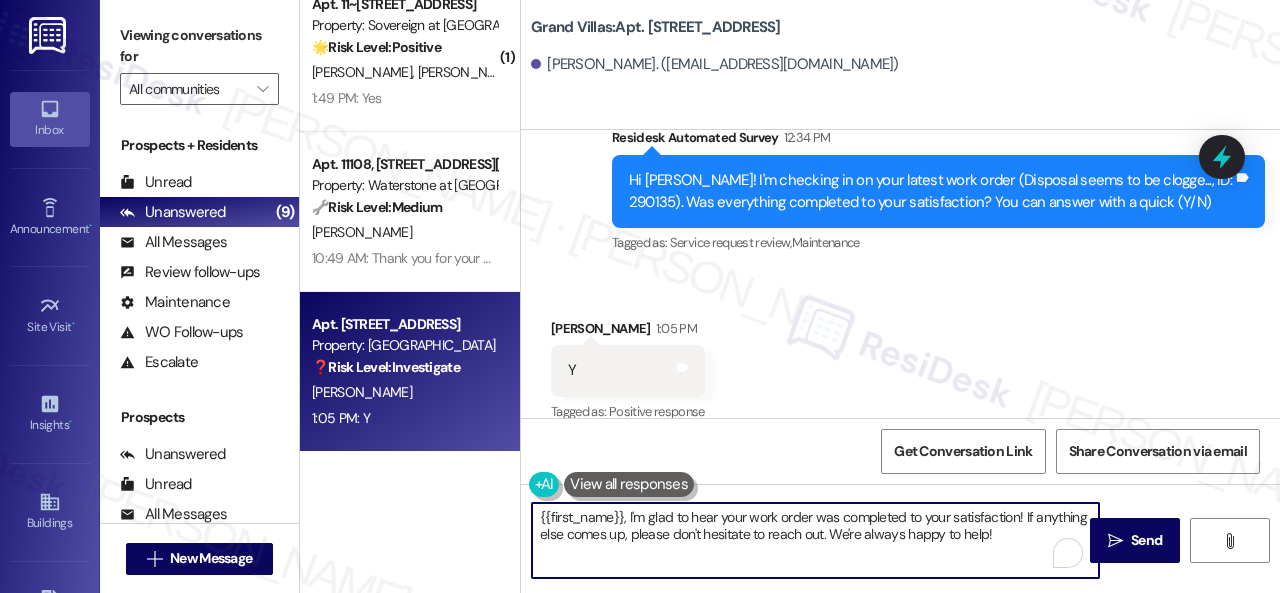 click on "Apt. 2202, 1805 S Egret Bay Blvd Property: Tuscan Lakes II ⚠️  Risk Level:  High The resident indicates that a previously submitted work order (water pressure) has not been addressed. This suggests a failure in maintenance and could lead to property damage or resident dissatisfaction if left unresolved. T. Mancil M. Blocker Apt. 098071W, 12901 Lord Nelson Dr Property: London House Apartments & Flats ⚠️  Risk Level:  High The resident indicates that the work order was not completed and that the maintenance worker suggested a solution that the resident has already tried, including regrouting themselves. This suggests a potential failure to address the underlying maintenance issue and resident dissatisfaction. M. Mchenry ( 1 ) Apt. 11~101, 13310 Melrose Lane Property: Sovereign at Overland Park 🌟  Risk Level:  Positive The resident is confirming satisfaction with a completed work order. This is positive engagement and an opportunity for relationship building. J. West S. West 1:49 PM: Yes 1:49 PM: Yes" at bounding box center [790, 296] 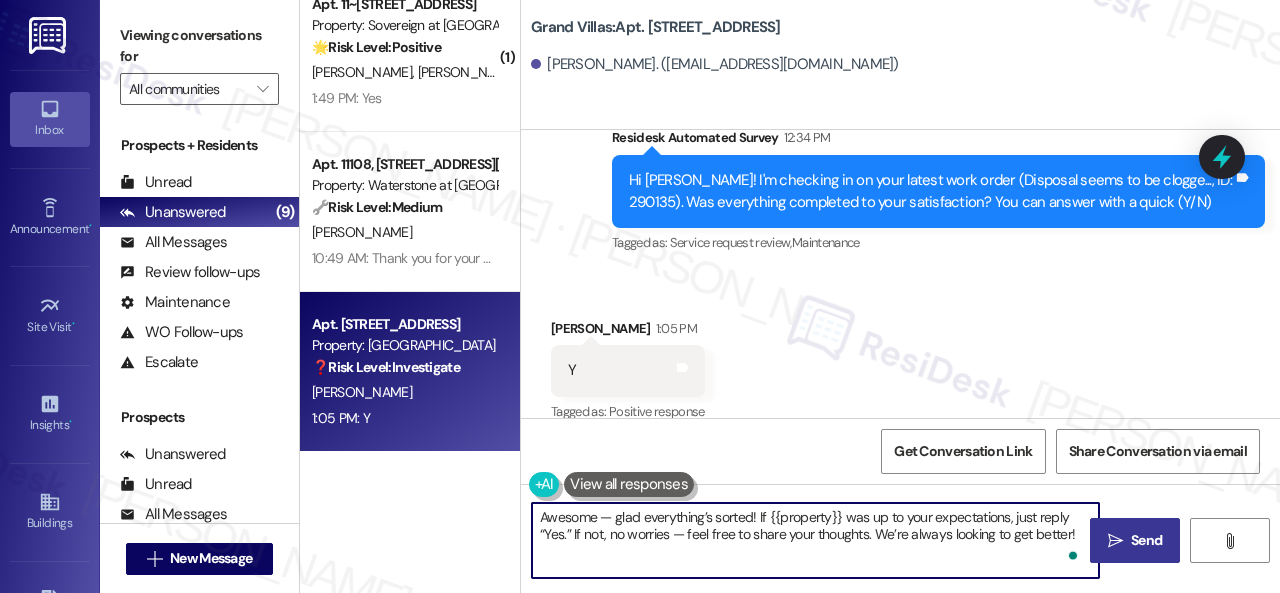 type on "Awesome — glad everything’s sorted! If {{property}} was up to your expectations, just reply “Yes.” If not, no worries — feel free to share your thoughts. We’re always looking to get better!" 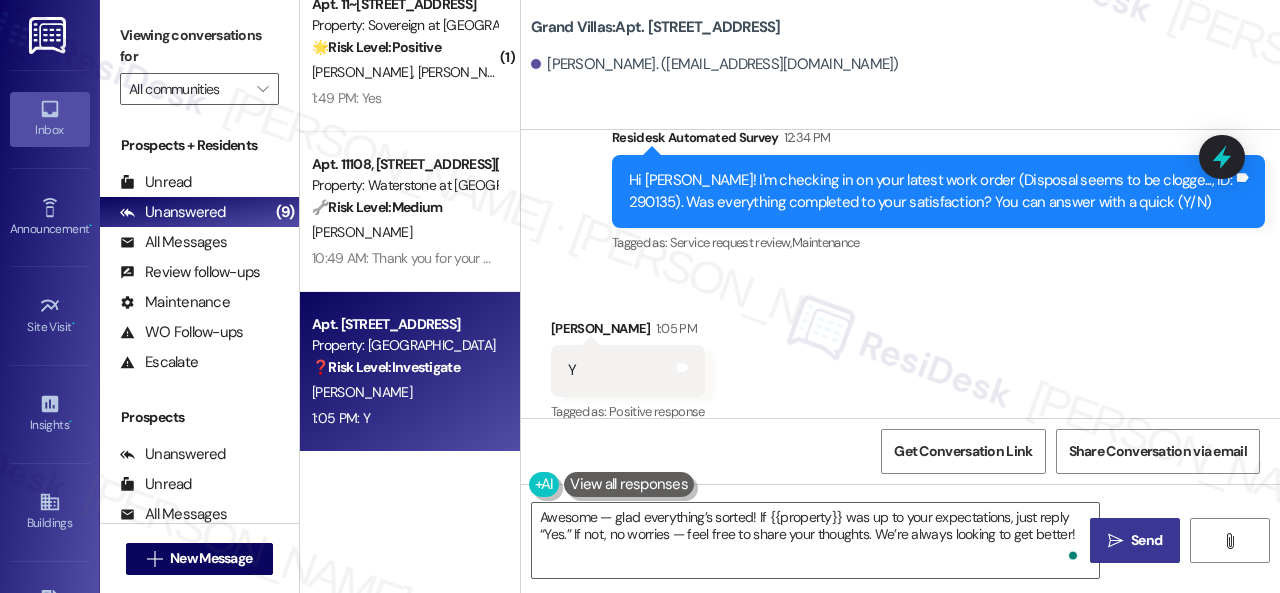 click on " Send" at bounding box center (1135, 540) 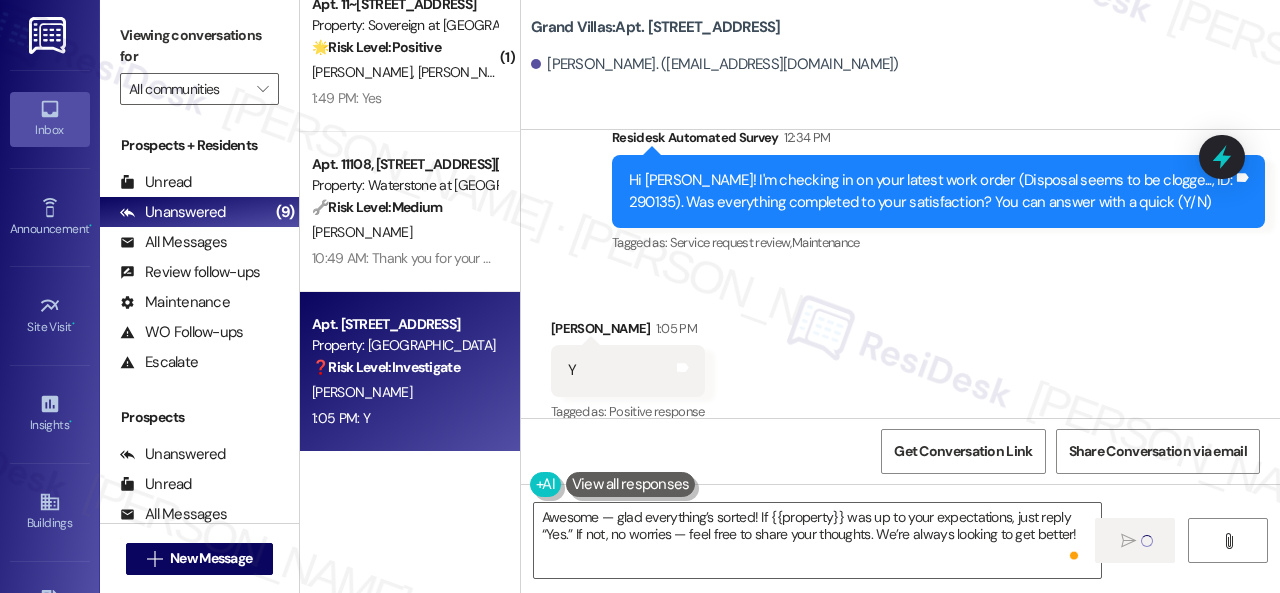 type 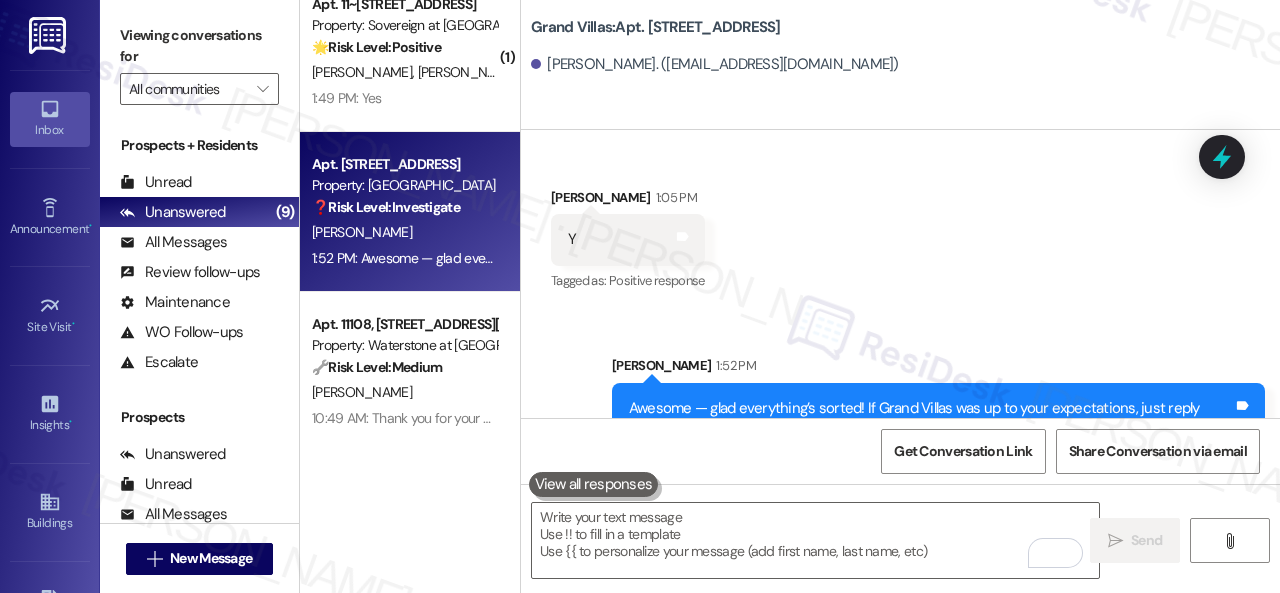 scroll, scrollTop: 11220, scrollLeft: 0, axis: vertical 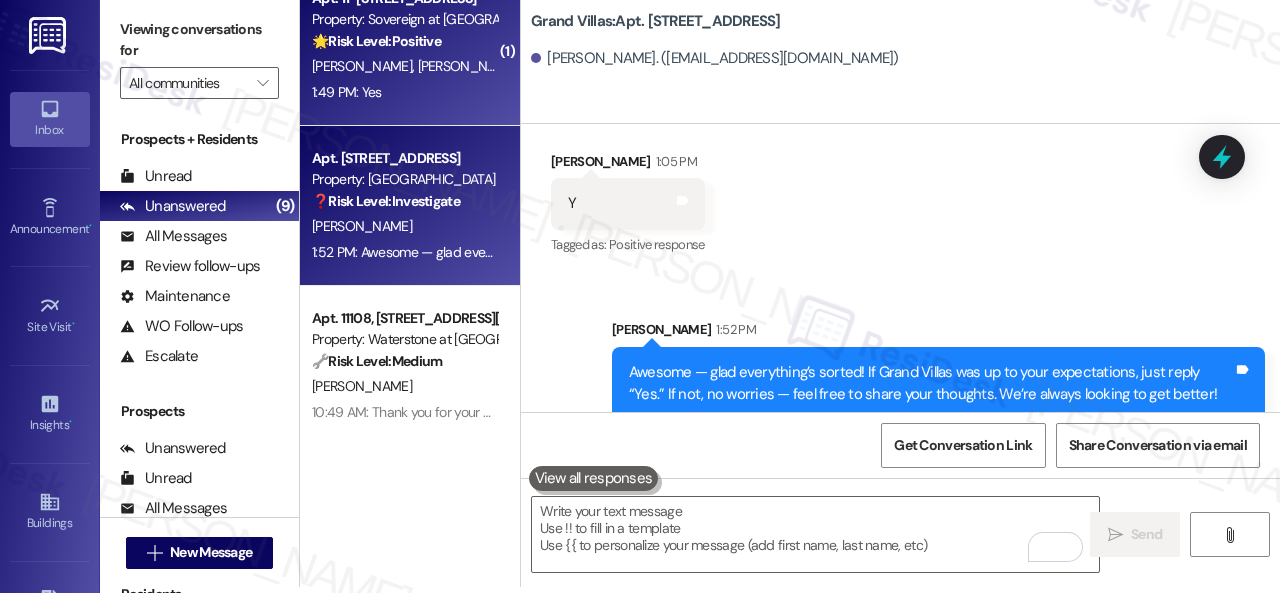 click on "J. West S. West" at bounding box center [404, 66] 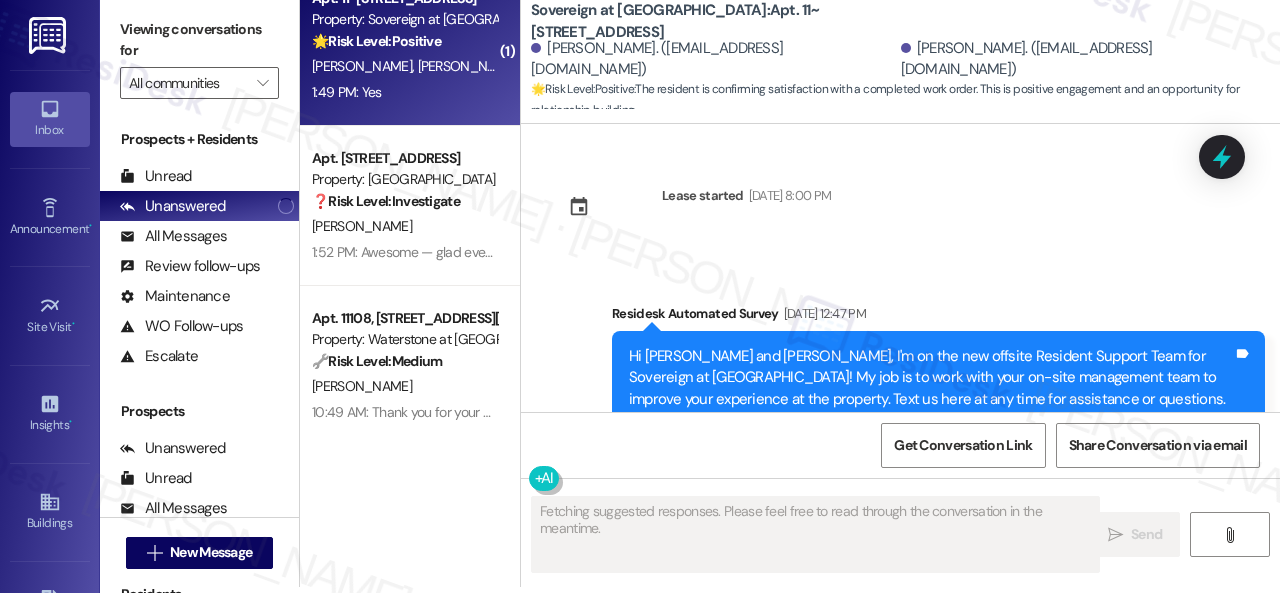 scroll, scrollTop: 0, scrollLeft: 0, axis: both 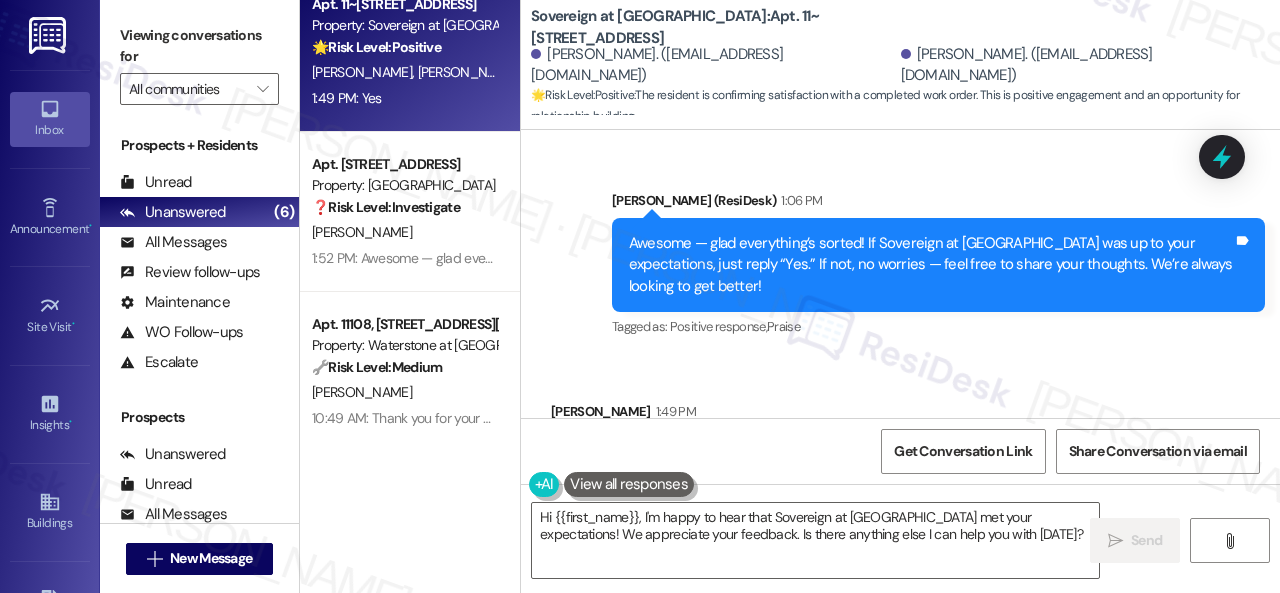 click on "Received via SMS John West 1:49 PM Yes Tags and notes Tagged as:   Positive response Click to highlight conversations about Positive response" at bounding box center [900, 440] 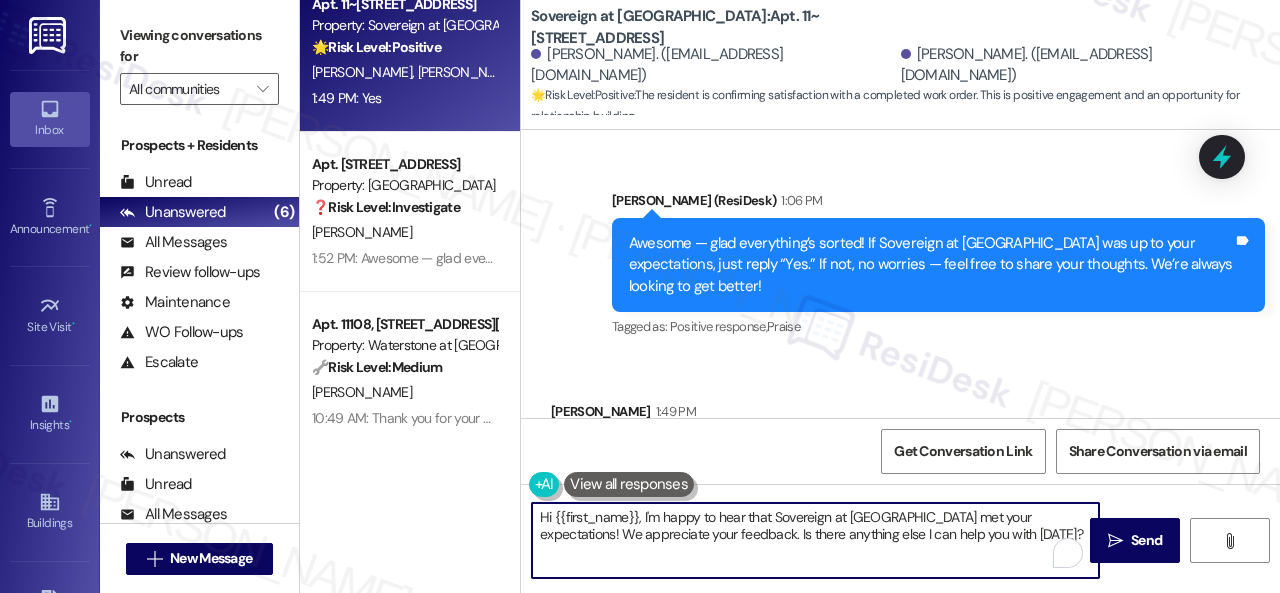 drag, startPoint x: 1014, startPoint y: 545, endPoint x: 349, endPoint y: 515, distance: 665.67633 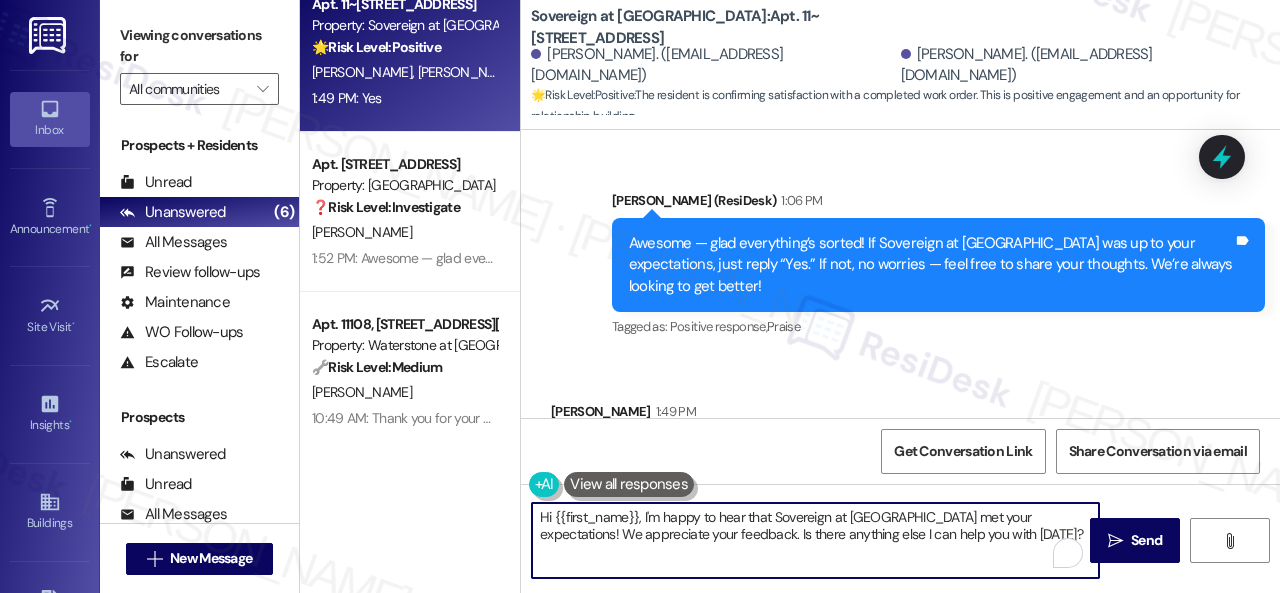 click on "Apt. 2202, 1805 S Egret Bay Blvd Property: Tuscan Lakes II ⚠️  Risk Level:  High The resident indicates that a previously submitted work order (water pressure) has not been addressed. This suggests a failure in maintenance and could lead to property damage or resident dissatisfaction if left unresolved. T. Mancil M. Blocker Apt. 098071W, 12901 Lord Nelson Dr Property: London House Apartments & Flats ⚠️  Risk Level:  High The resident indicates that the work order was not completed and that the maintenance worker suggested a solution that the resident has already tried, including regrouting themselves. This suggests a potential failure to address the underlying maintenance issue and resident dissatisfaction. M. Mchenry Apt. 11~101, 13310 Melrose Lane Property: Sovereign at Overland Park 🌟  Risk Level:  Positive The resident is confirming satisfaction with a completed work order. This is positive engagement and an opportunity for relationship building. J. West S. West 1:49 PM: Yes 1:49 PM: Yes ❓" at bounding box center (790, 296) 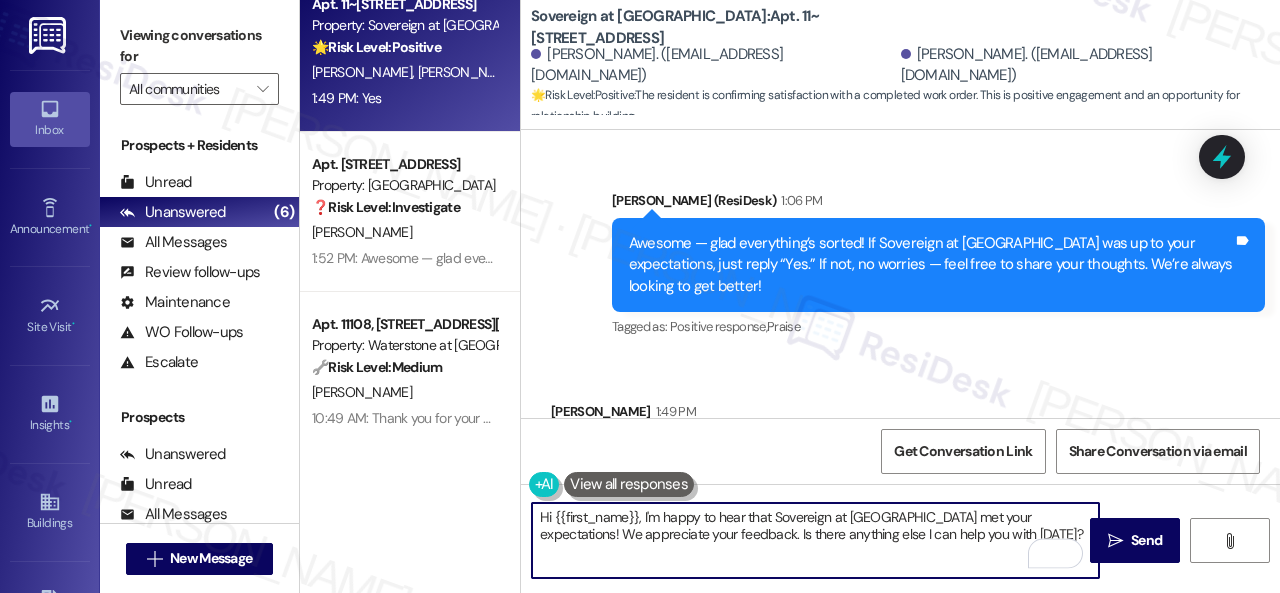 paste on "I'm glad you are satisfied with your home. Have you written a review for us before? If not, can I ask a quick favor? Would you mind writing one for us? I'll give you the link if you are willing.
If you've already done it or couldn't this time, no worries at all—no action is required. Thanks!" 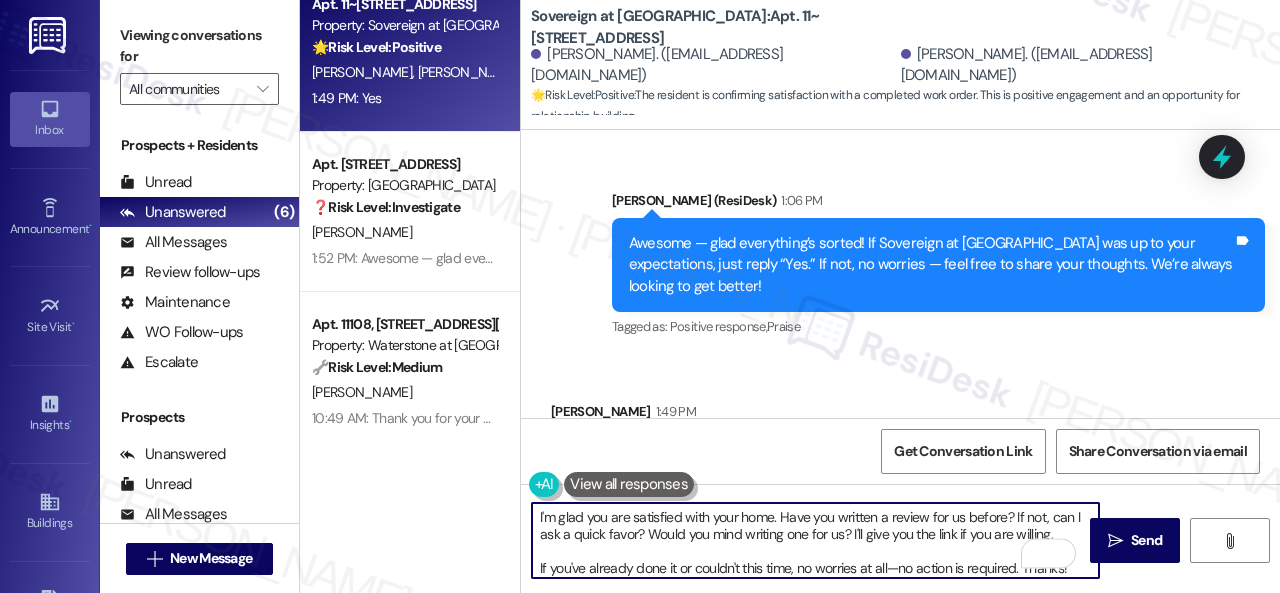 scroll, scrollTop: 4, scrollLeft: 0, axis: vertical 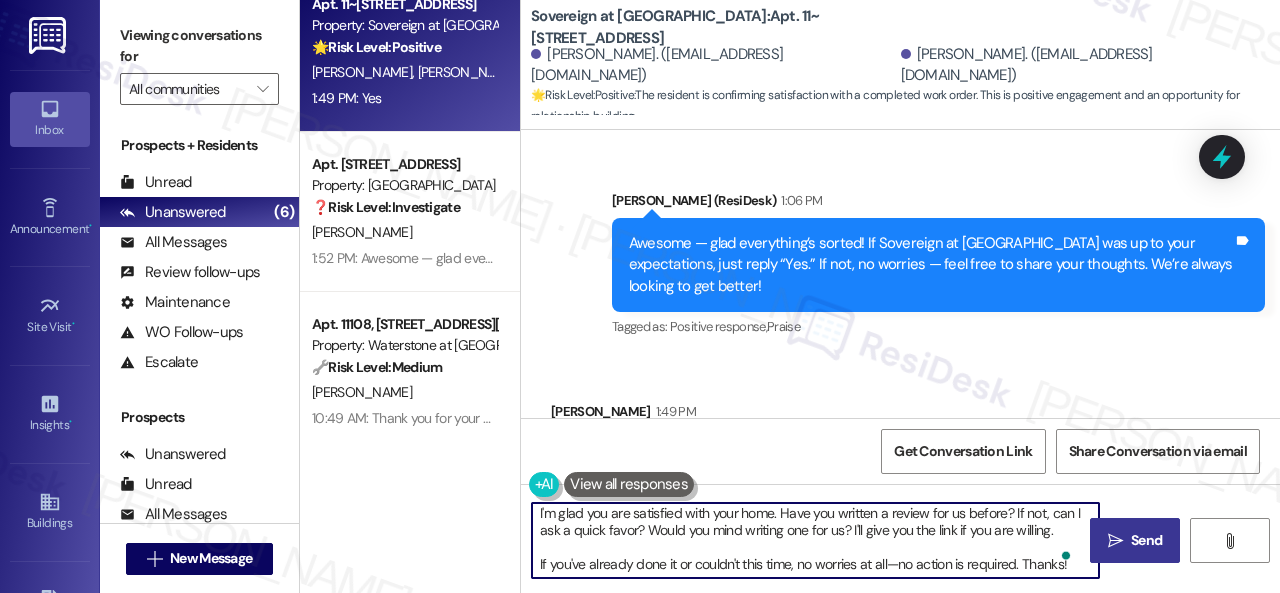 type on "I'm glad you are satisfied with your home. Have you written a review for us before? If not, can I ask a quick favor? Would you mind writing one for us? I'll give you the link if you are willing.
If you've already done it or couldn't this time, no worries at all—no action is required. Thanks!" 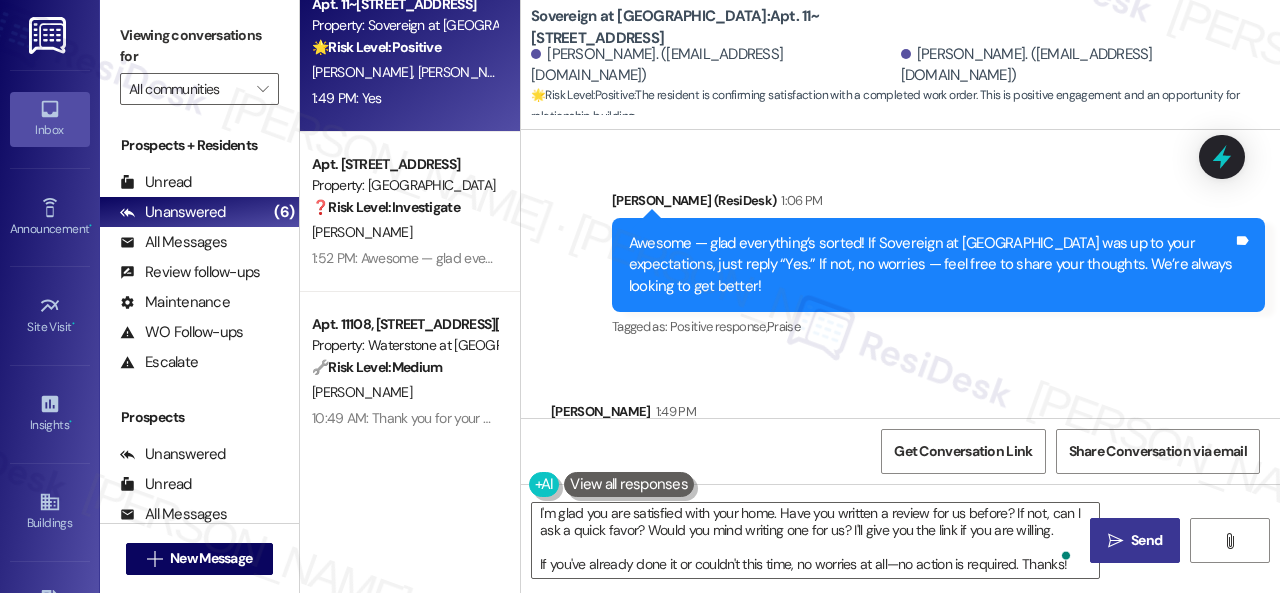 click on "" at bounding box center [1115, 541] 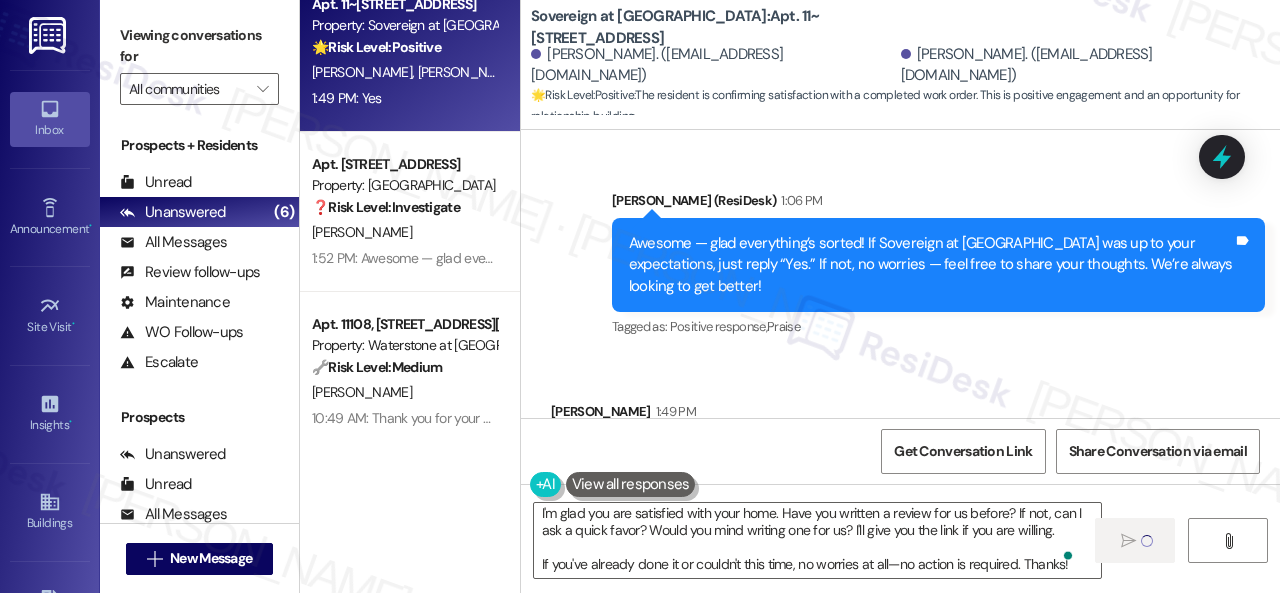 type 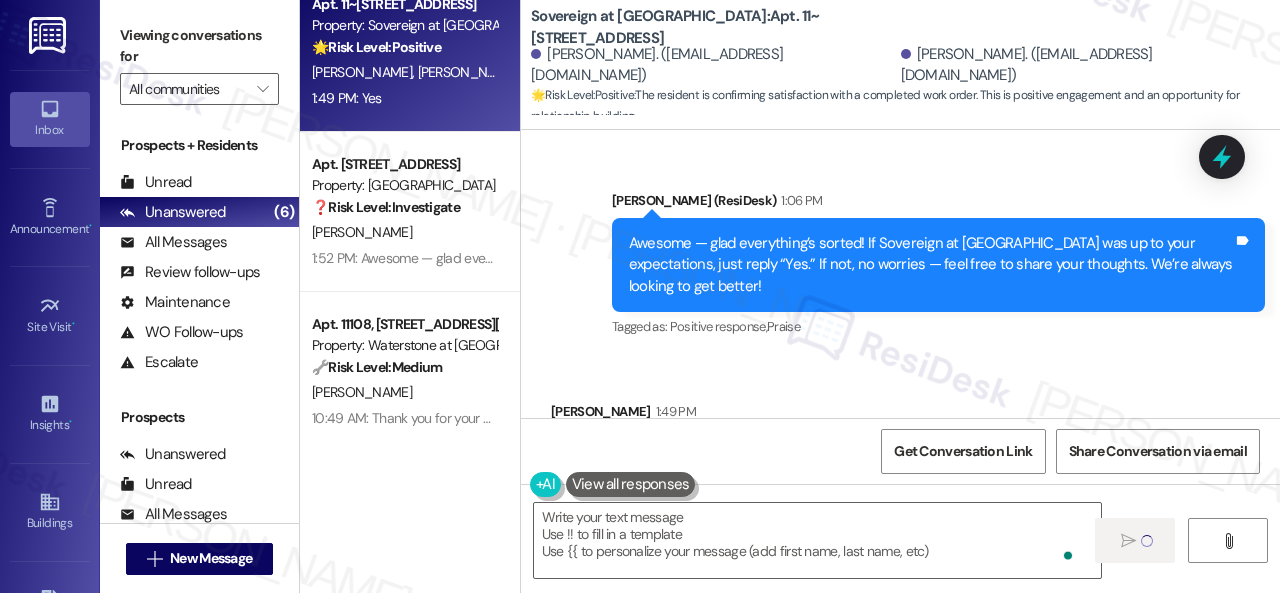scroll, scrollTop: 0, scrollLeft: 0, axis: both 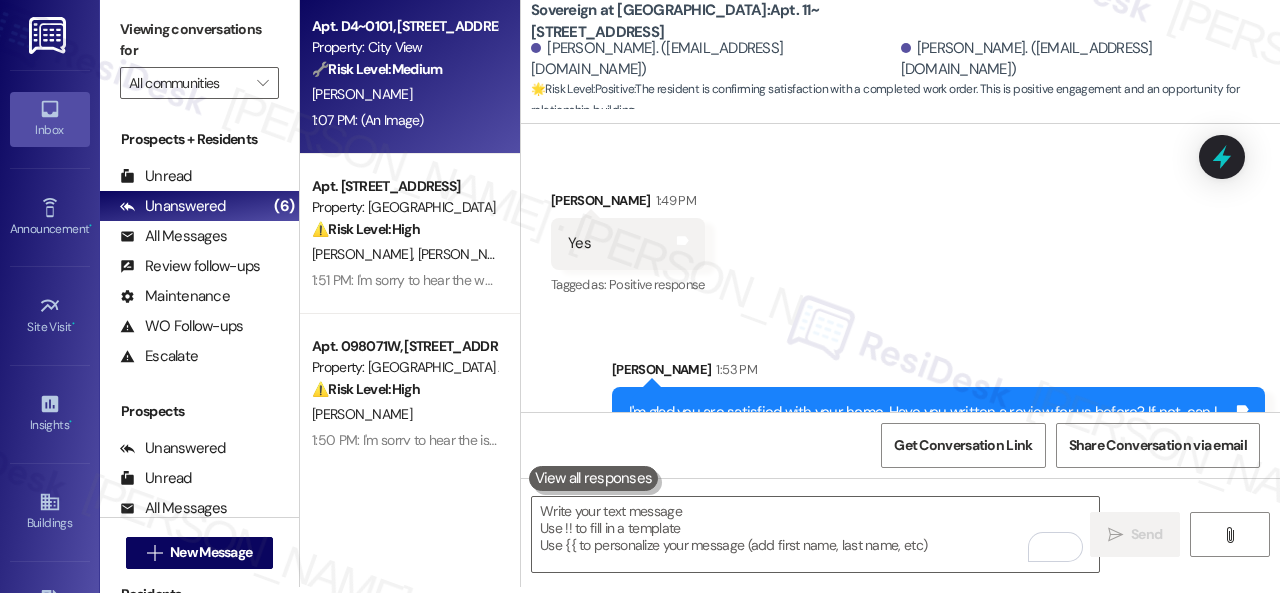 click on "[PERSON_NAME]" at bounding box center (404, 94) 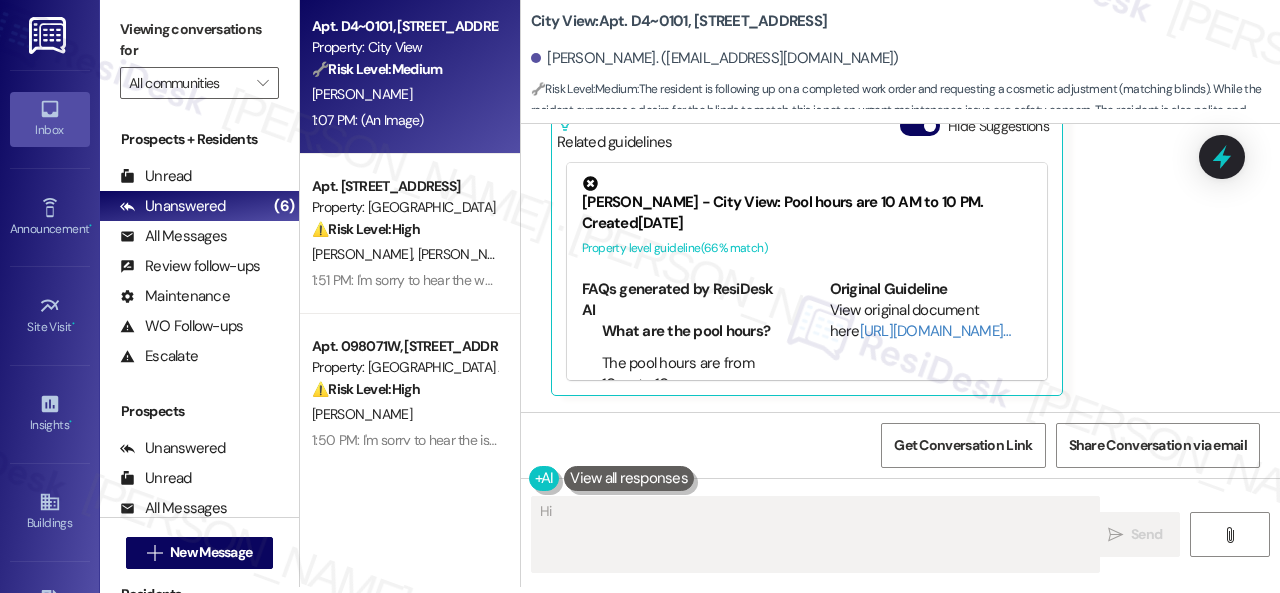 scroll, scrollTop: 0, scrollLeft: 0, axis: both 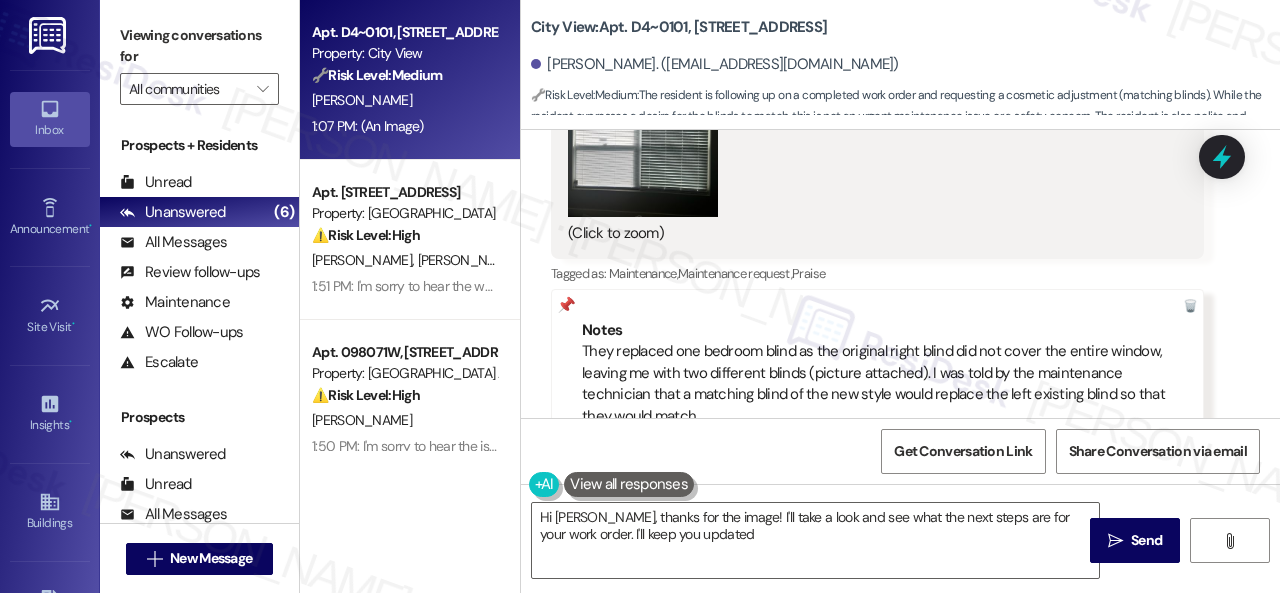 type on "Hi [PERSON_NAME], thanks for the image! I'll take a look and see what the next steps are for your work order. I'll keep you updated!" 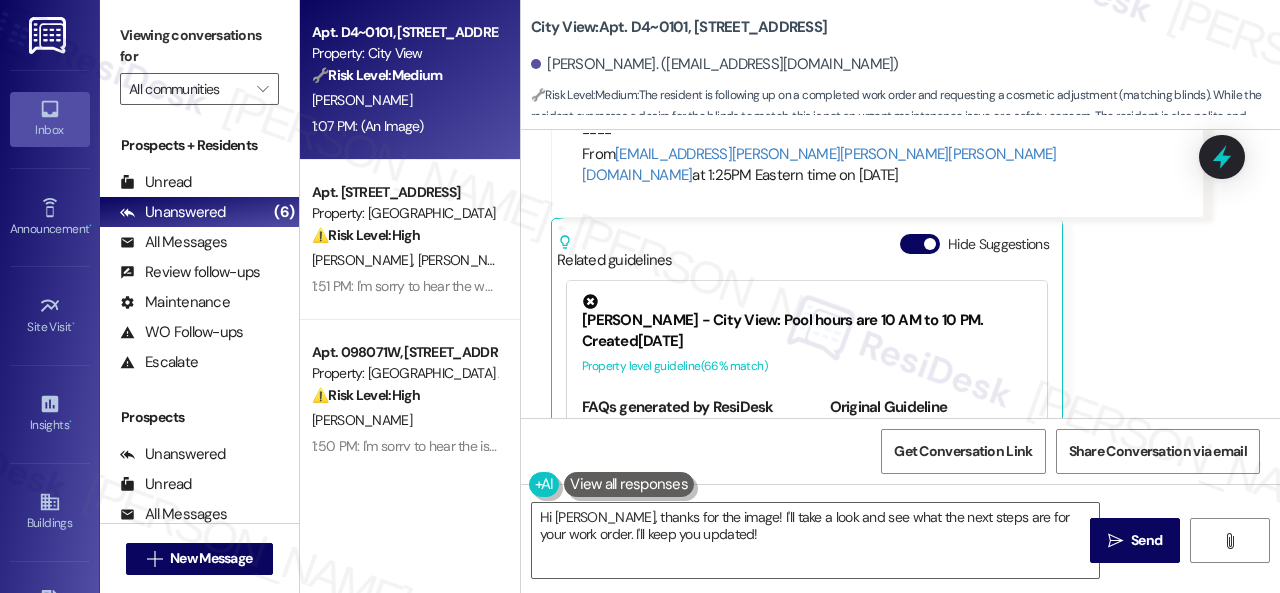 scroll, scrollTop: 1272, scrollLeft: 0, axis: vertical 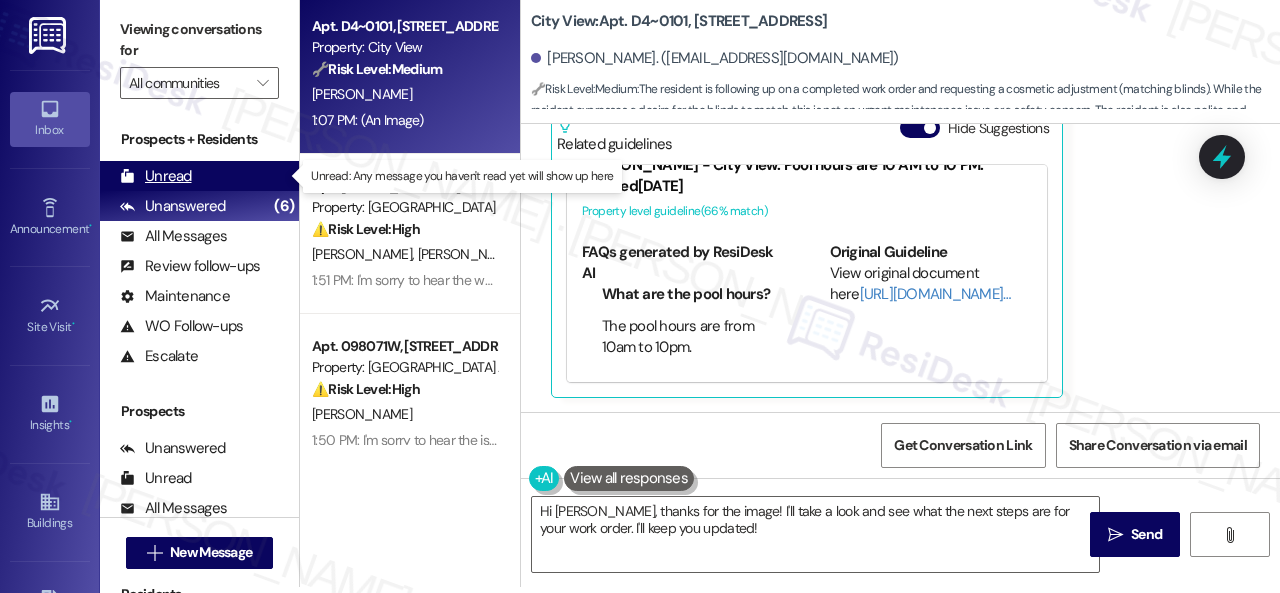 click on "Unread" at bounding box center [156, 176] 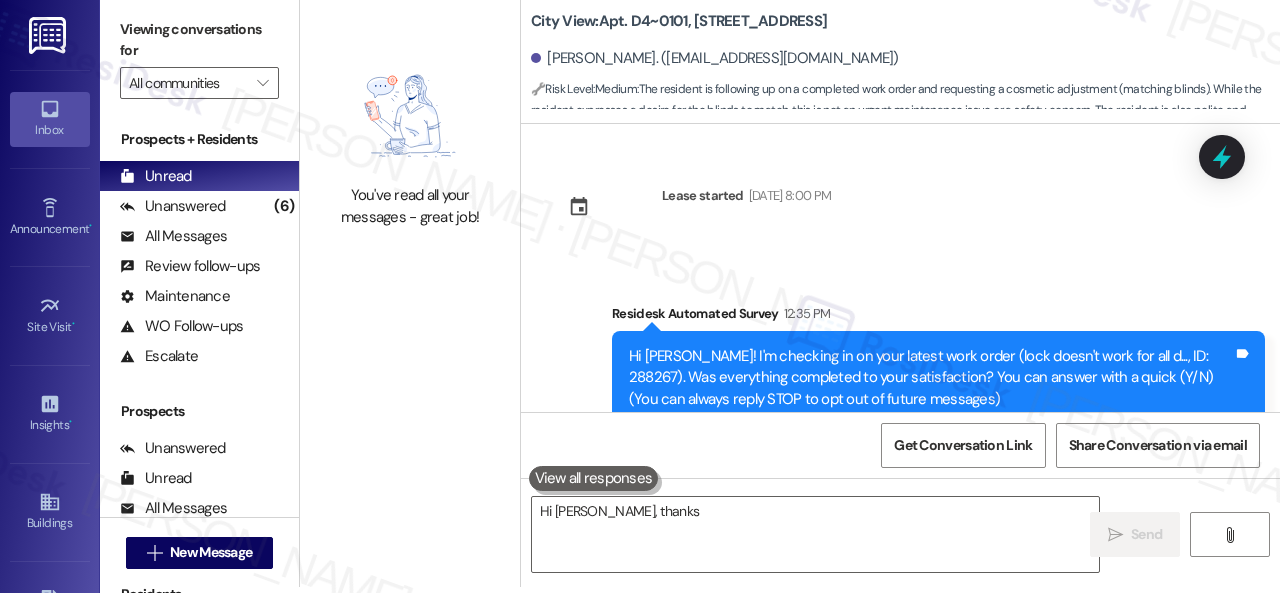 scroll, scrollTop: 1372, scrollLeft: 0, axis: vertical 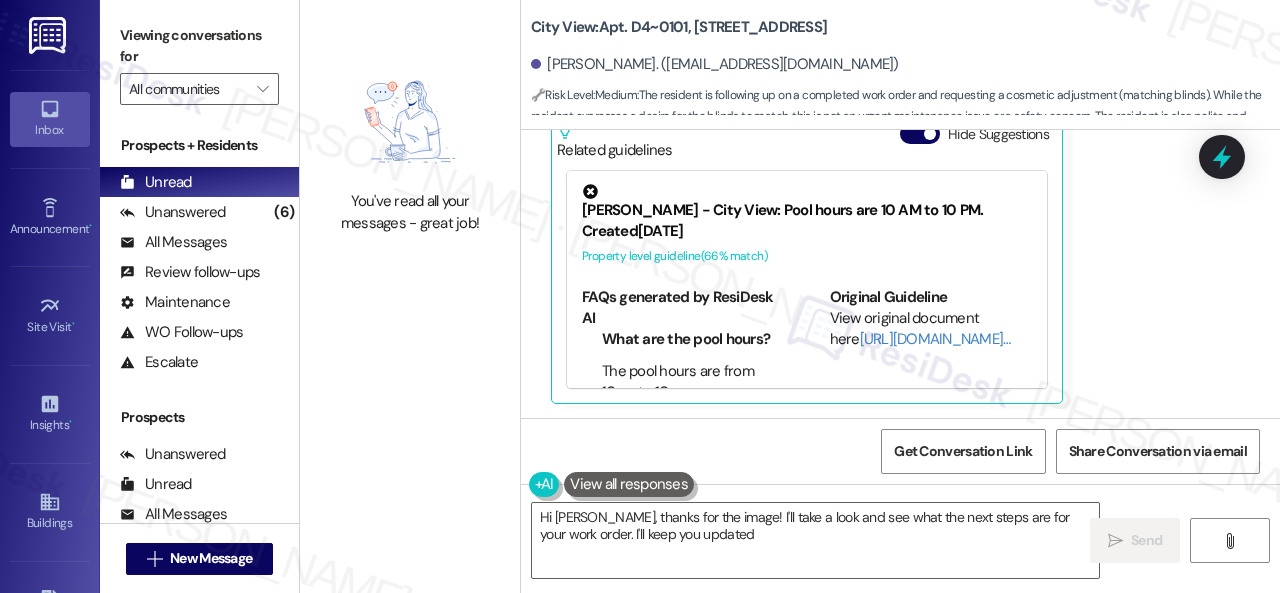 type on "Hi [PERSON_NAME], thanks for the image! I'll take a look and see what the next steps are for your work order. I'll keep you updated!" 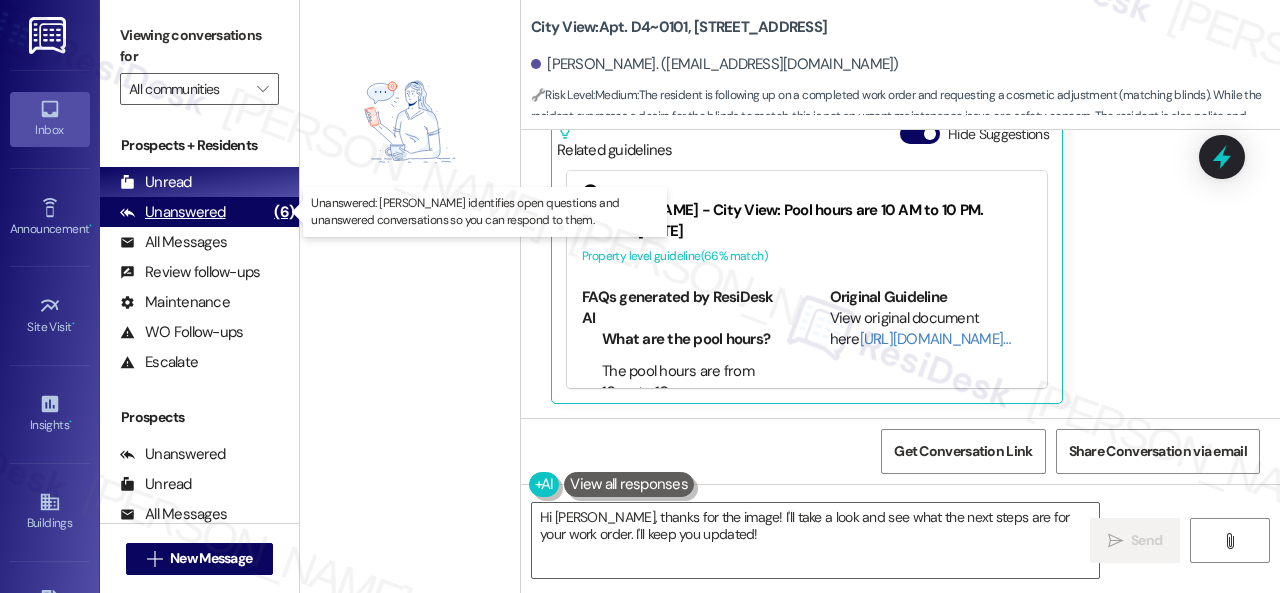 click on "Unanswered" at bounding box center (173, 212) 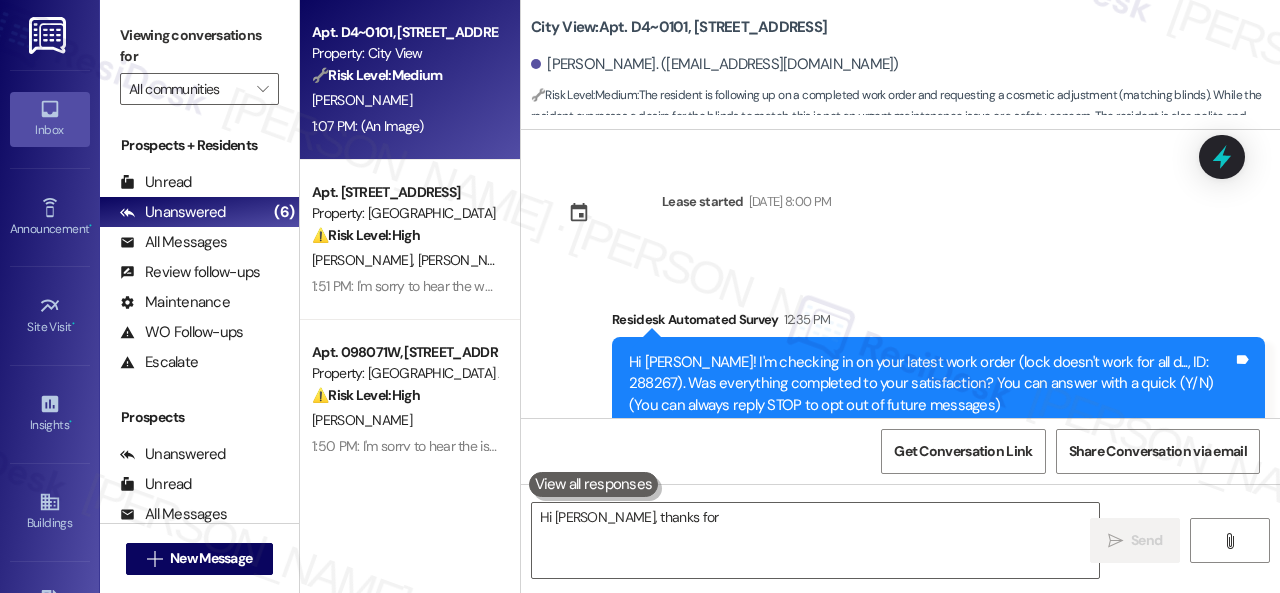 scroll, scrollTop: 1372, scrollLeft: 0, axis: vertical 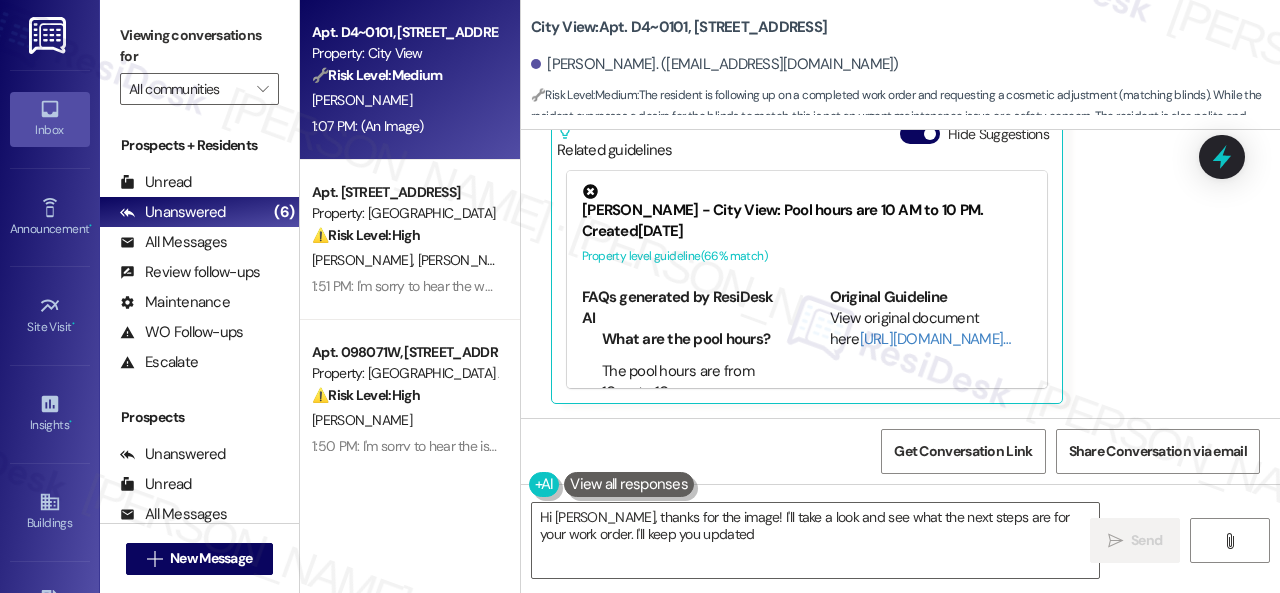 type on "Hi [PERSON_NAME], thanks for the image! I'll take a look and see what the next steps are for your work order. I'll keep you updated!" 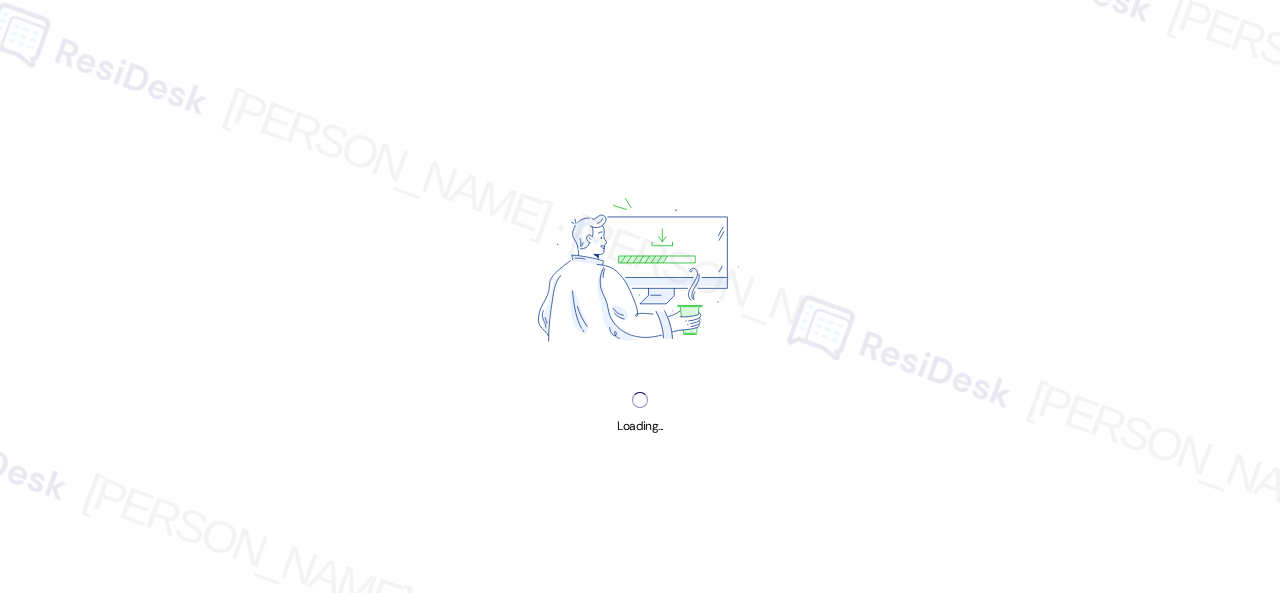scroll, scrollTop: 0, scrollLeft: 0, axis: both 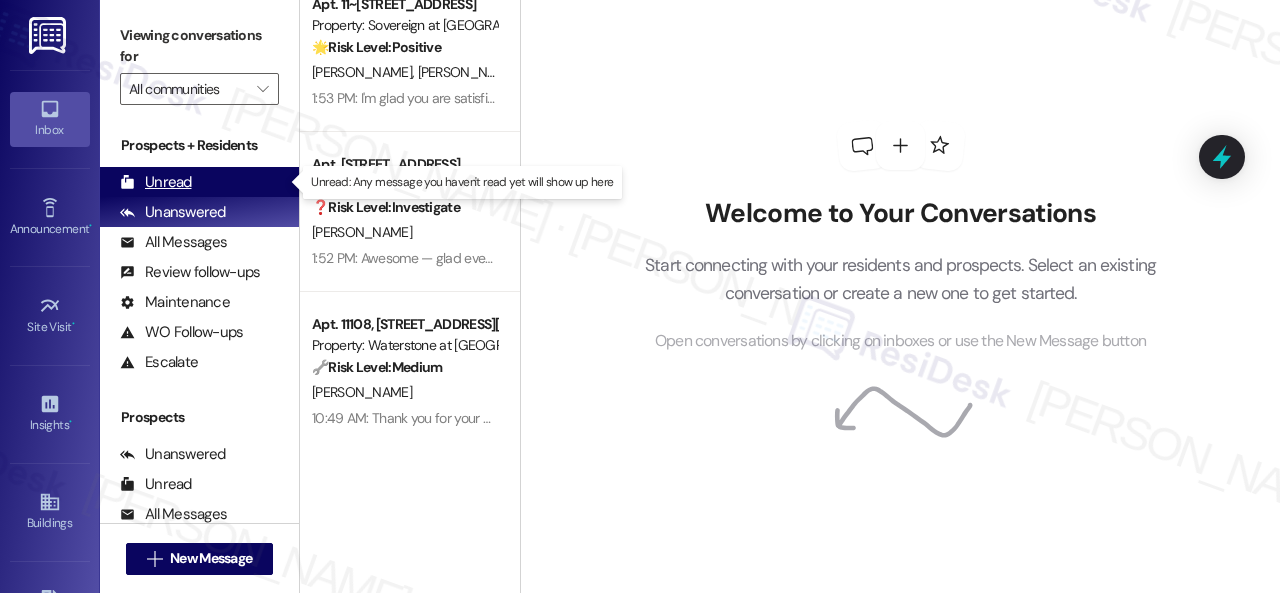 click on "Unread" at bounding box center (156, 182) 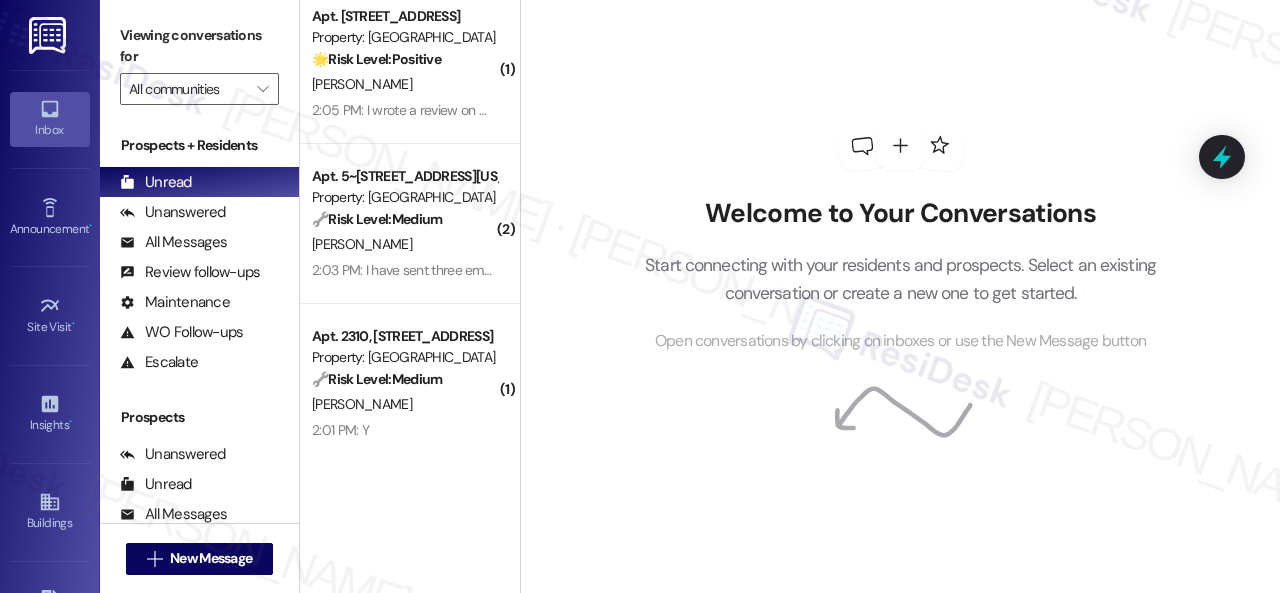 scroll, scrollTop: 188, scrollLeft: 0, axis: vertical 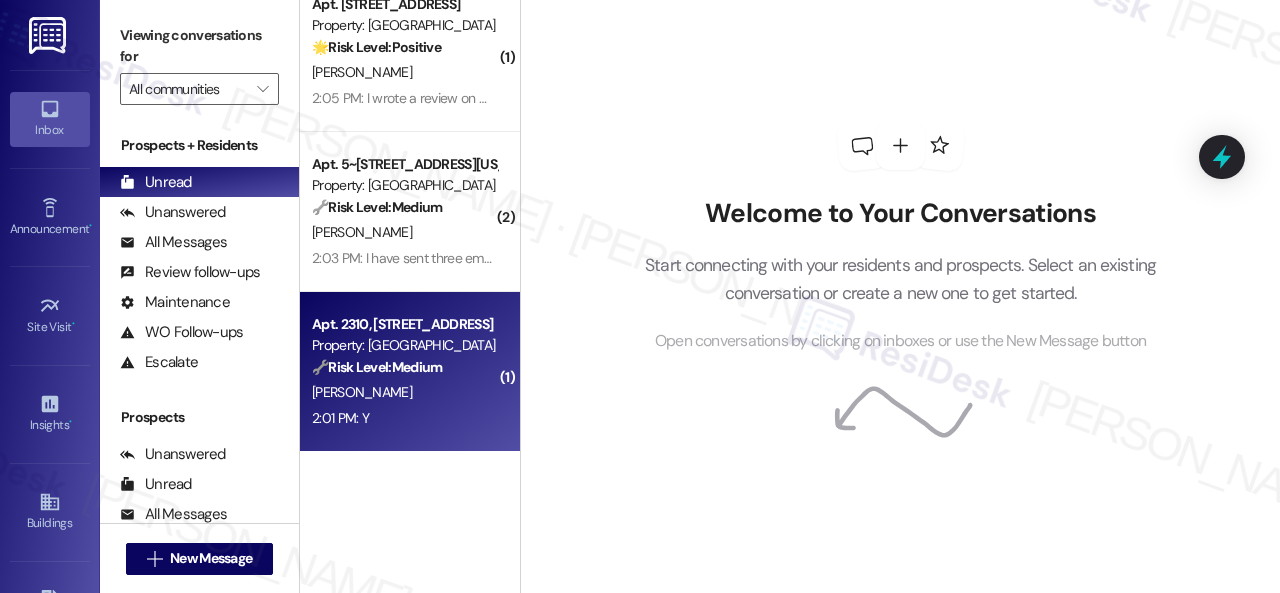 click on "[PERSON_NAME]" at bounding box center (404, 392) 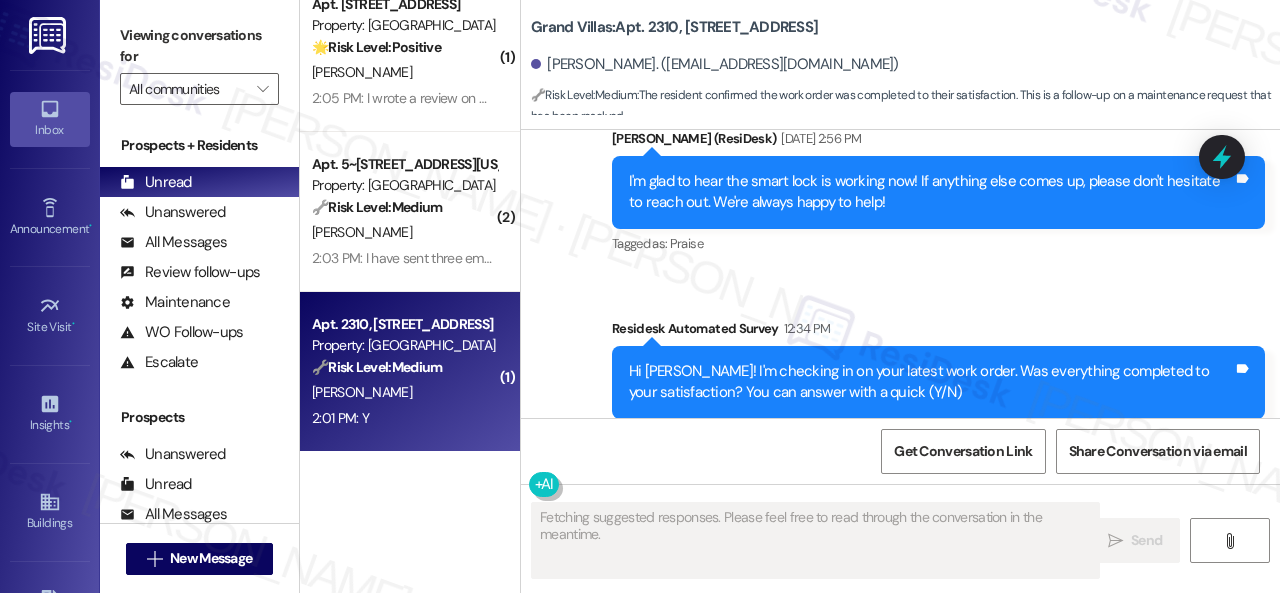 scroll, scrollTop: 3759, scrollLeft: 0, axis: vertical 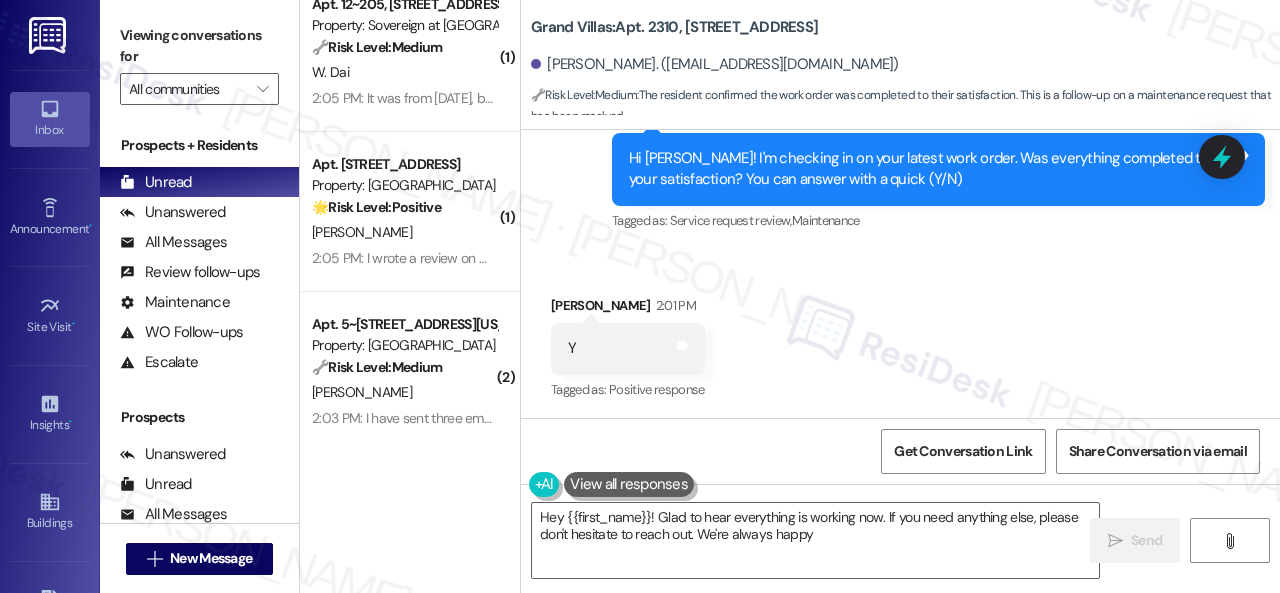 drag, startPoint x: 627, startPoint y: 266, endPoint x: 646, endPoint y: 354, distance: 90.02777 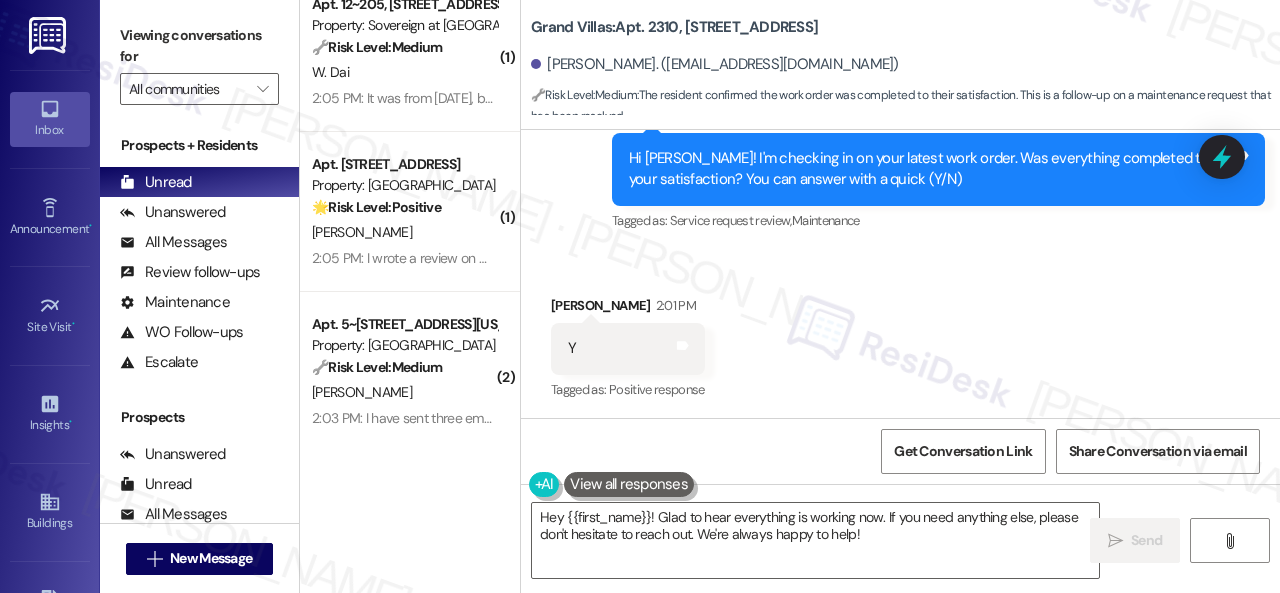 drag, startPoint x: 910, startPoint y: 541, endPoint x: 445, endPoint y: 453, distance: 473.25363 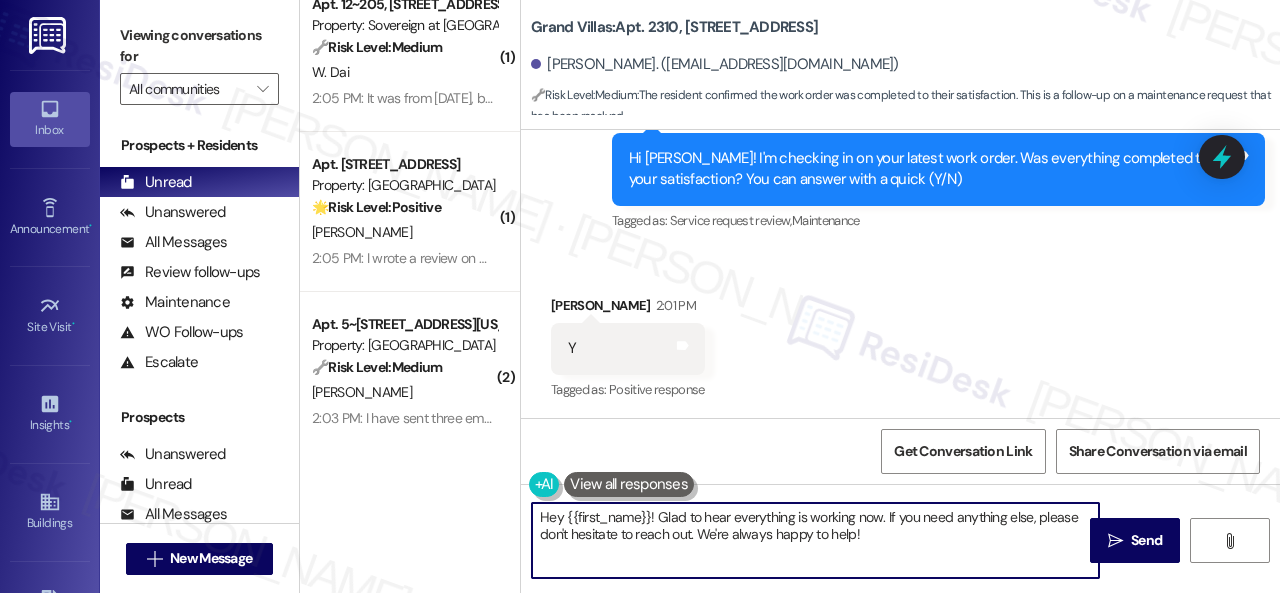 paste on "Awesome — glad everything’s sorted! If {{property}} was up to your expectations, just reply “Yes.” If not, no worries — feel free to share your thoughts. We’re always looking to get better" 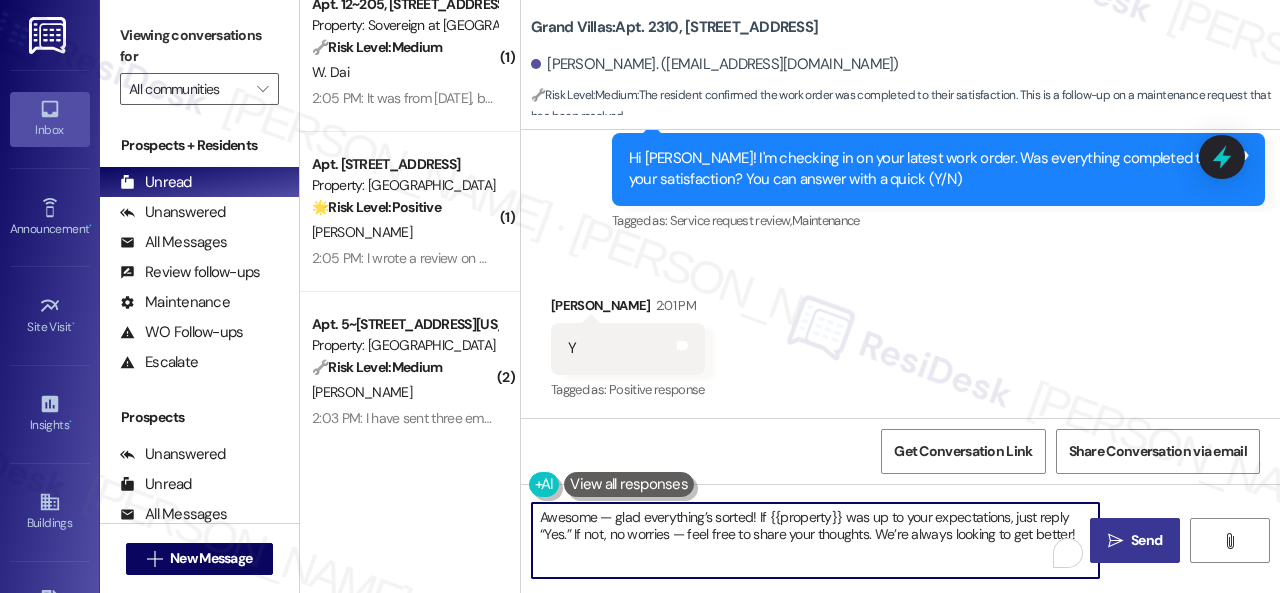 type on "Awesome — glad everything’s sorted! If {{property}} was up to your expectations, just reply “Yes.” If not, no worries — feel free to share your thoughts. We’re always looking to get better!" 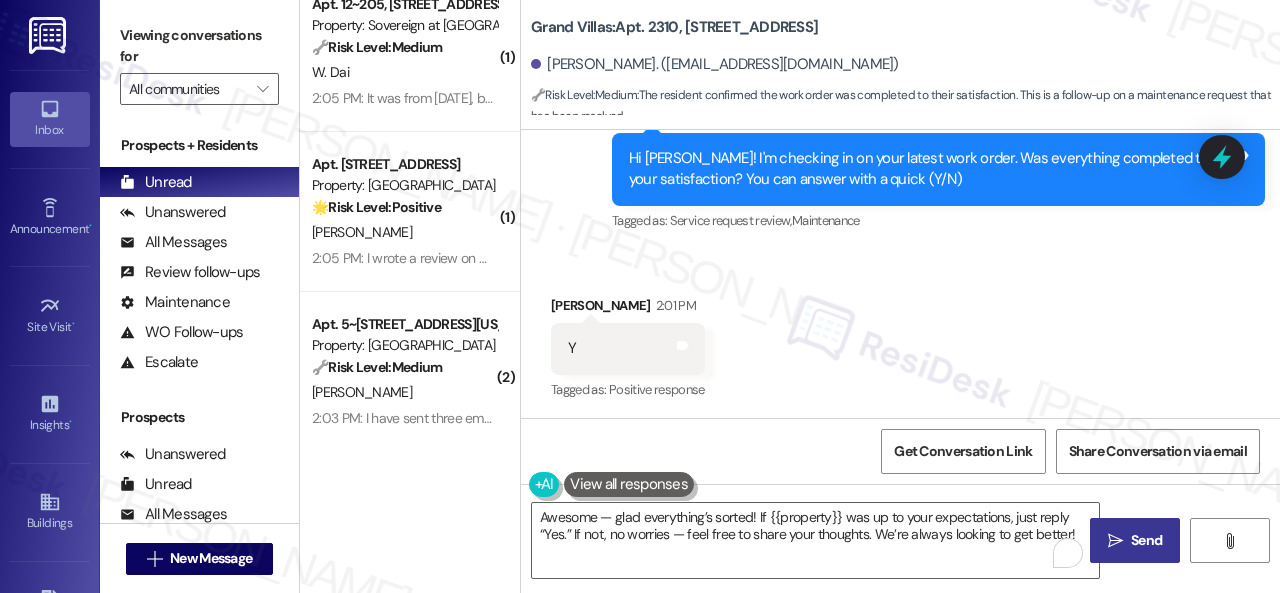 click on " Send" at bounding box center [1135, 540] 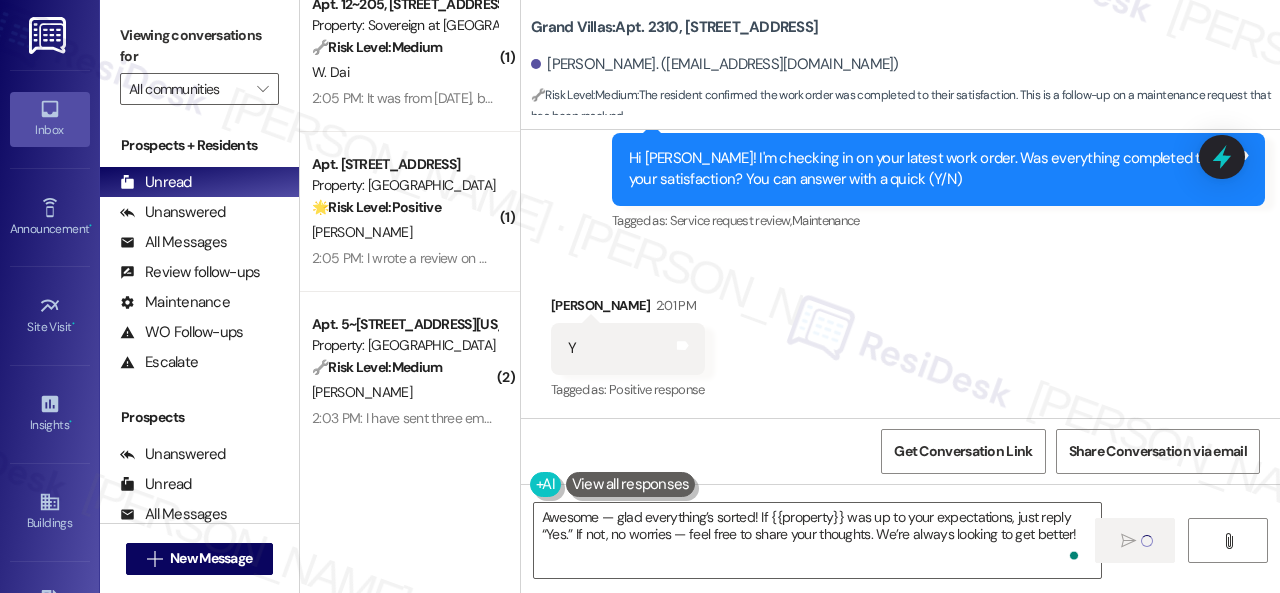 type 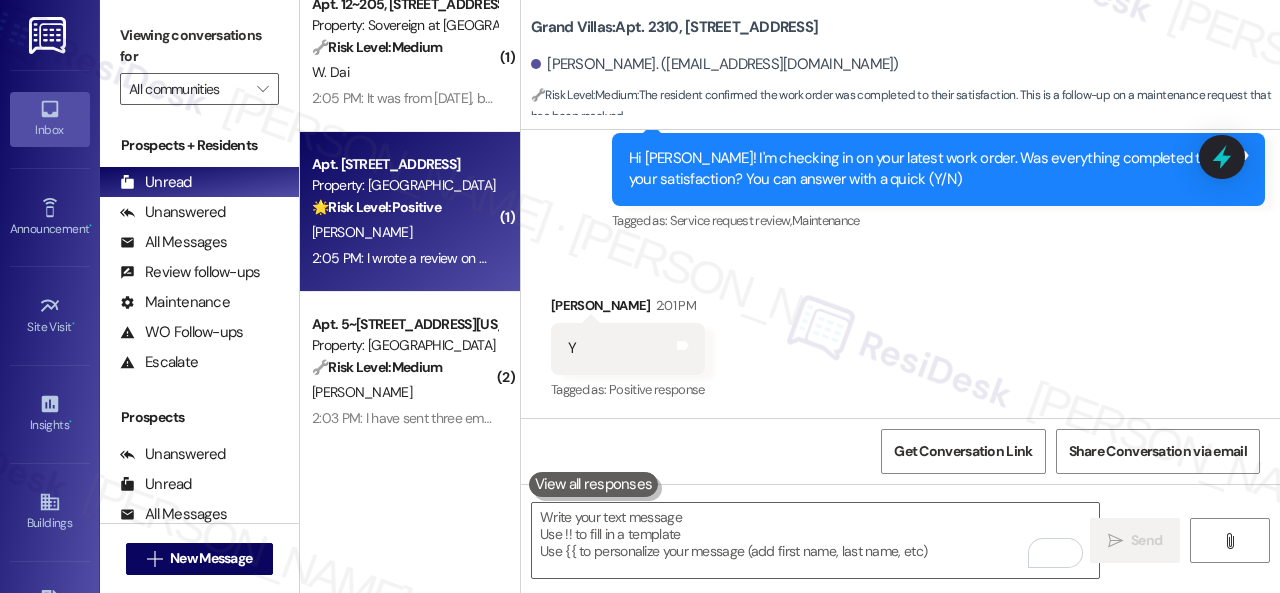 click on "[PERSON_NAME]" at bounding box center (404, 232) 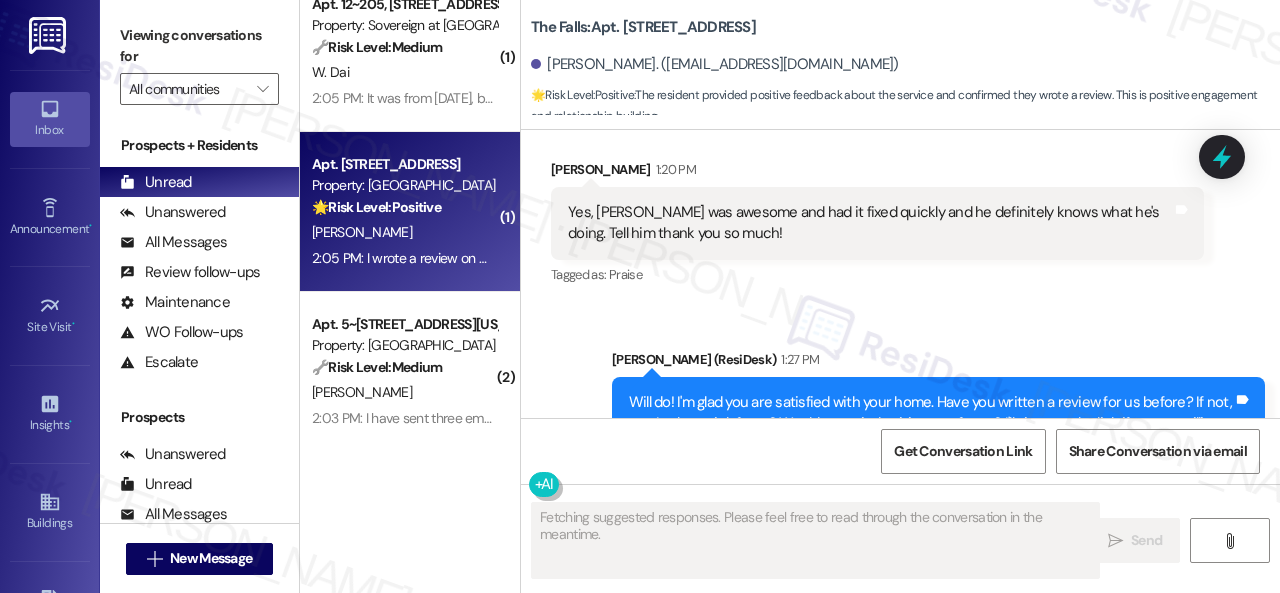 scroll, scrollTop: 3260, scrollLeft: 0, axis: vertical 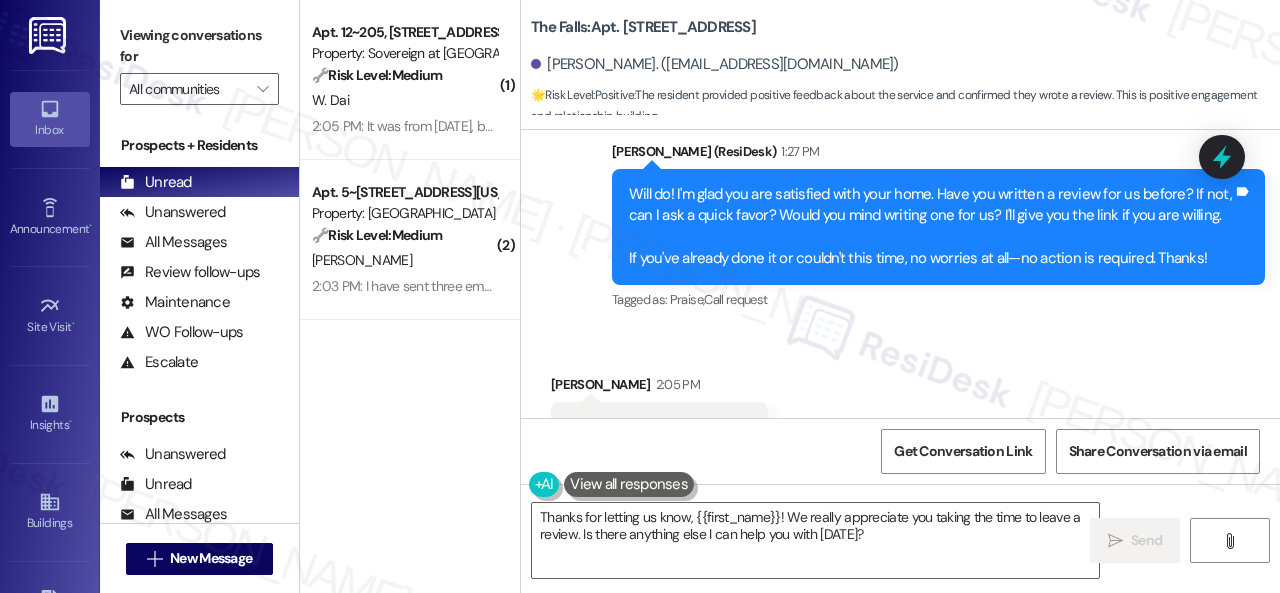 click on "Sent via SMS [PERSON_NAME]   (ResiDesk) 1:27 PM Will do! I'm glad you are satisfied with your home. Have you written a review for us before? If not, can I ask a quick favor? Would you mind writing one for us? I'll give you the link if you are willing.
If you've already done it or couldn't this time, no worries at all—no action is required. Thanks! Tags and notes Tagged as:   Praise ,  Click to highlight conversations about Praise Call request Click to highlight conversations about Call request" at bounding box center [900, 212] 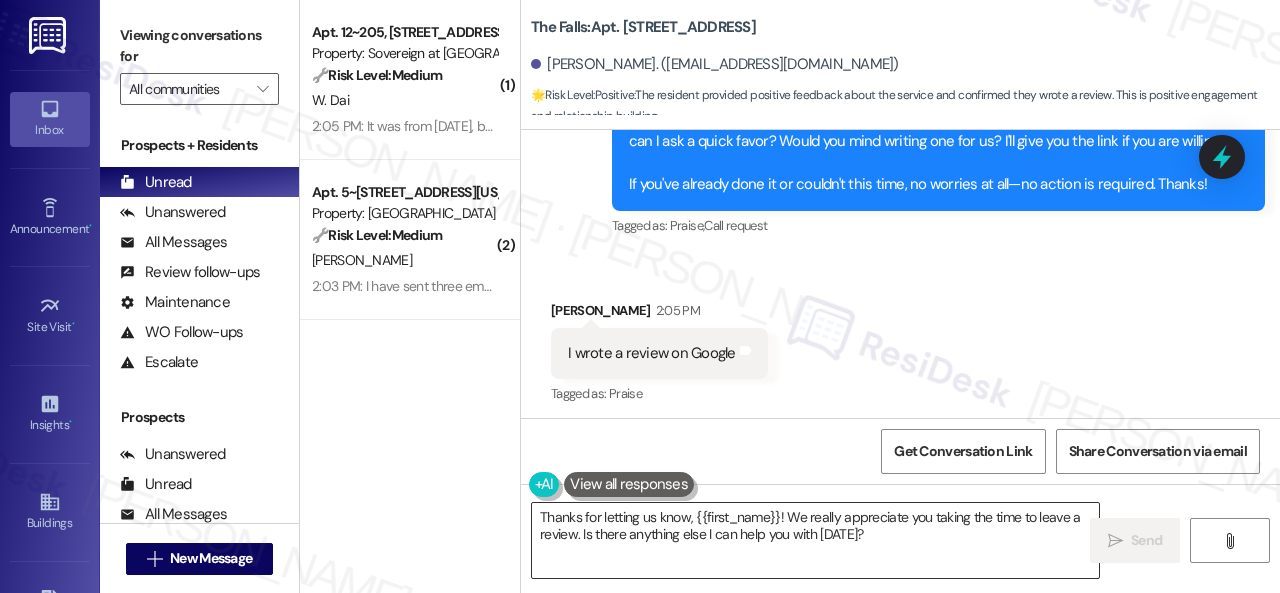 scroll, scrollTop: 3262, scrollLeft: 0, axis: vertical 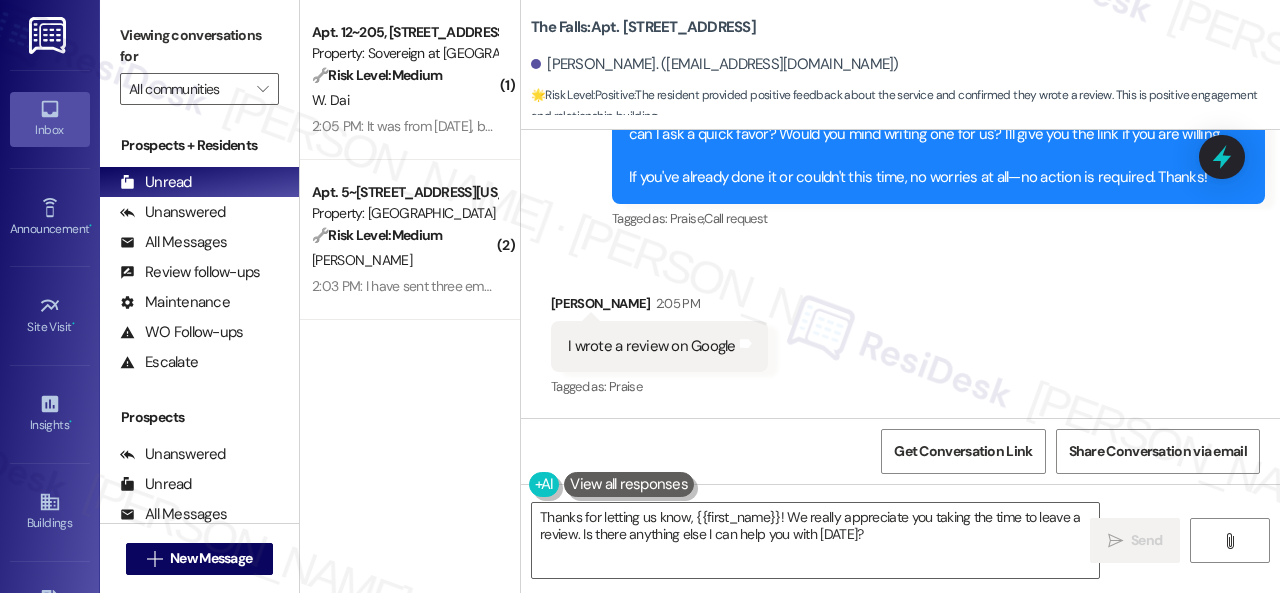 click on "Get Conversation Link Share Conversation via email" at bounding box center [900, 451] 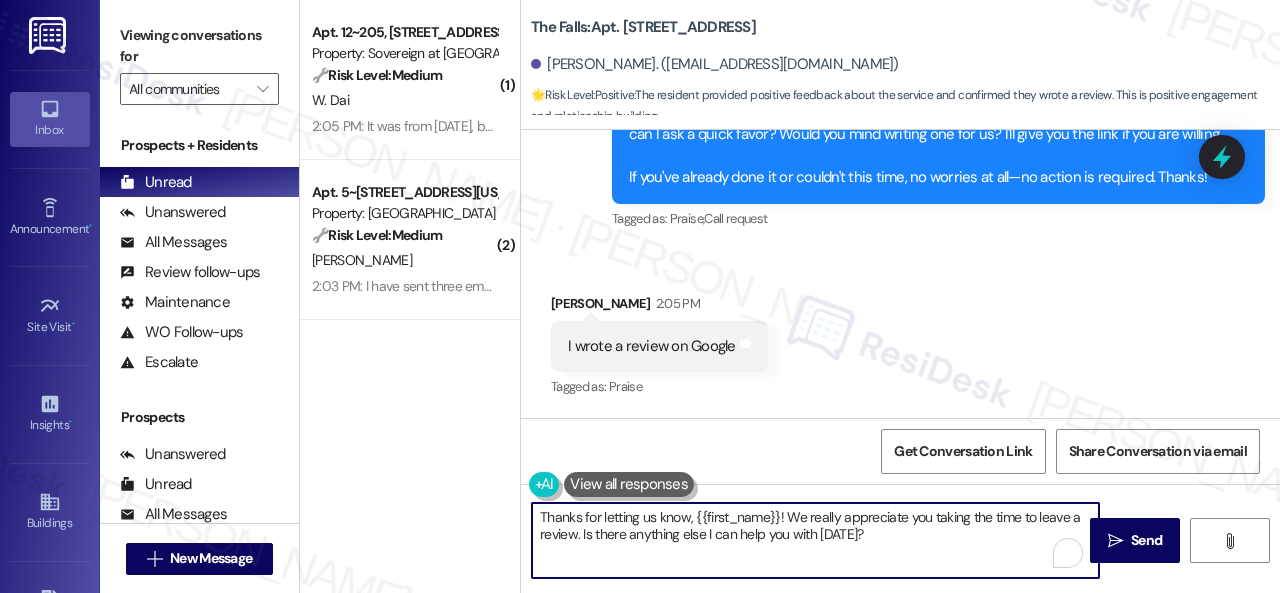 drag, startPoint x: 742, startPoint y: 531, endPoint x: 418, endPoint y: 485, distance: 327.24915 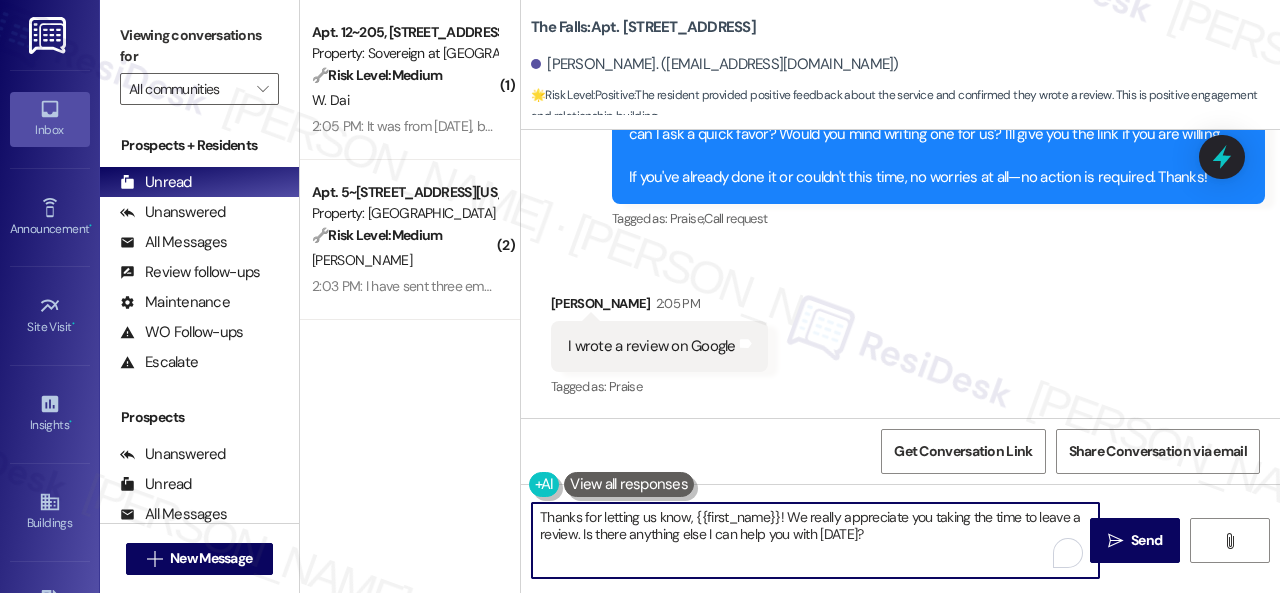 click on "( 1 ) Apt. 12~205, [STREET_ADDRESS] Property: Sovereign at [GEOGRAPHIC_DATA] 🔧  Risk Level:  Medium The resident is clarifying a past incident and declining the carpet cleaning offer. They will resubmit the work order later. This is a non-urgent maintenance issue and a customer service follow-up. W. Dai 2:05 PM: It was from [DATE], before the current owners took over. I didn’t report it at the time since I didn’t want to get anyone in trouble.
I really appreciate the offer for carpet cleaning, but it’s no longer necessary.
I’ll go ahead and resubmit the work order once the forecast is clear. Thank you! 2:05 PM: It was from [DATE], before the current owners took over. I didn’t report it at the time since I didn’t want to get anyone in trouble.
I really appreciate the offer for carpet cleaning, but it’s no longer necessary.
I’ll go ahead and resubmit the work order once the forecast is clear. Thank you! ( 2 ) Apt. 5~[STREET_ADDRESS][US_STATE] Property: [GEOGRAPHIC_DATA] 🔧  Risk Level:" at bounding box center (790, 296) 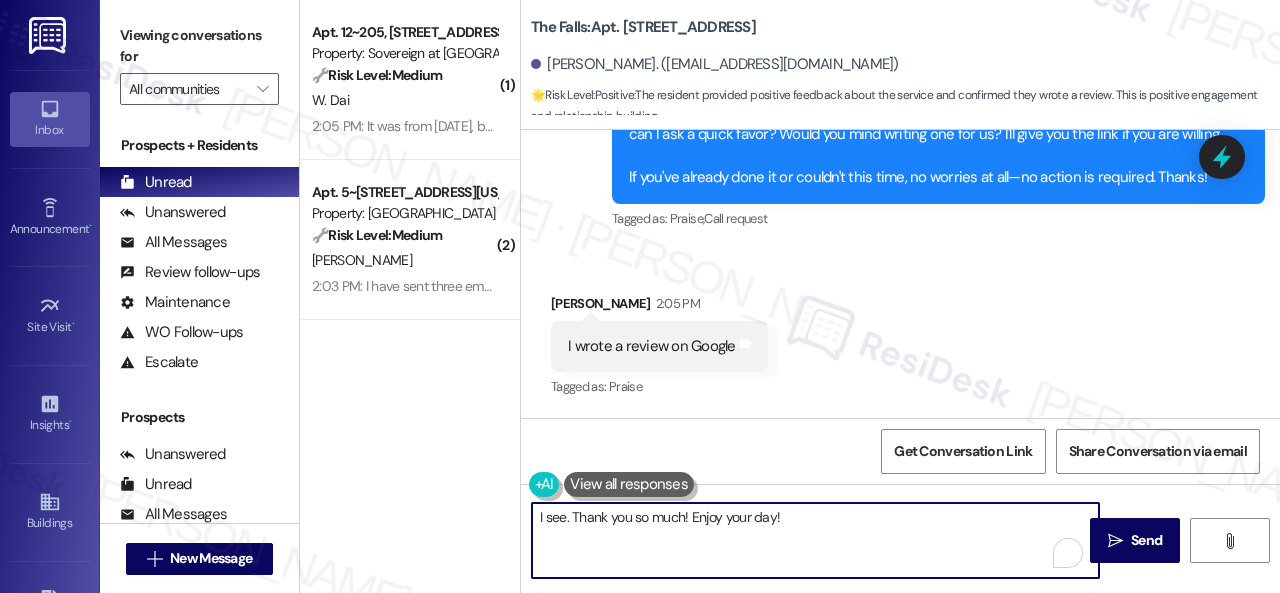 drag, startPoint x: 824, startPoint y: 521, endPoint x: 866, endPoint y: 519, distance: 42.047592 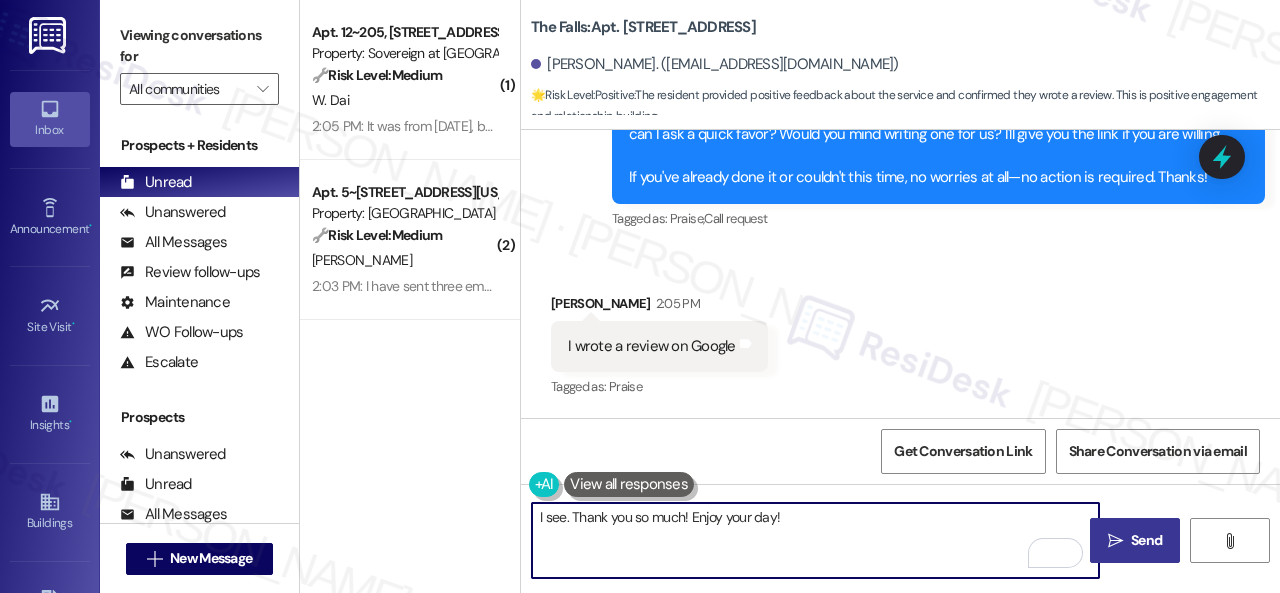 type on "I see. Thank you so much! Enjoy your day!" 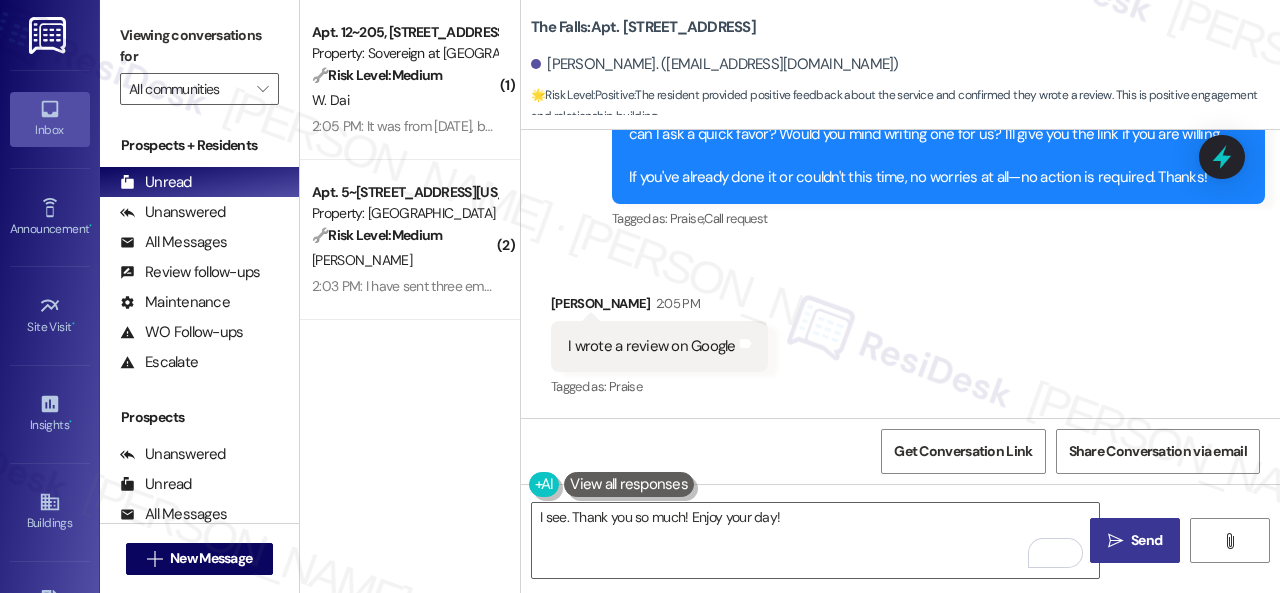 click on "Send" at bounding box center [1146, 540] 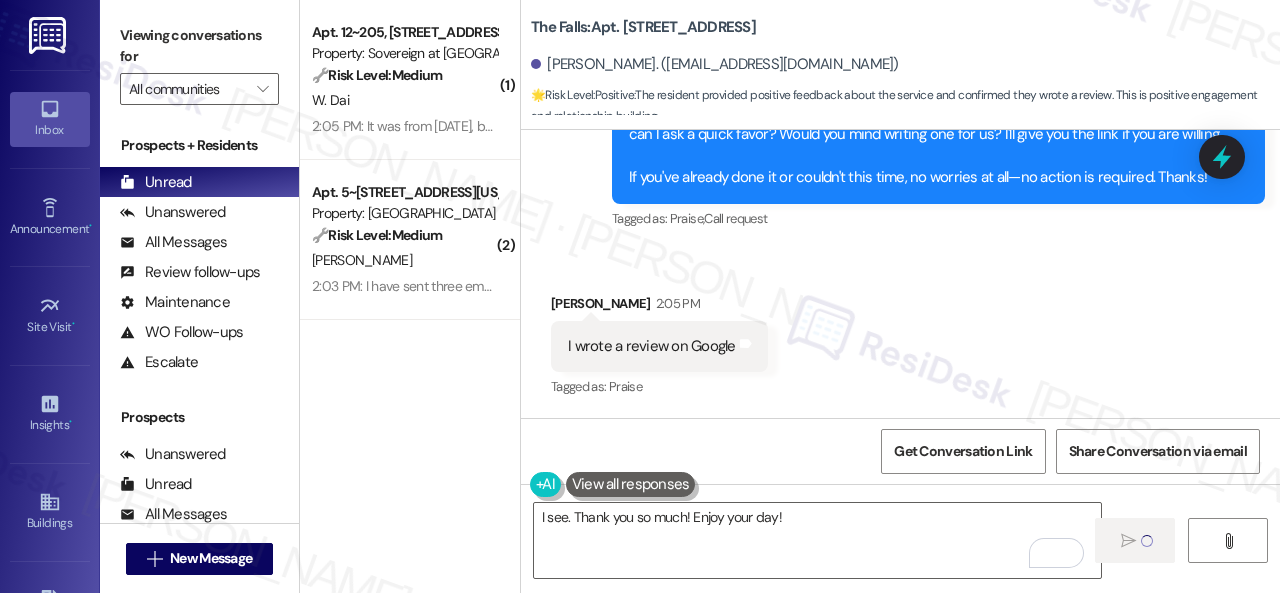 type 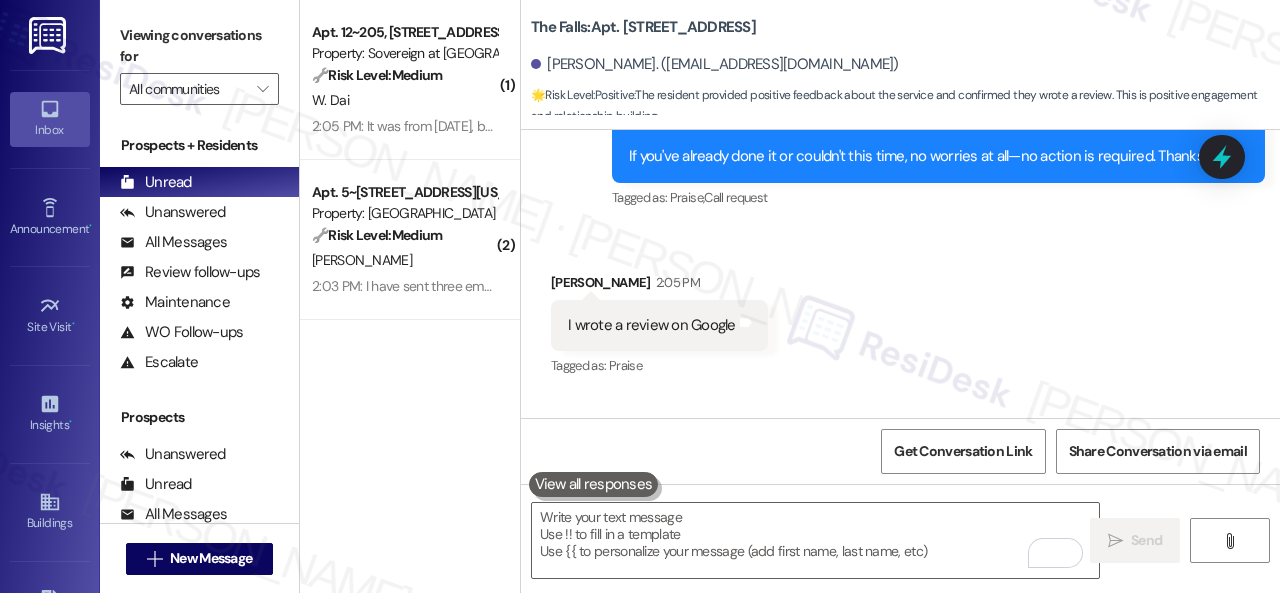 scroll, scrollTop: 3260, scrollLeft: 0, axis: vertical 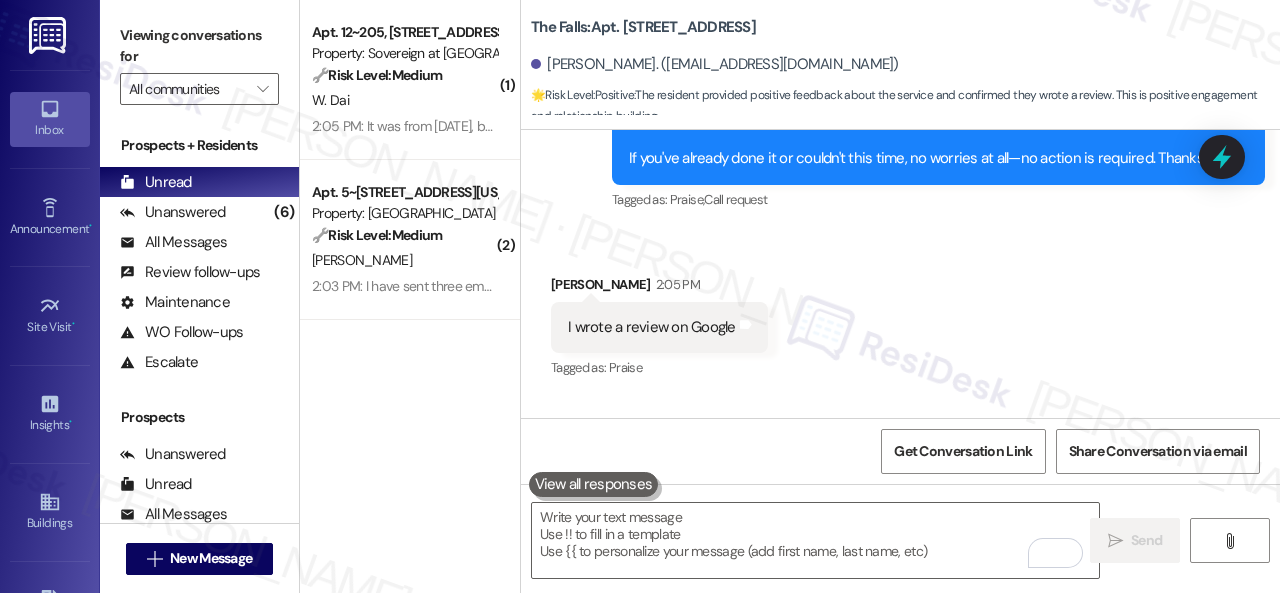 click on "Received via SMS [PERSON_NAME] 2:05 PM I wrote a review on Google  Tags and notes Tagged as:   Praise Click to highlight conversations about Praise" at bounding box center [900, 313] 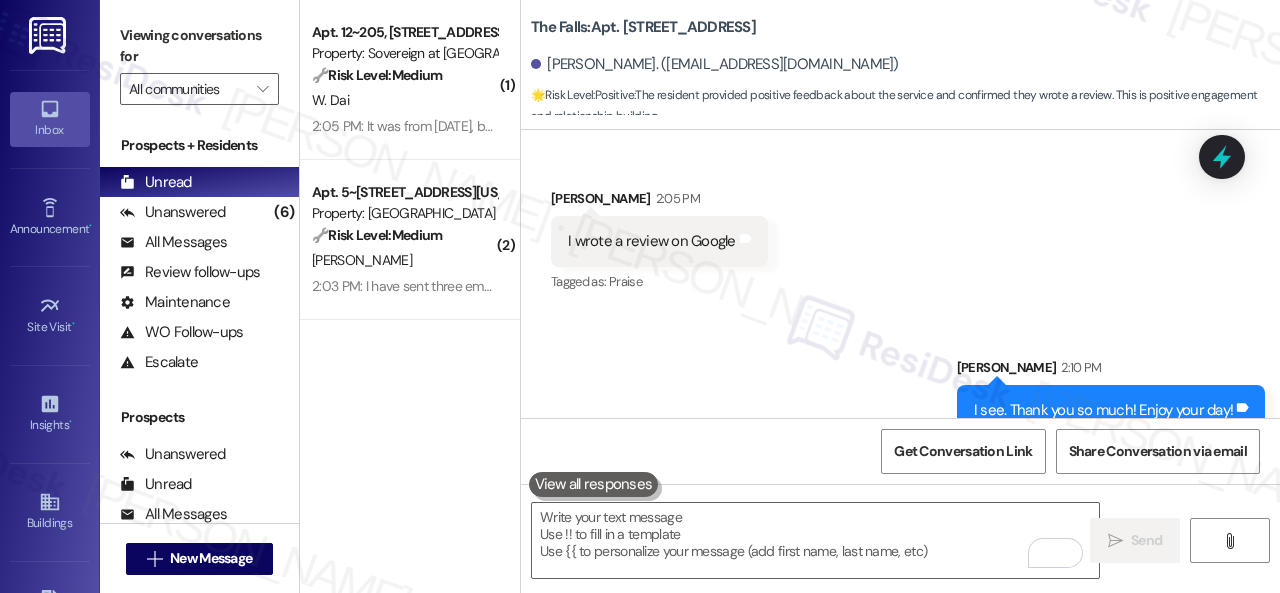 scroll, scrollTop: 3401, scrollLeft: 0, axis: vertical 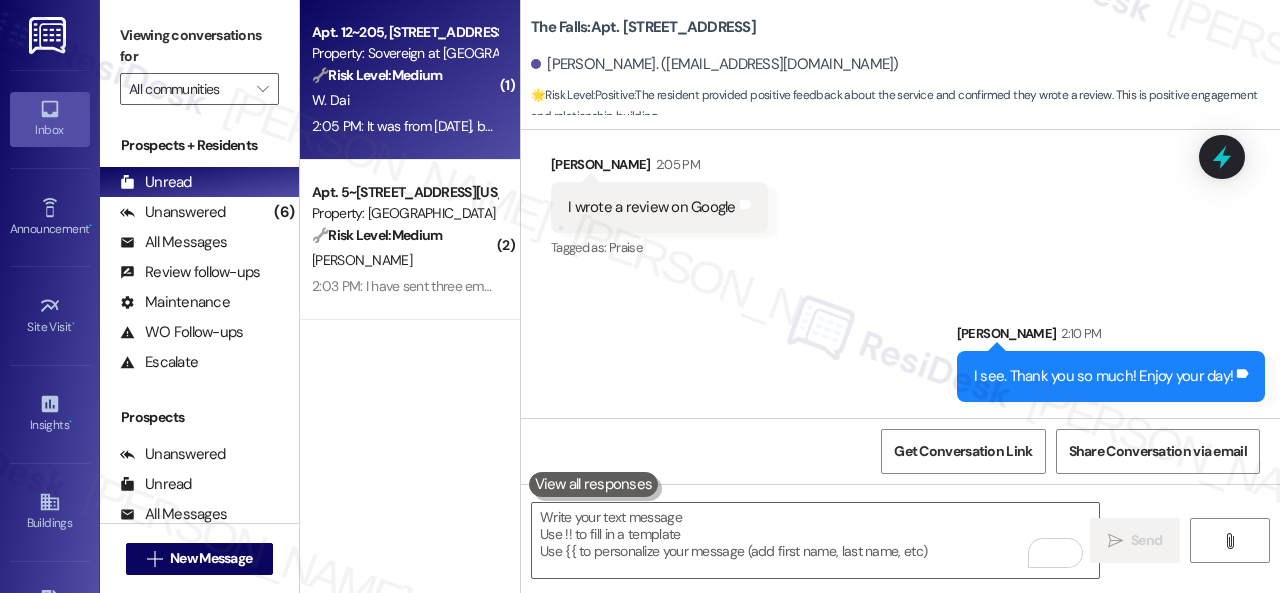 click on "🔧  Risk Level:  Medium The resident is clarifying a past incident and declining the carpet cleaning offer. They will resubmit the work order later. This is a non-urgent maintenance issue and a customer service follow-up." at bounding box center (404, 75) 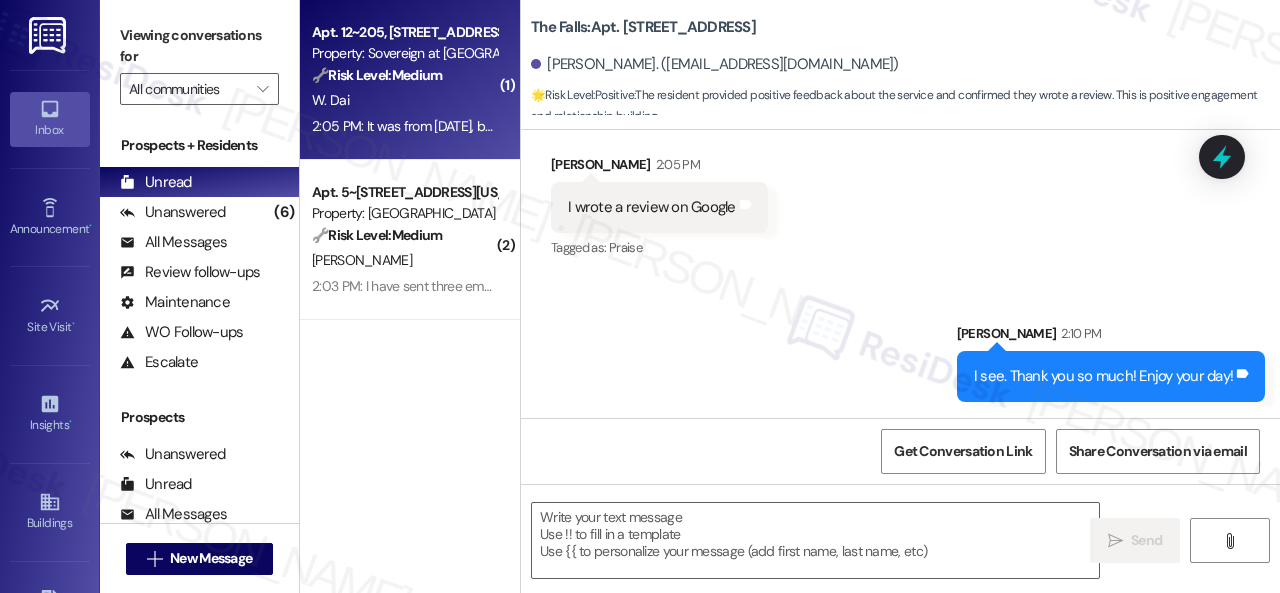 type on "Fetching suggested responses. Please feel free to read through the conversation in the meantime." 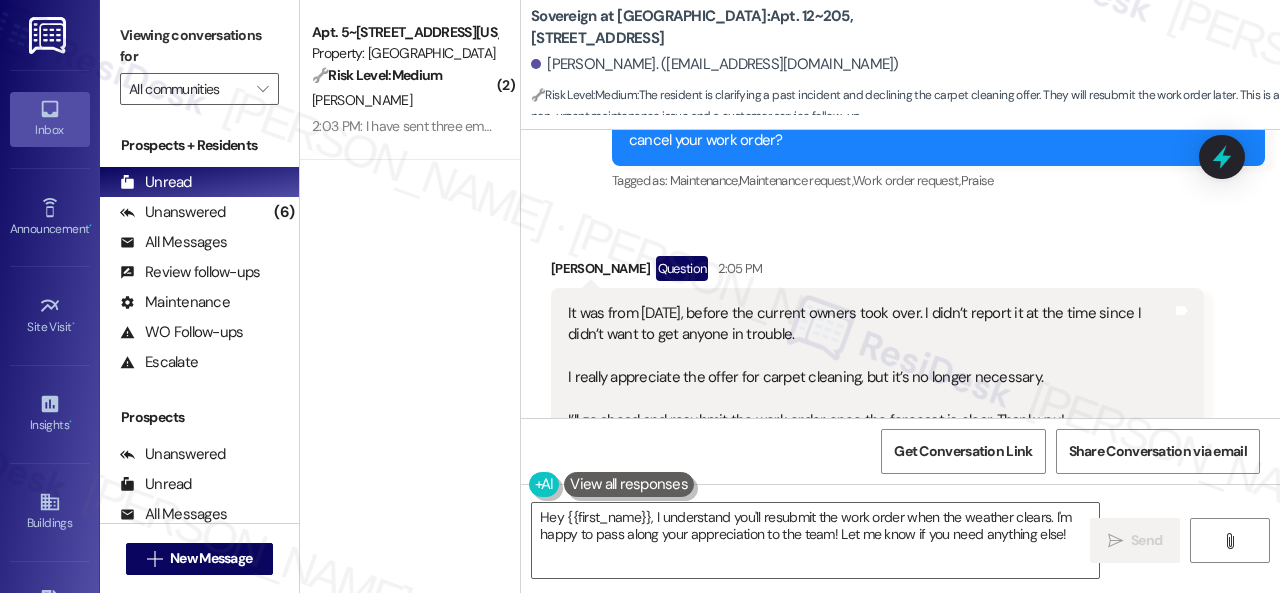 scroll, scrollTop: 22838, scrollLeft: 0, axis: vertical 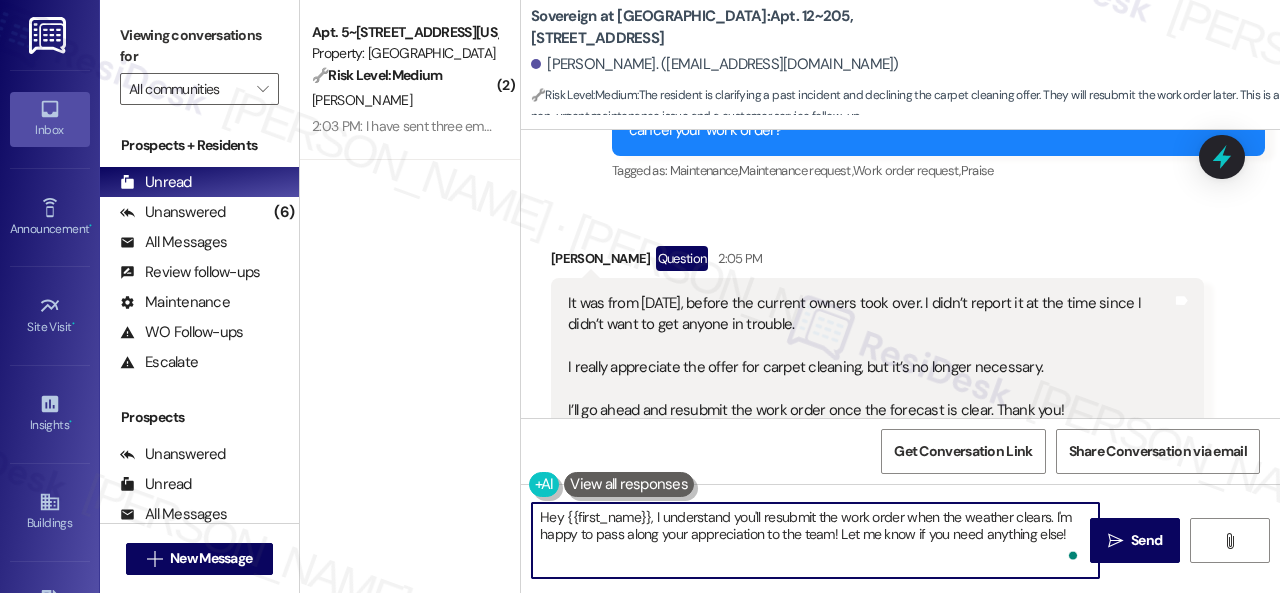 drag, startPoint x: 1070, startPoint y: 533, endPoint x: 420, endPoint y: 523, distance: 650.0769 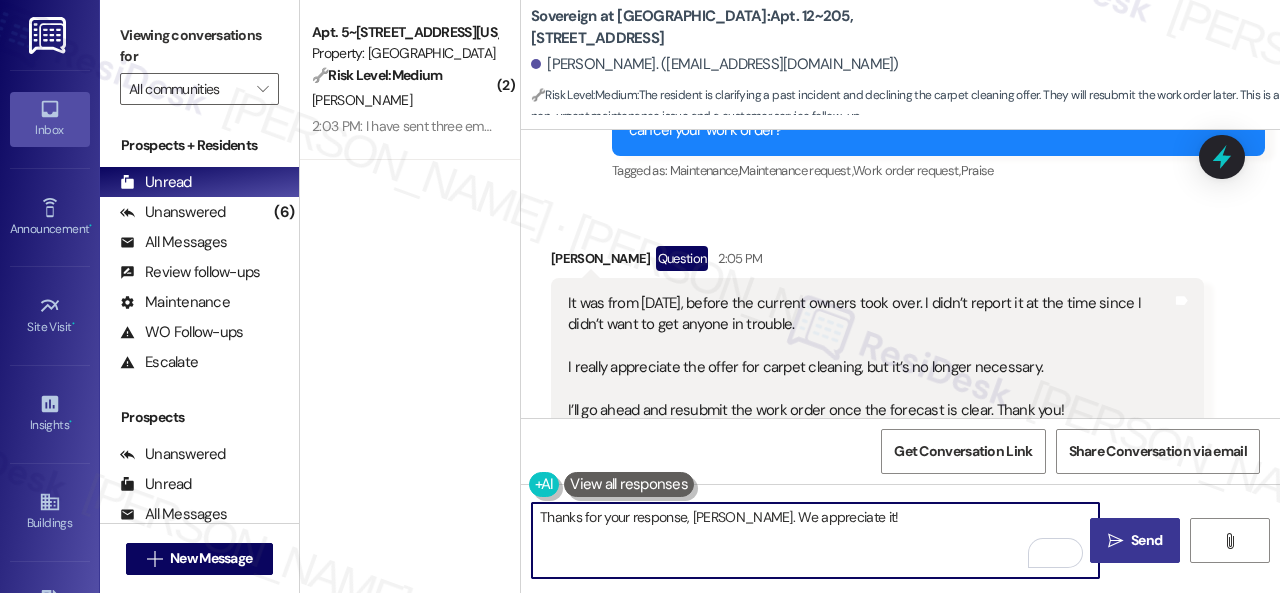 type on "Thanks for your response, [PERSON_NAME]. We appreciate it!" 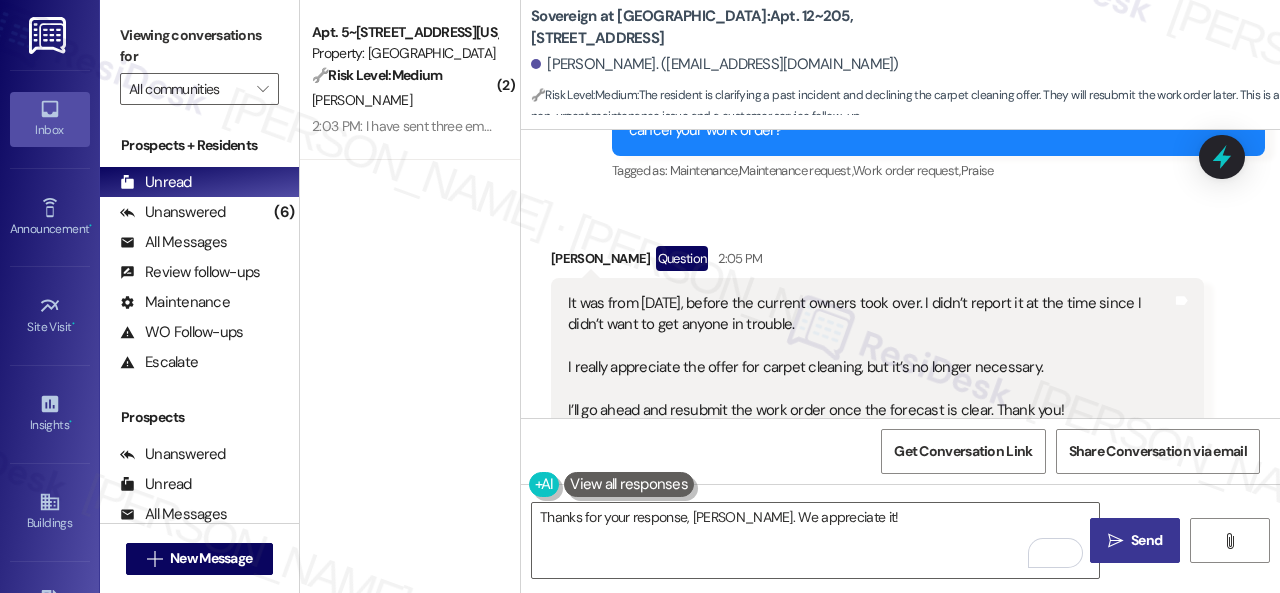 click on " Send" at bounding box center (1135, 540) 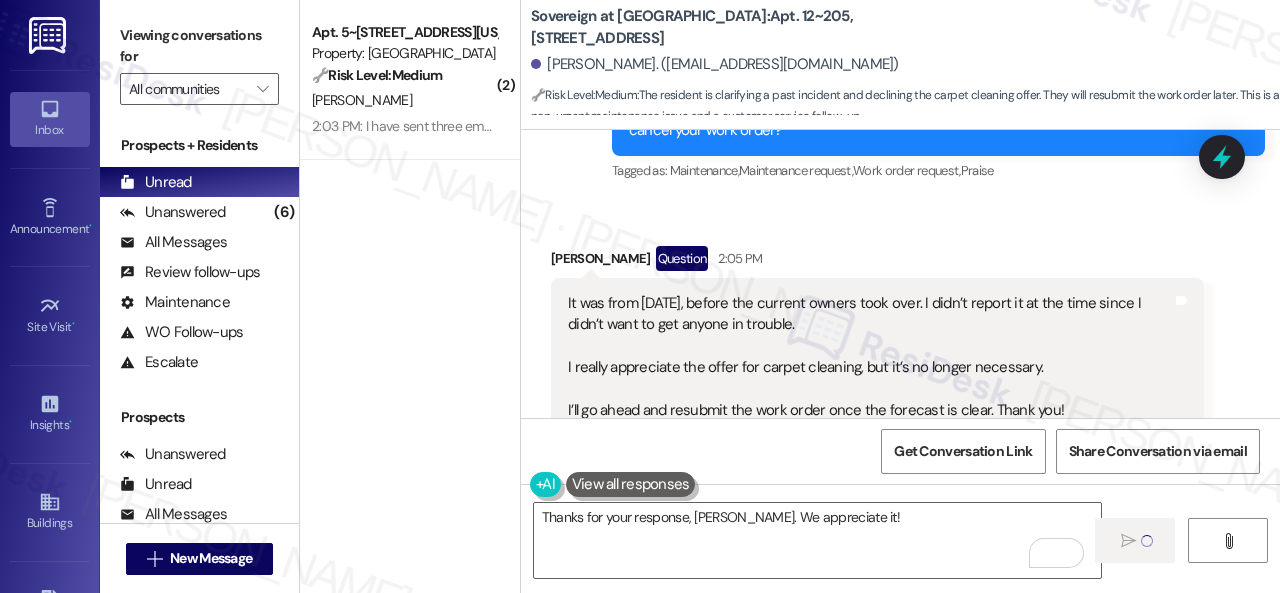 type 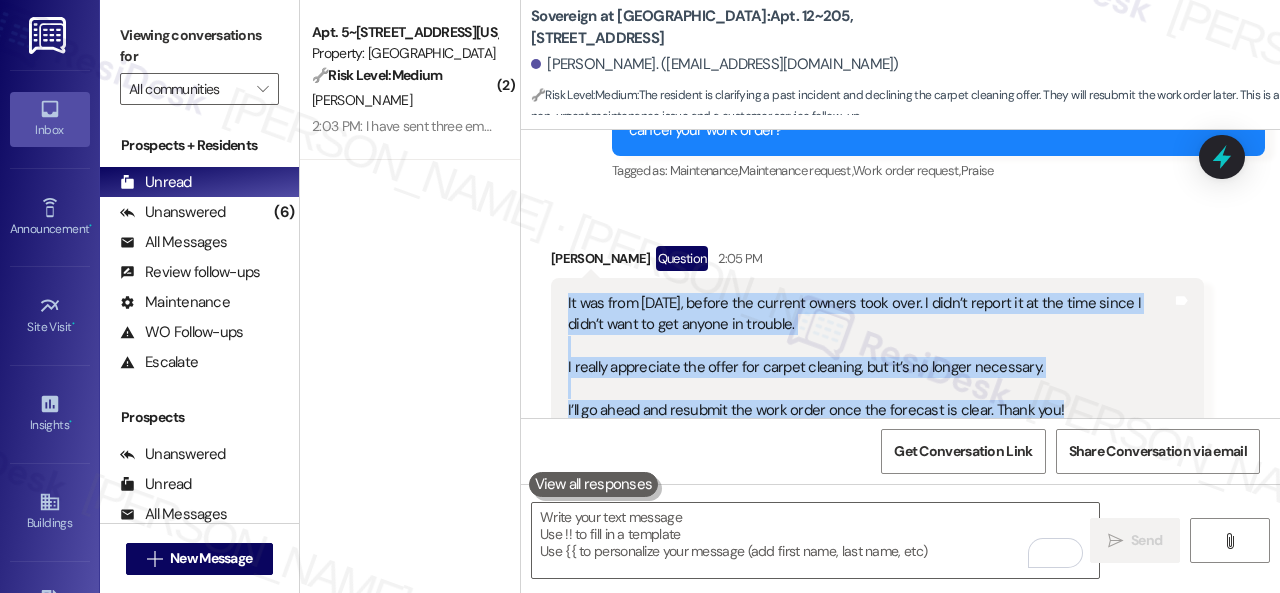 drag, startPoint x: 565, startPoint y: 241, endPoint x: 1068, endPoint y: 357, distance: 516.20245 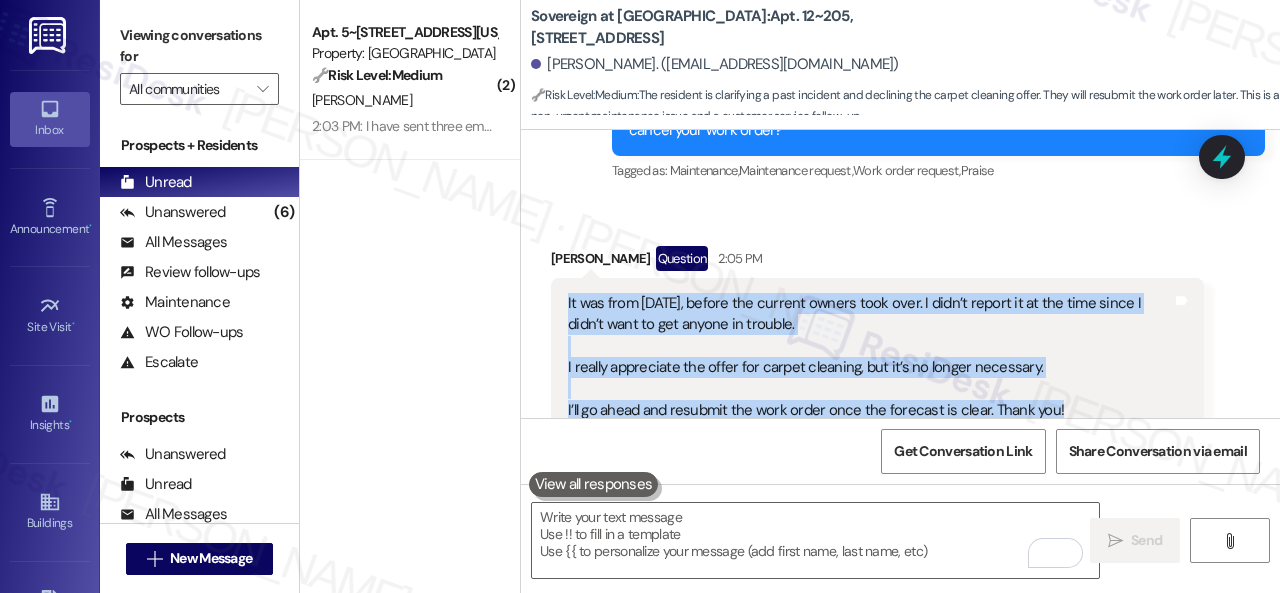 copy on "It was from [DATE], before the current owners took over. I didn’t report it at the time since I didn’t want to get anyone in trouble.
I really appreciate the offer for carpet cleaning, but it’s no longer necessary.
I’ll go ahead and resubmit the work order once the forecast is clear. Thank you!" 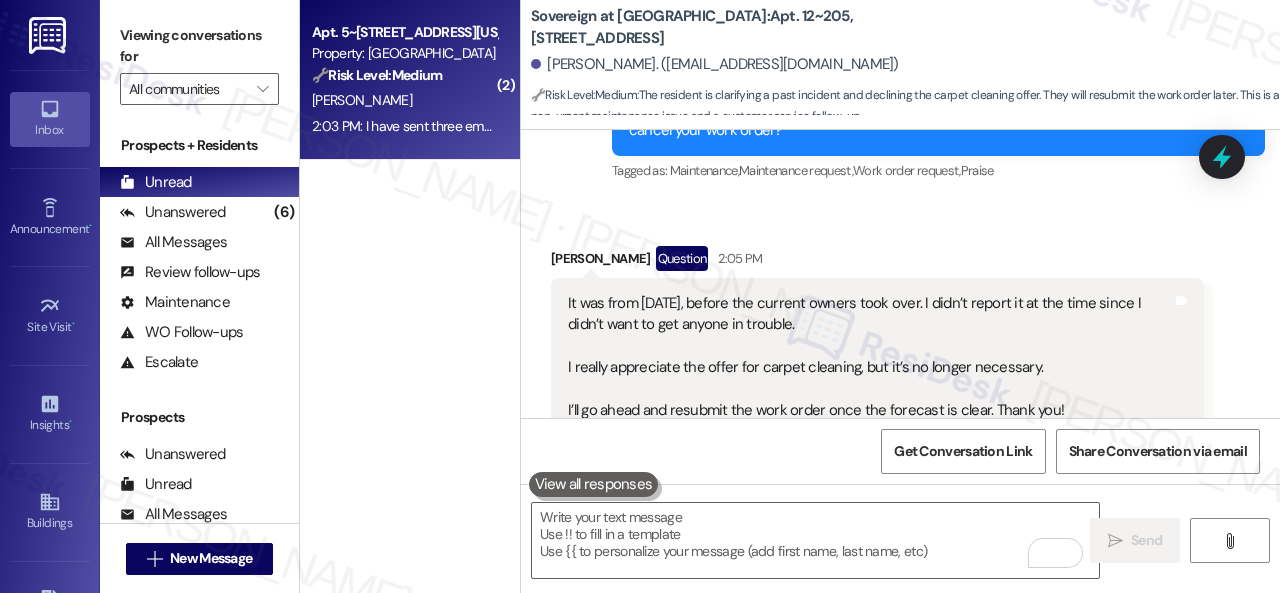 click on "[PERSON_NAME]" at bounding box center (404, 100) 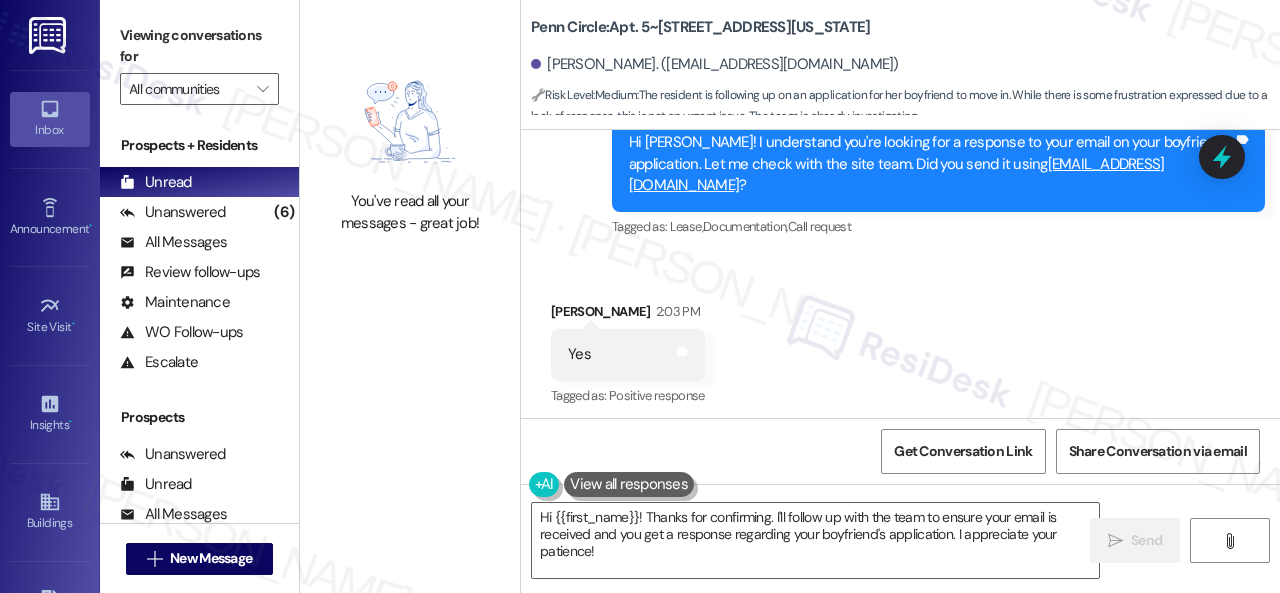scroll, scrollTop: 3142, scrollLeft: 0, axis: vertical 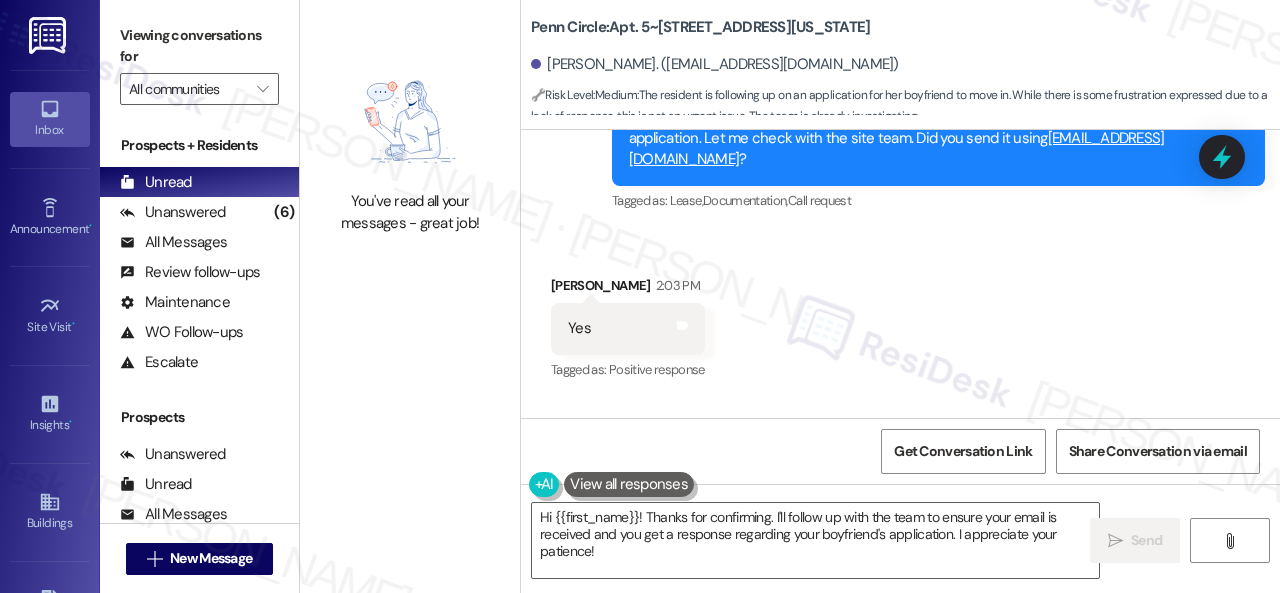 drag, startPoint x: 1034, startPoint y: 251, endPoint x: 1026, endPoint y: 294, distance: 43.737854 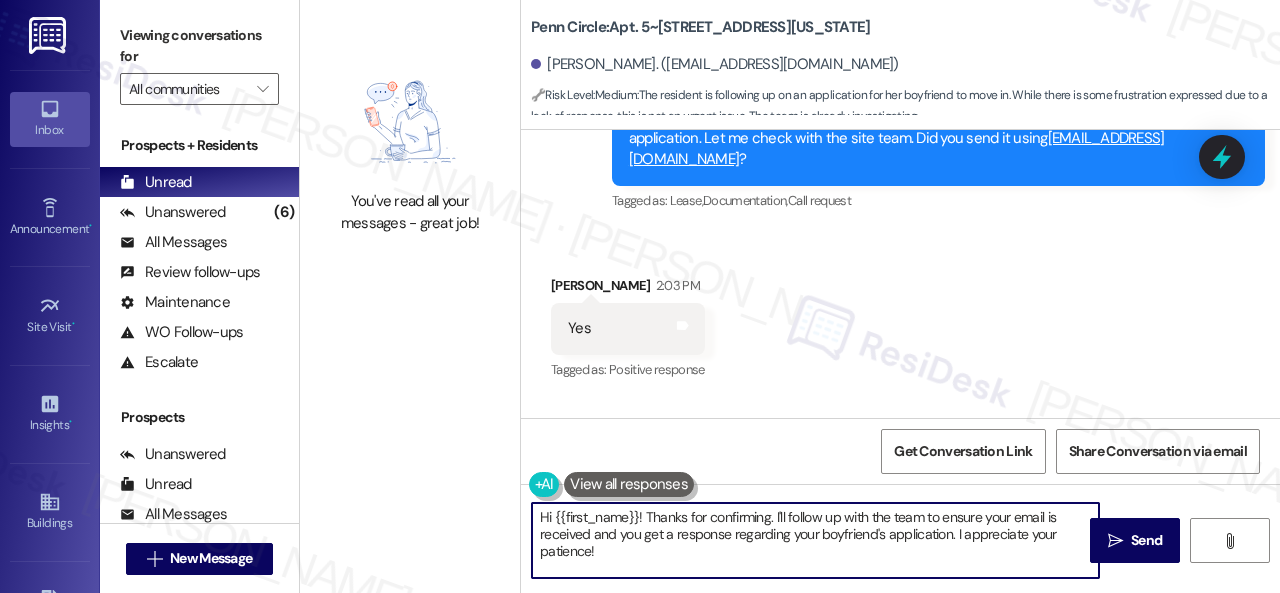 drag, startPoint x: 510, startPoint y: 513, endPoint x: 462, endPoint y: 501, distance: 49.47727 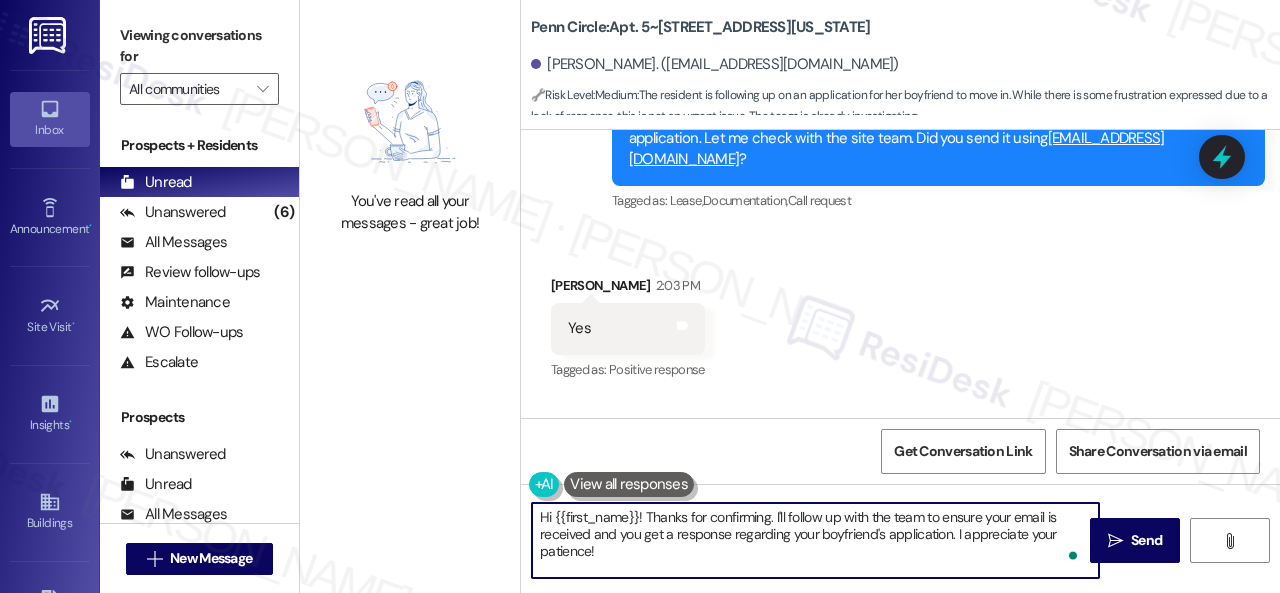 paste on "I will forward your inquiry to the site team and get back to you as soon as I receive a response. I appreciate your patience." 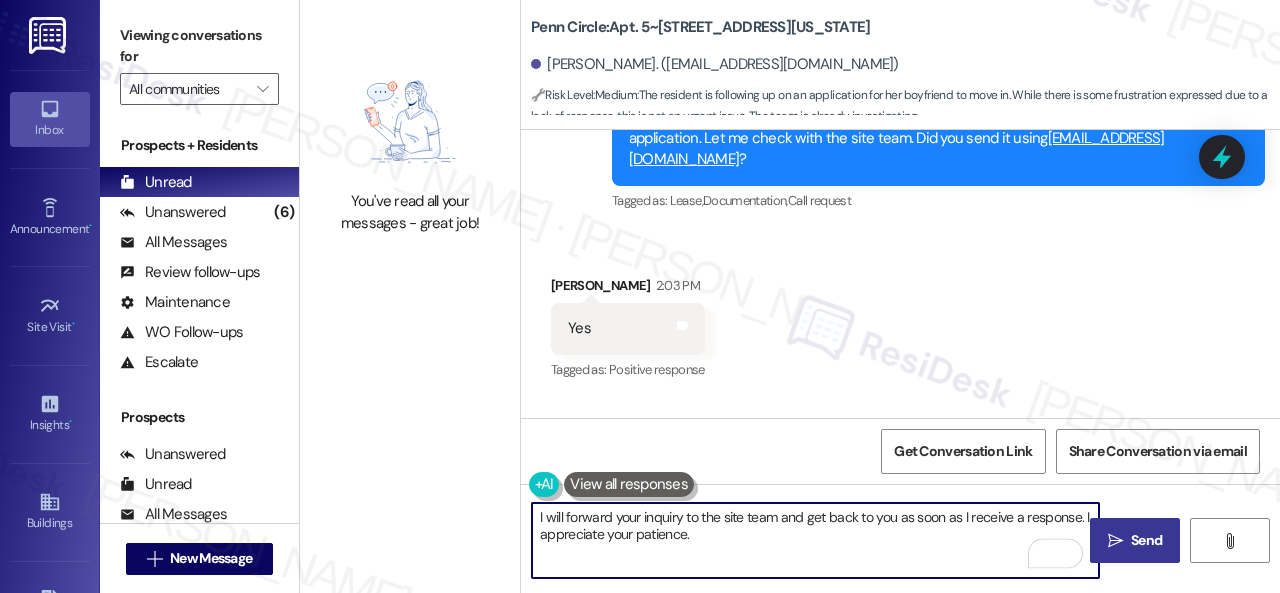 type on "I will forward your inquiry to the site team and get back to you as soon as I receive a response. I appreciate your patience." 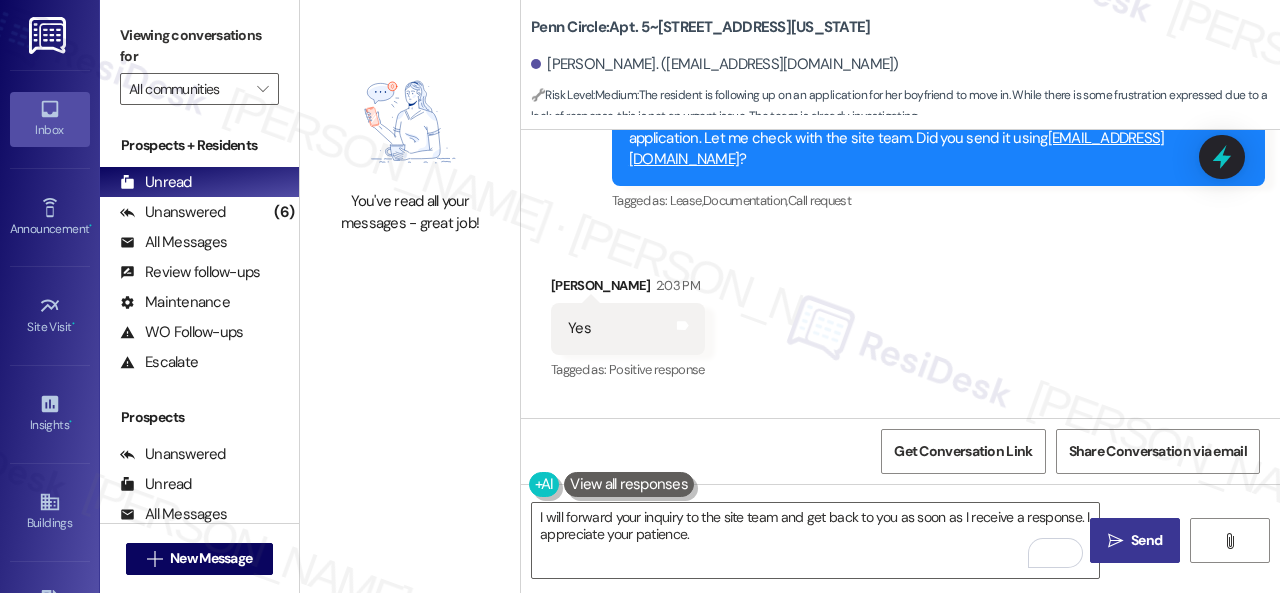 click on "Send" at bounding box center [1146, 540] 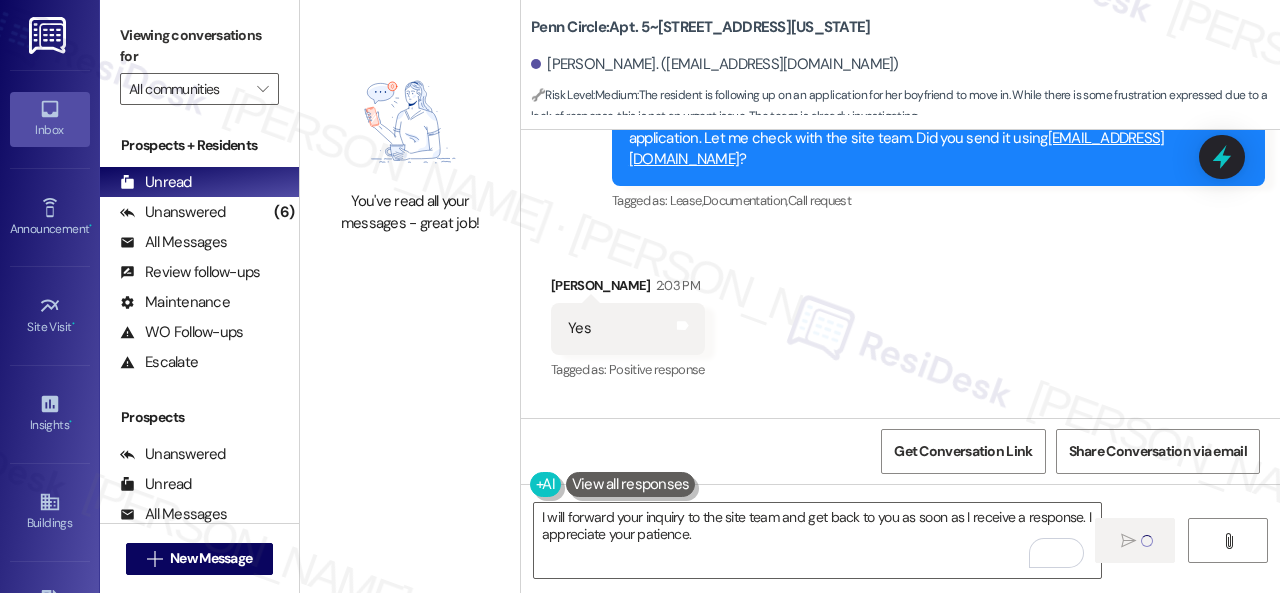 type 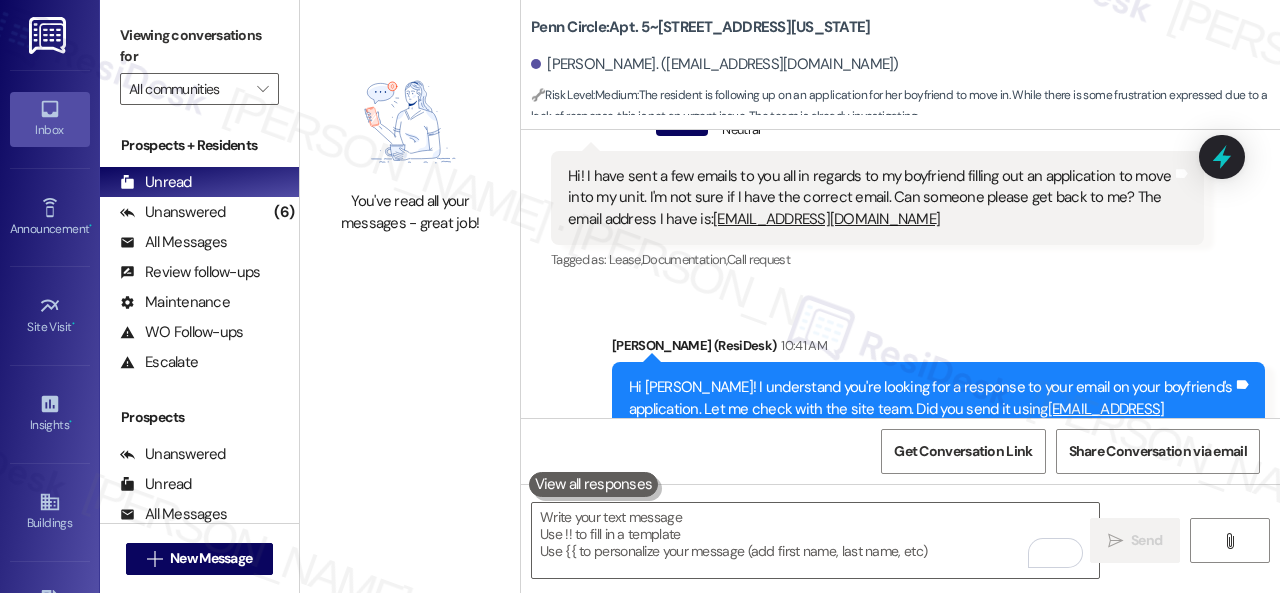 scroll, scrollTop: 2804, scrollLeft: 0, axis: vertical 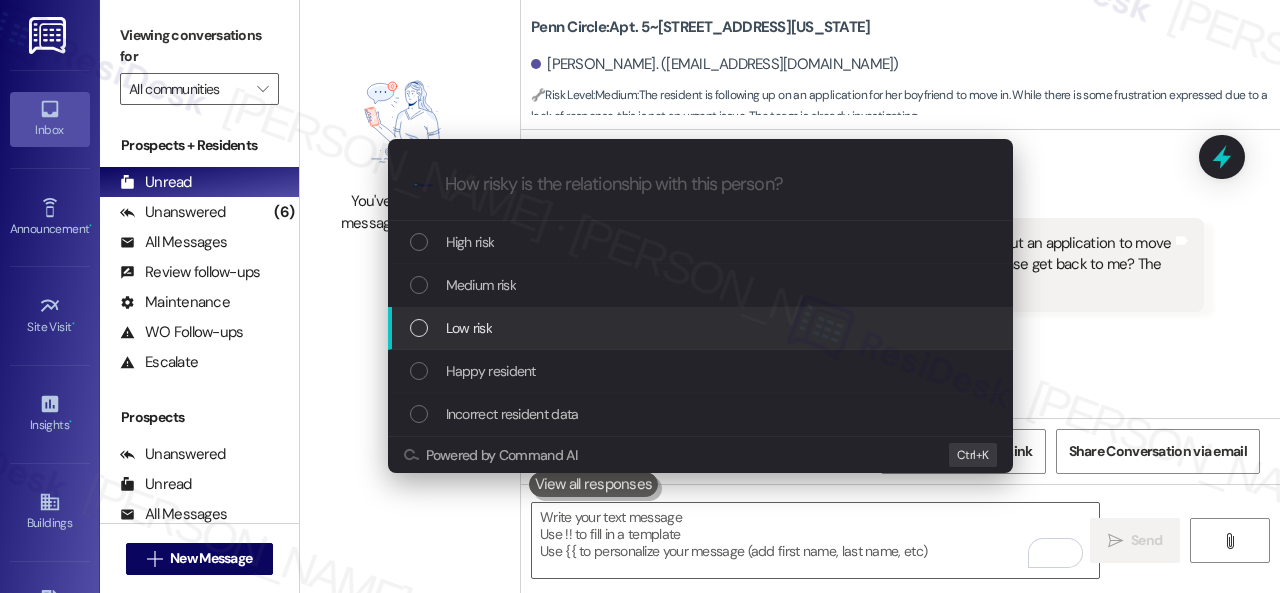 click on "Low risk" at bounding box center [469, 328] 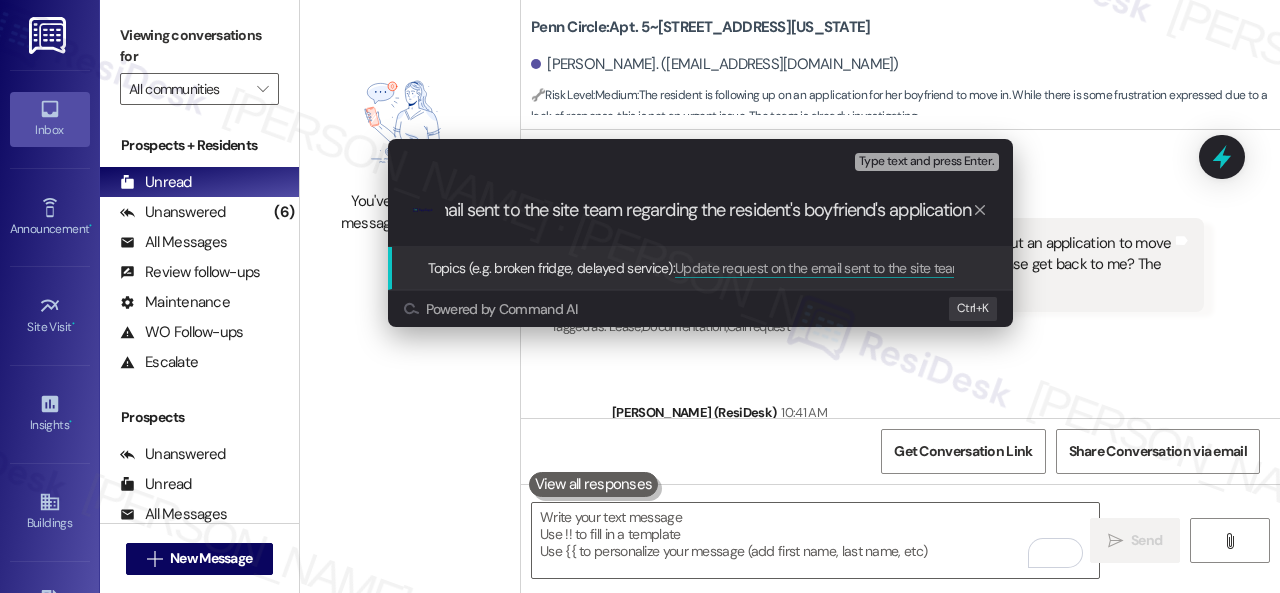 type on "Update request on the email sent to the site team regarding the resident's boyfriend's application." 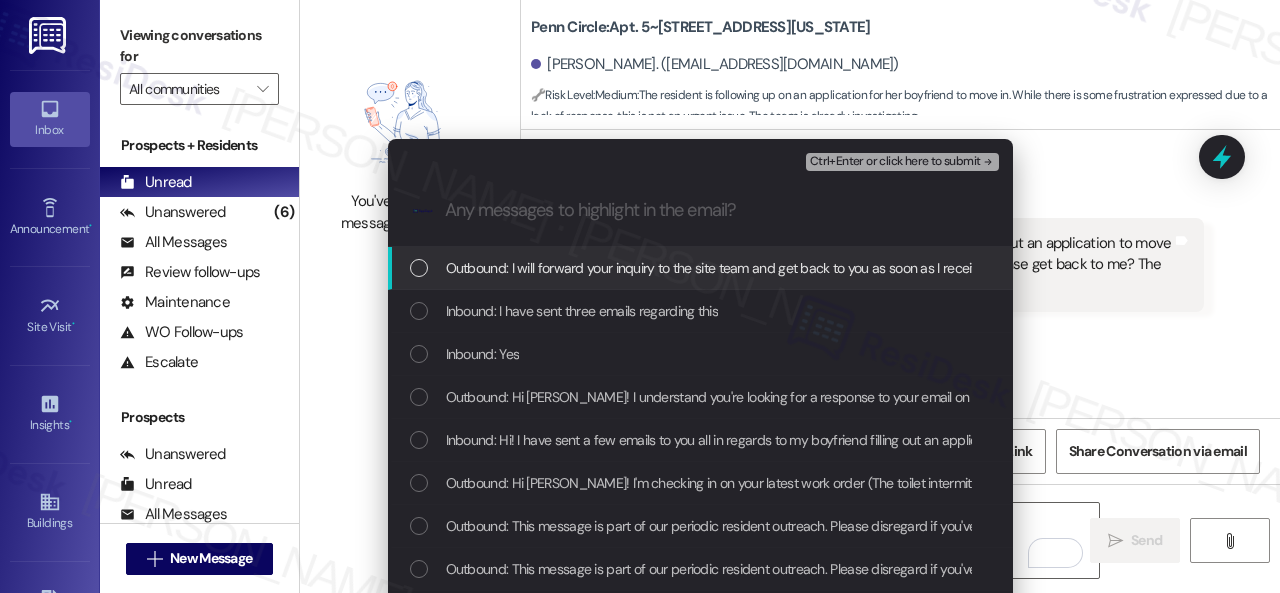 scroll, scrollTop: 0, scrollLeft: 0, axis: both 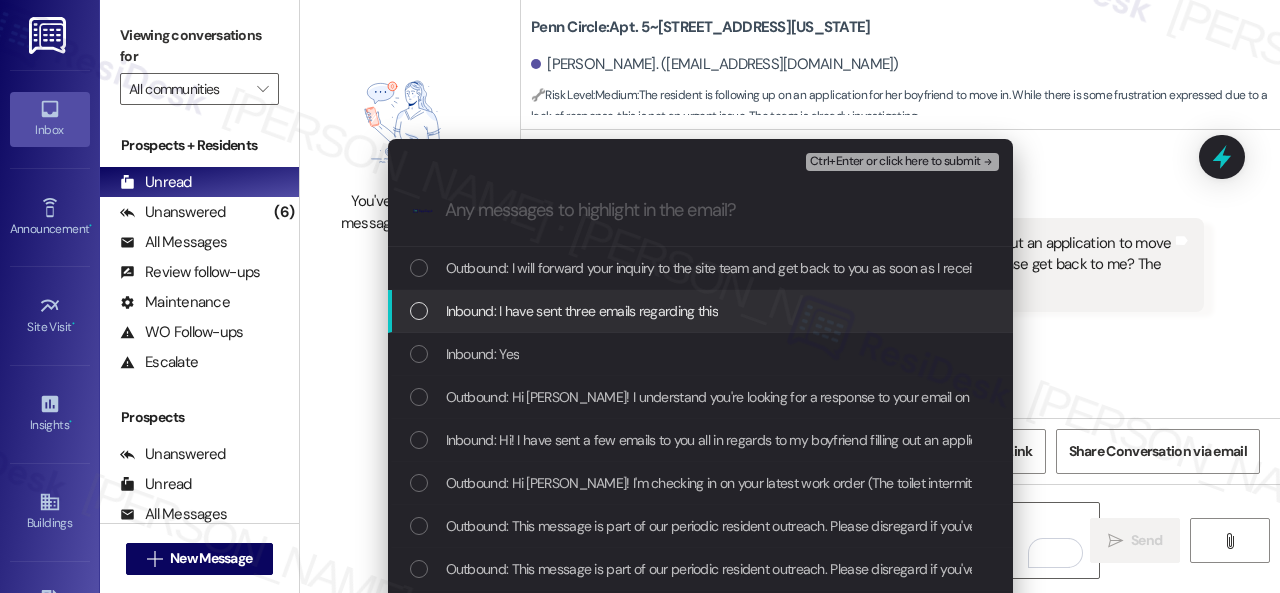 click on "Inbound: I have sent three emails regarding this" at bounding box center [582, 311] 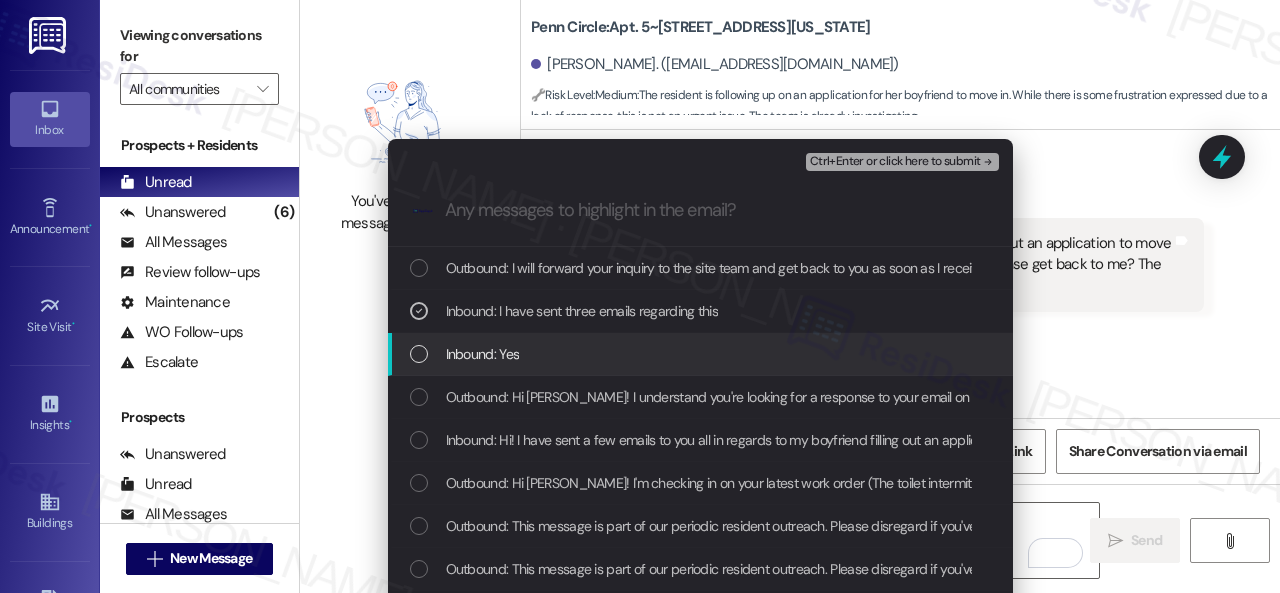 click on "Inbound: Yes" at bounding box center (483, 354) 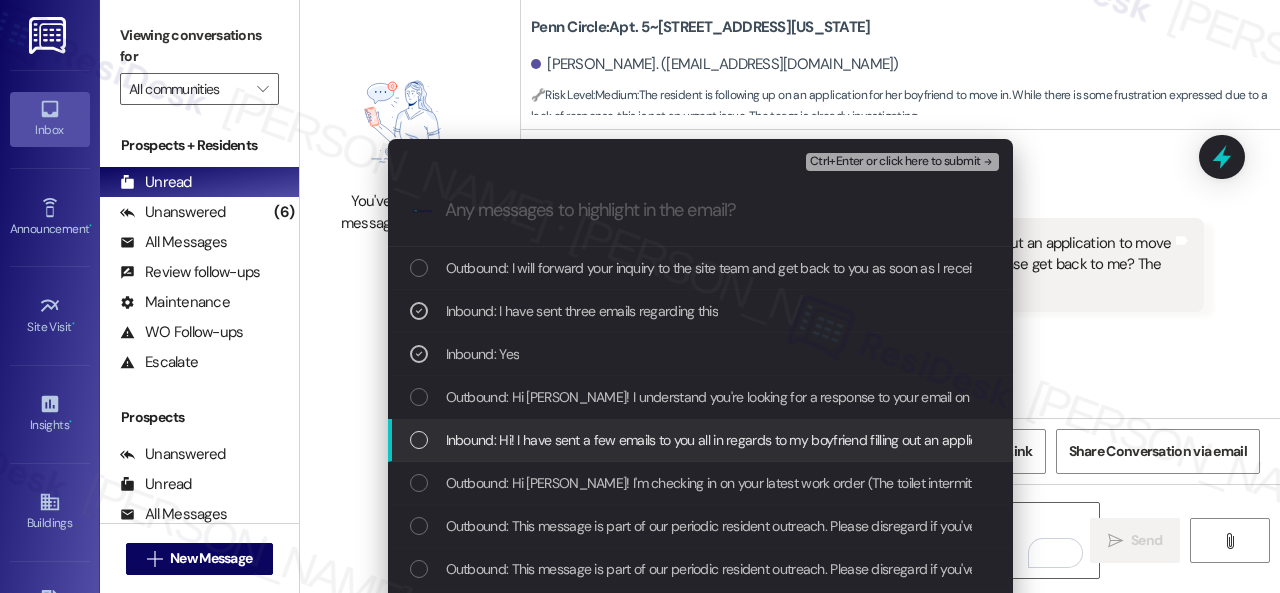 click on "Inbound: Hi! I have sent a few emails to you all in regards to my boyfriend filling out an application to move into my unit. I'm not sure if I have the correct email. Can someone please get back to me? The email address I have is: [EMAIL_ADDRESS][DOMAIN_NAME]" at bounding box center [1197, 440] 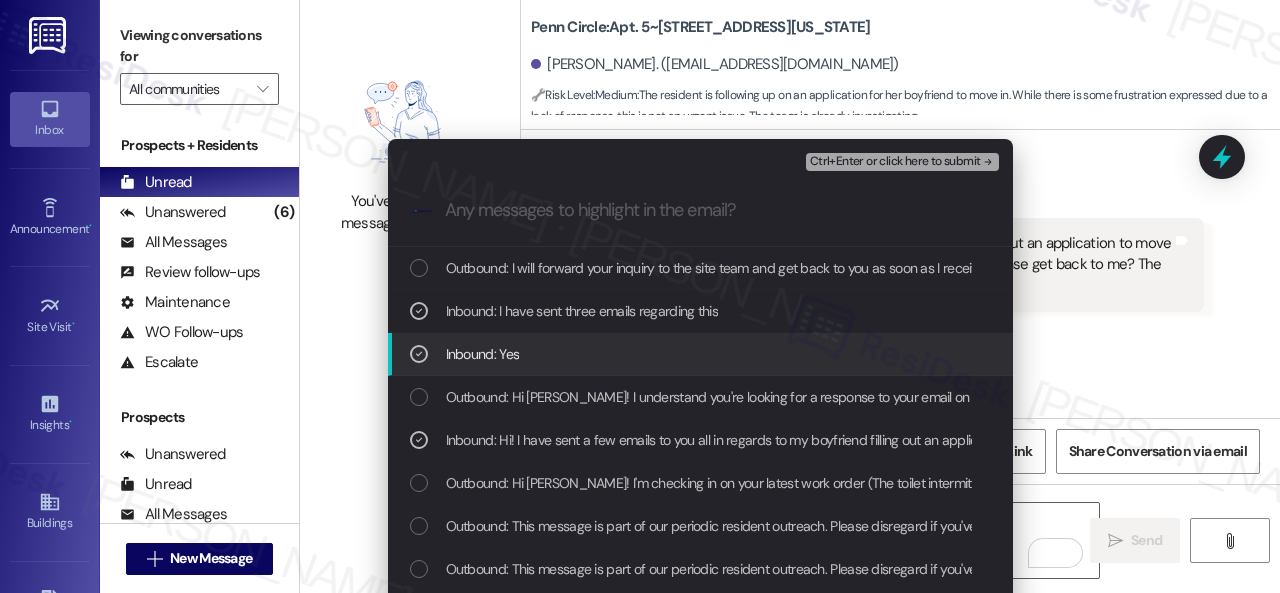 click on "Ctrl+Enter or click here to submit" at bounding box center (895, 162) 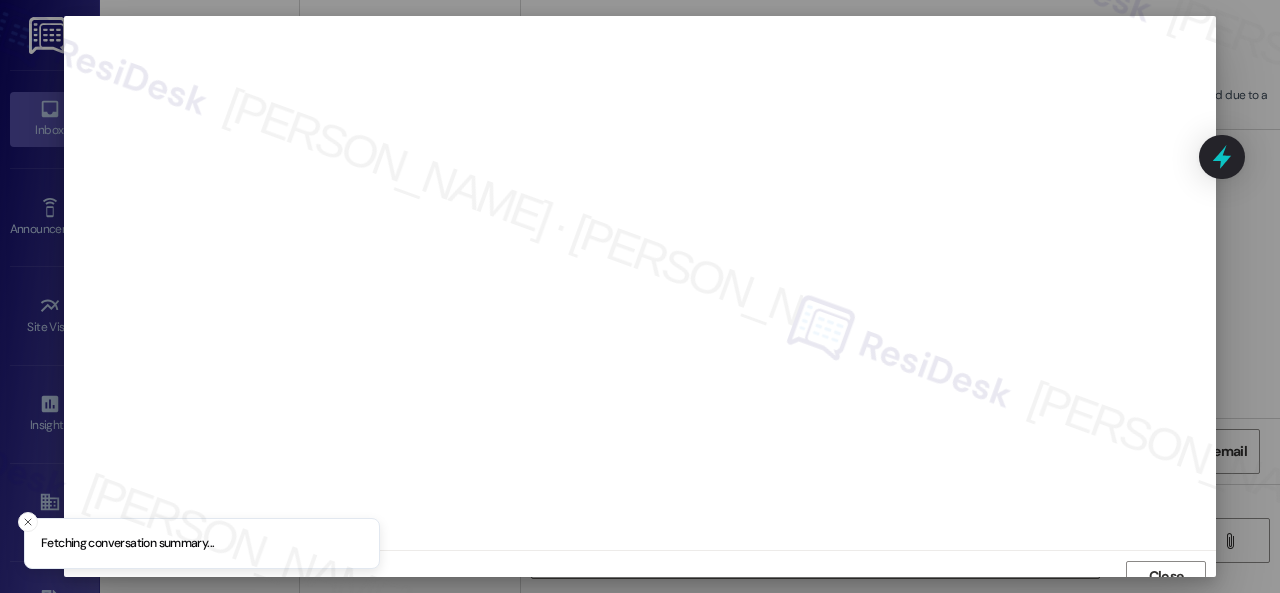 scroll, scrollTop: 15, scrollLeft: 0, axis: vertical 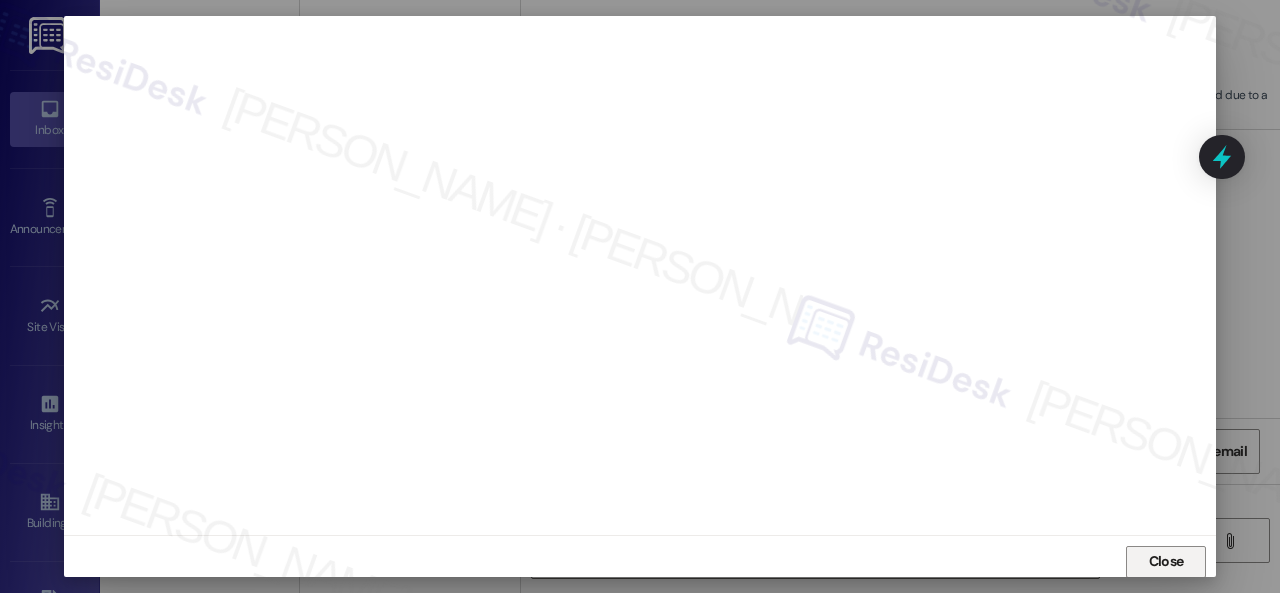 click on "Close" at bounding box center (1166, 561) 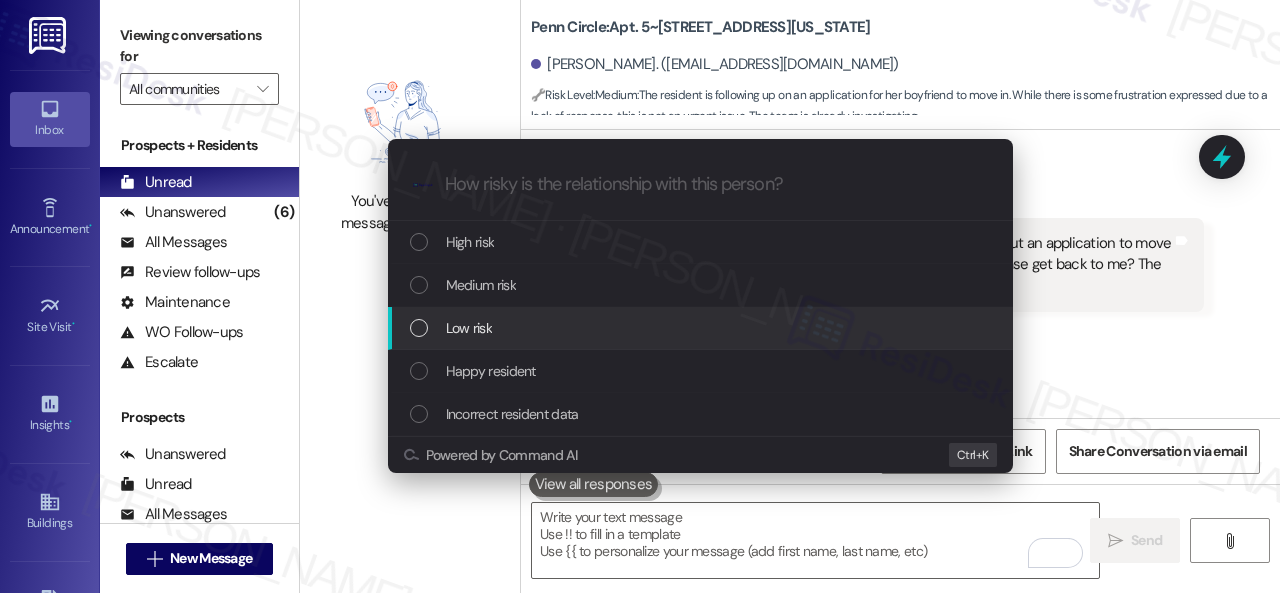 click on "Low risk" at bounding box center [469, 328] 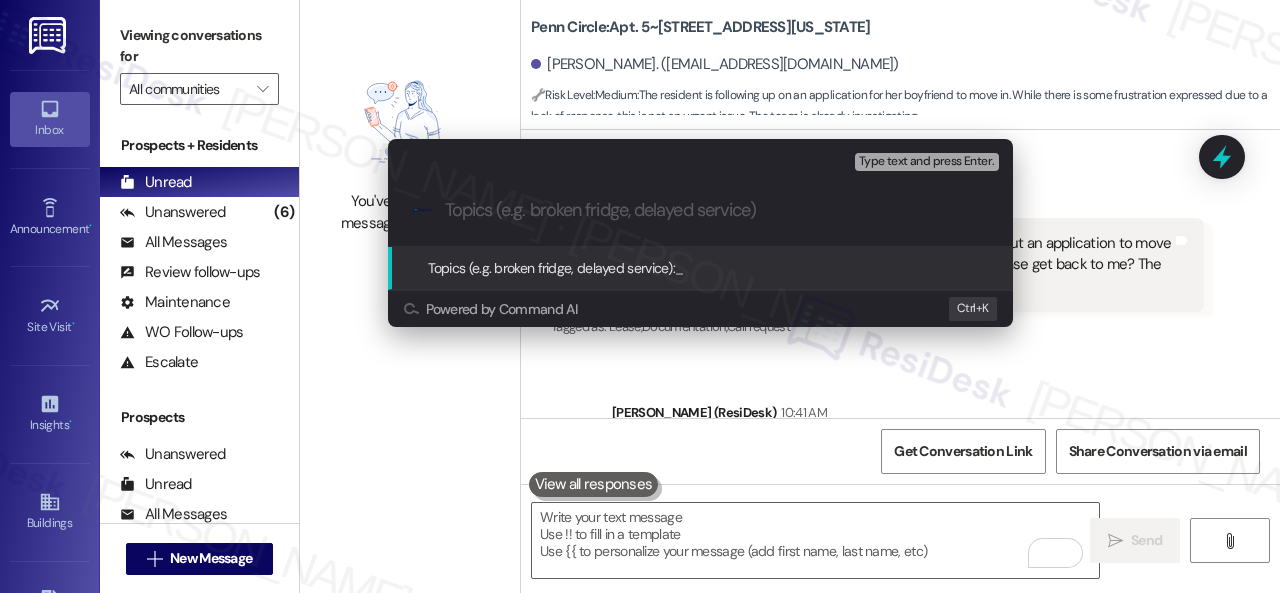 paste on "Request for an update on the email regarding the resident's boyfriend's application." 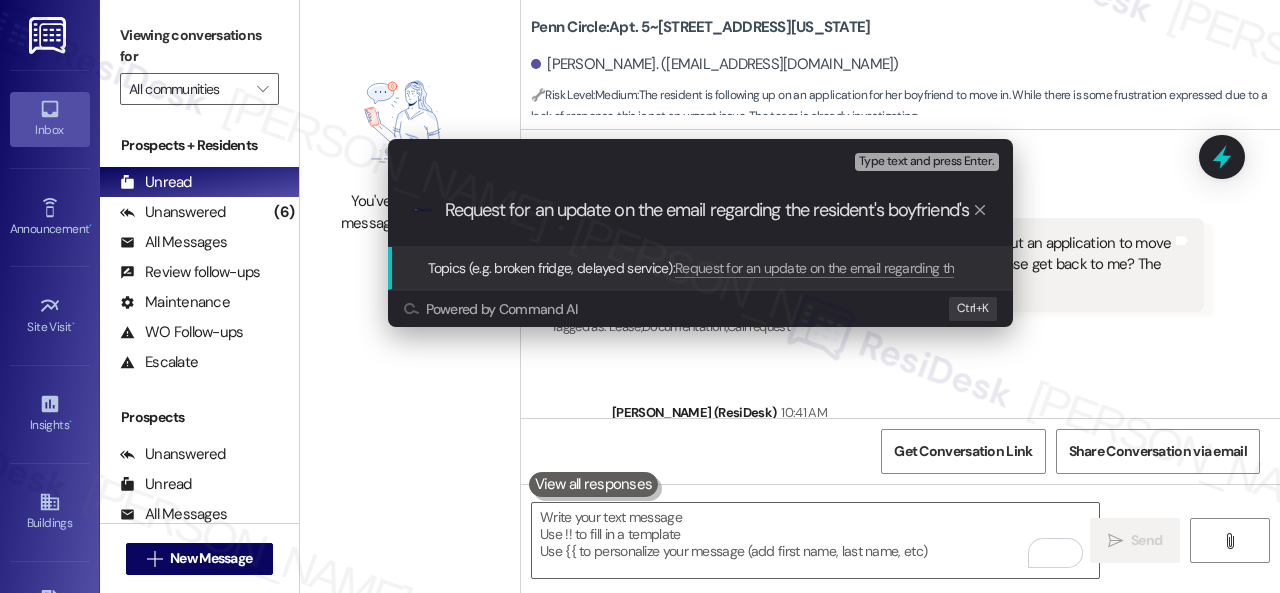 scroll, scrollTop: 0, scrollLeft: 96, axis: horizontal 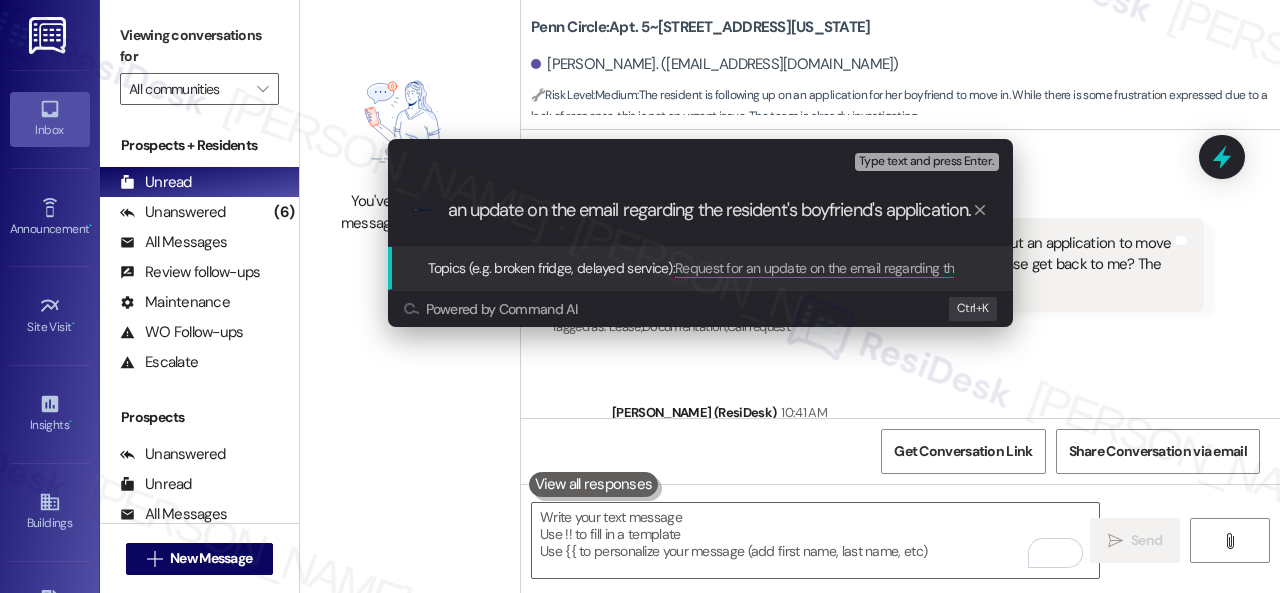 type 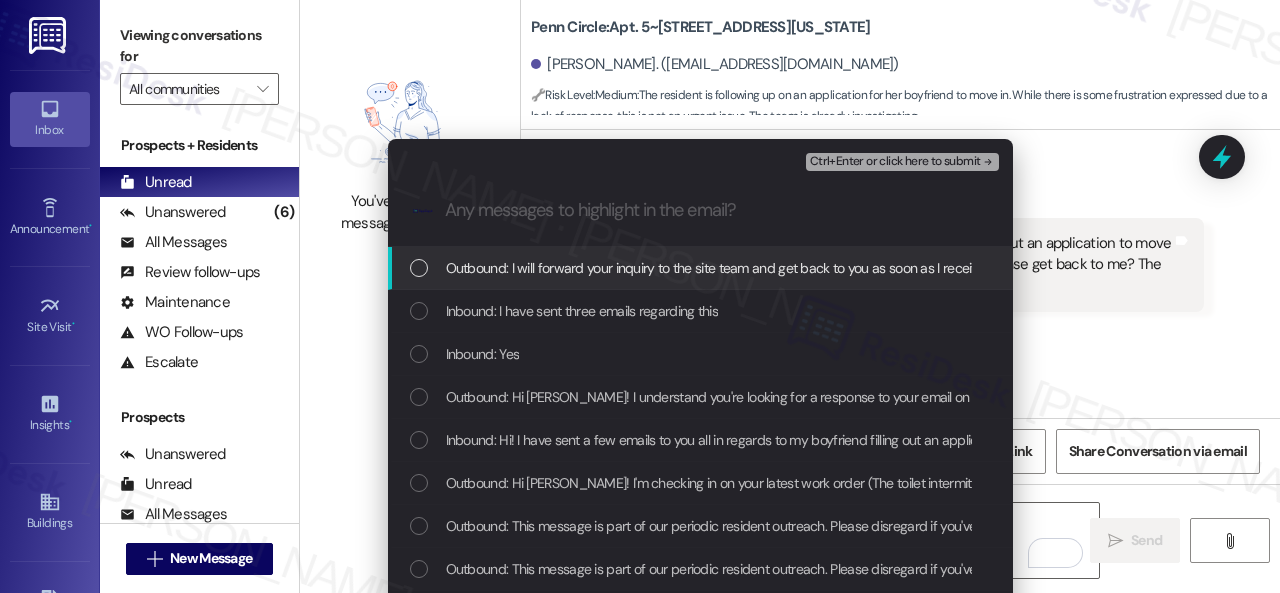 scroll, scrollTop: 0, scrollLeft: 0, axis: both 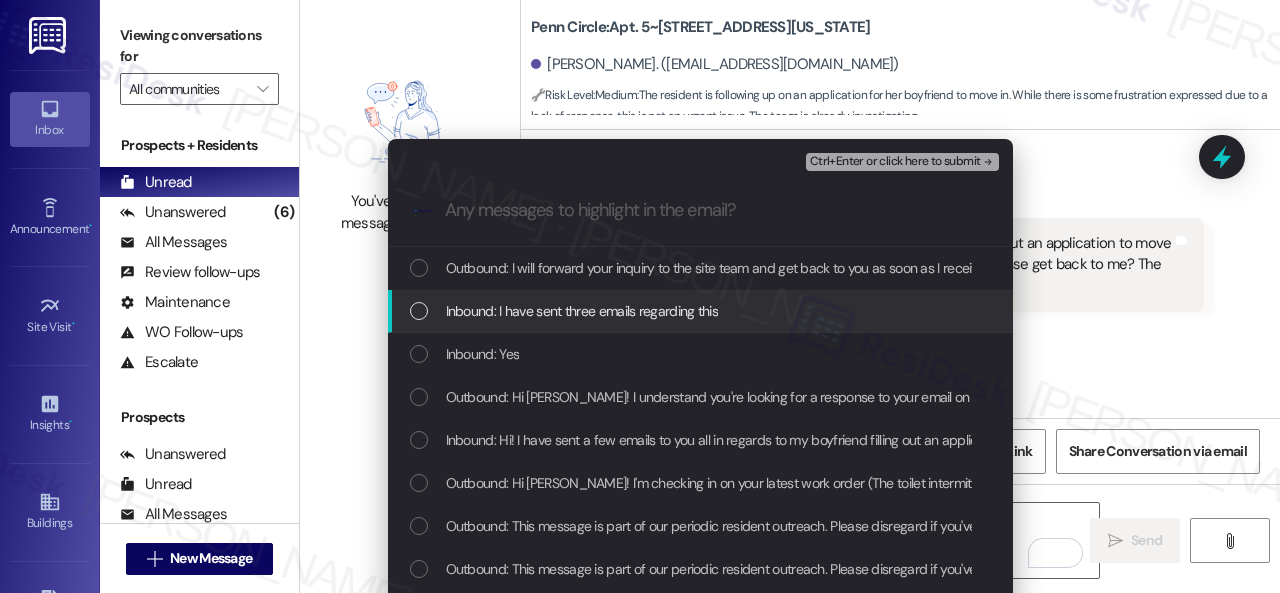 click on "Inbound: I have sent three emails regarding this" at bounding box center [582, 311] 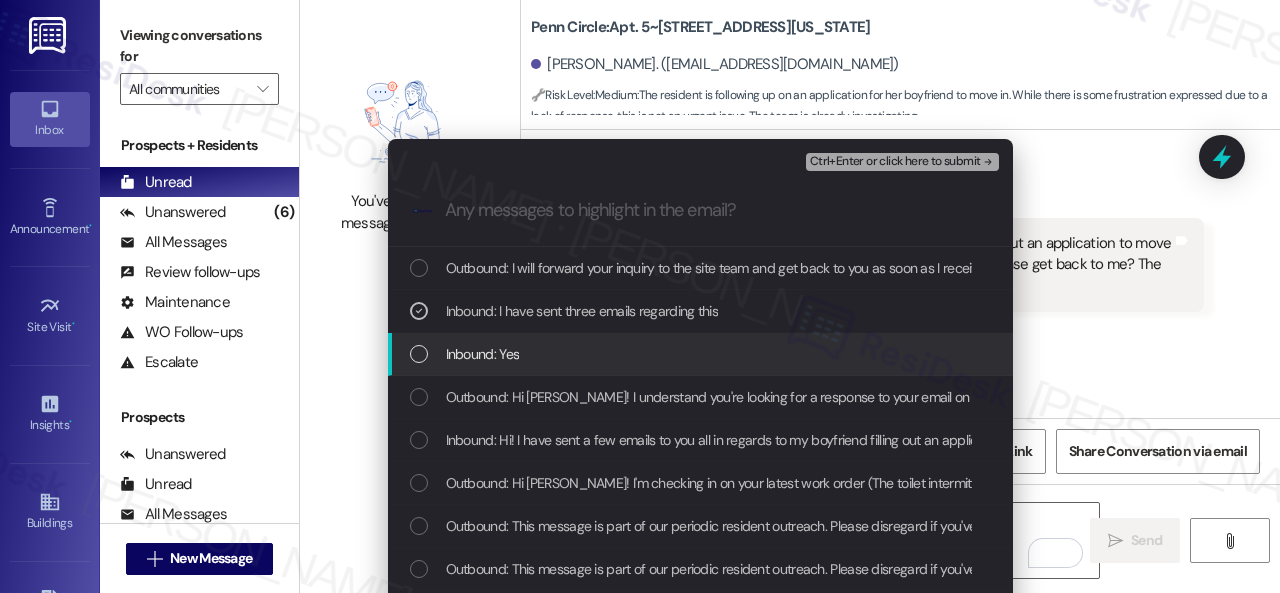click on "Inbound: Yes" at bounding box center (483, 354) 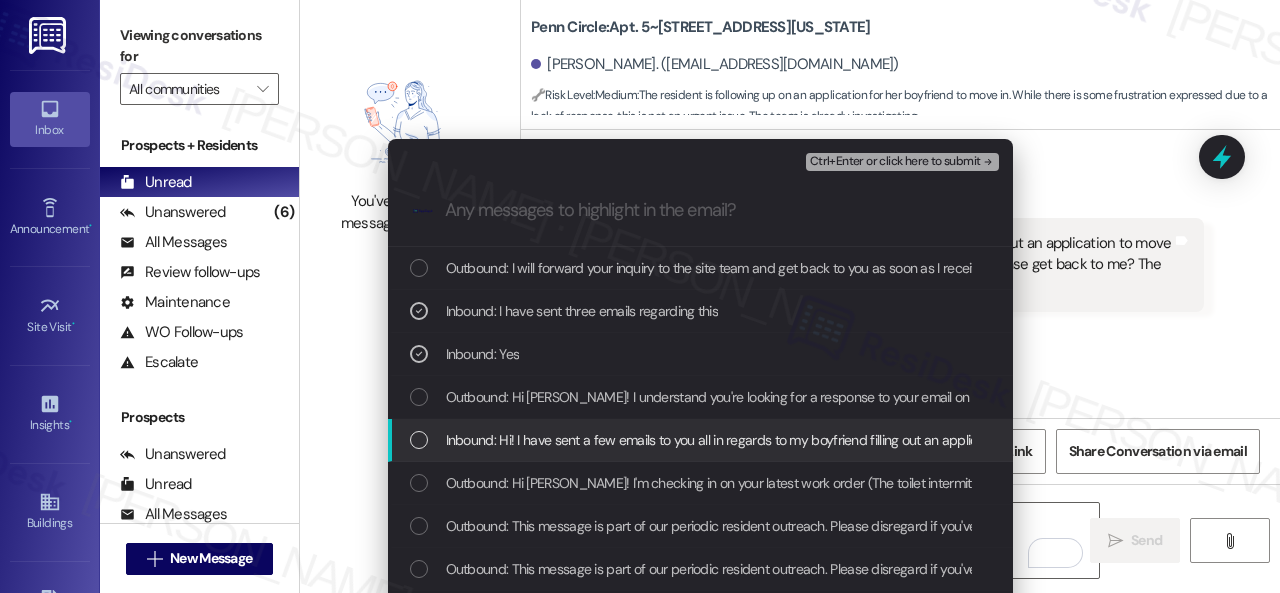 click on "Inbound: Hi! I have sent a few emails to you all in regards to my boyfriend filling out an application to move into my unit. I'm not sure if I have the correct email. Can someone please get back to me? The email address I have is: [EMAIL_ADDRESS][DOMAIN_NAME]" at bounding box center (1197, 440) 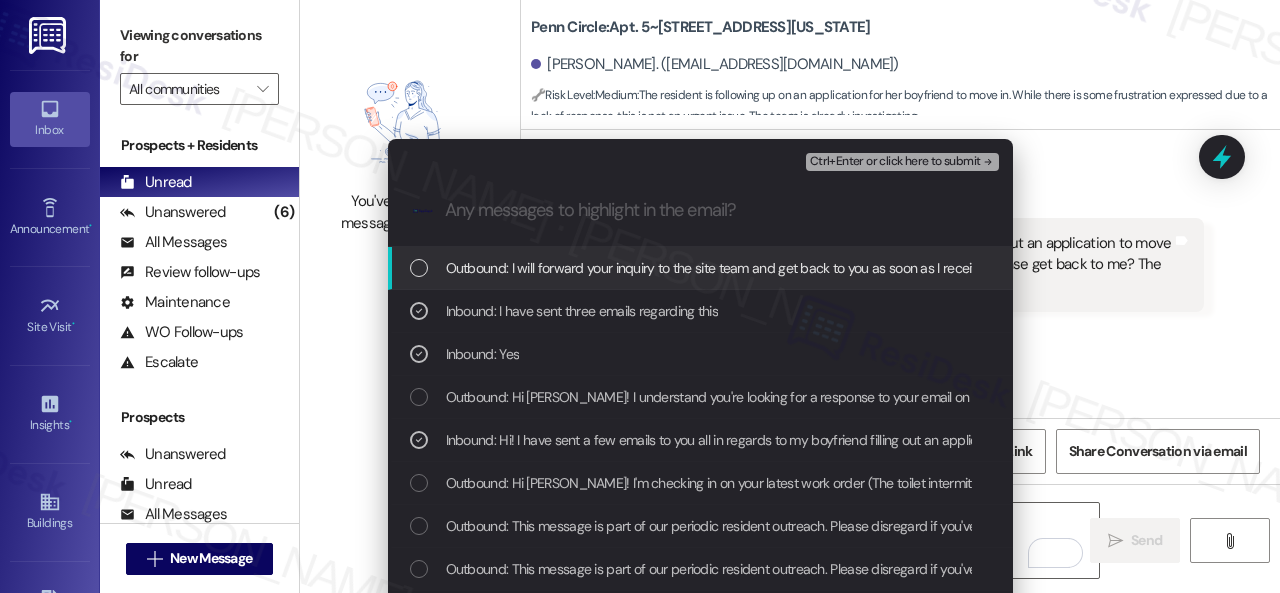 click on "Ctrl+Enter or click here to submit" at bounding box center (895, 162) 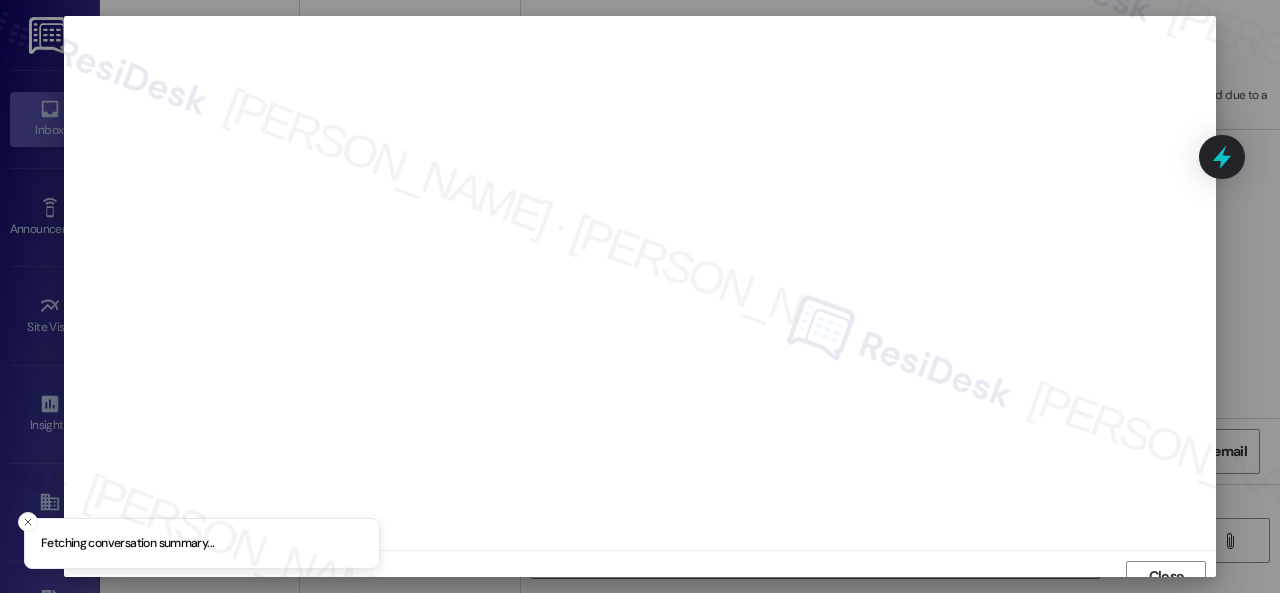 scroll, scrollTop: 15, scrollLeft: 0, axis: vertical 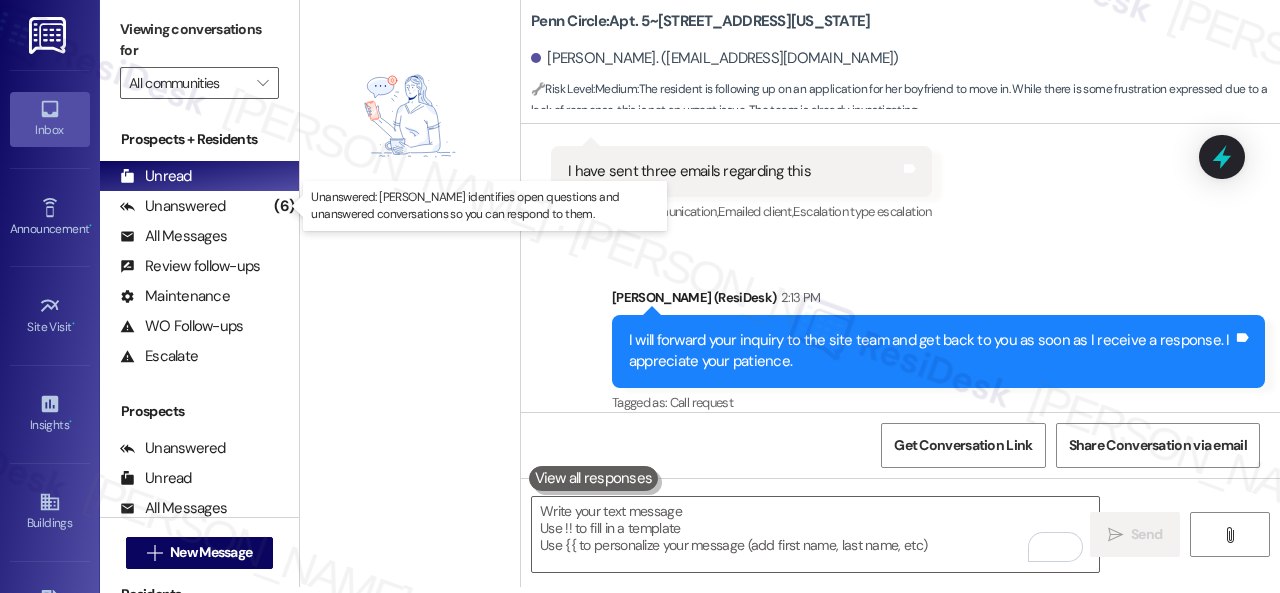 click on "Unanswered" at bounding box center (173, 206) 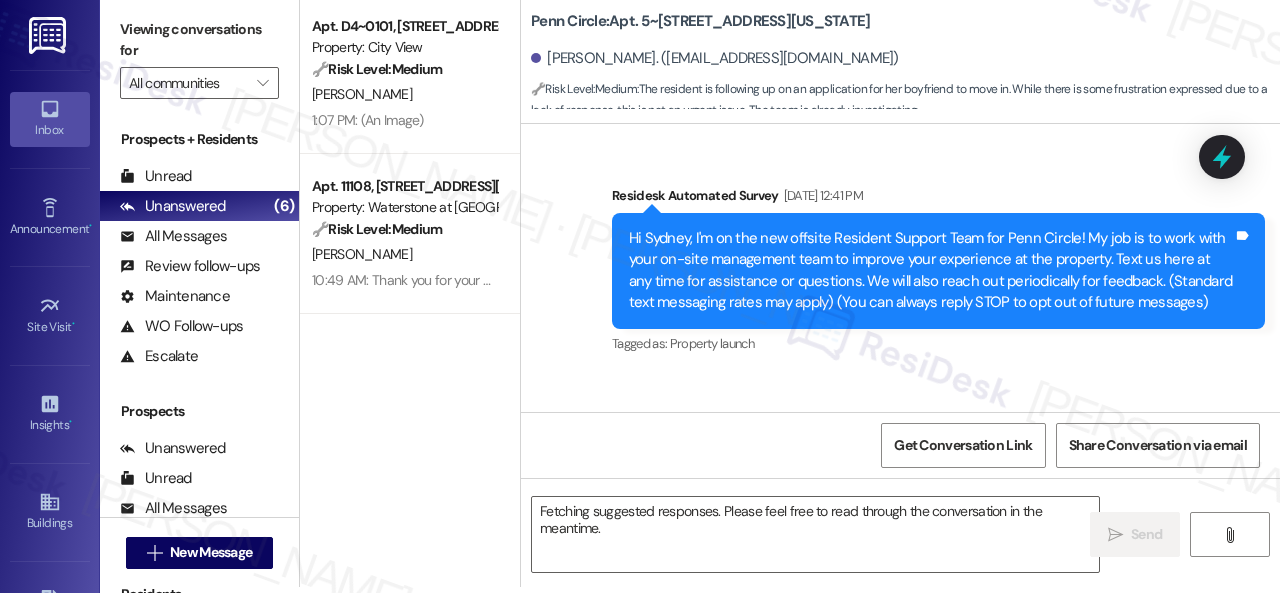 scroll, scrollTop: 0, scrollLeft: 0, axis: both 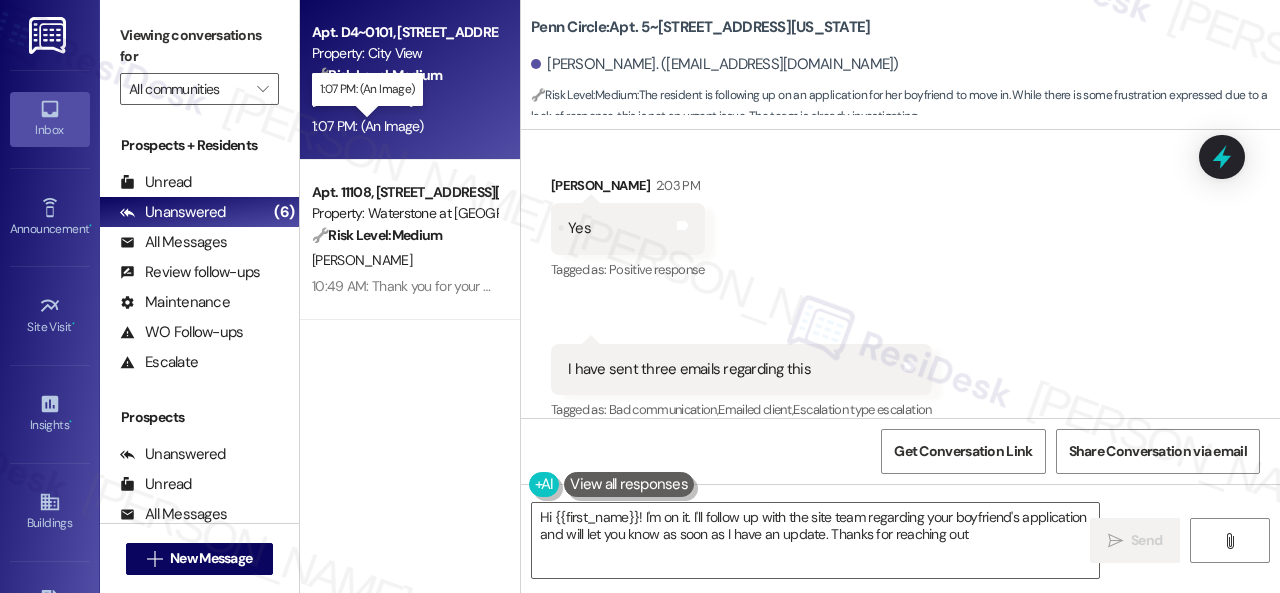 type on "Hi {{first_name}}! I'm on it. I'll follow up with the site team regarding your boyfriend's application and will let you know as soon as I have an update. Thanks for reaching out!" 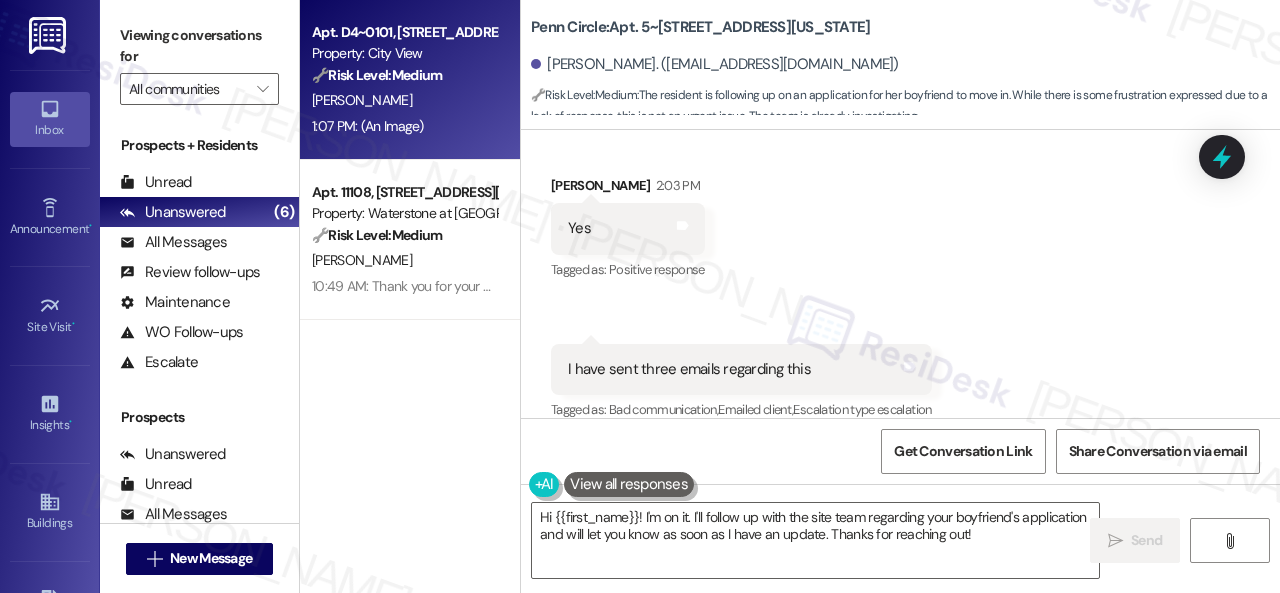 click on "[PERSON_NAME]" at bounding box center [404, 100] 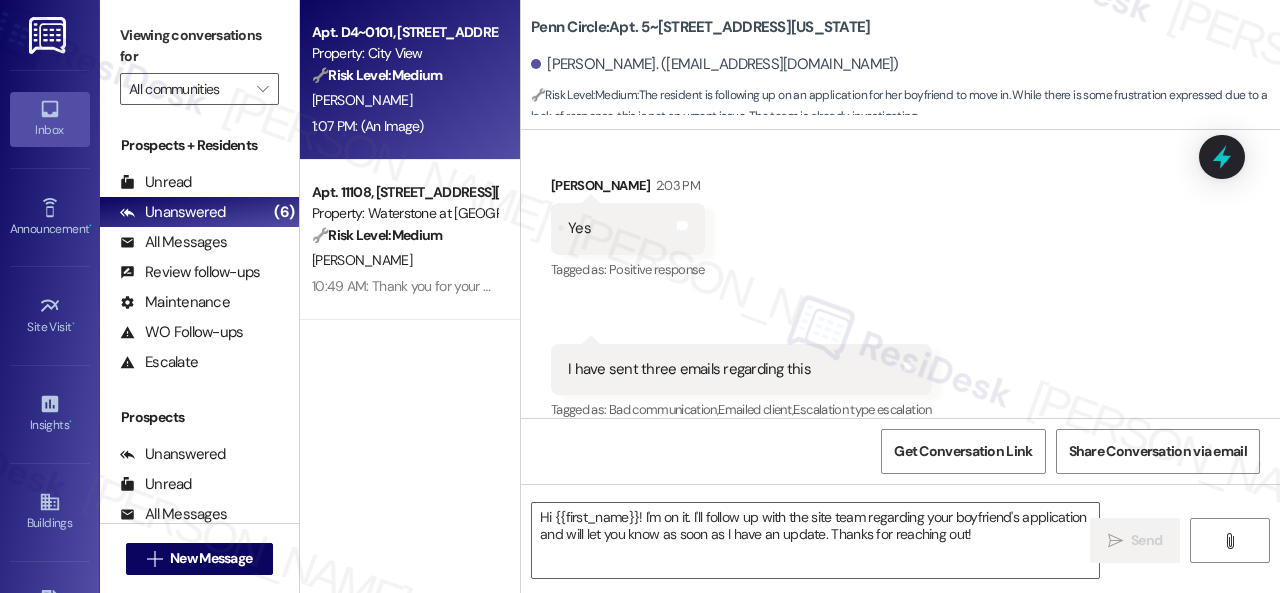 type on "Fetching suggested responses. Please feel free to read through the conversation in the meantime." 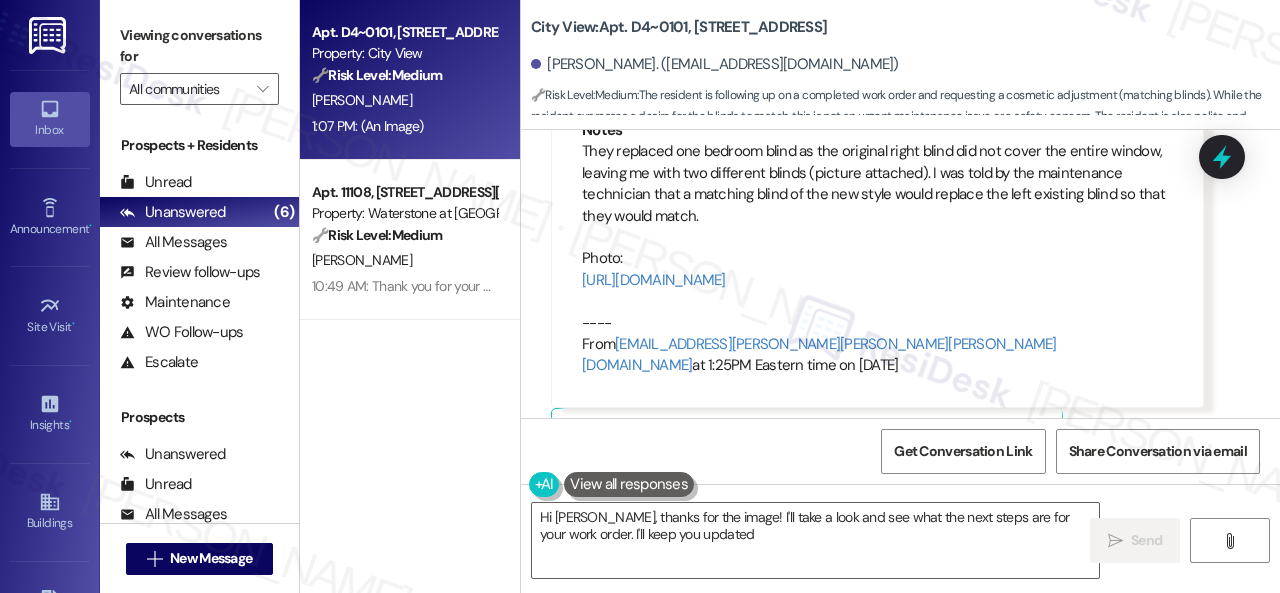 type on "Hi [PERSON_NAME], thanks for the image! I'll take a look and see what the next steps are for your work order. I'll keep you updated!" 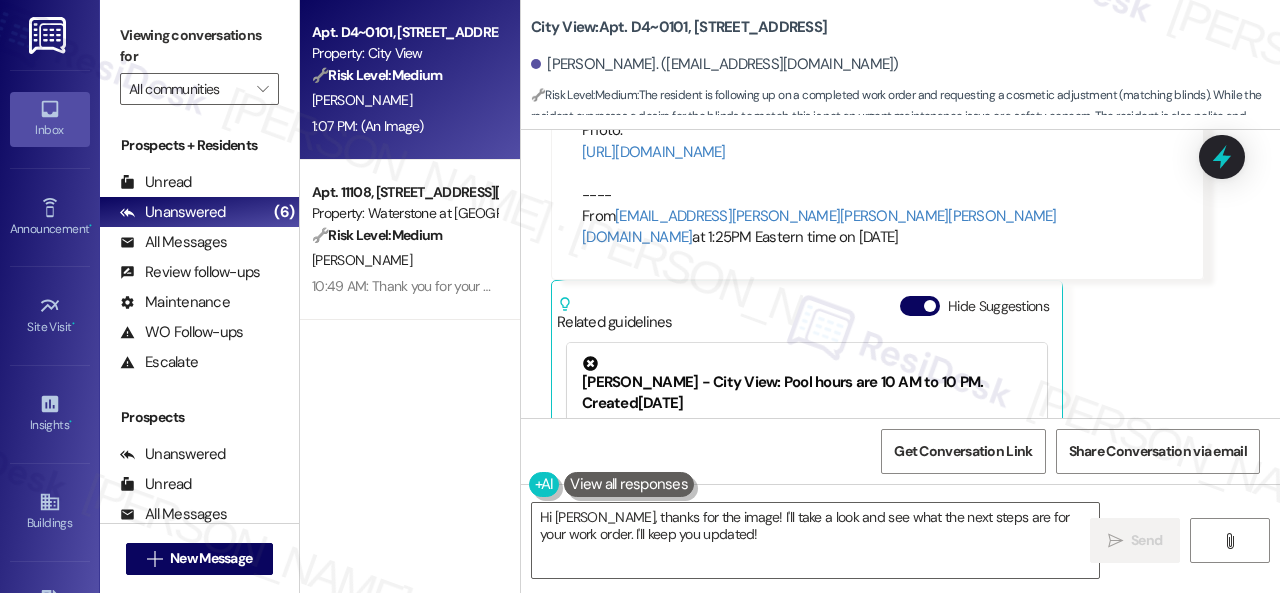 scroll, scrollTop: 1372, scrollLeft: 0, axis: vertical 